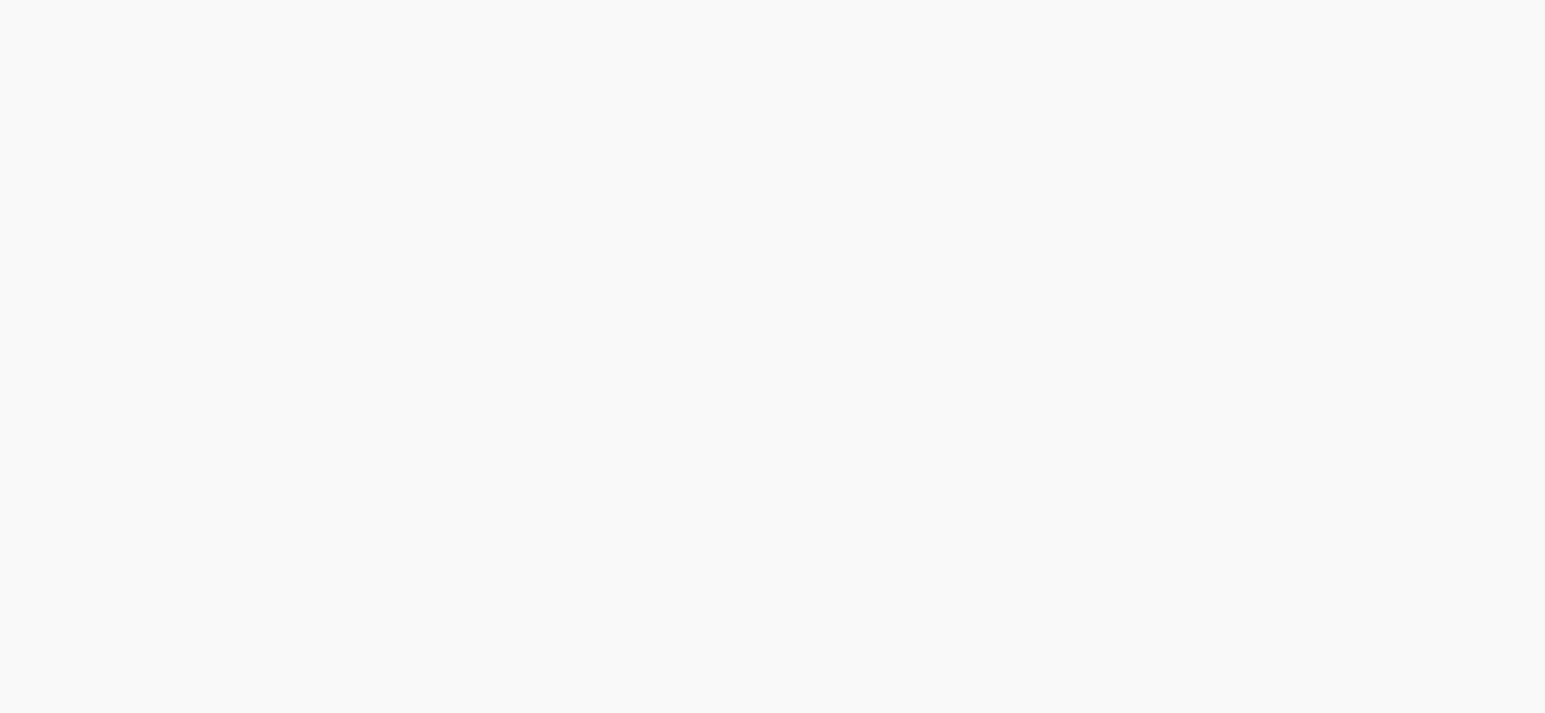 scroll, scrollTop: 0, scrollLeft: 0, axis: both 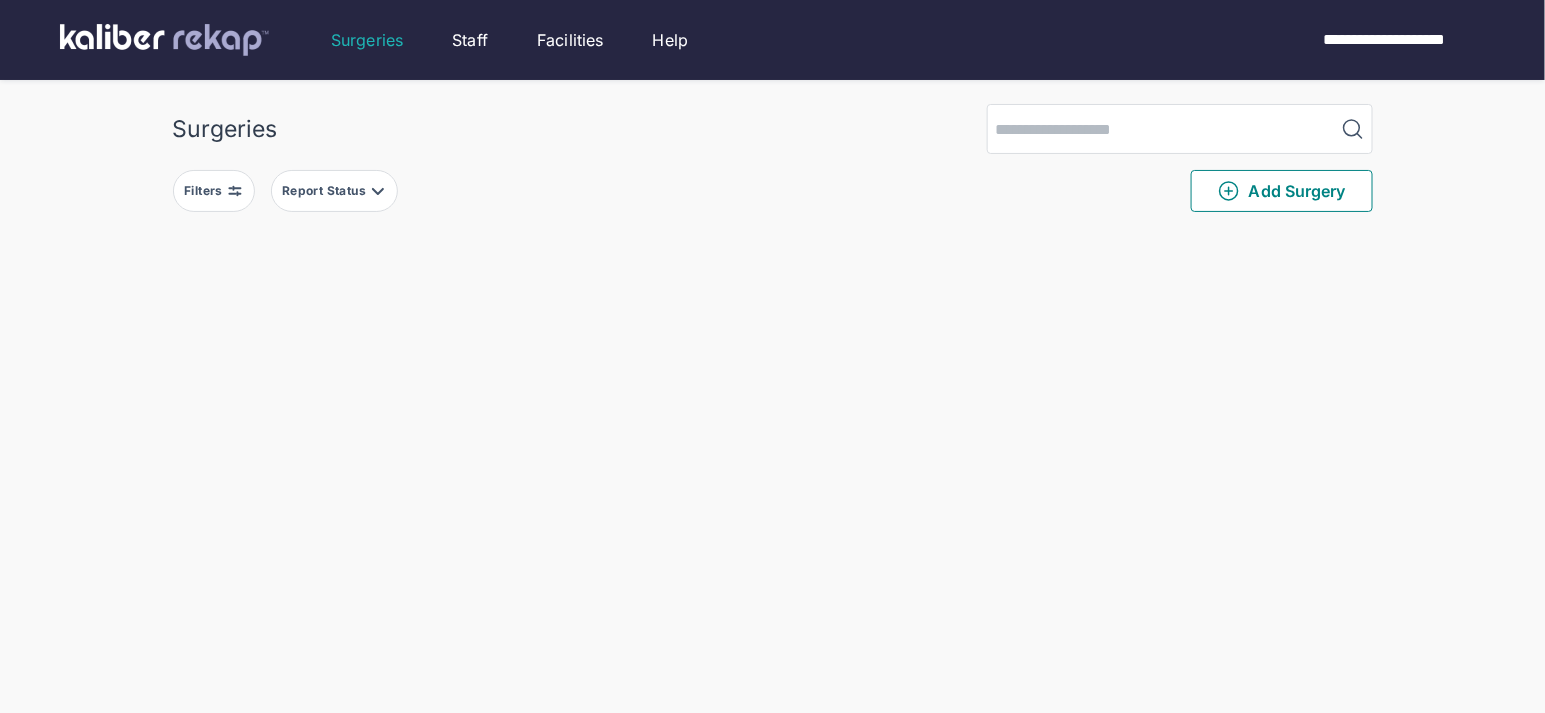 click on "Report Status" at bounding box center [326, 191] 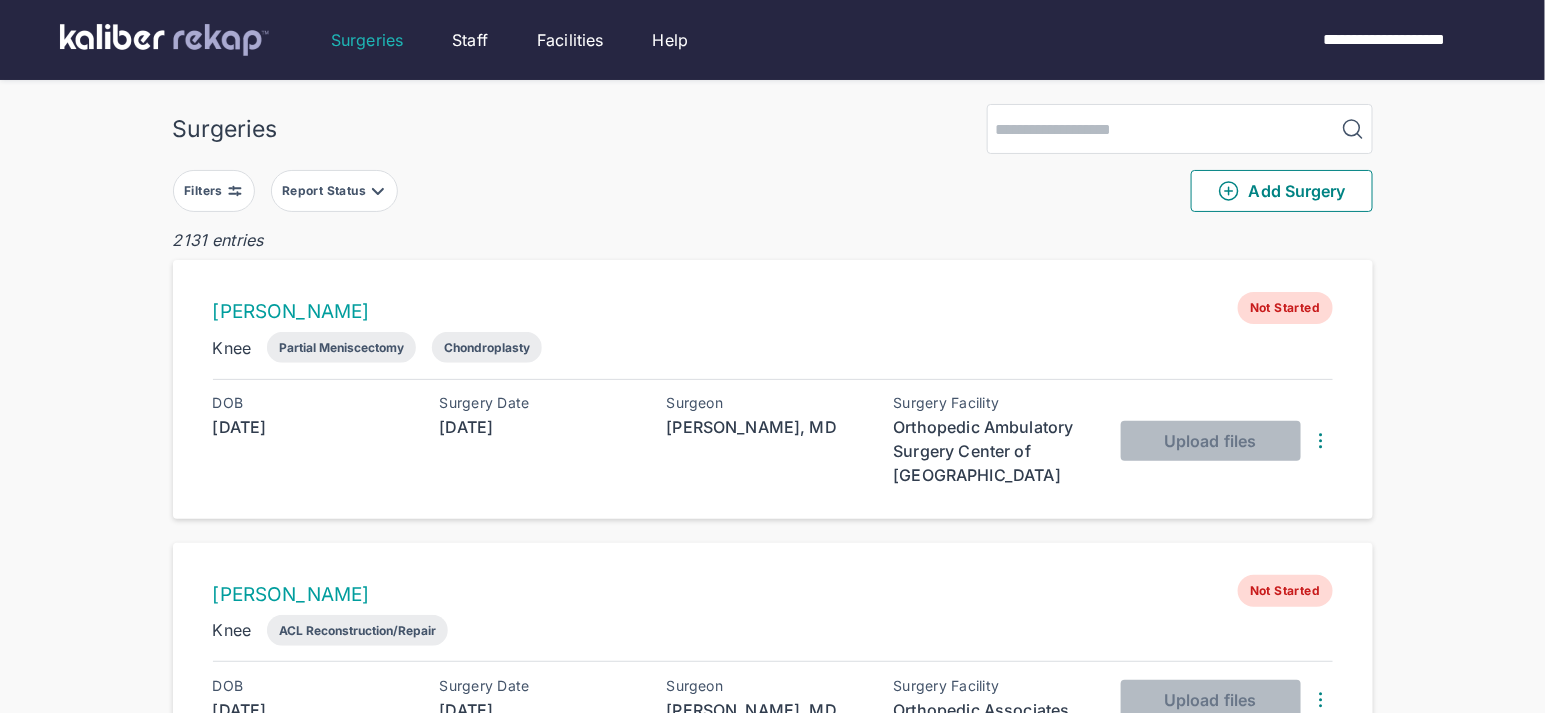 click on "Surgeries" at bounding box center [773, 129] 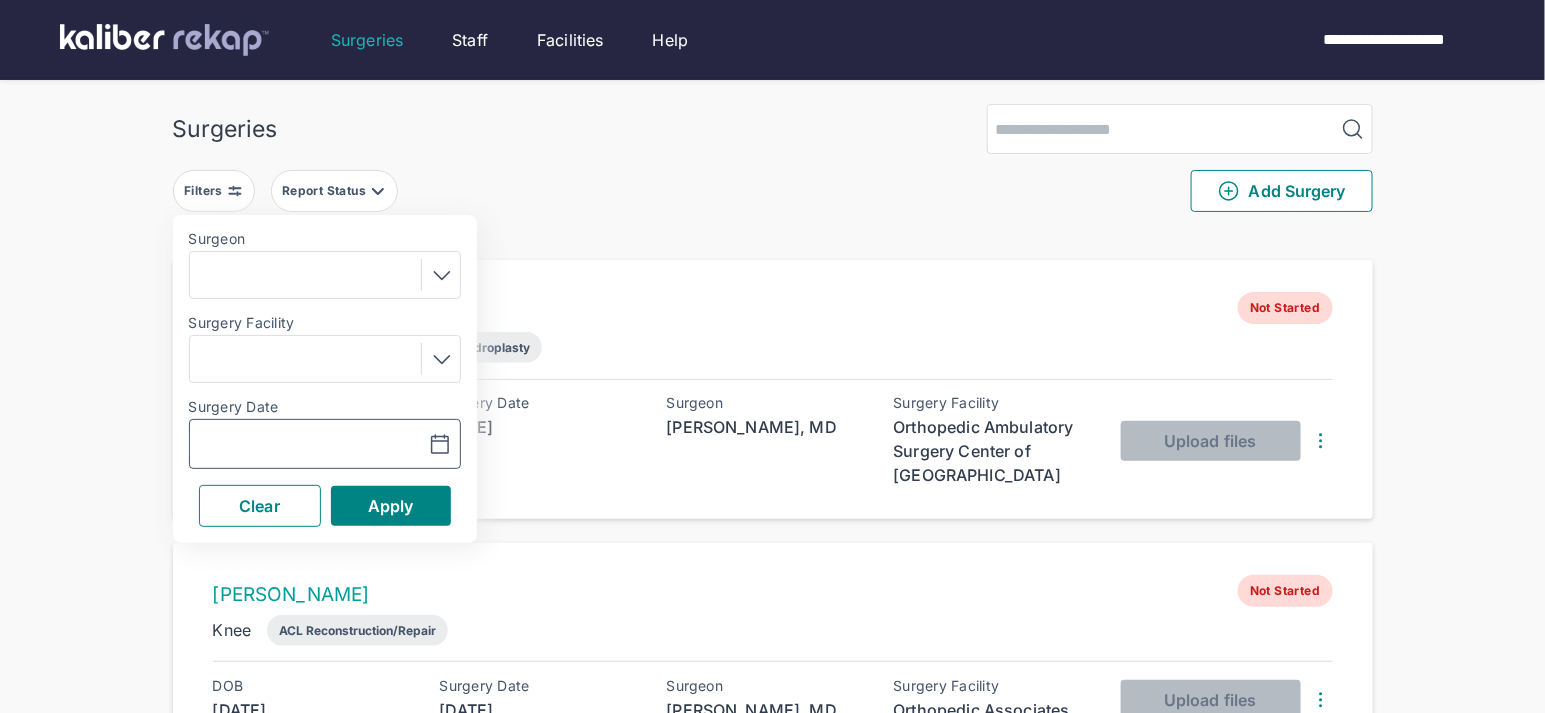 click at bounding box center [256, 444] 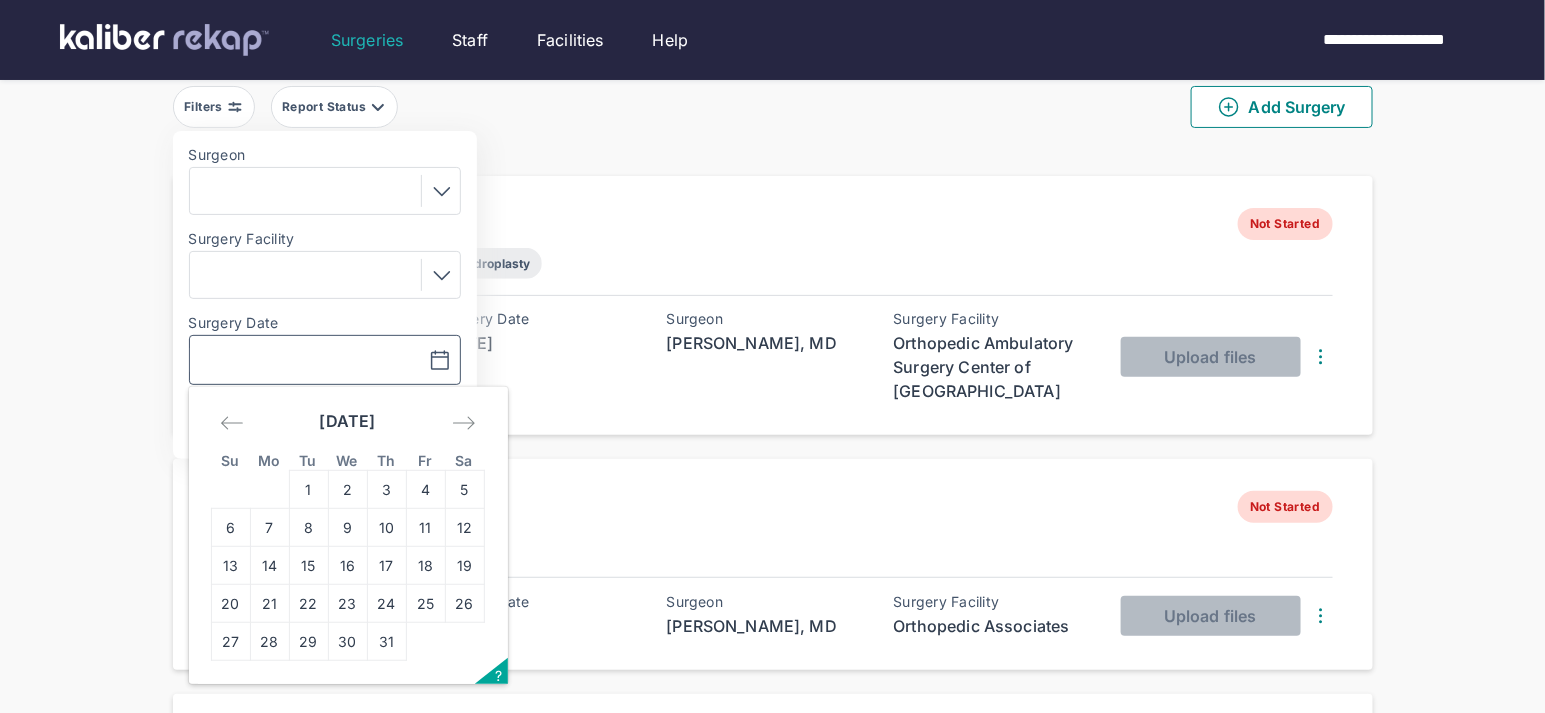 scroll, scrollTop: 91, scrollLeft: 0, axis: vertical 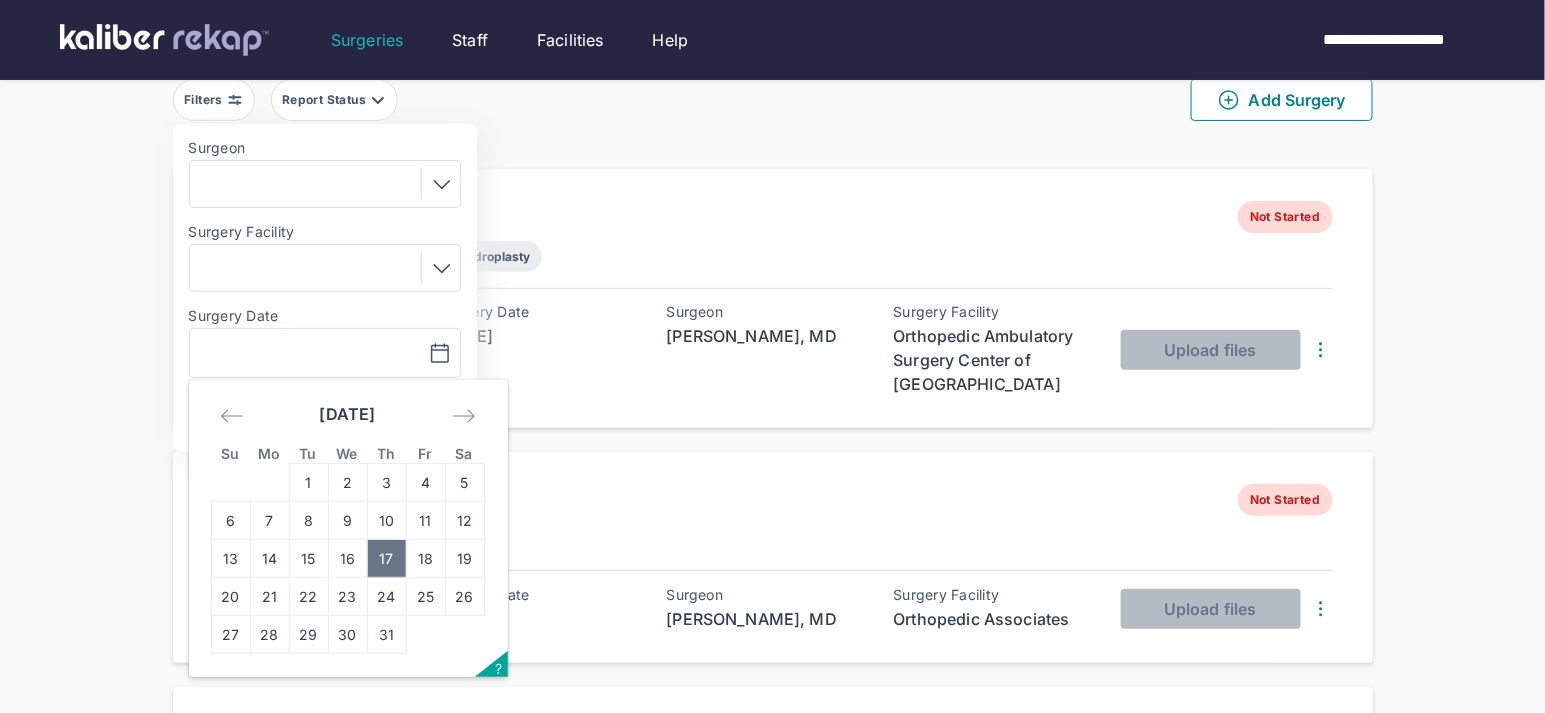 click on "17" at bounding box center [386, 559] 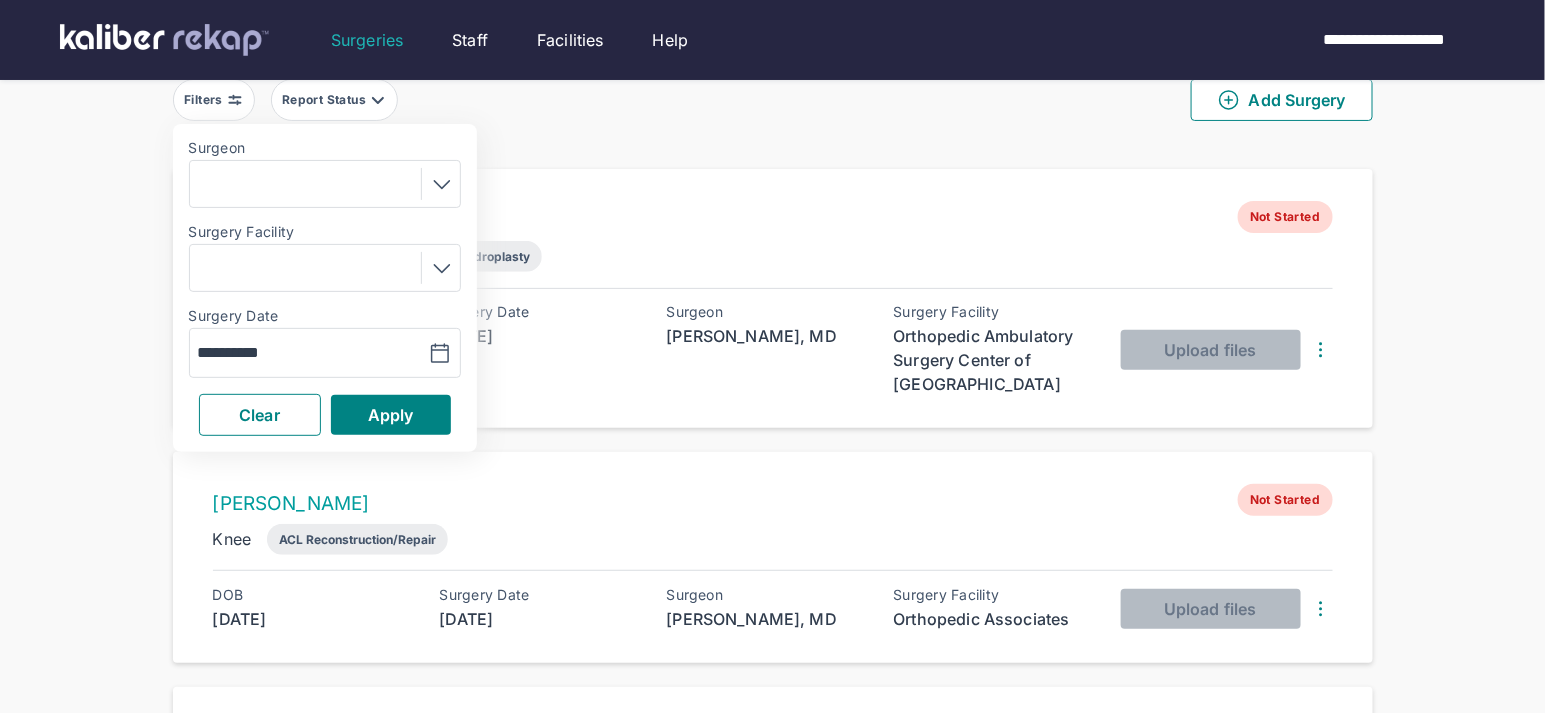 click on "**********" at bounding box center (325, 288) 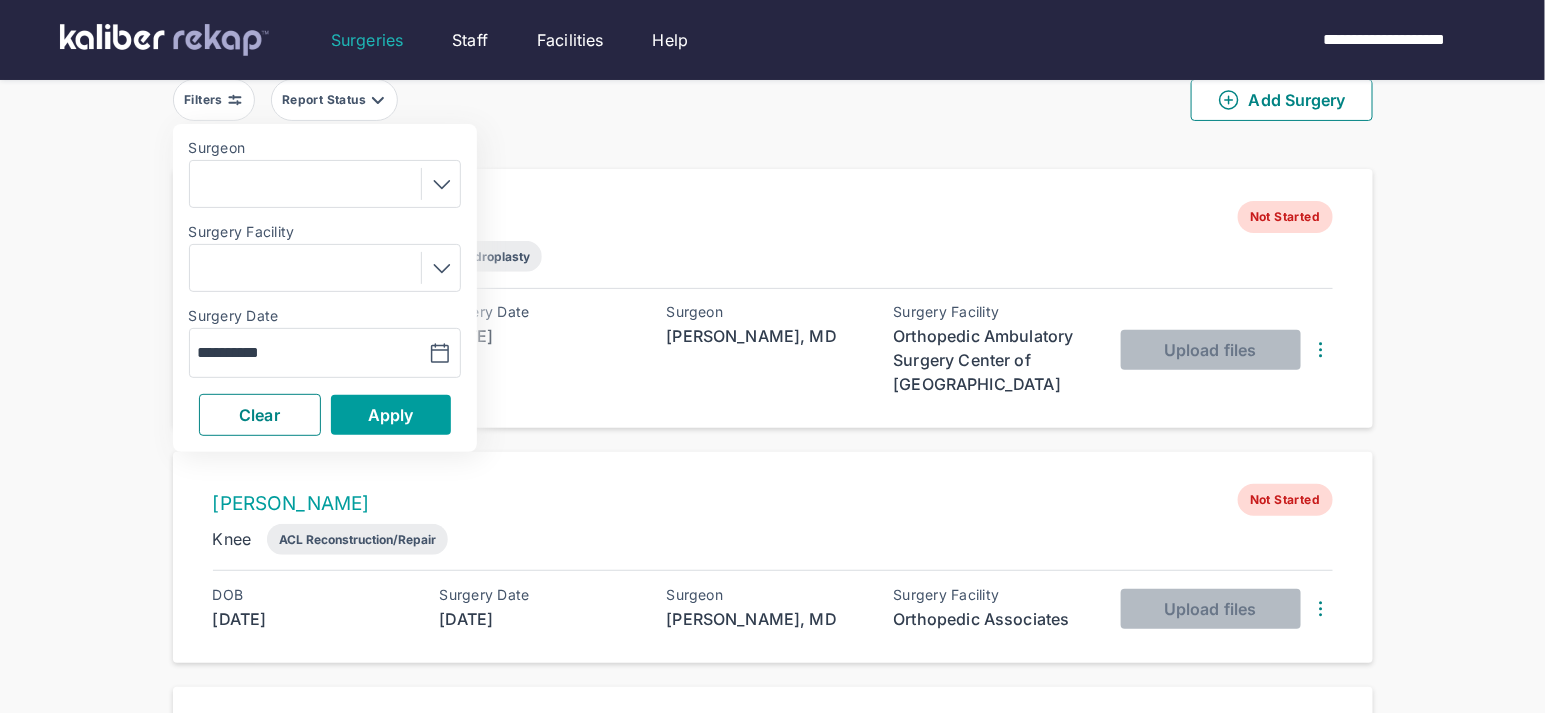 click on "Apply" at bounding box center [391, 415] 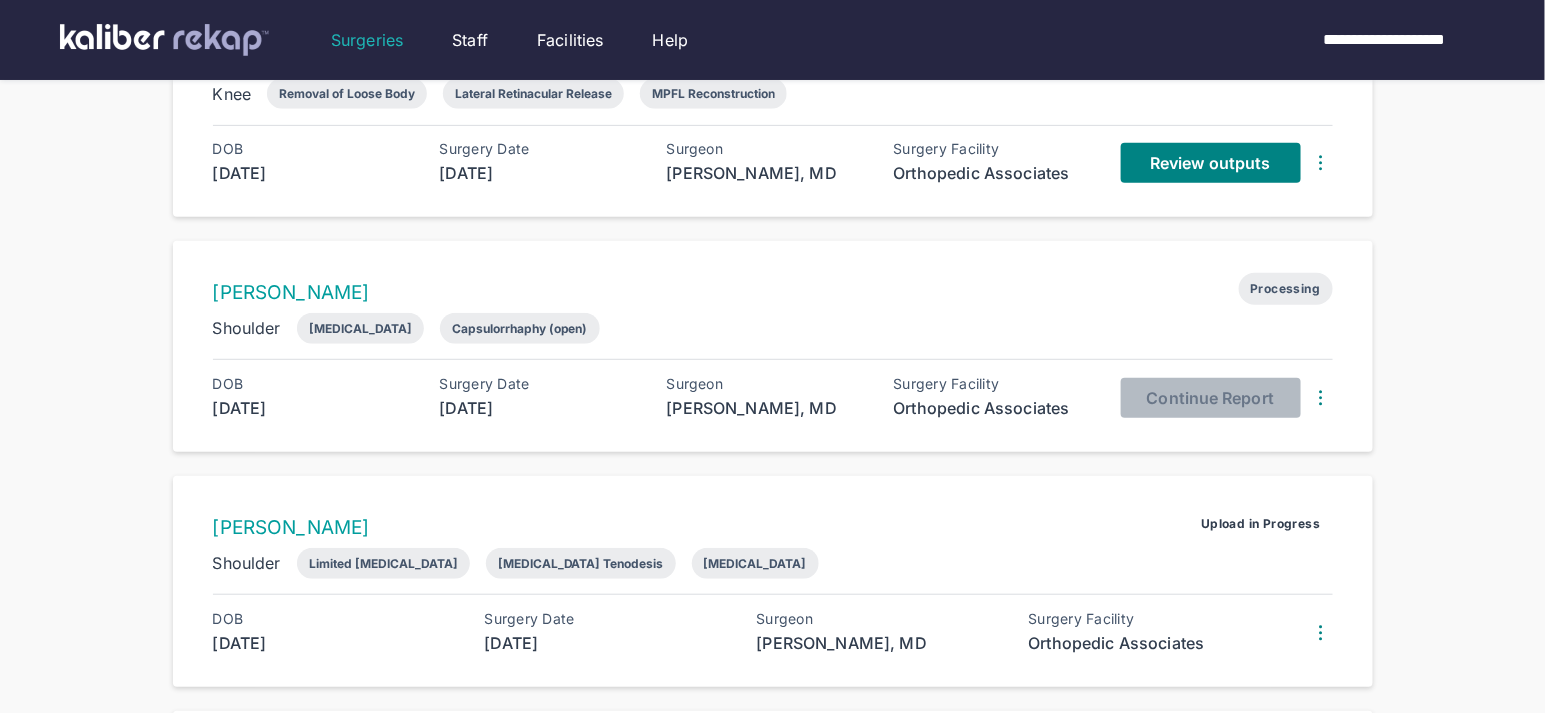 scroll, scrollTop: 221, scrollLeft: 0, axis: vertical 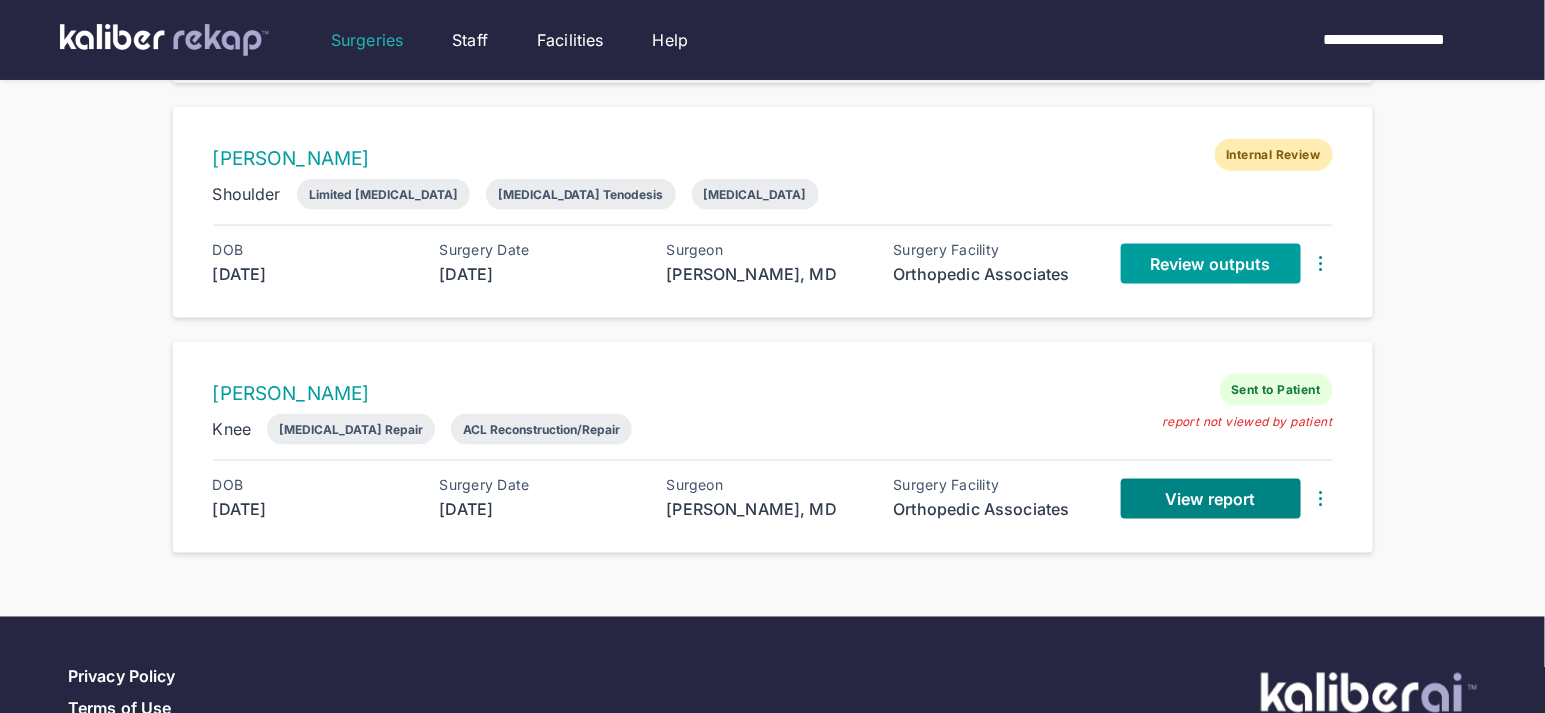 click on "Review outputs" at bounding box center [1210, 264] 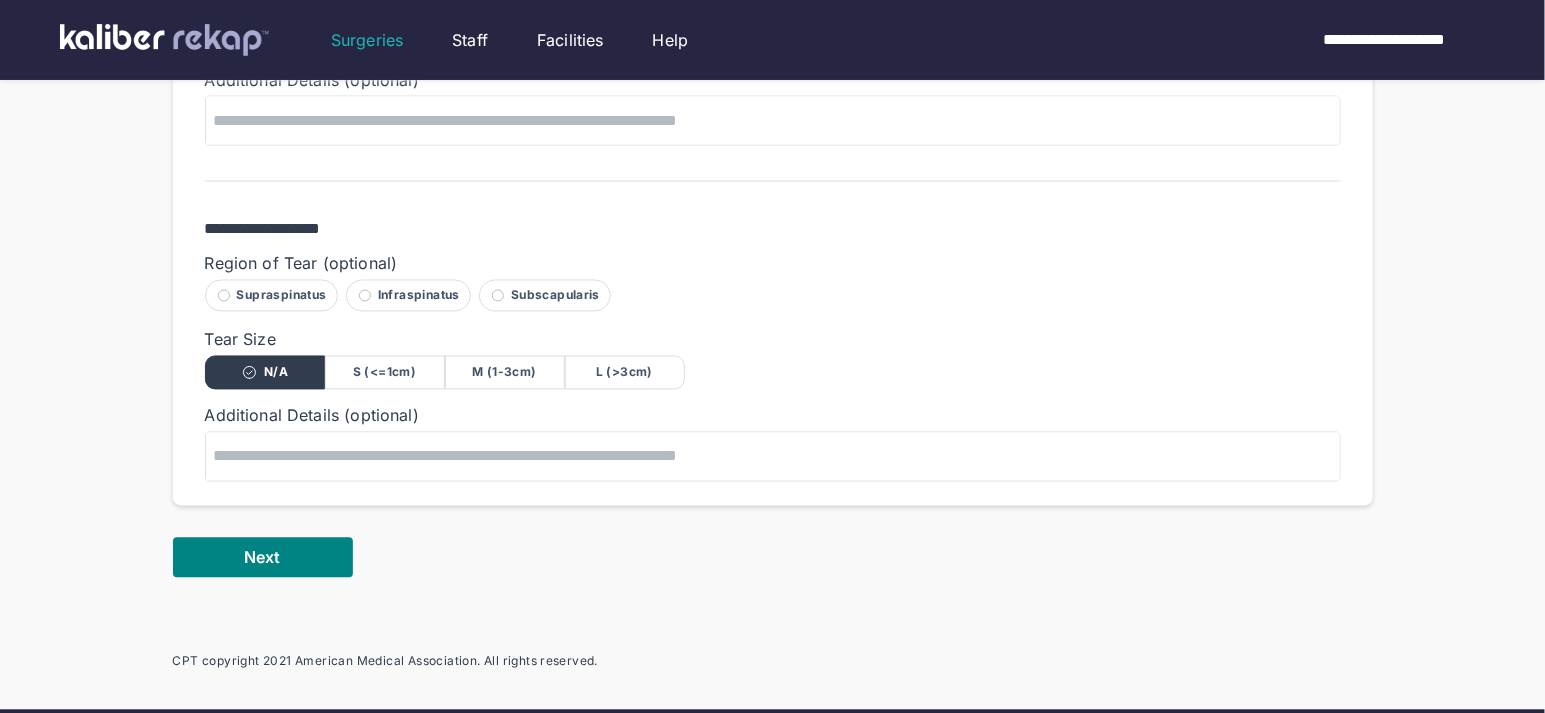 scroll, scrollTop: 1342, scrollLeft: 0, axis: vertical 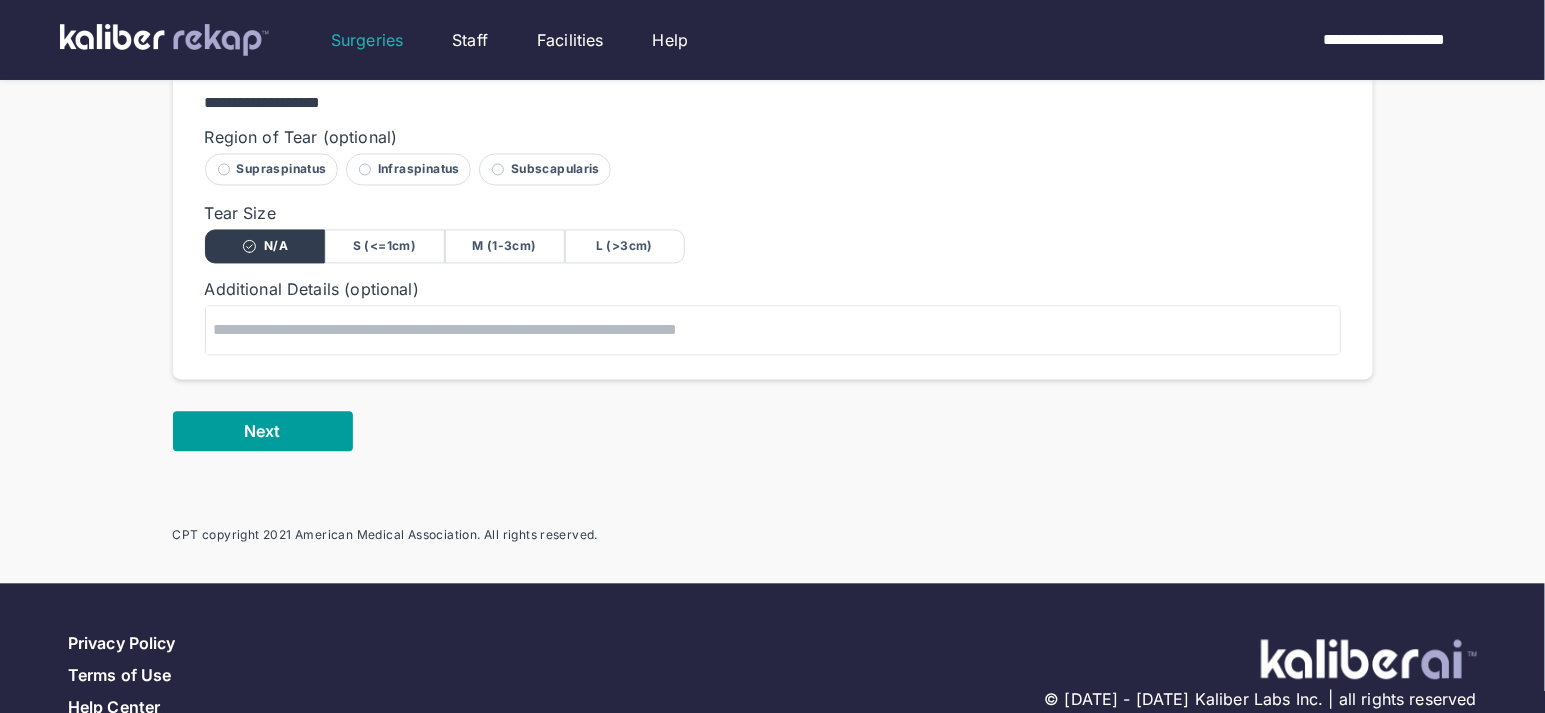 click on "Next" at bounding box center (263, 432) 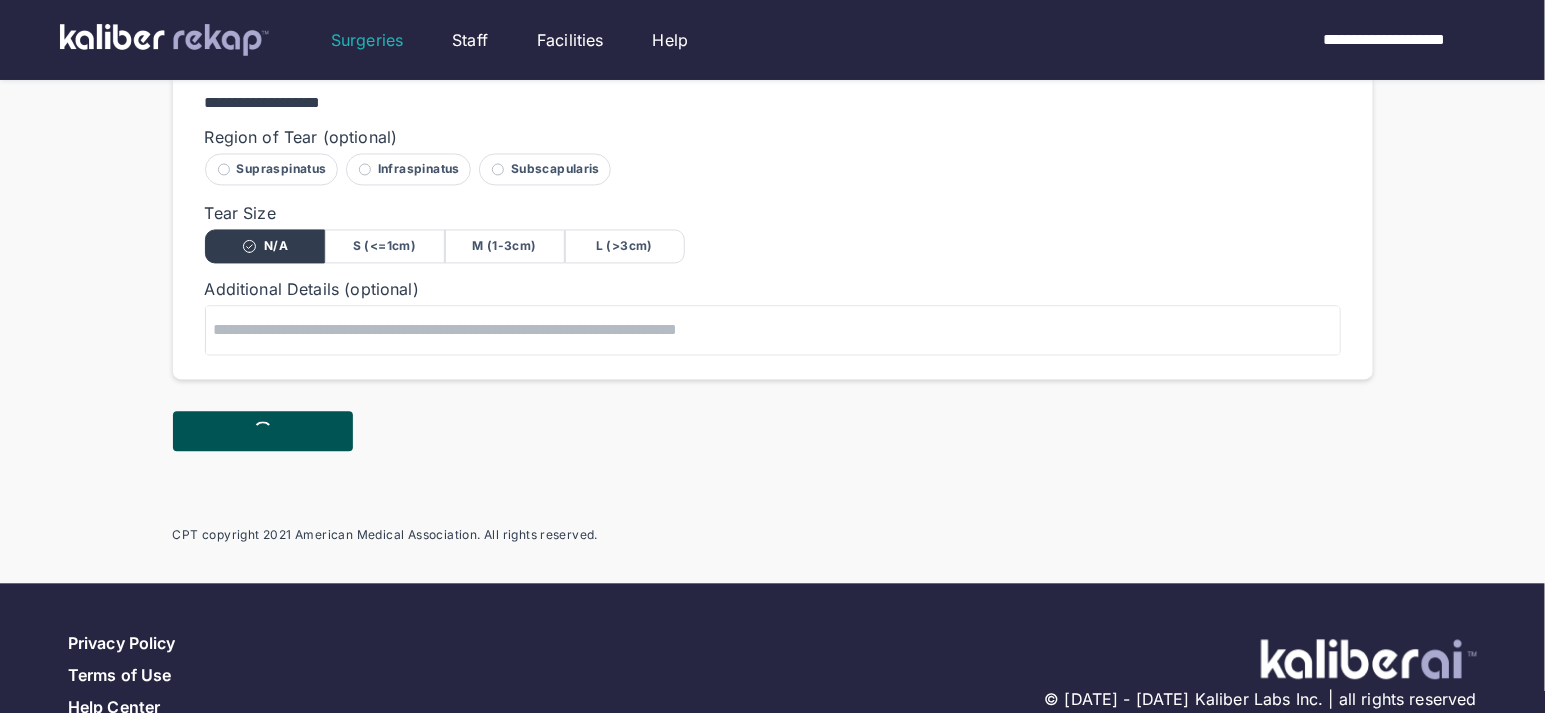 scroll, scrollTop: 0, scrollLeft: 0, axis: both 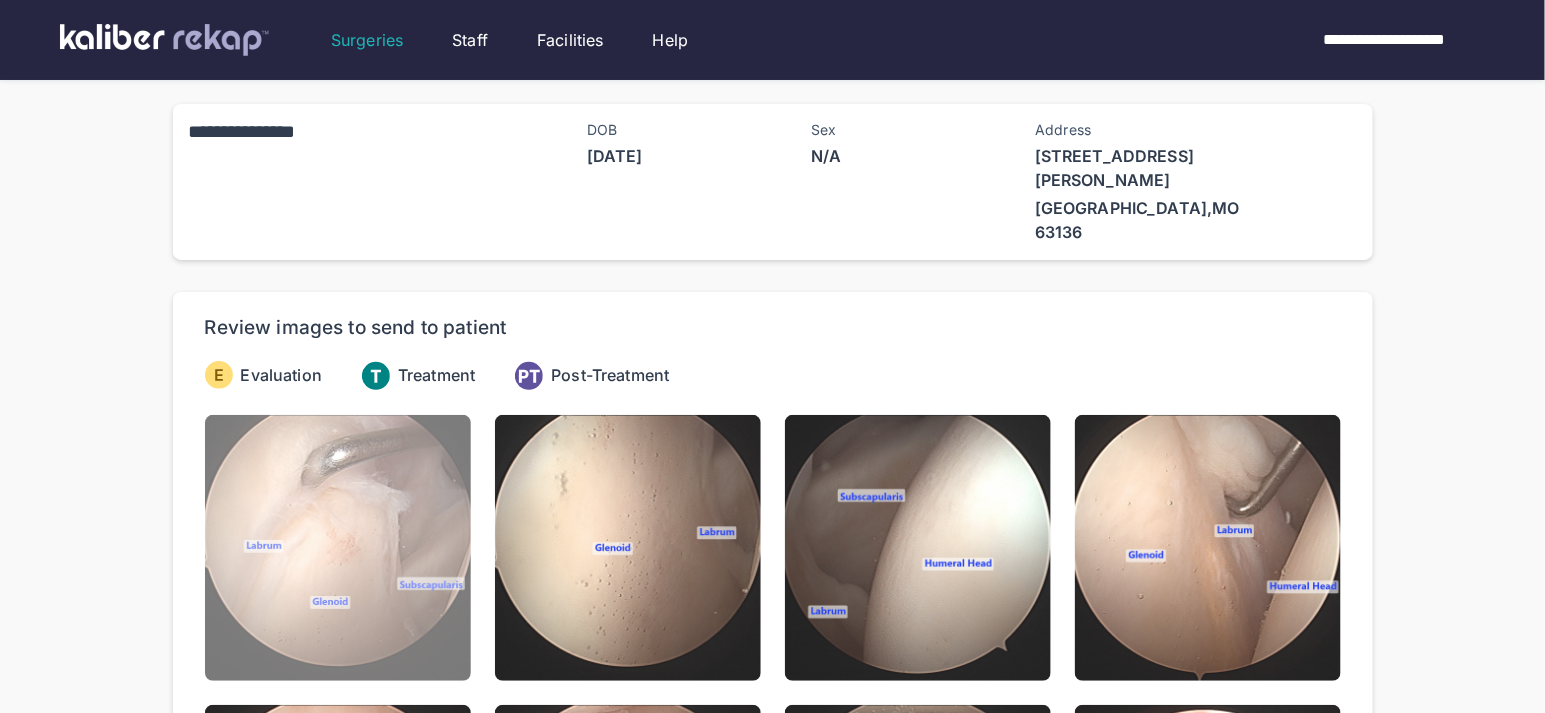 click at bounding box center (338, 548) 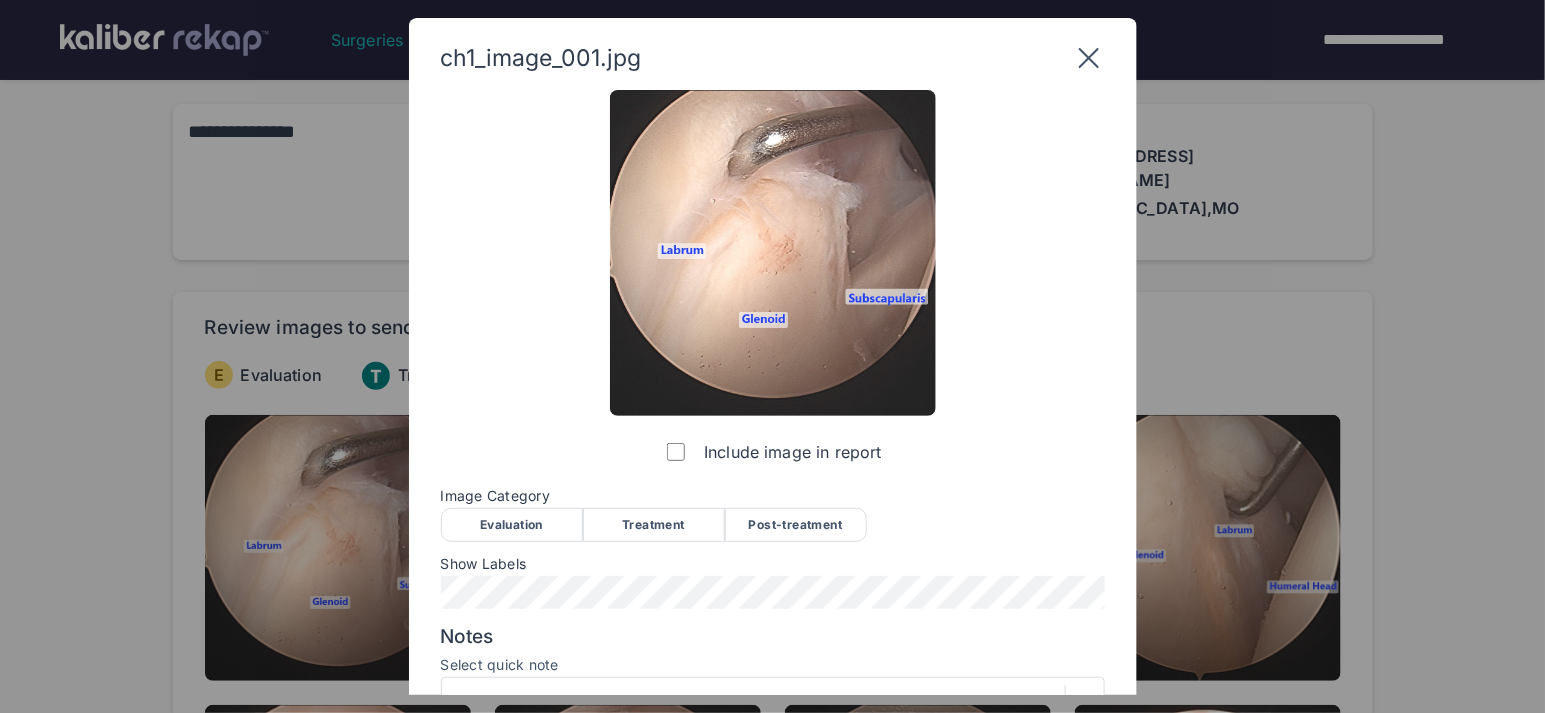 click on "Evaluation" at bounding box center (512, 525) 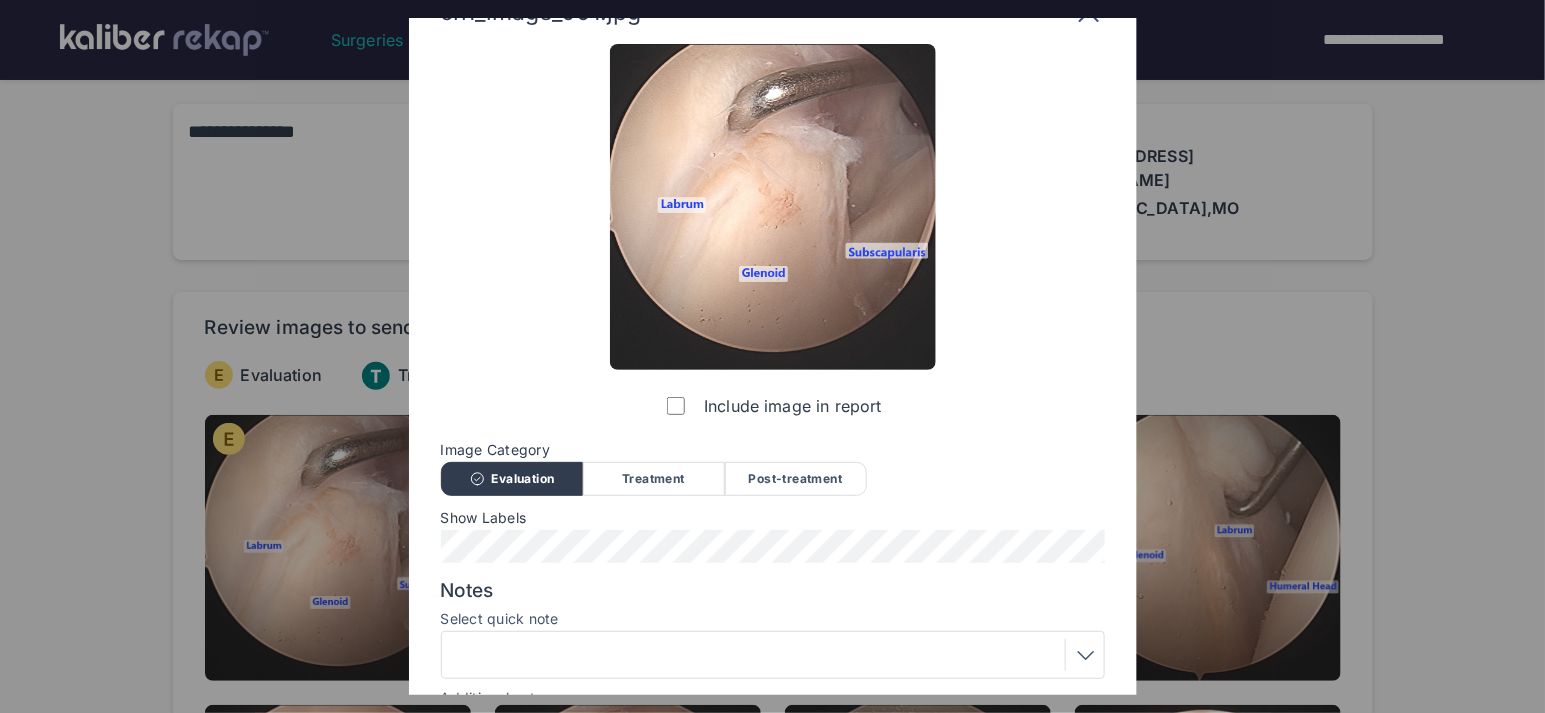 scroll, scrollTop: 189, scrollLeft: 0, axis: vertical 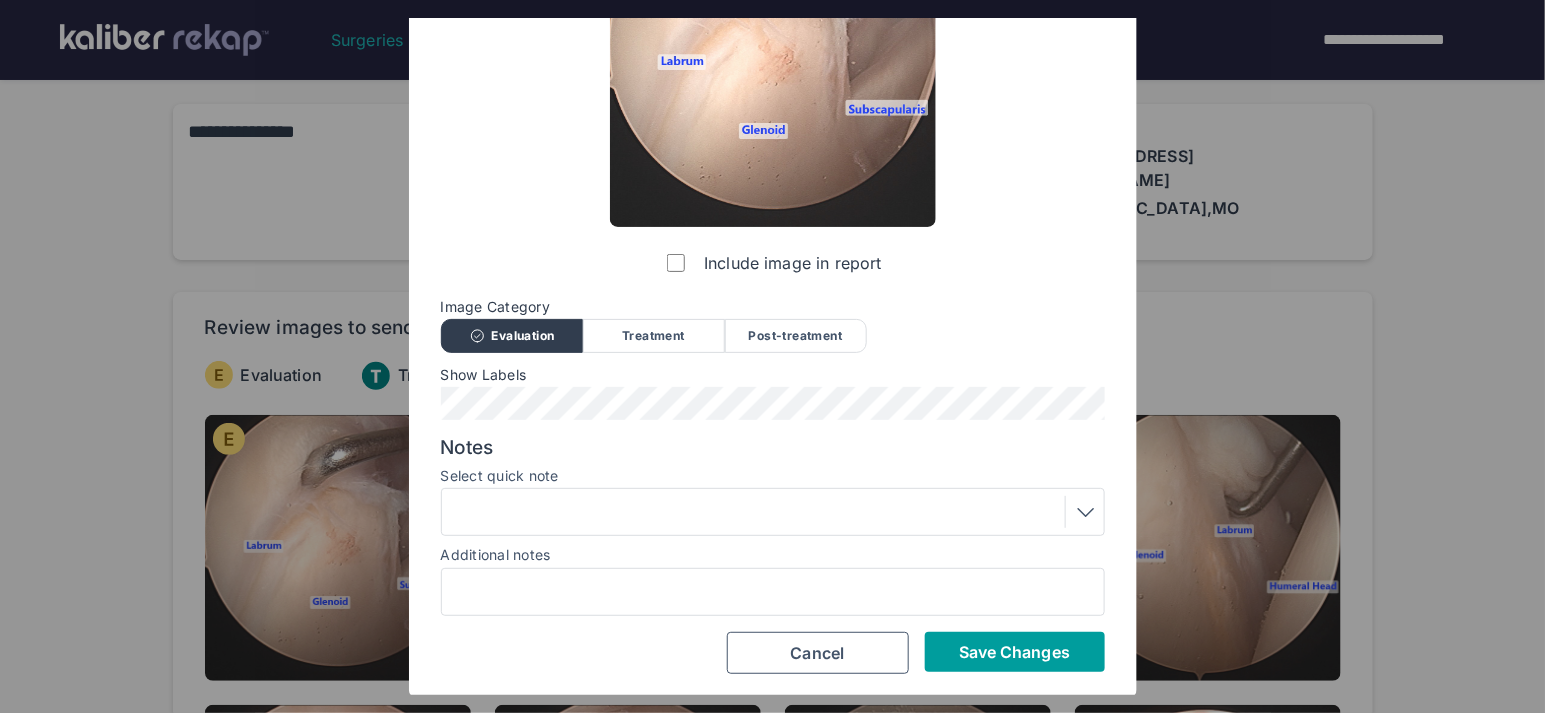 click on "Save Changes" at bounding box center [1014, 652] 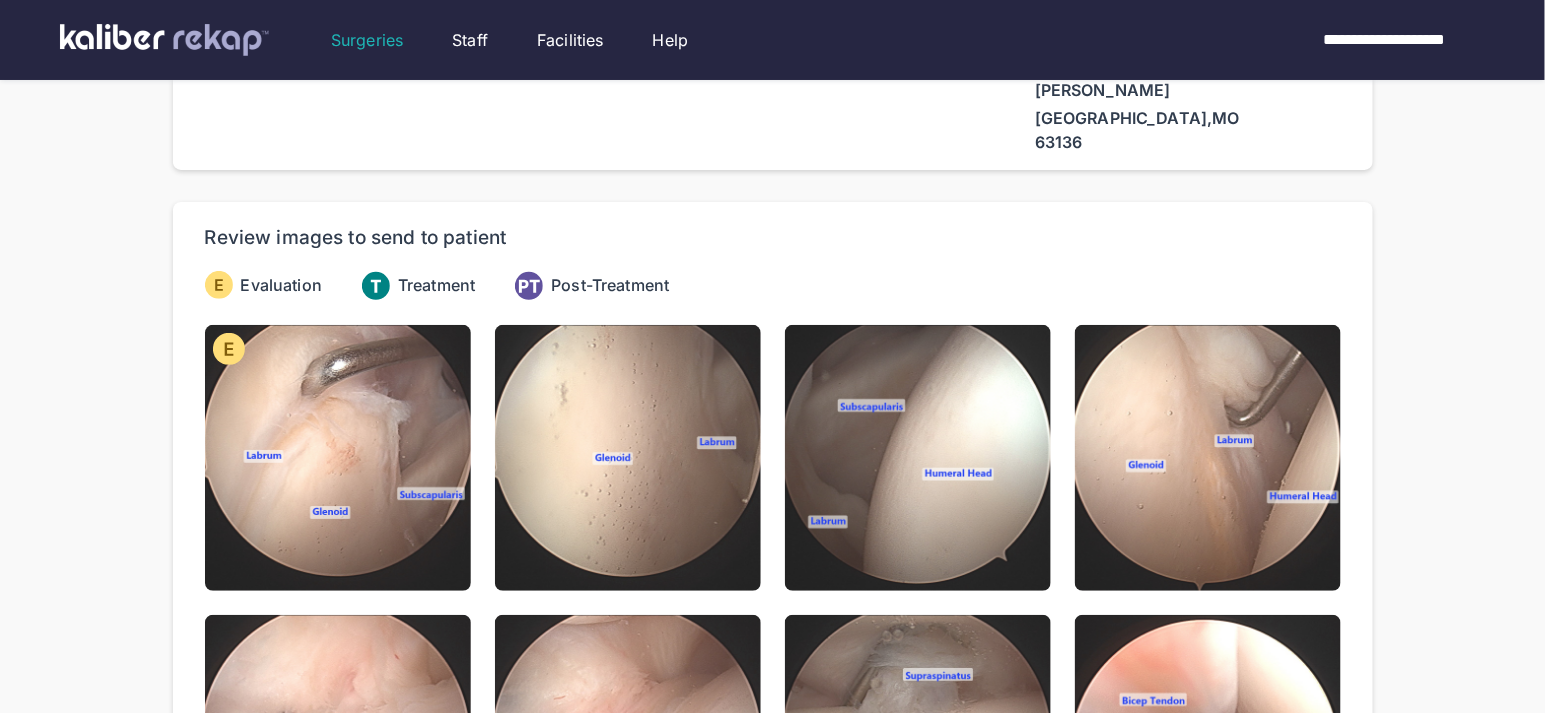 scroll, scrollTop: 88, scrollLeft: 0, axis: vertical 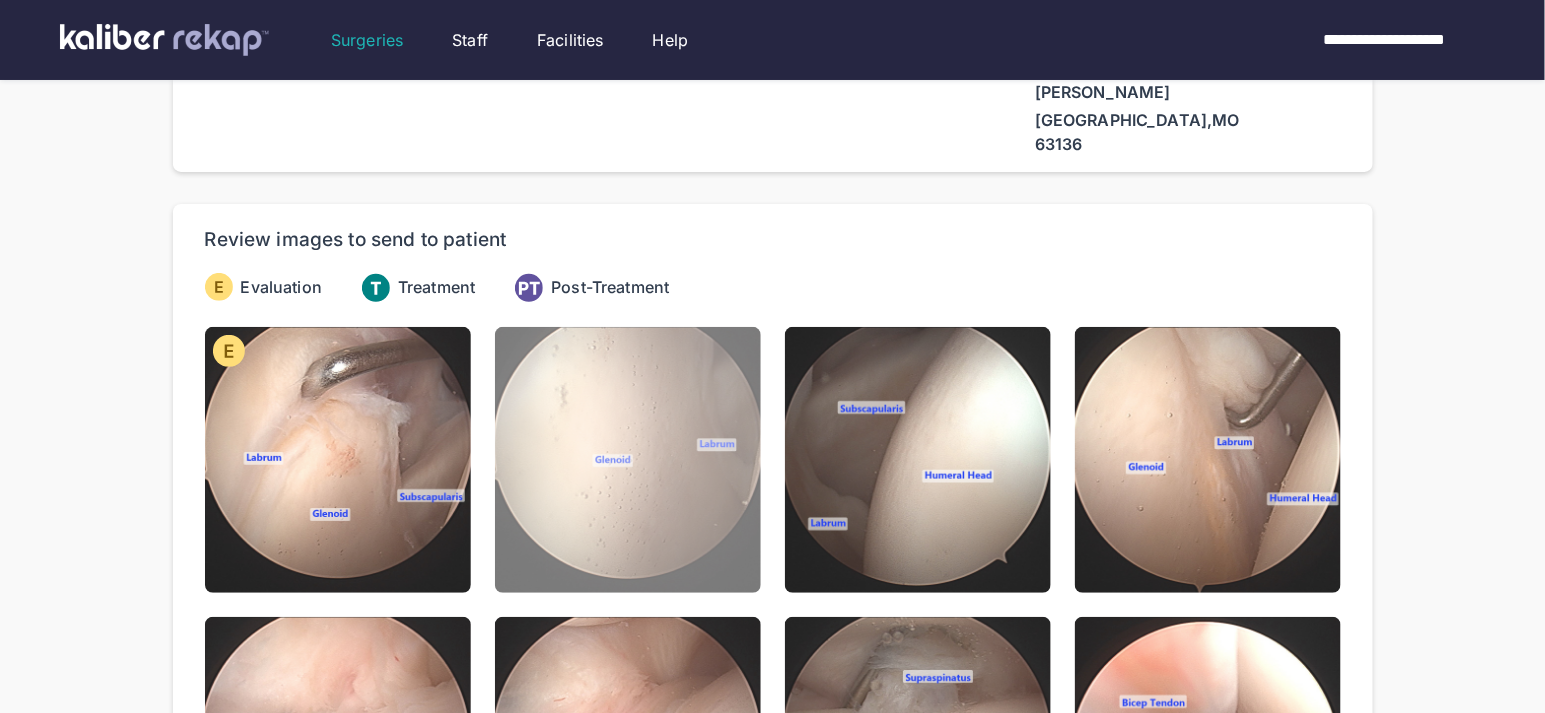 click at bounding box center [628, 460] 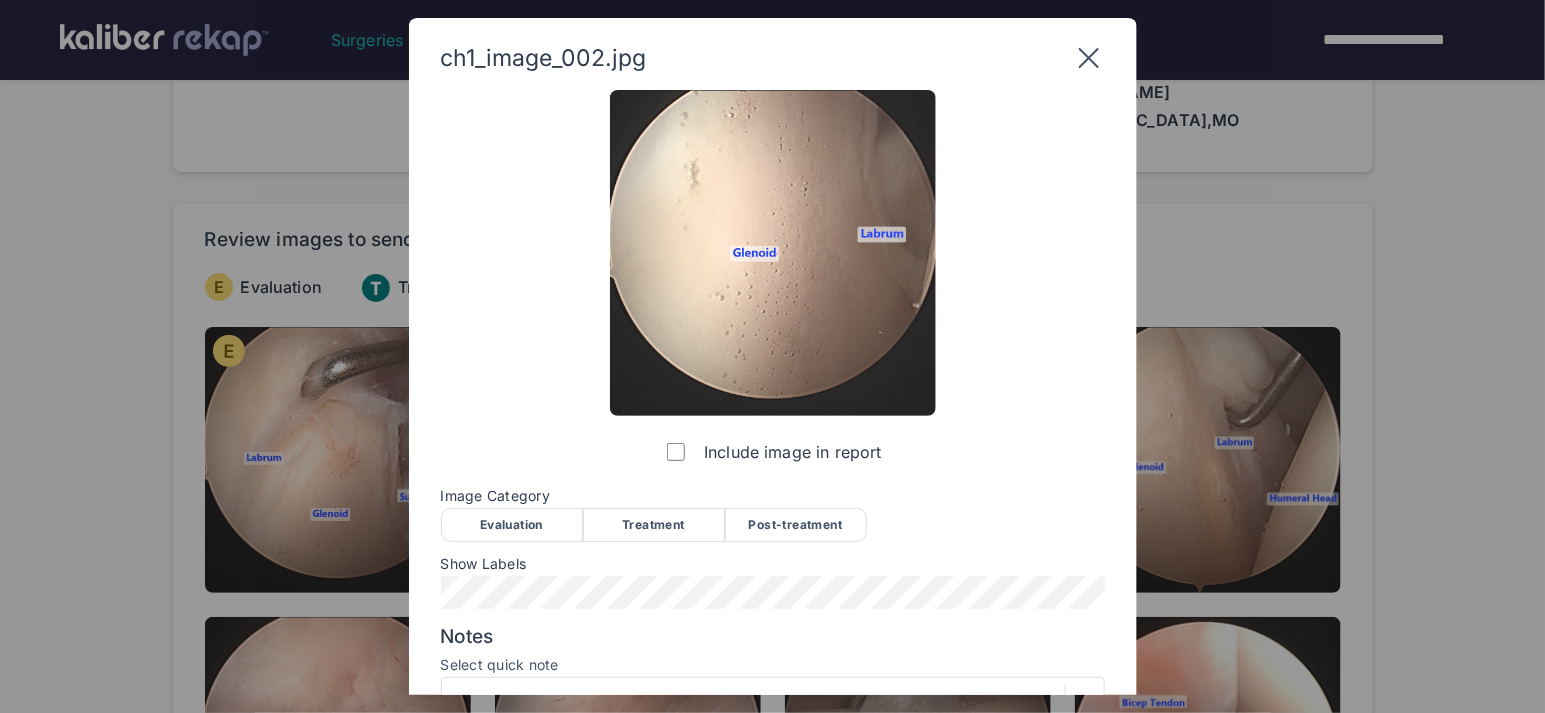 click on "Evaluation" at bounding box center [512, 525] 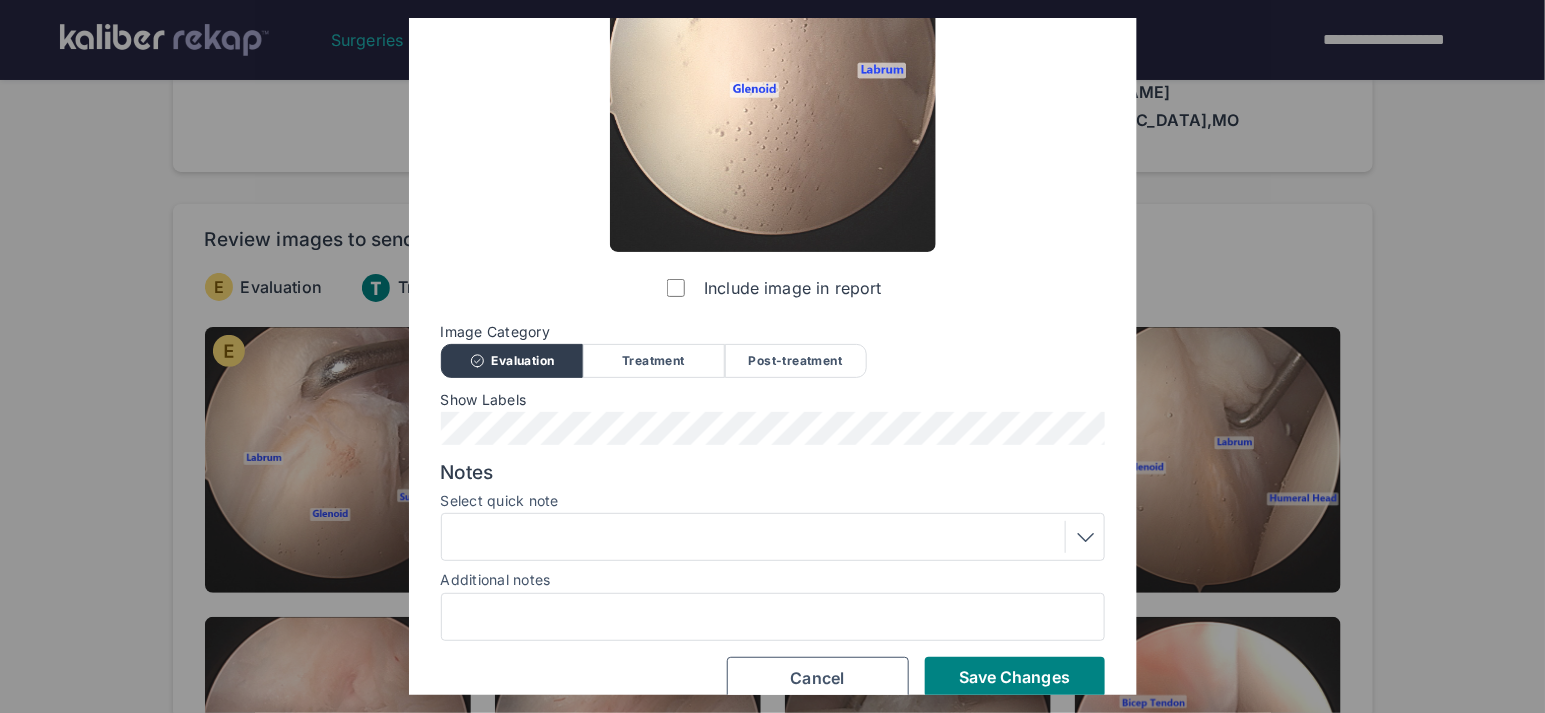 scroll, scrollTop: 189, scrollLeft: 0, axis: vertical 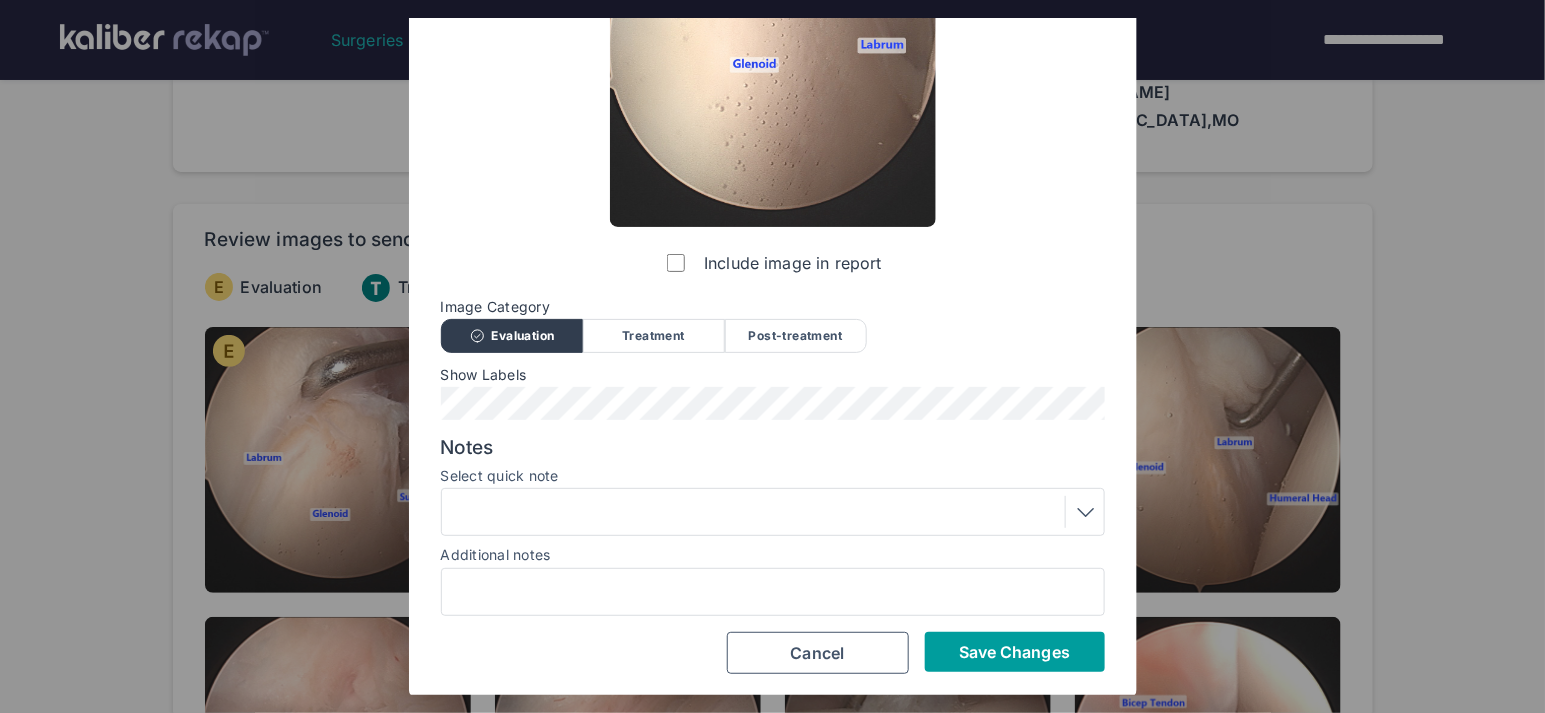 click on "Save Changes" at bounding box center [1015, 652] 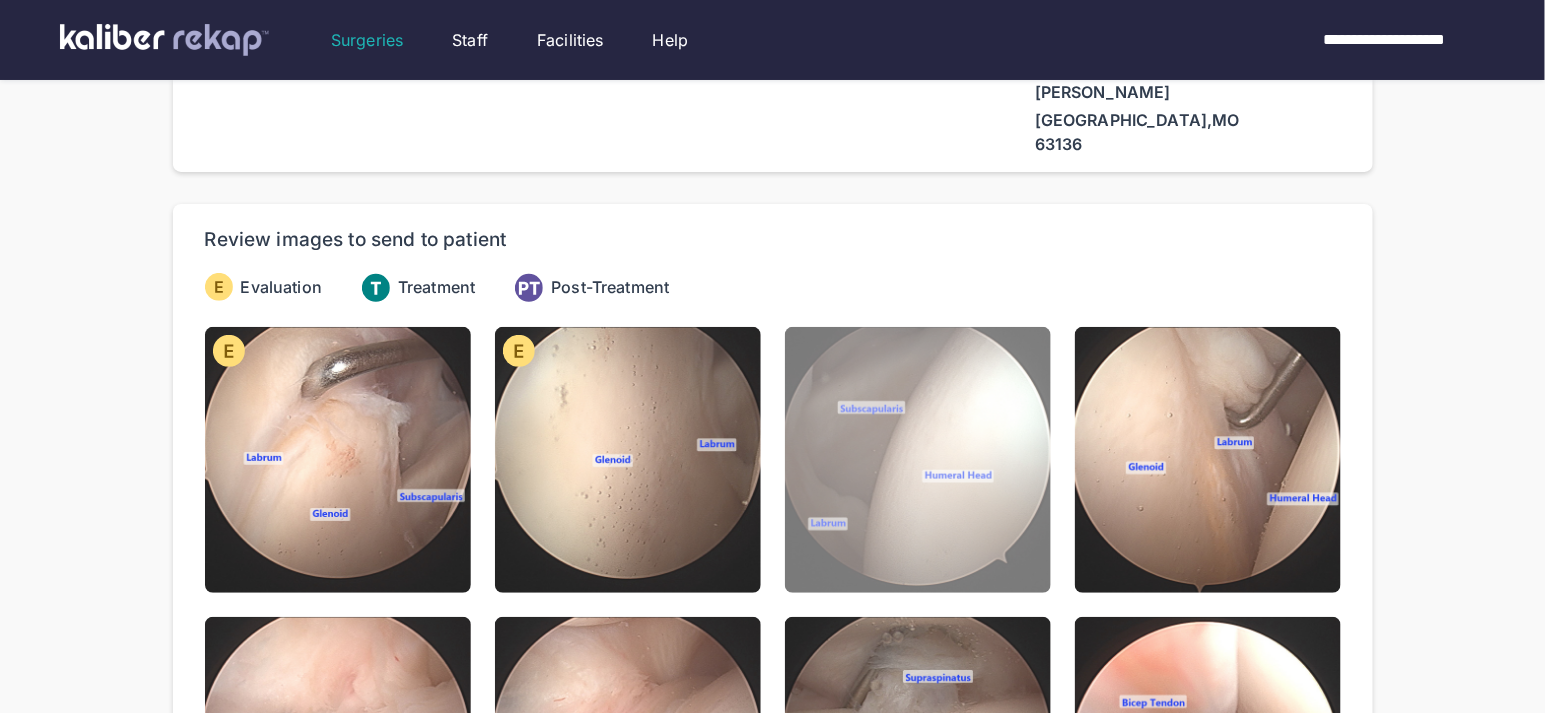 click at bounding box center [918, 460] 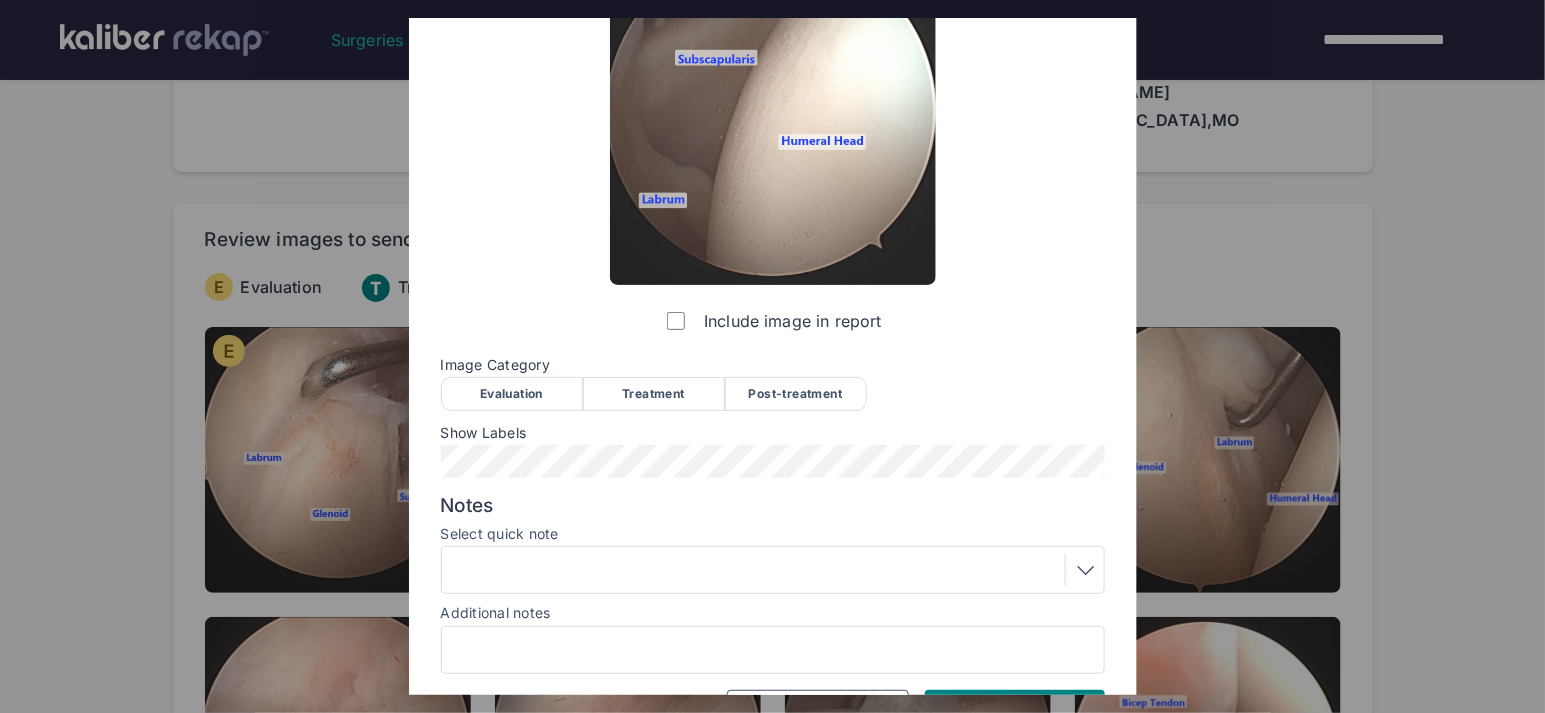 scroll, scrollTop: 152, scrollLeft: 0, axis: vertical 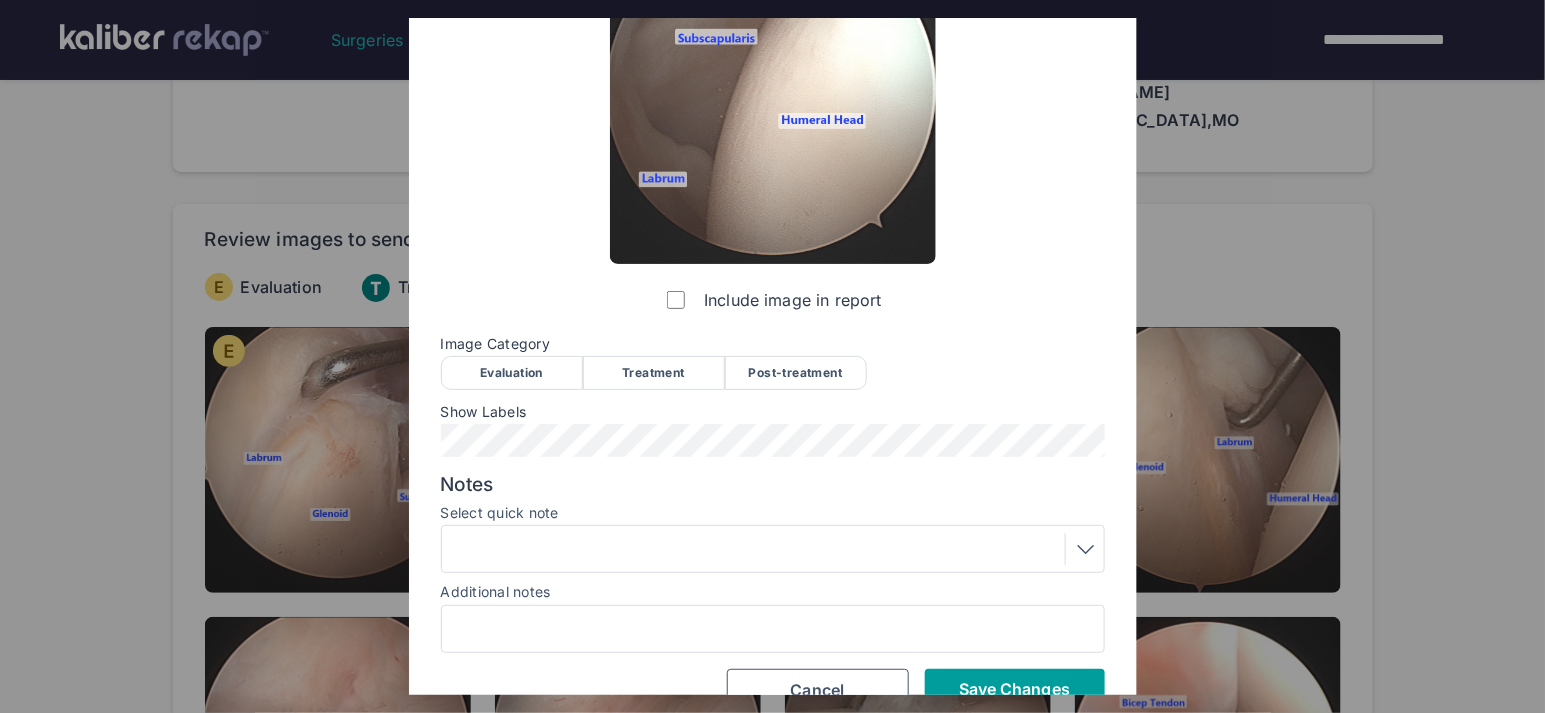 click on "Save Changes" at bounding box center (1014, 689) 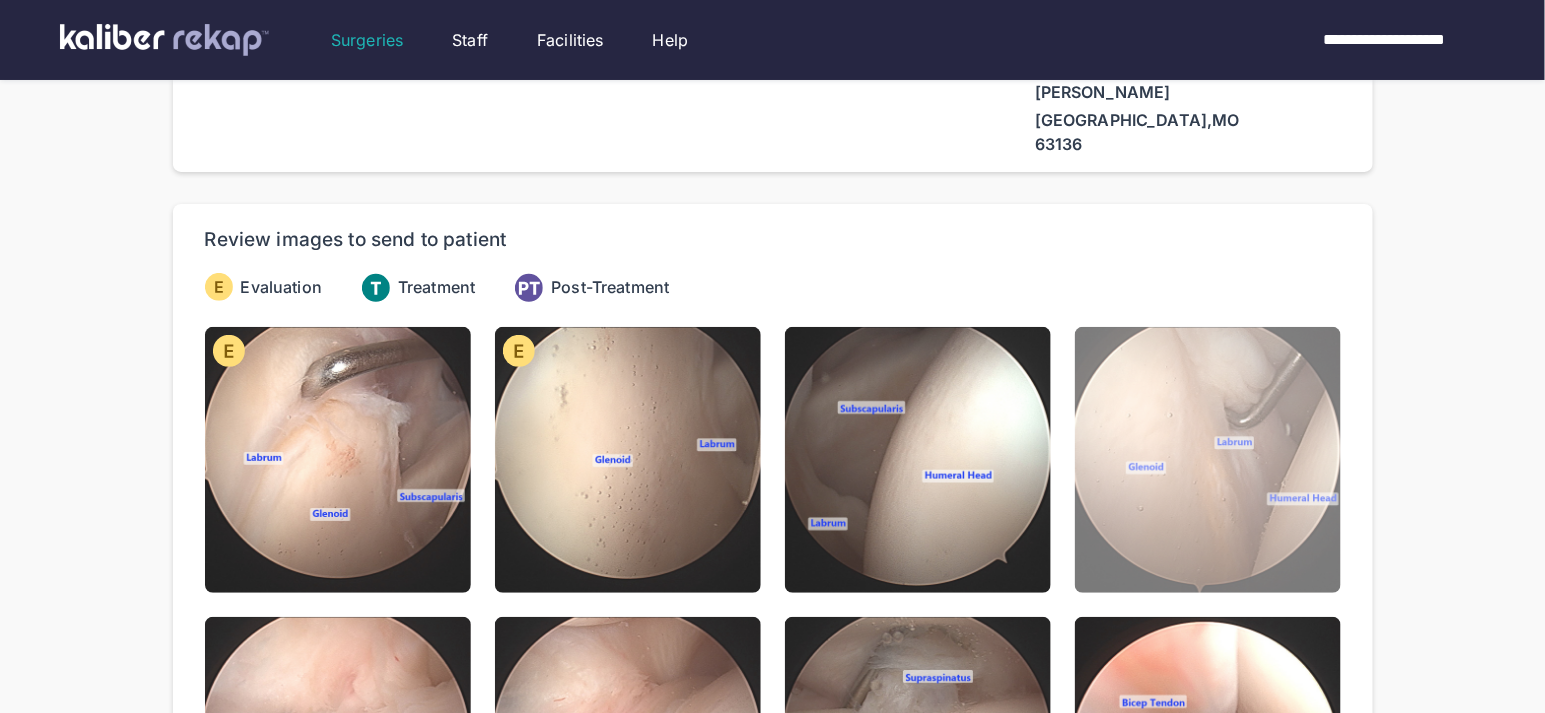click at bounding box center [1208, 460] 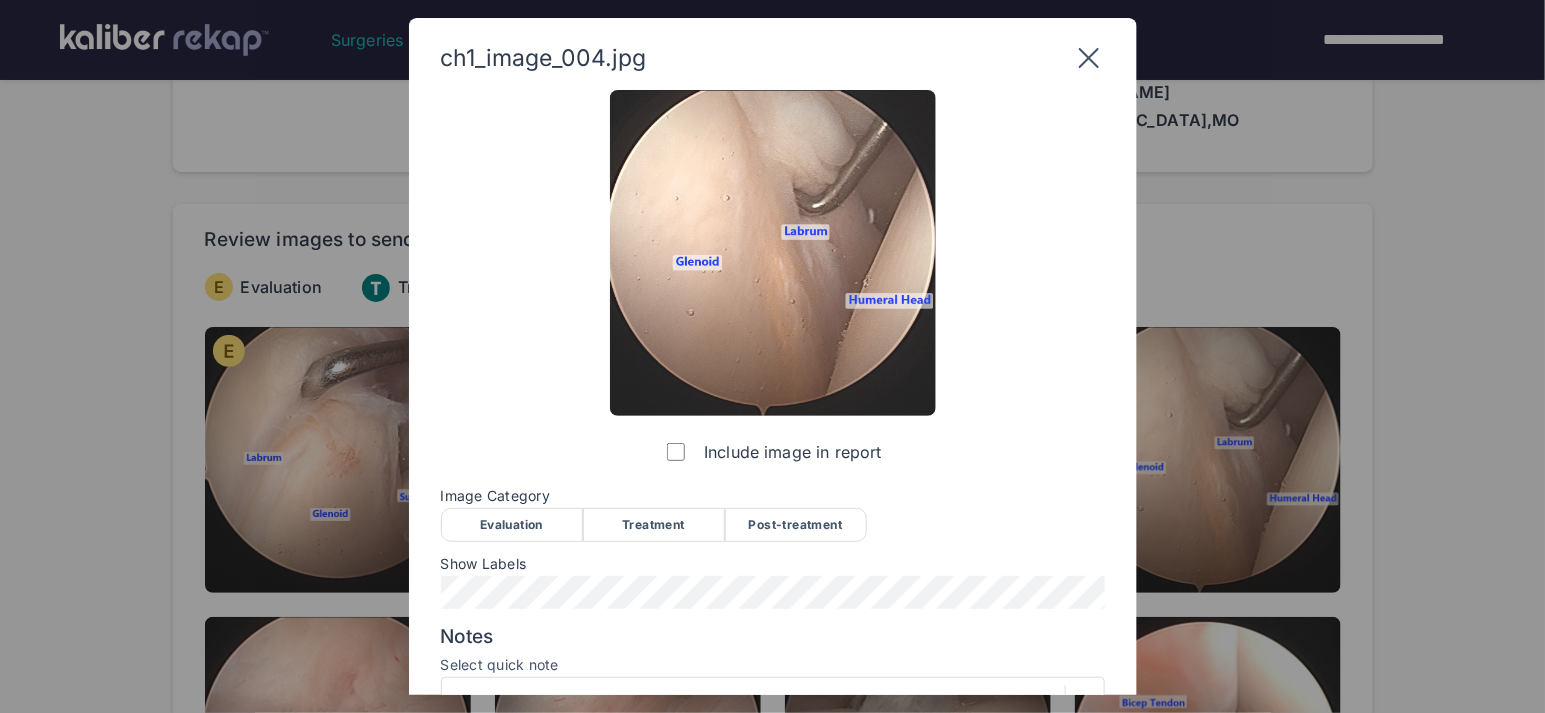 click on "Evaluation" at bounding box center (512, 525) 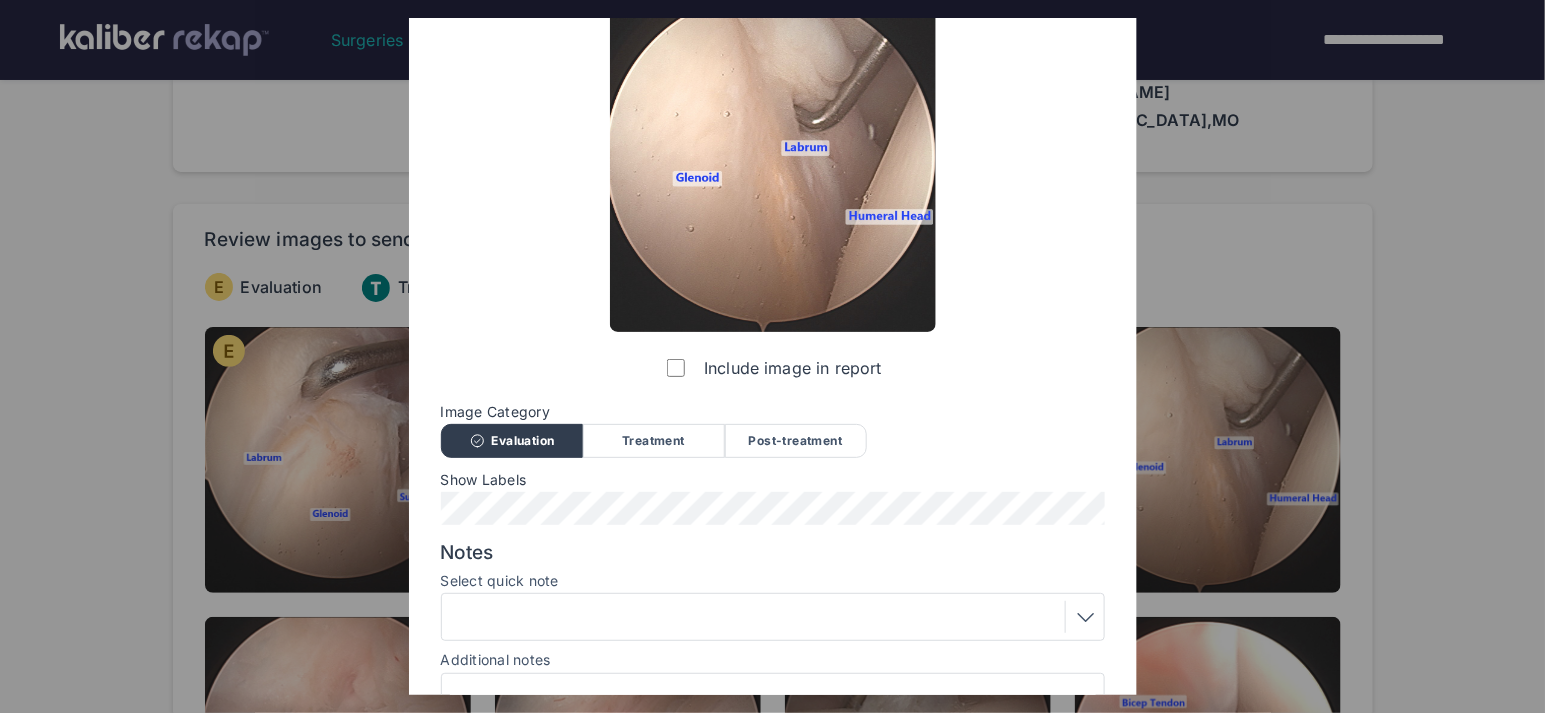 scroll, scrollTop: 189, scrollLeft: 0, axis: vertical 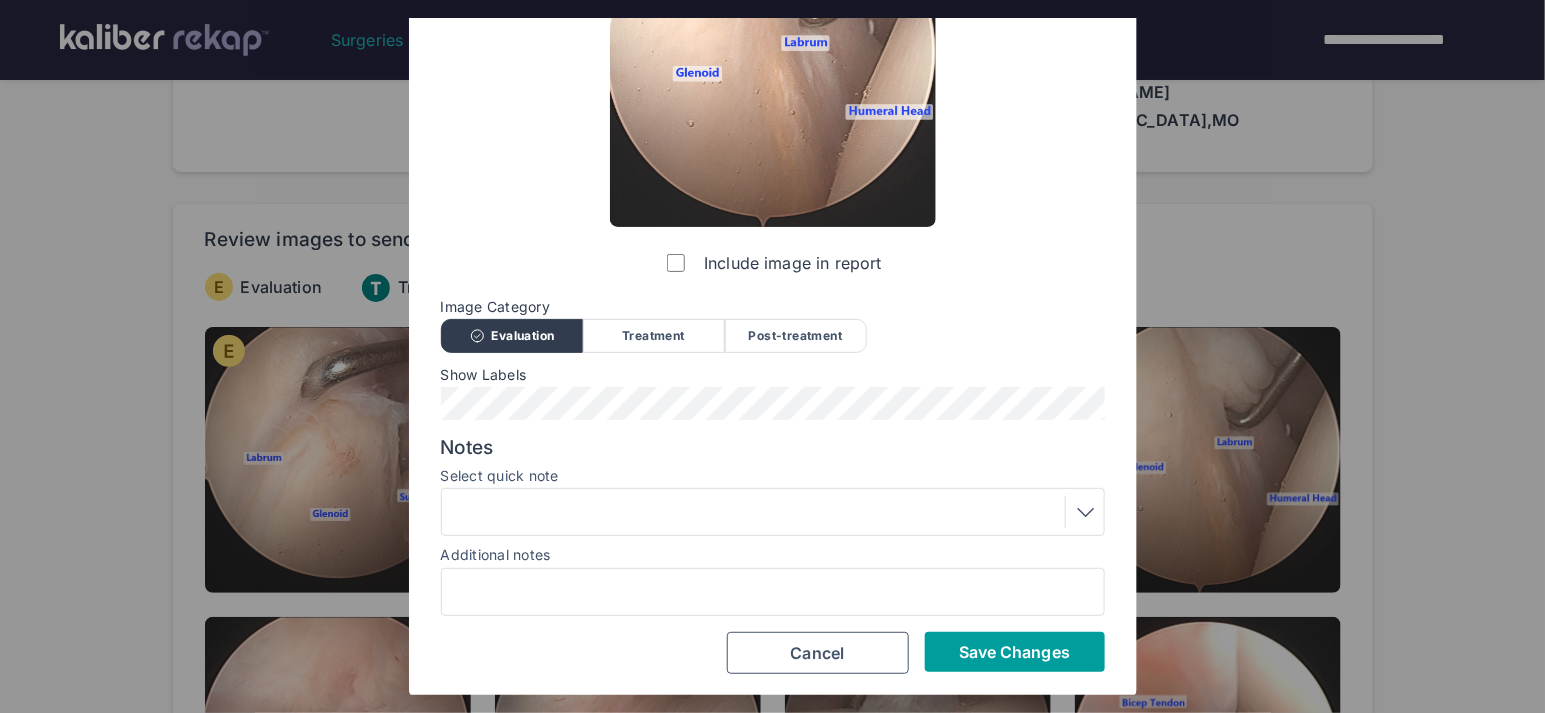 click on "Save Changes" at bounding box center [1014, 652] 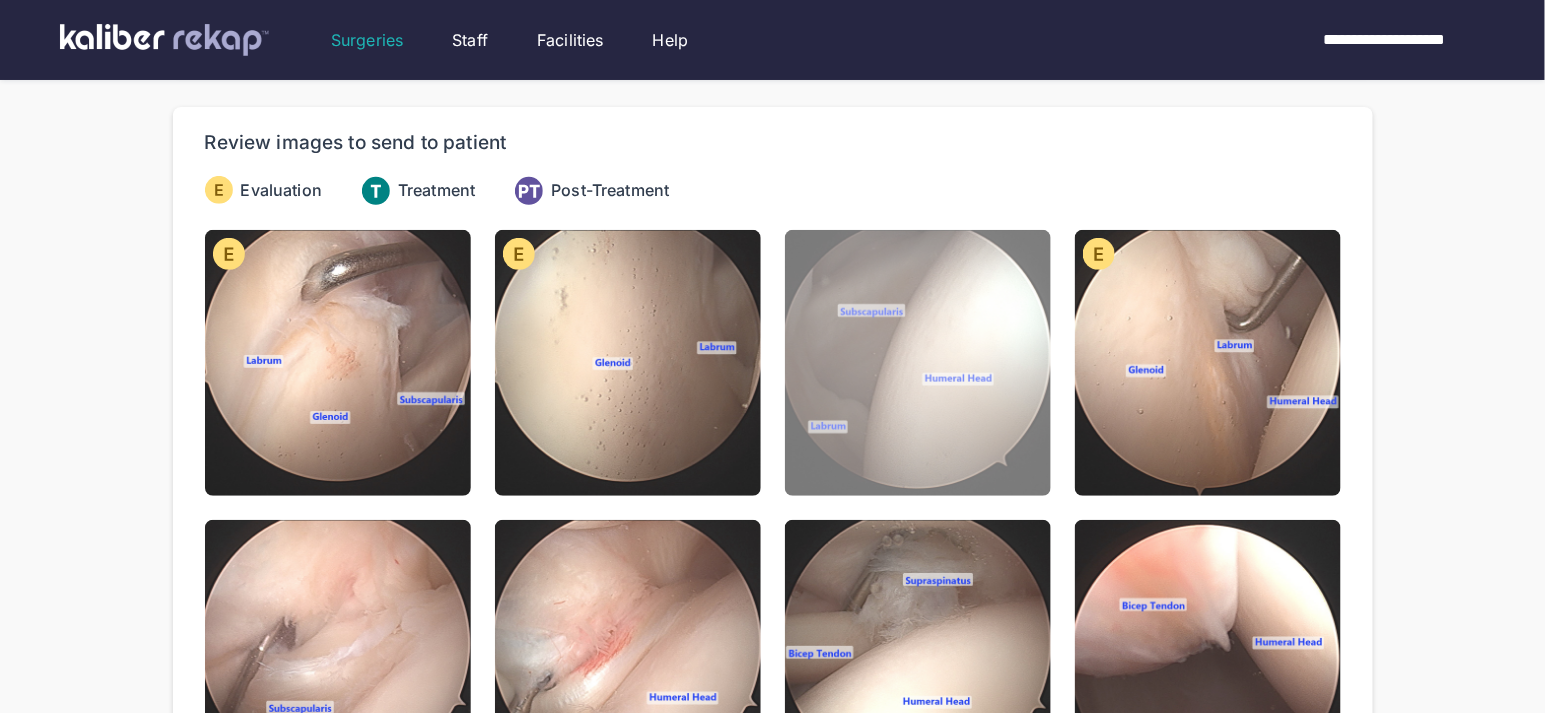 scroll, scrollTop: 334, scrollLeft: 0, axis: vertical 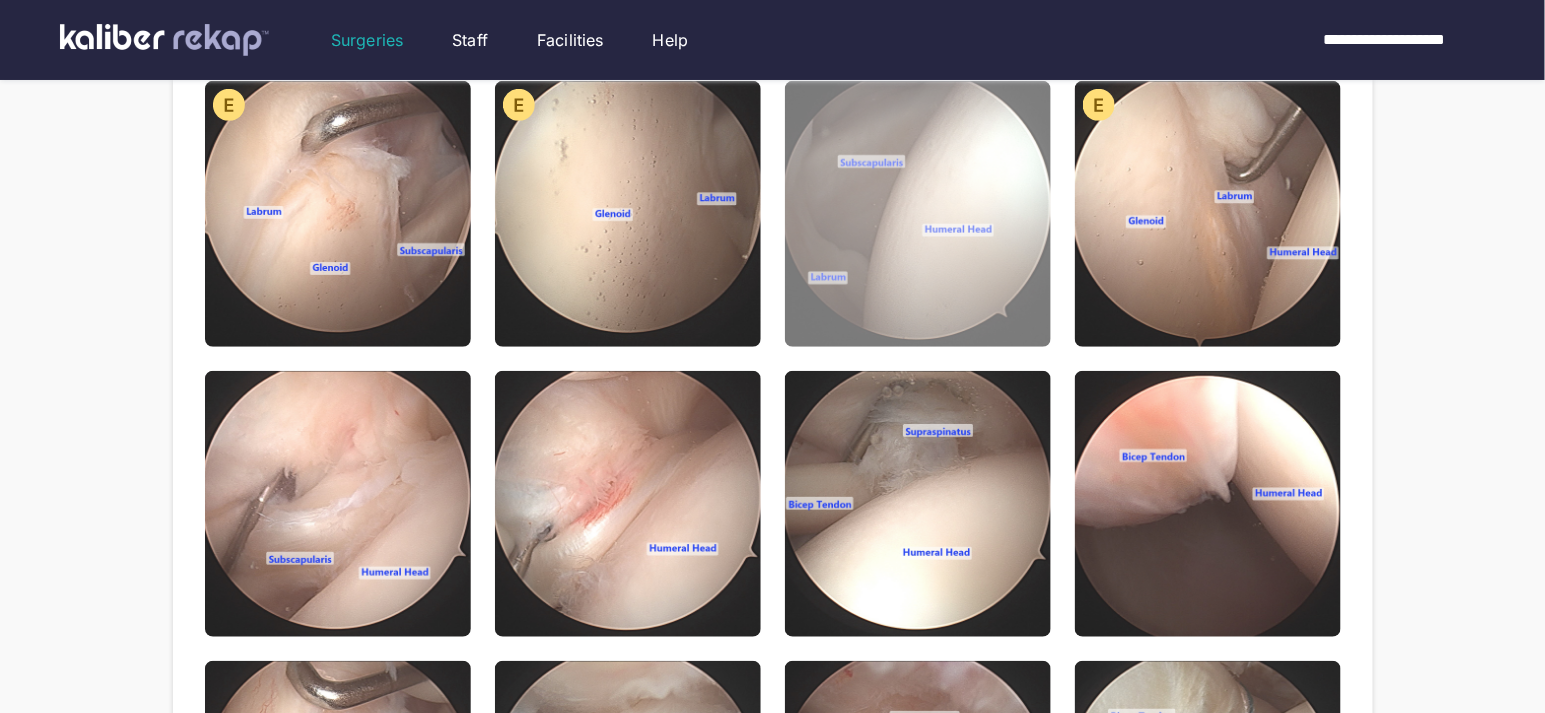 click at bounding box center [918, 214] 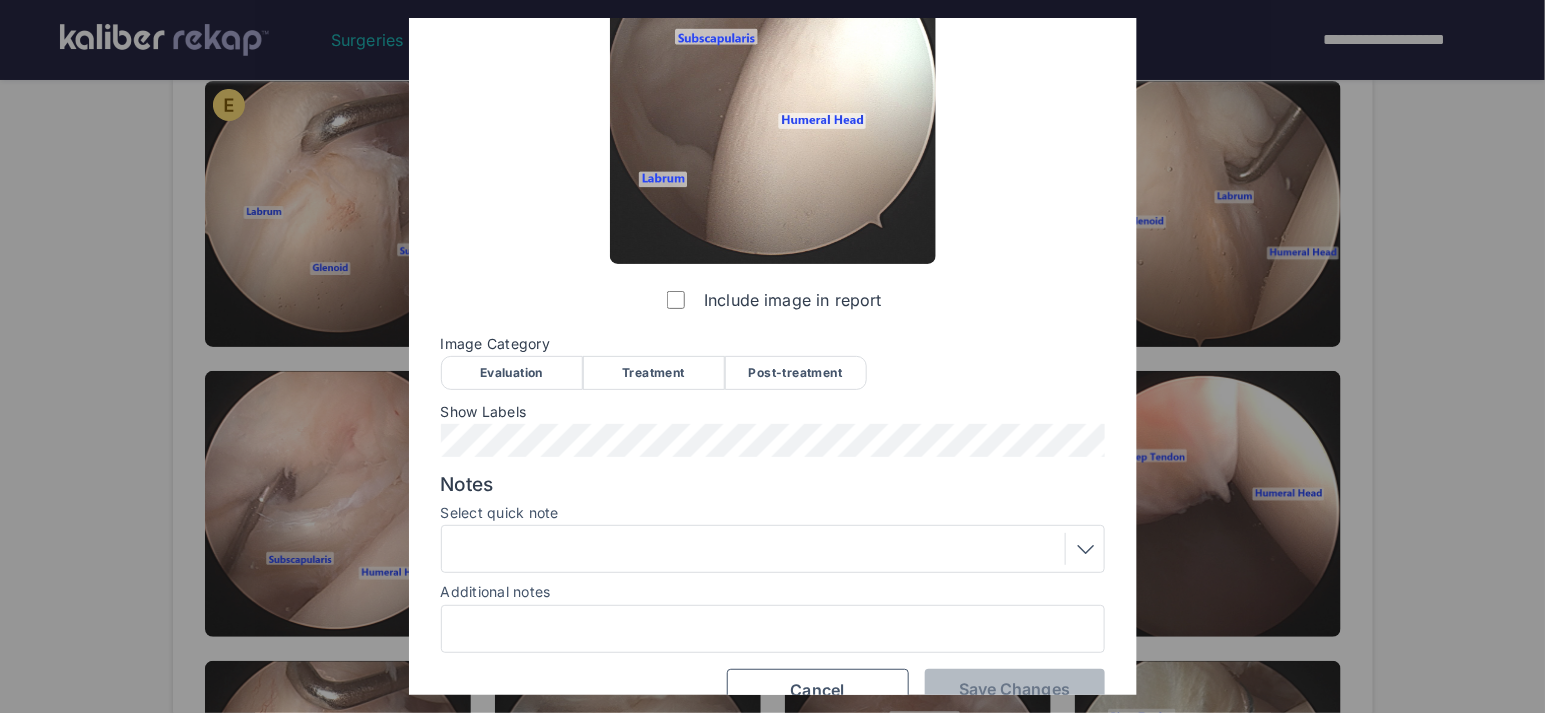 click on "Evaluation" at bounding box center (512, 373) 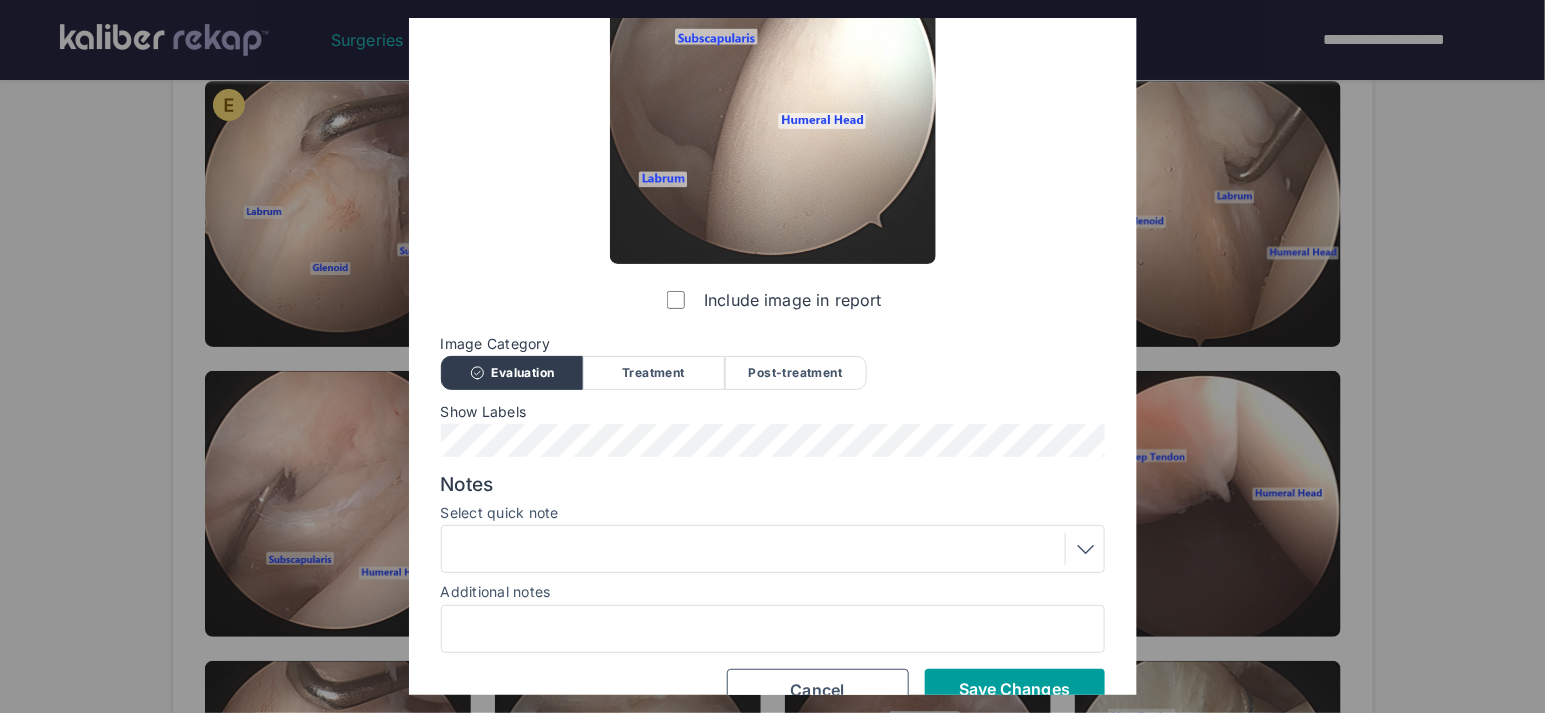 click on "Save Changes" at bounding box center (1015, 689) 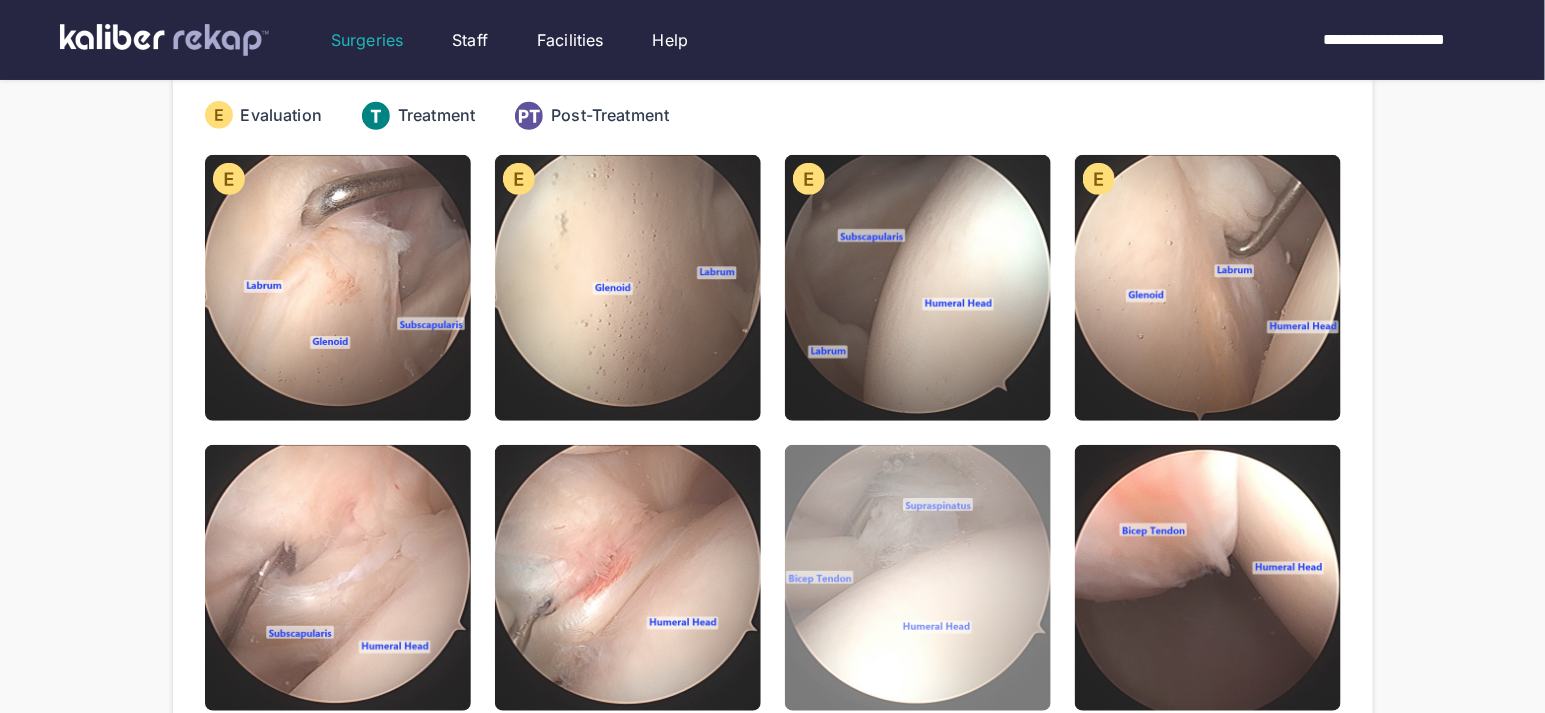 scroll, scrollTop: 224, scrollLeft: 0, axis: vertical 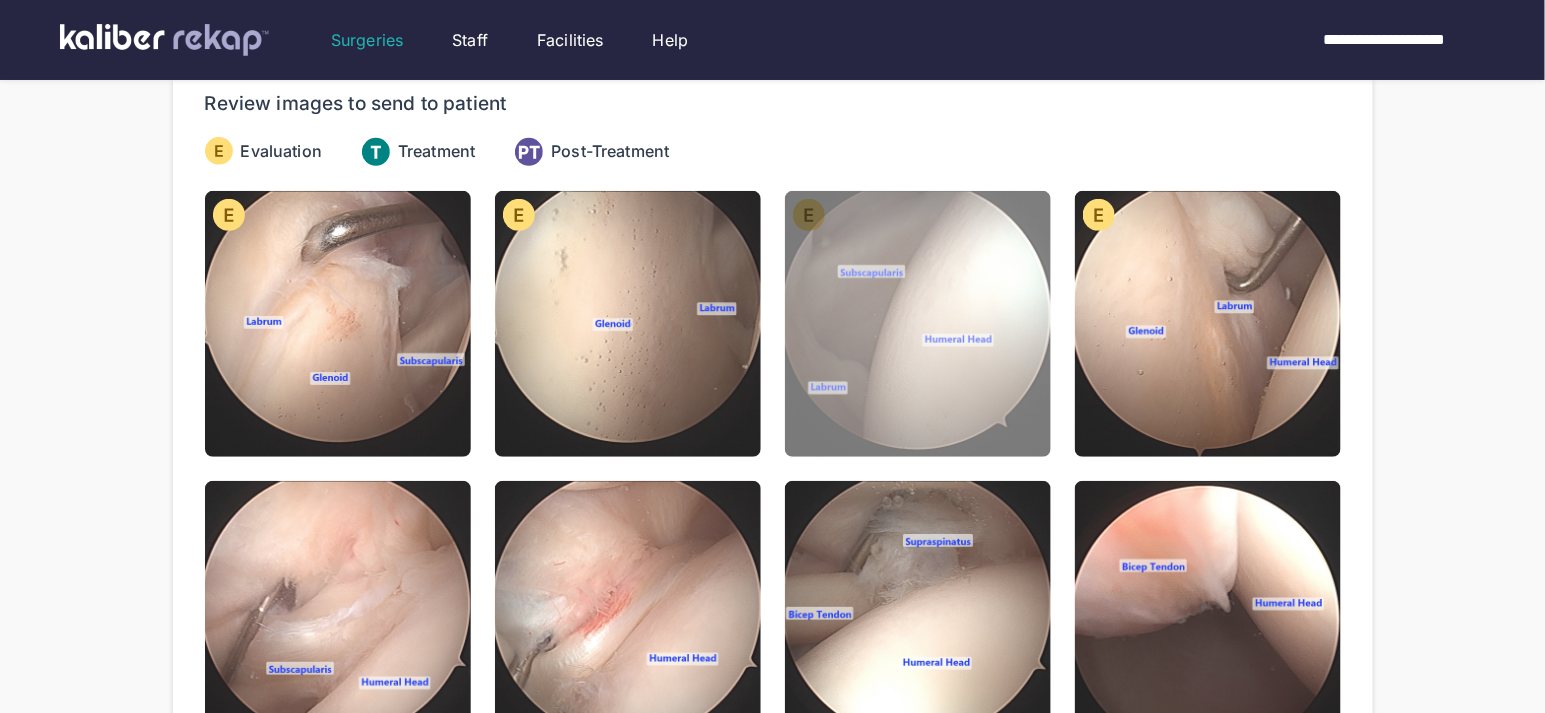 click at bounding box center [918, 324] 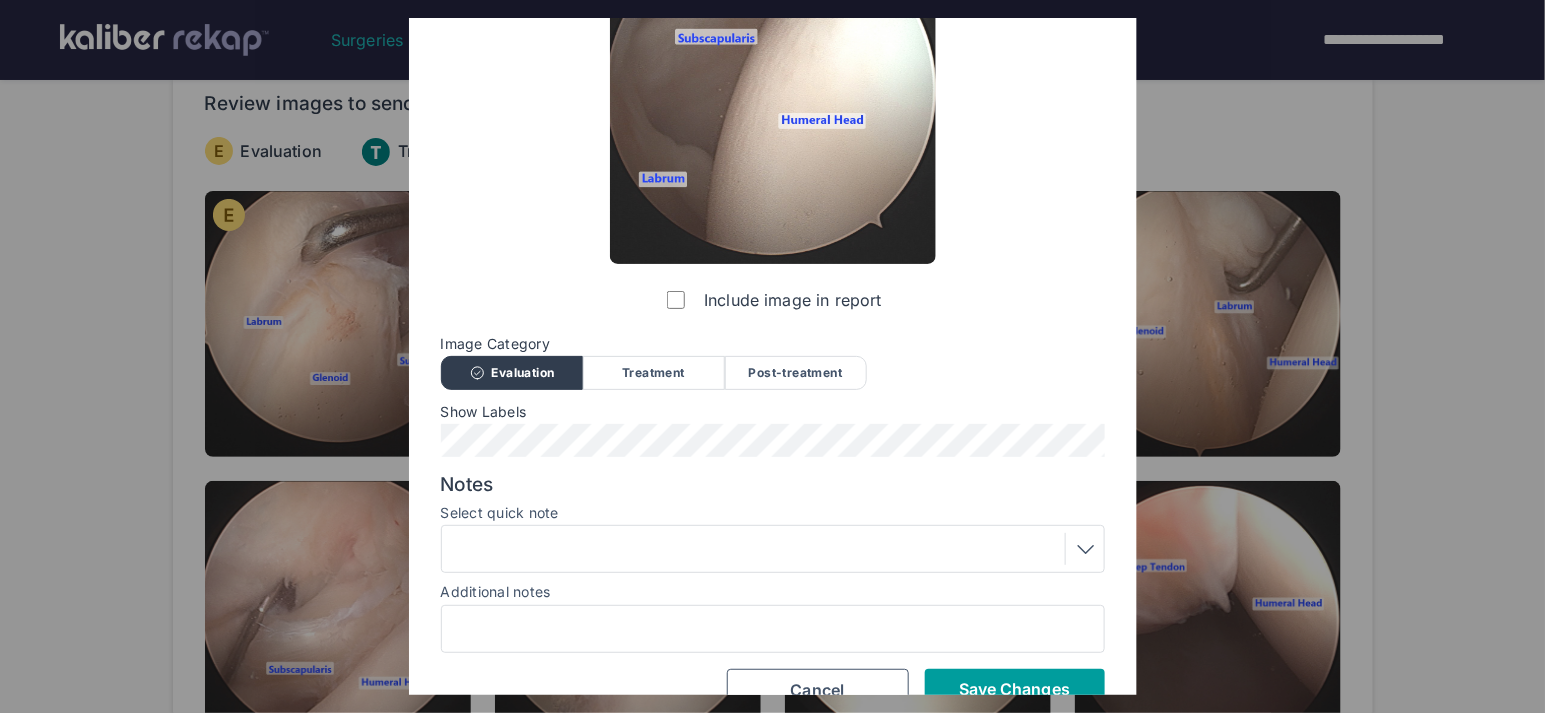 click on "Save Changes" at bounding box center (1015, 689) 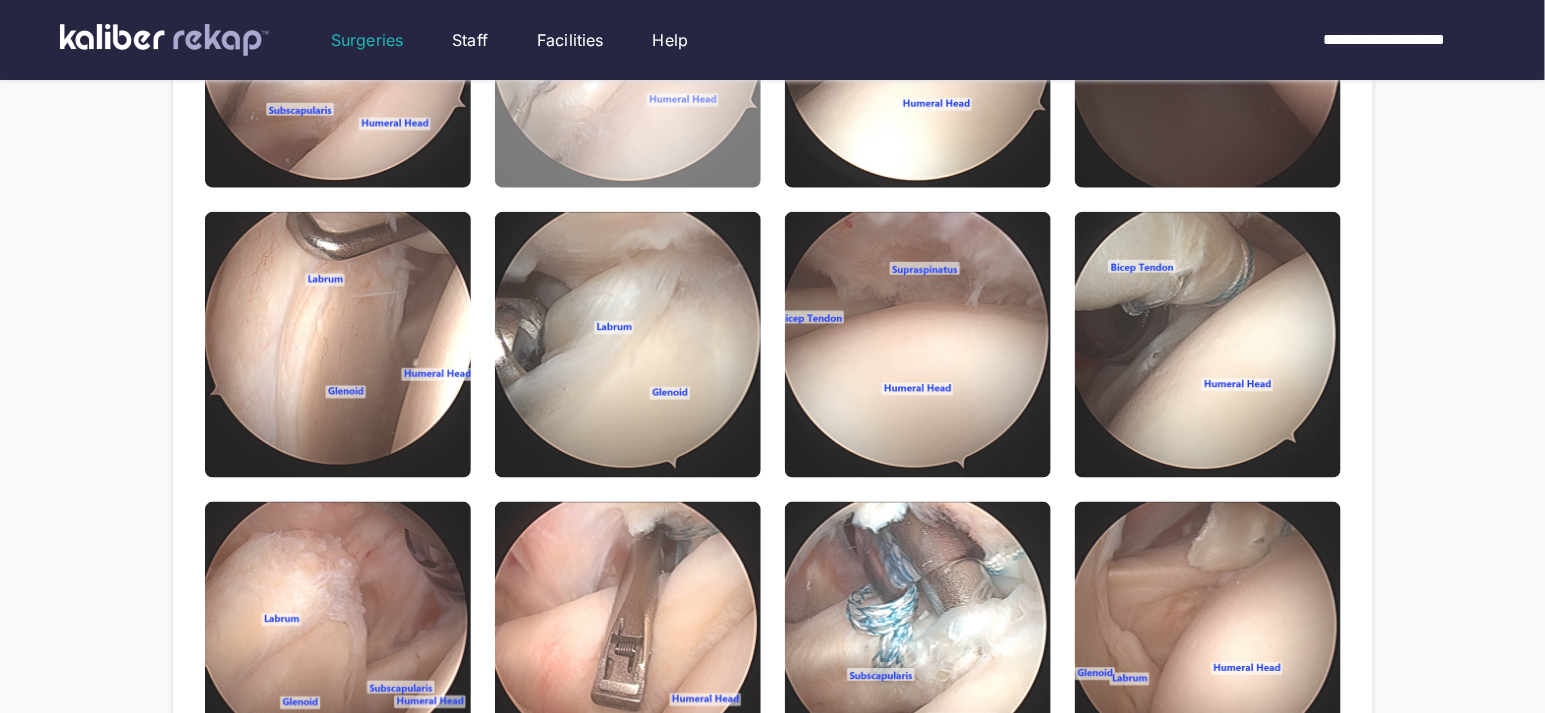 scroll, scrollTop: 768, scrollLeft: 0, axis: vertical 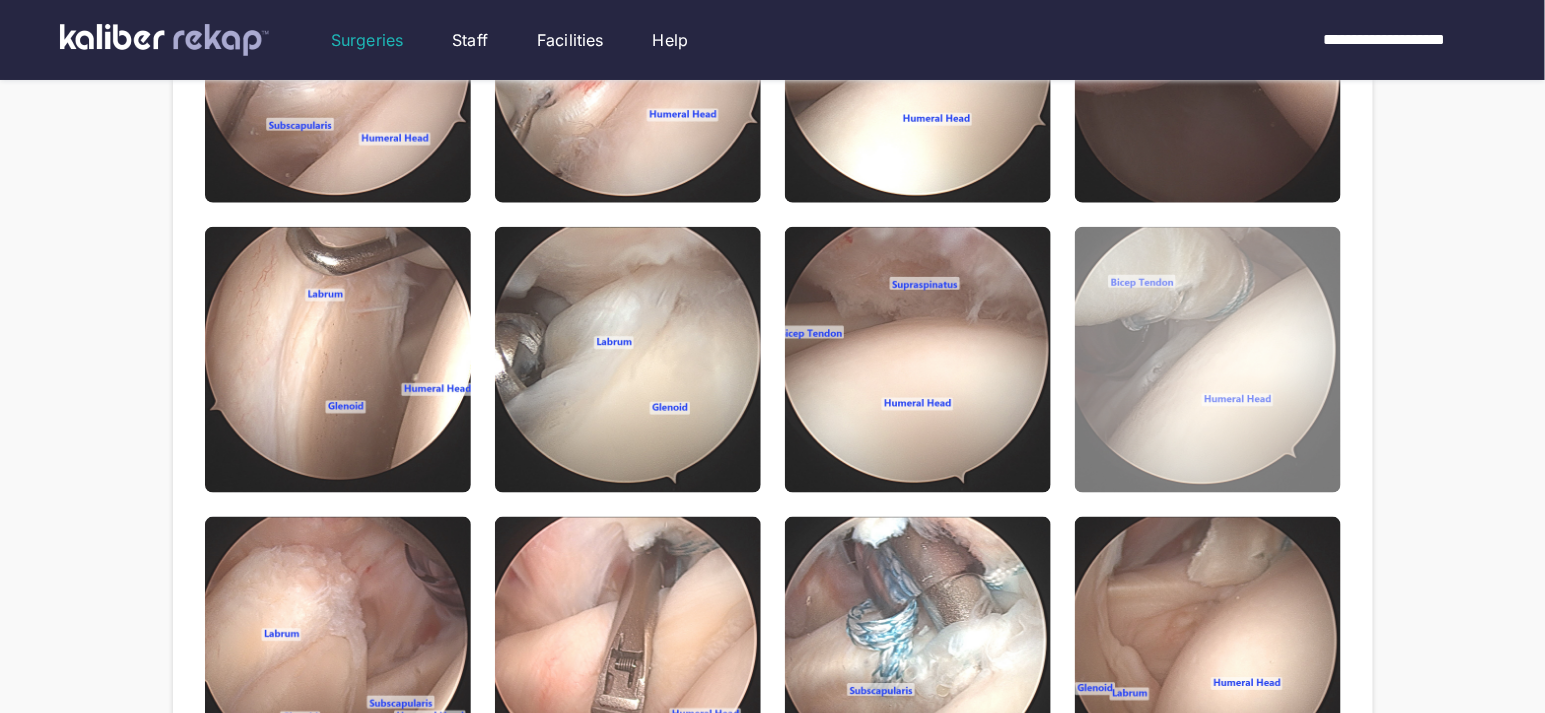 click at bounding box center (1208, 360) 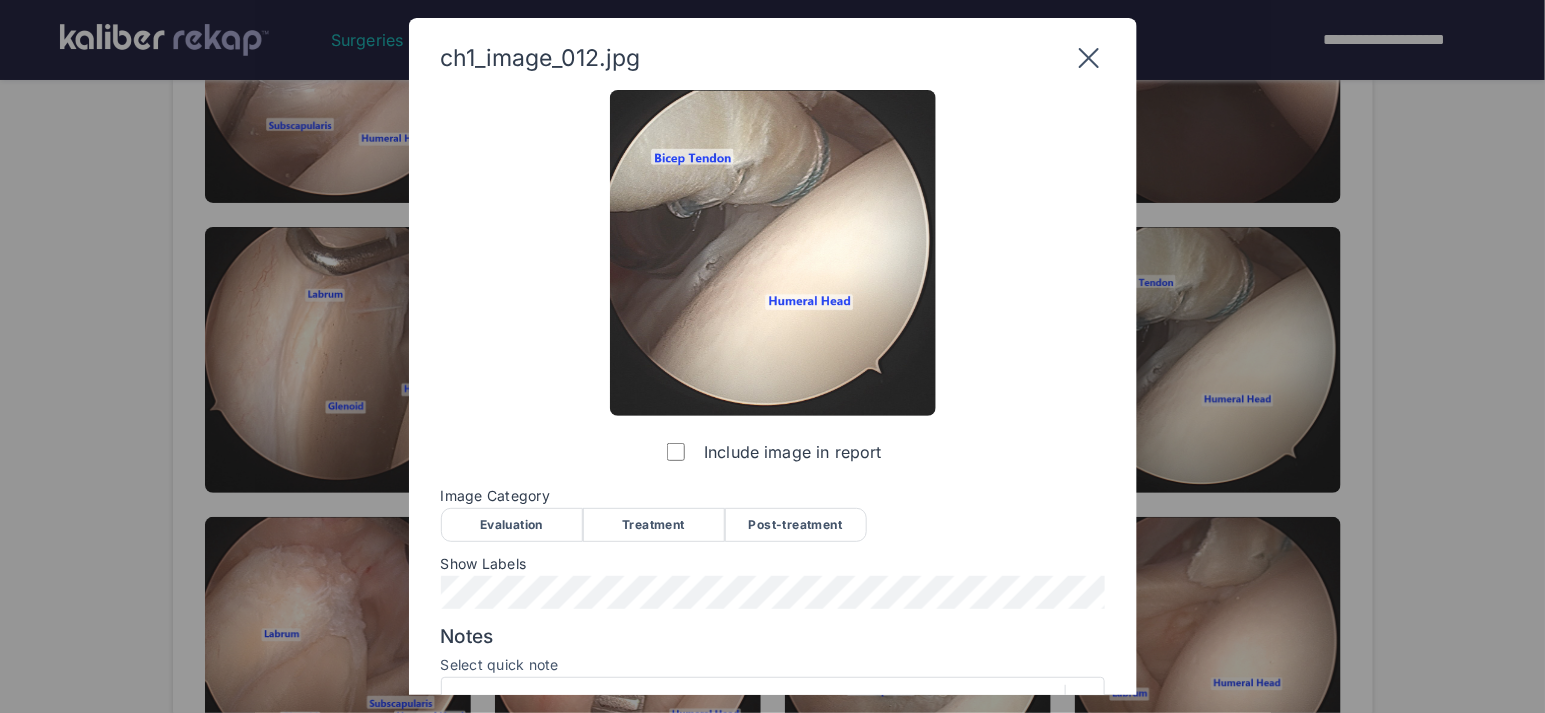 click on "Treatment" at bounding box center (654, 525) 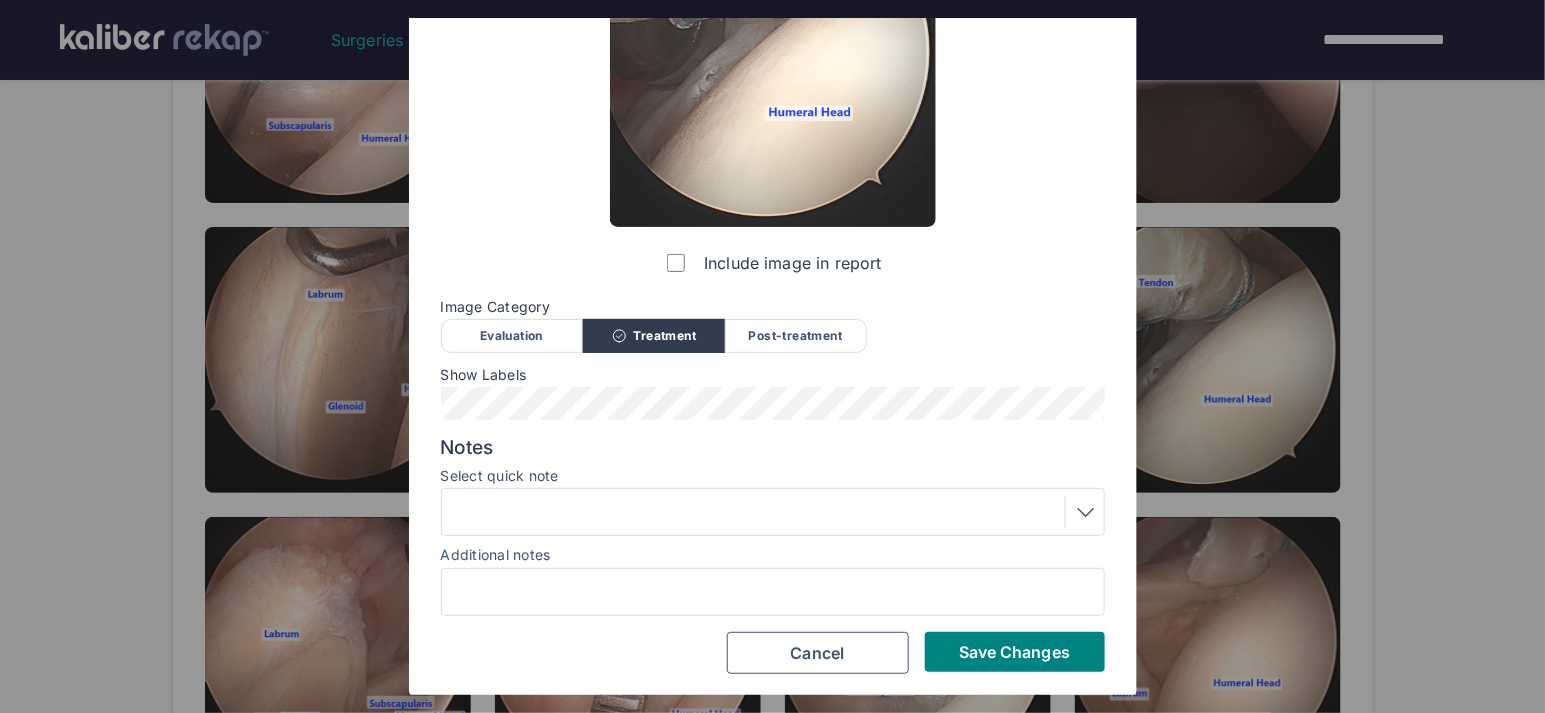 click at bounding box center [773, 512] 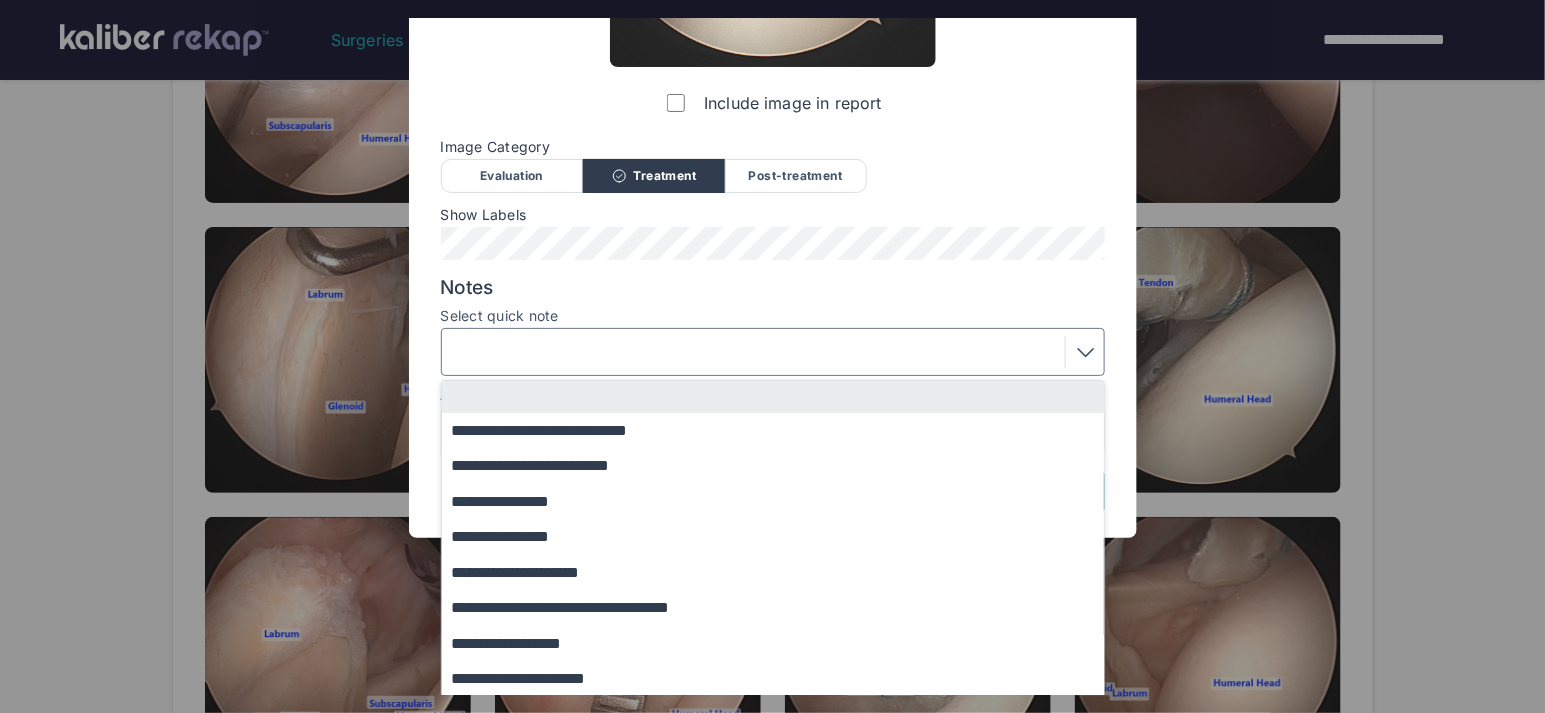 scroll, scrollTop: 354, scrollLeft: 0, axis: vertical 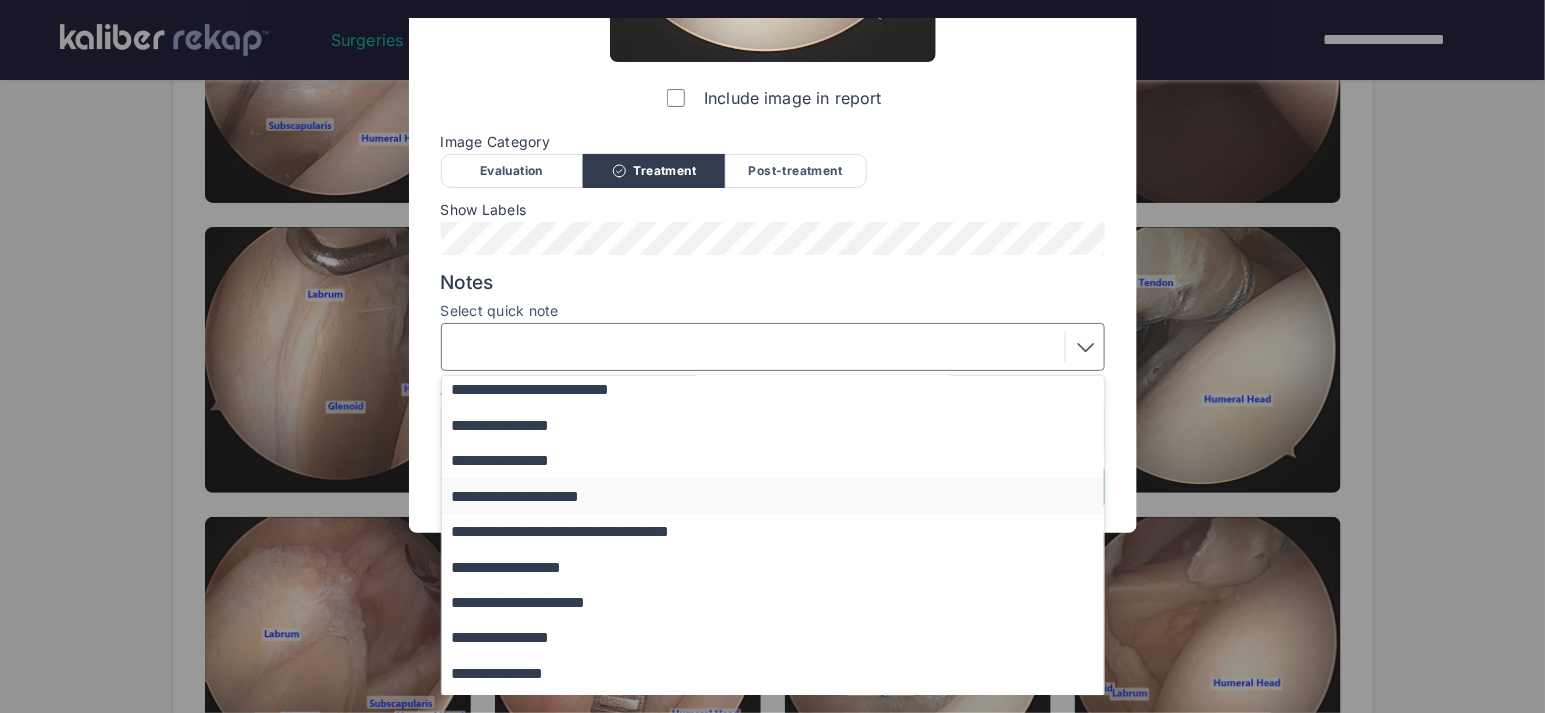 click on "**********" at bounding box center (782, 495) 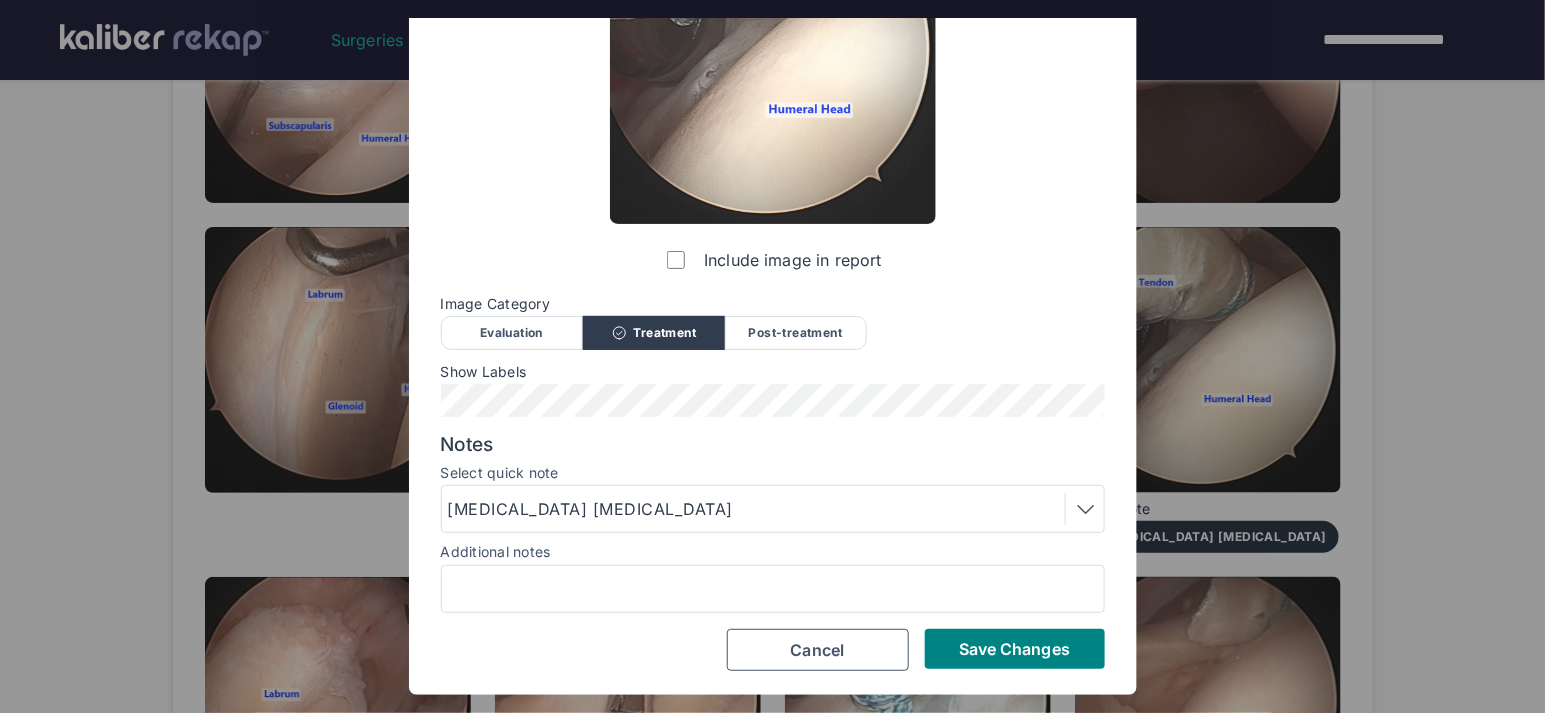 scroll, scrollTop: 189, scrollLeft: 0, axis: vertical 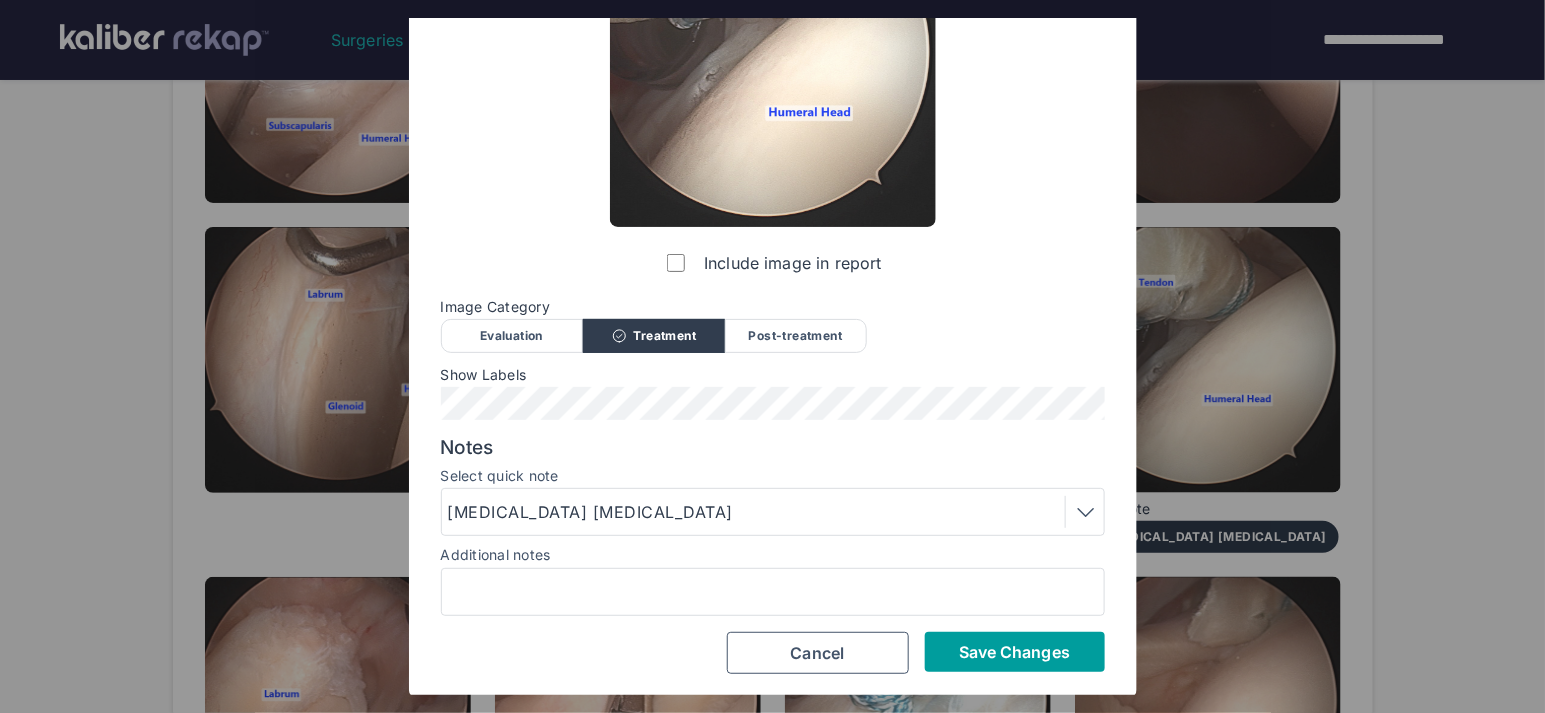 click on "Save Changes" at bounding box center (1014, 652) 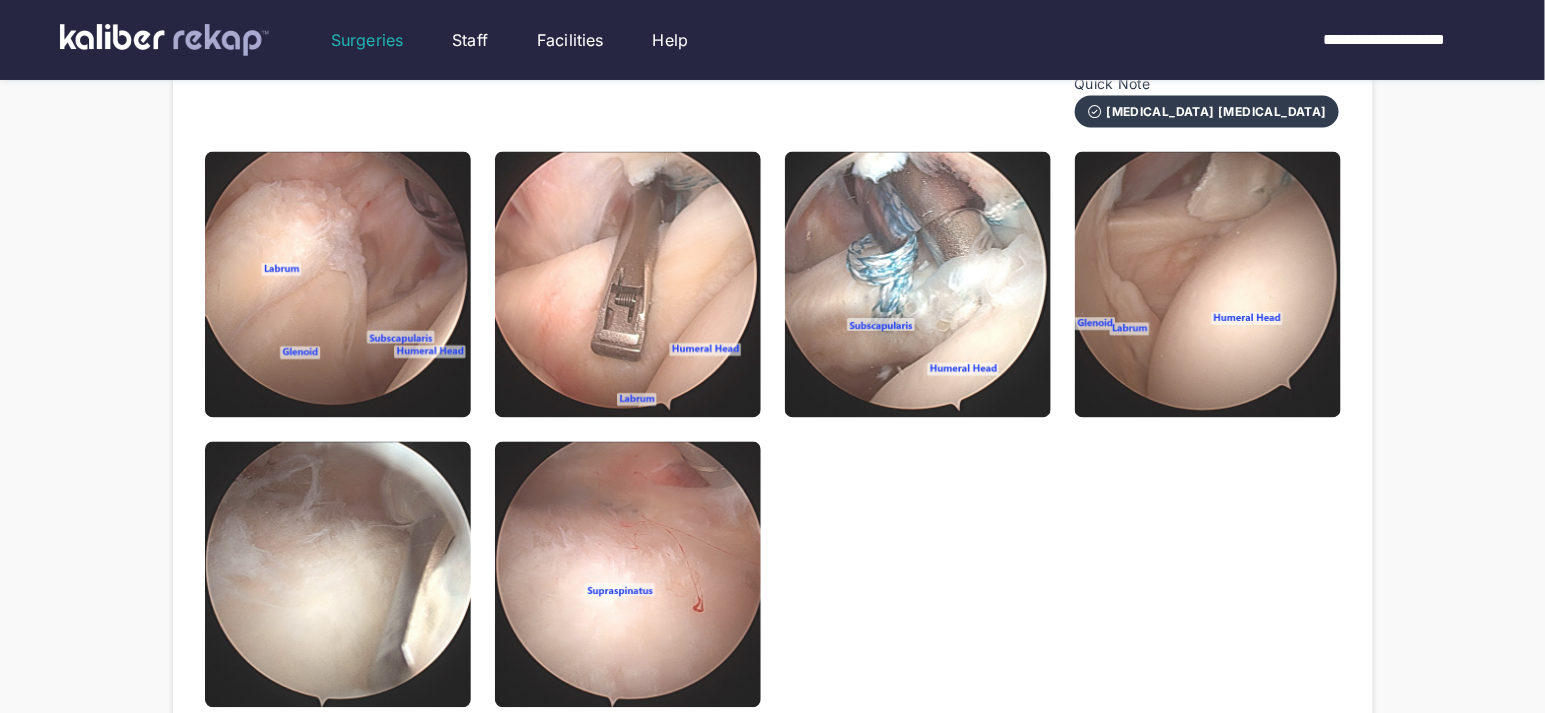 scroll, scrollTop: 861, scrollLeft: 0, axis: vertical 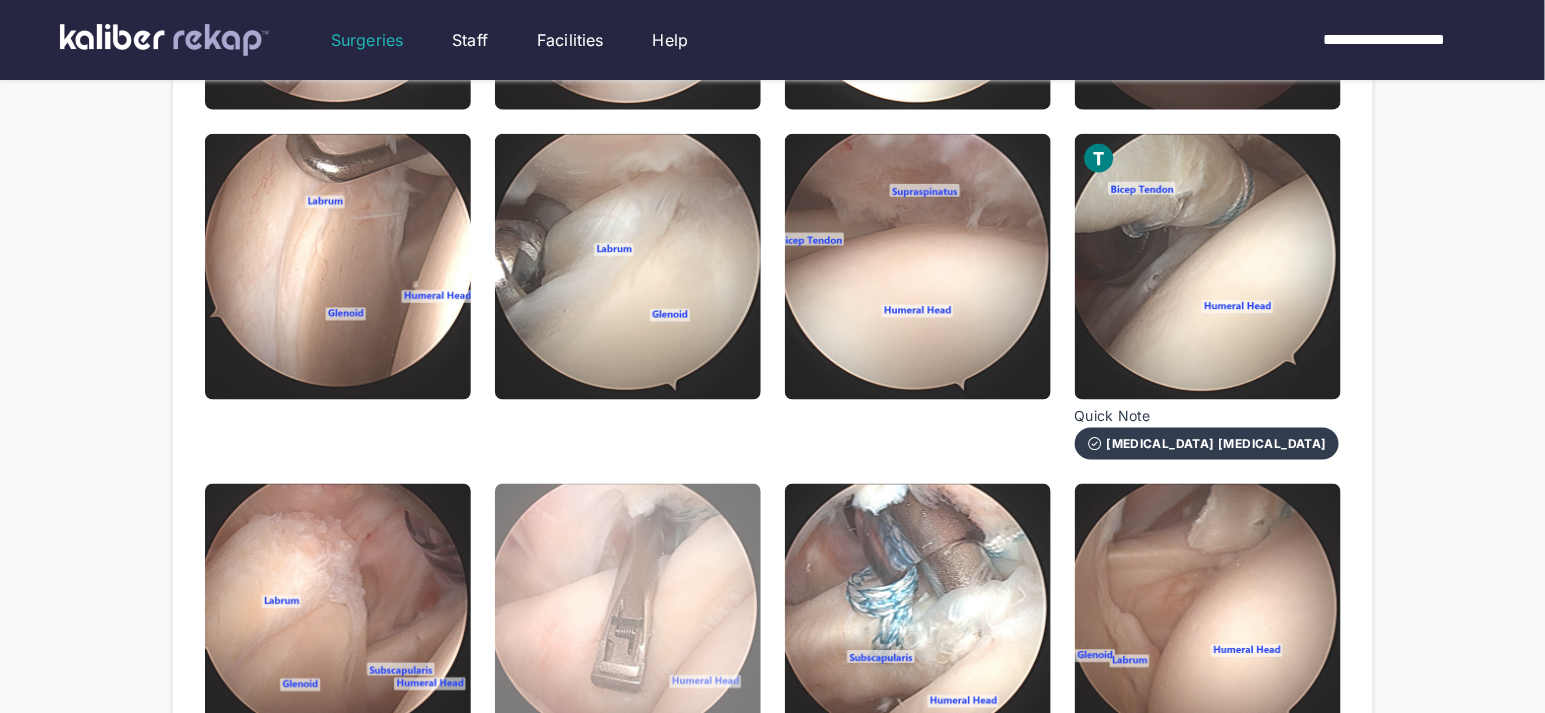 click at bounding box center (628, 617) 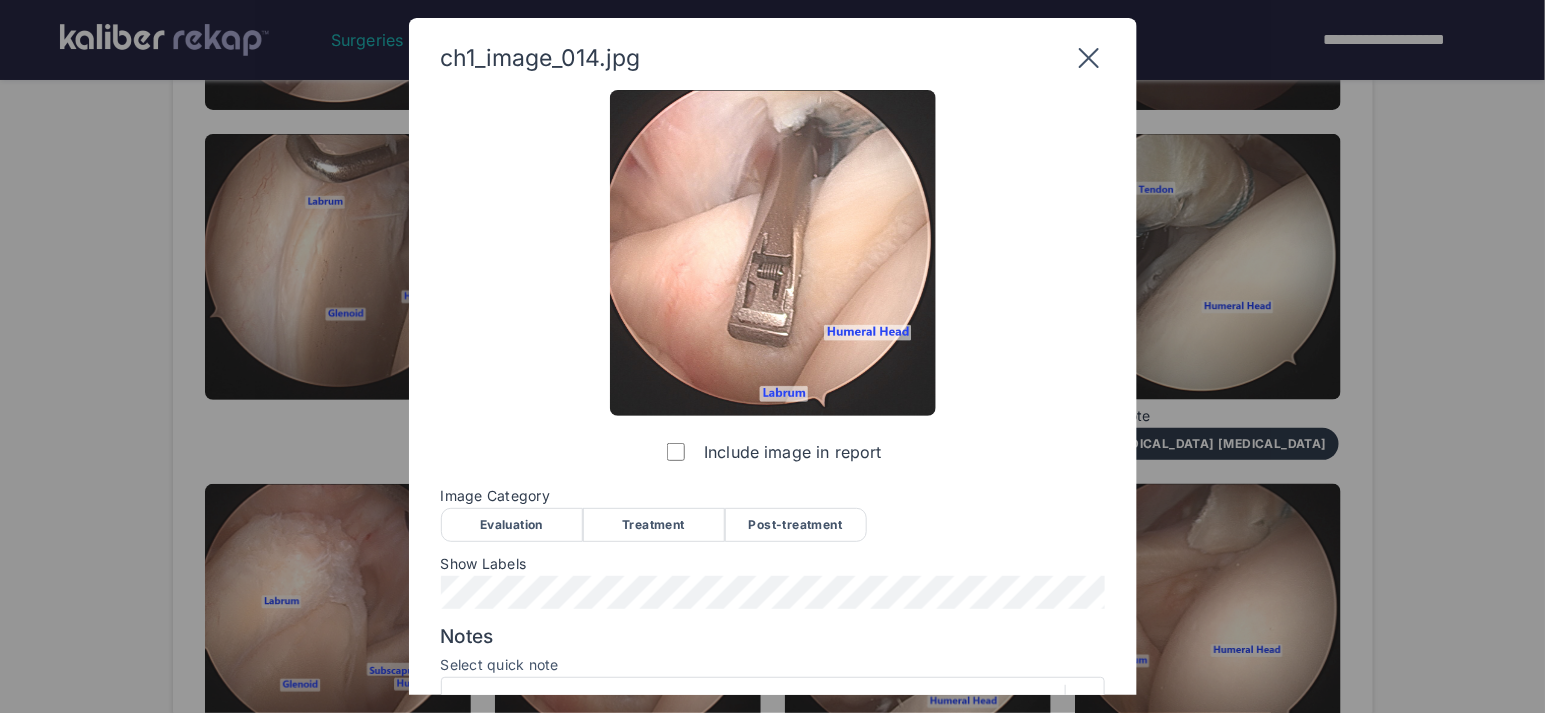 click on "Treatment" at bounding box center [654, 525] 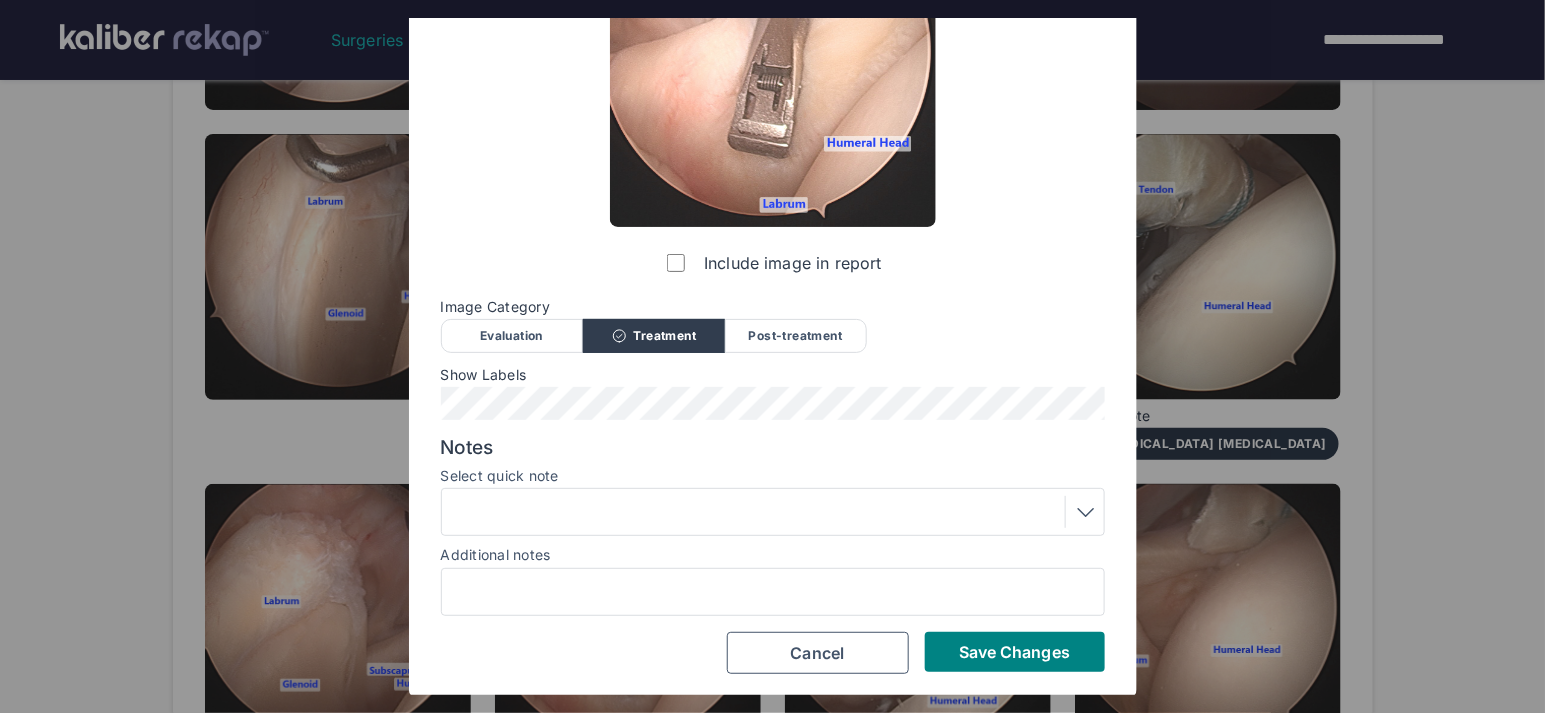 click at bounding box center (773, 512) 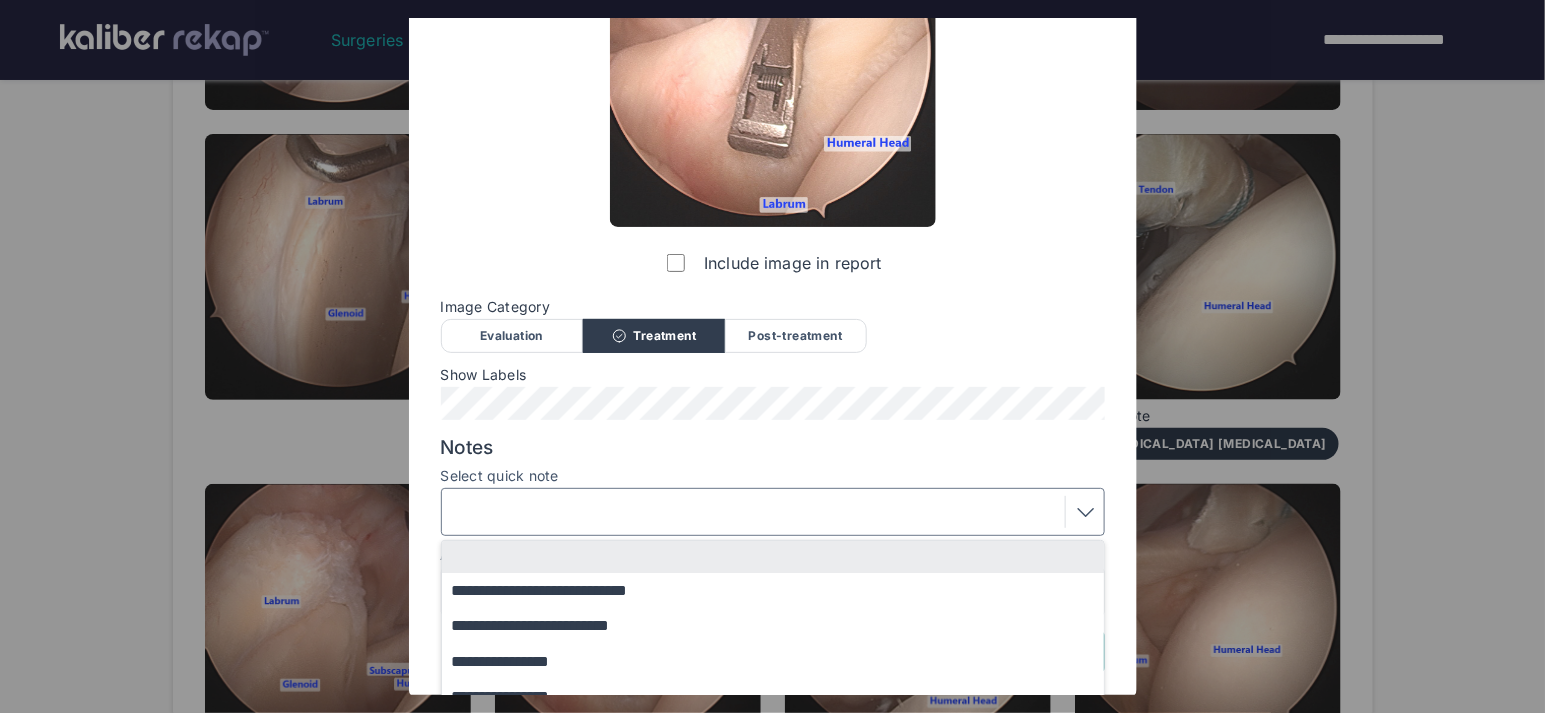 scroll, scrollTop: 354, scrollLeft: 0, axis: vertical 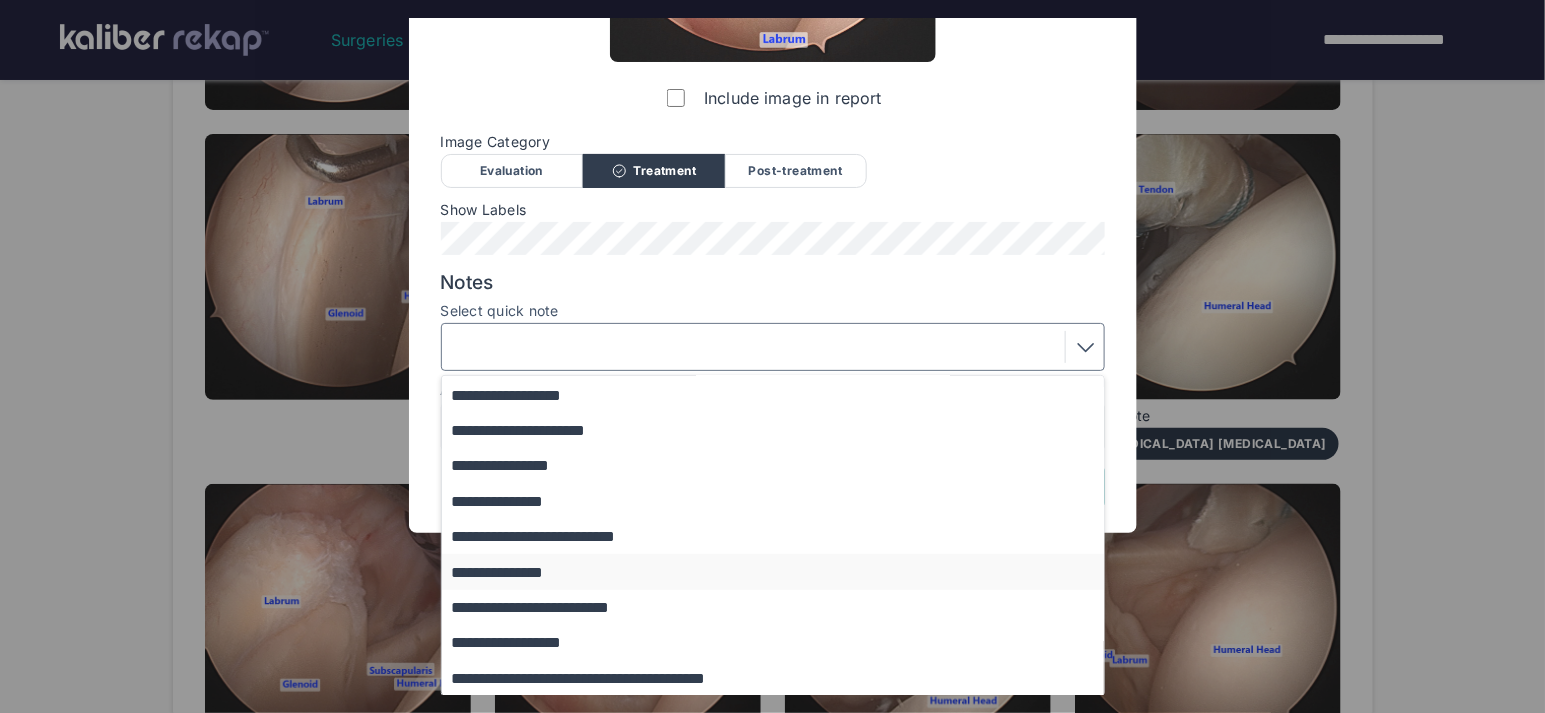 click on "**********" at bounding box center (782, 571) 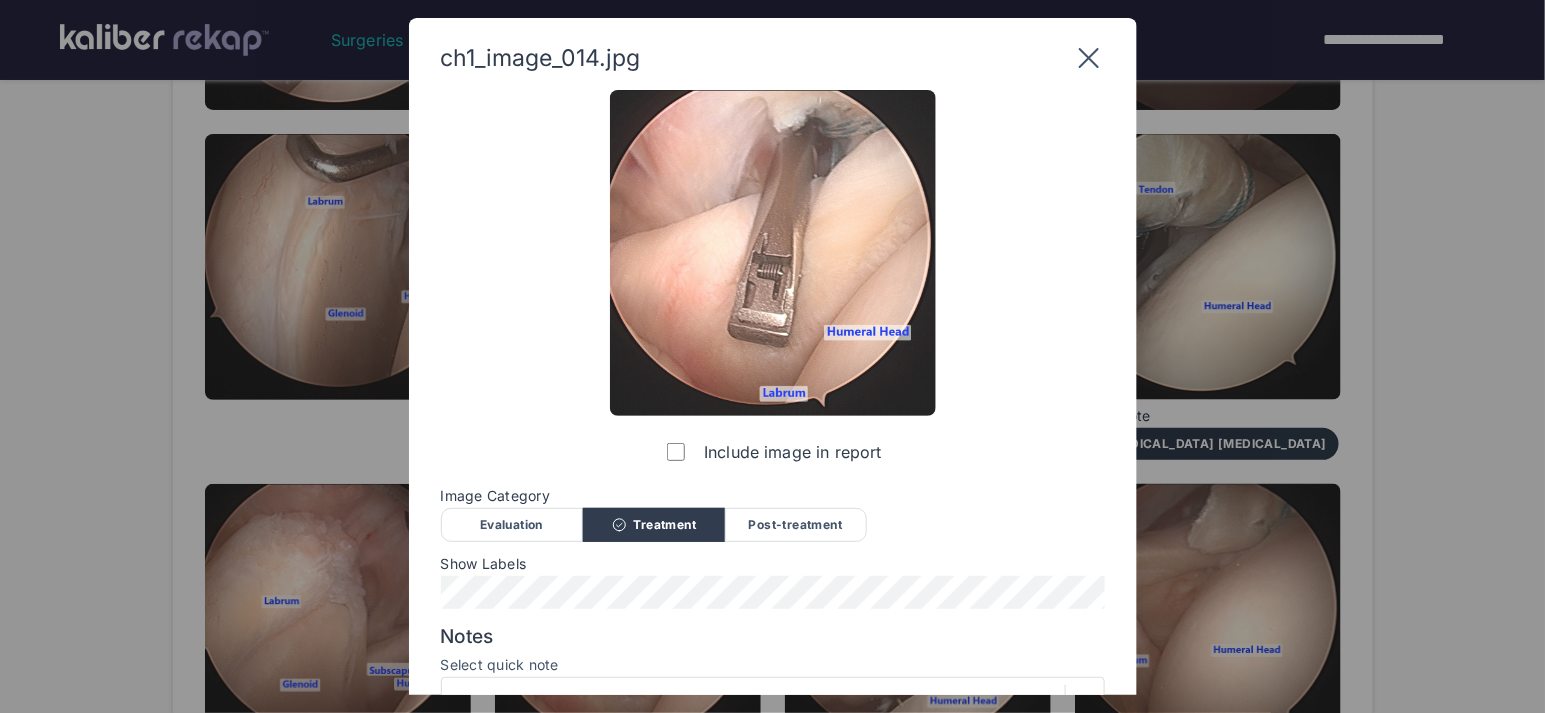 scroll, scrollTop: 189, scrollLeft: 0, axis: vertical 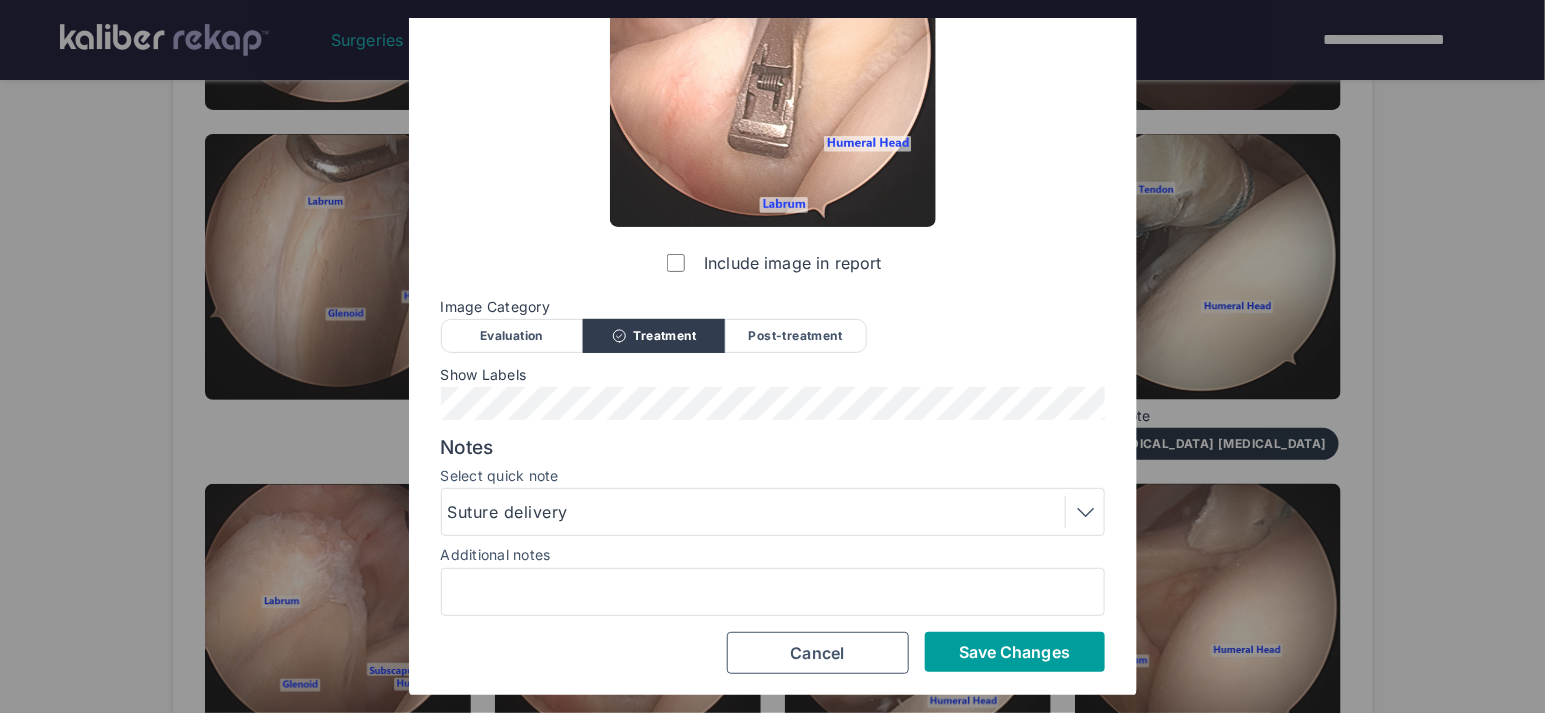 click on "Save Changes" at bounding box center [1015, 652] 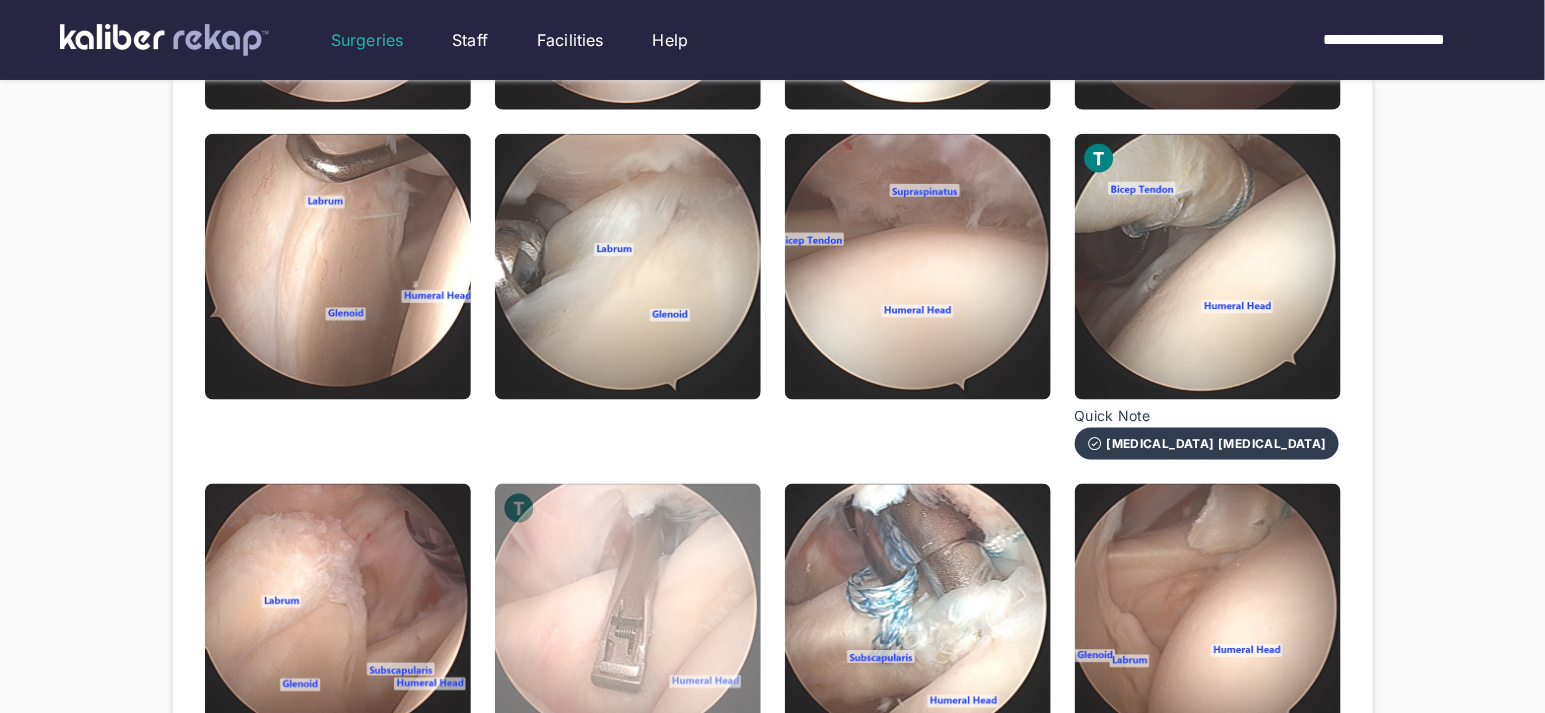 scroll, scrollTop: 943, scrollLeft: 0, axis: vertical 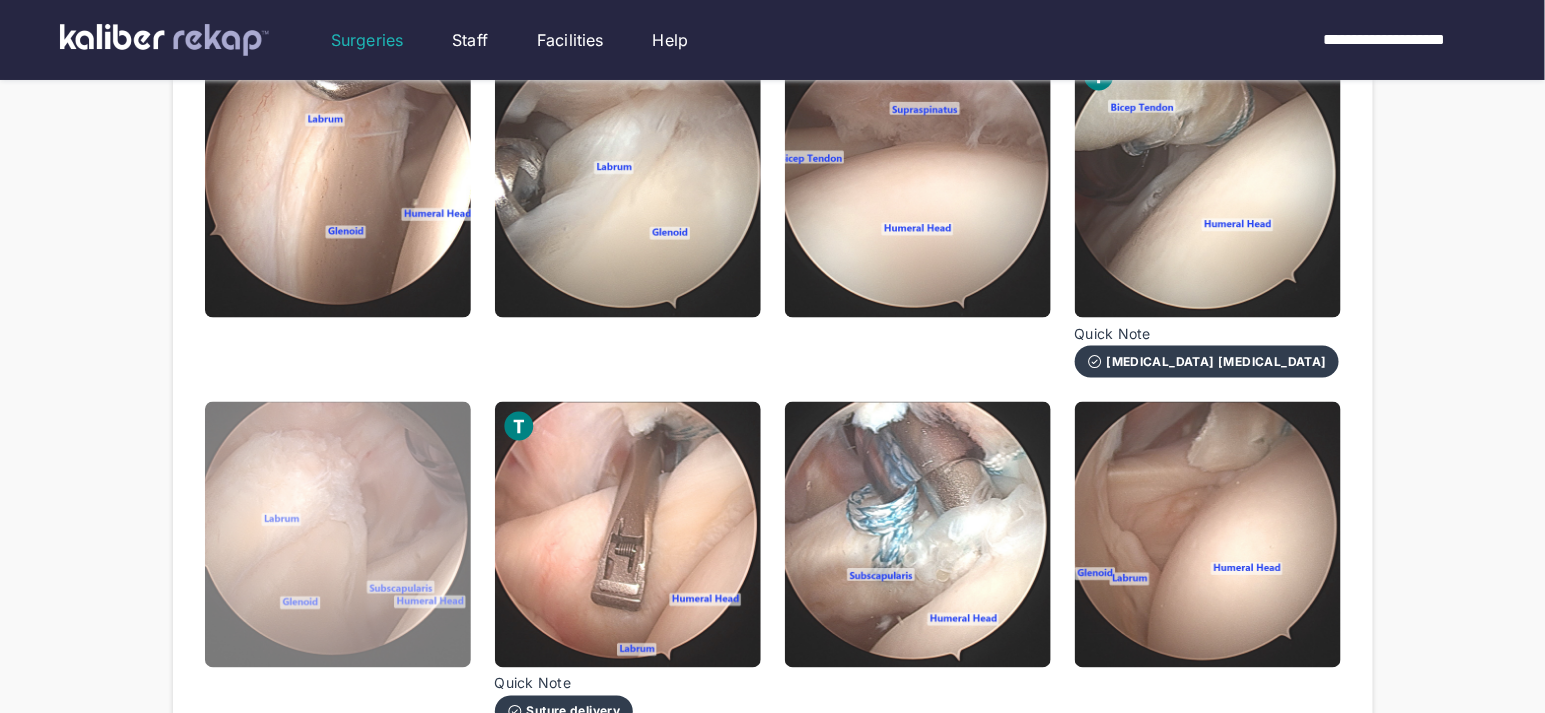 click at bounding box center (338, 535) 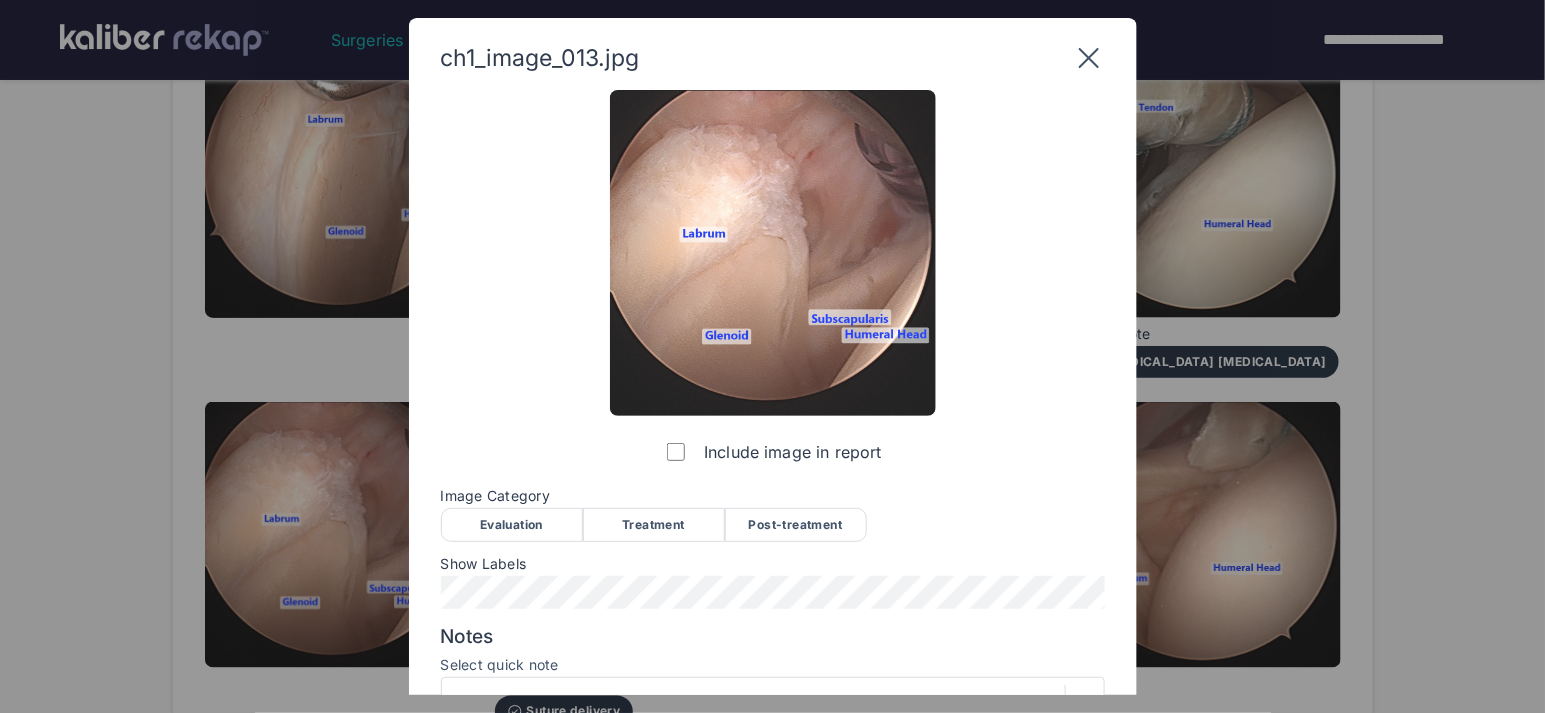 click on "Post-treatment" at bounding box center (796, 525) 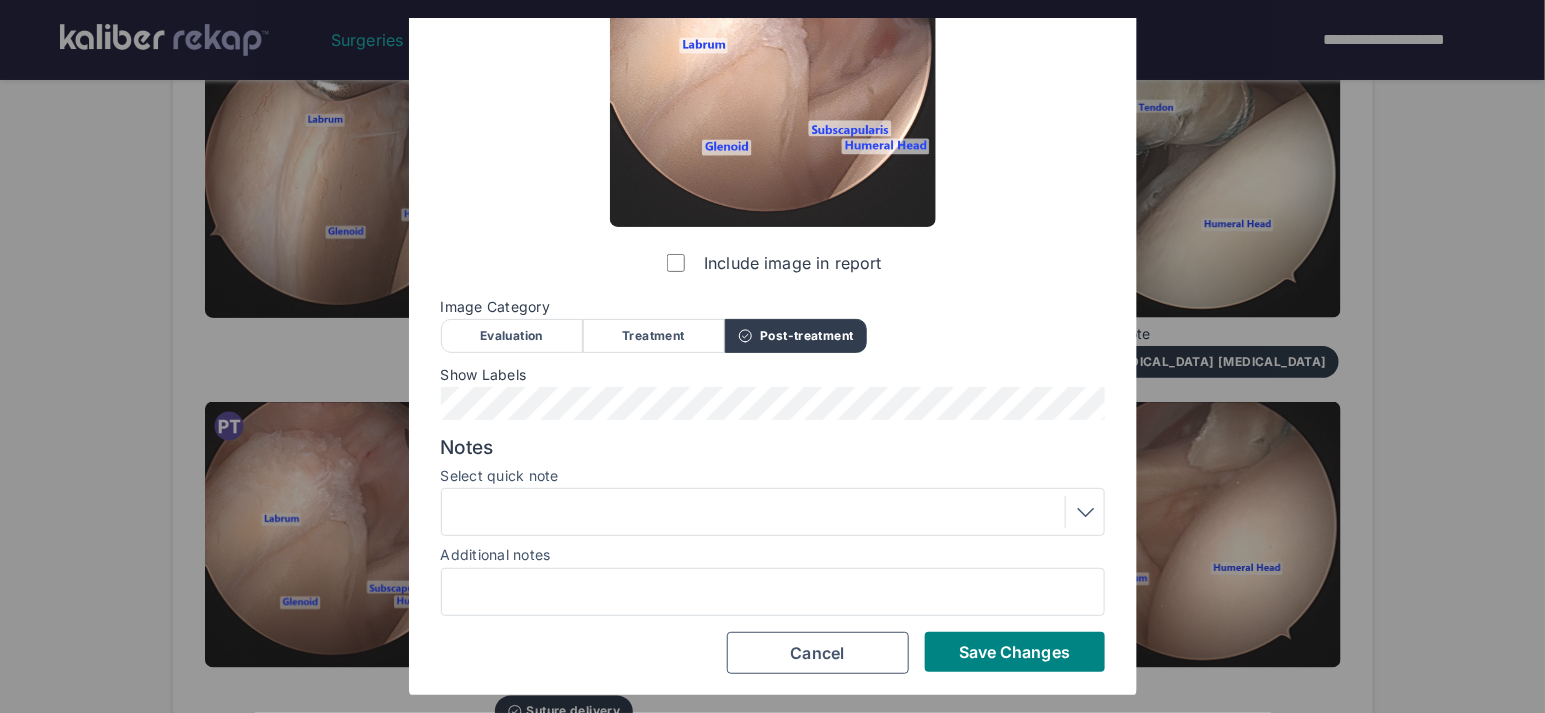 click at bounding box center (773, 512) 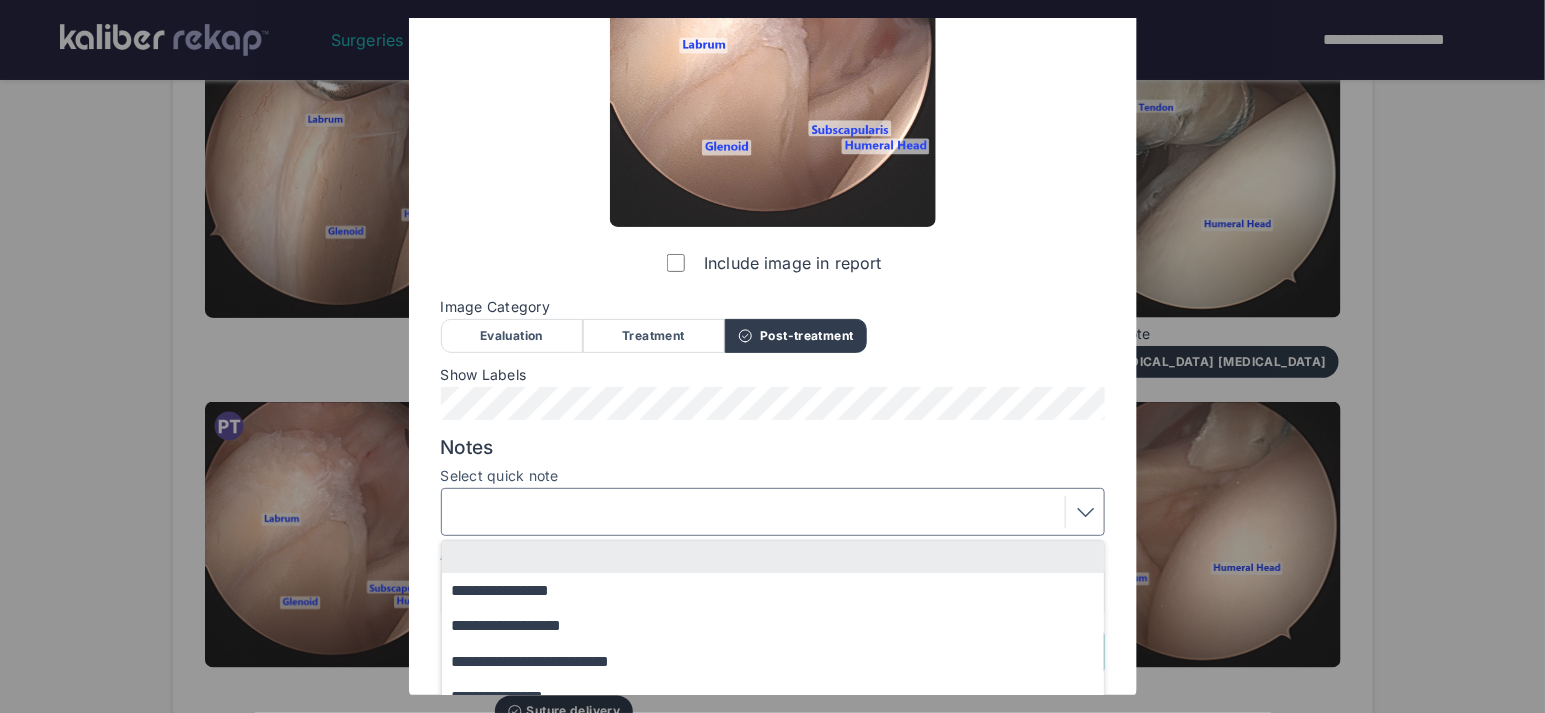 scroll, scrollTop: 354, scrollLeft: 0, axis: vertical 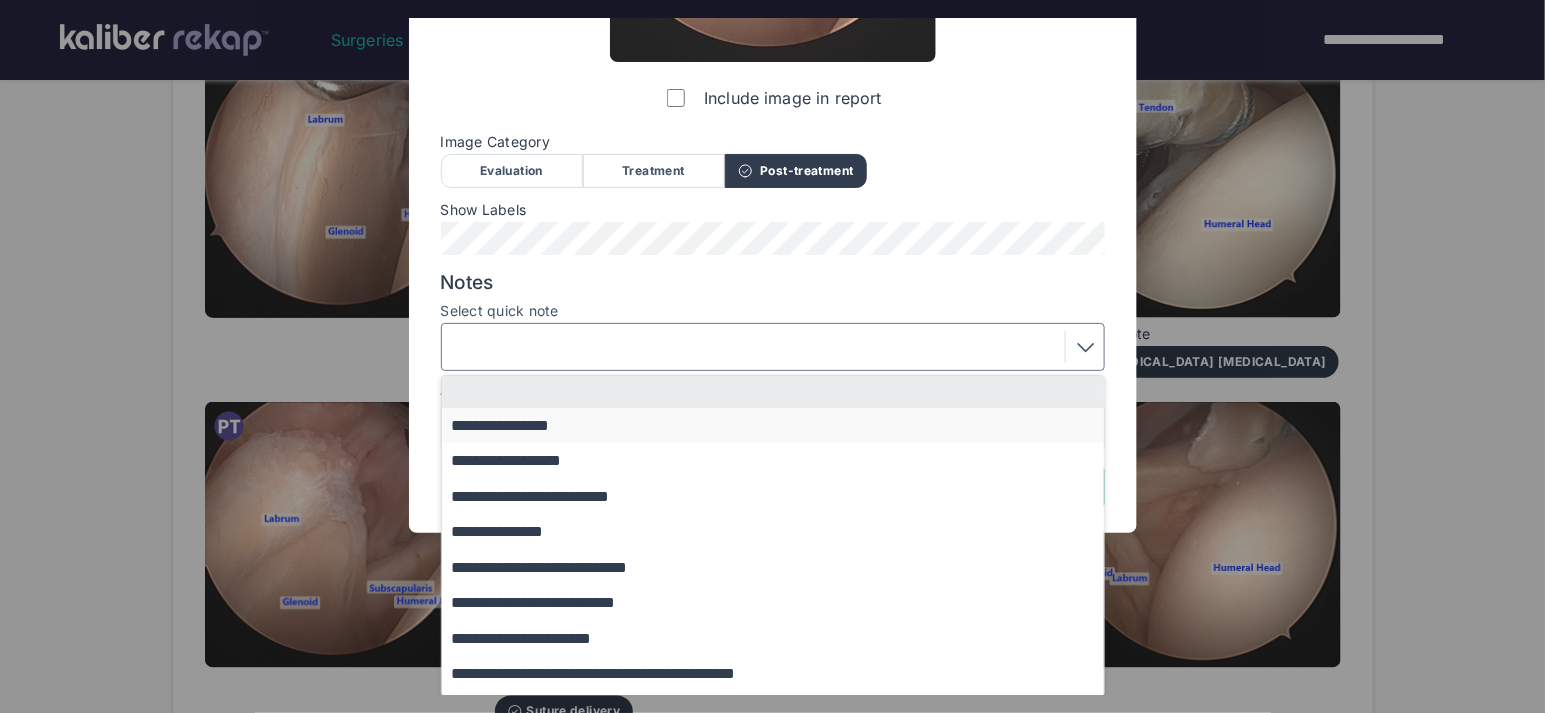 click on "**********" at bounding box center (782, 425) 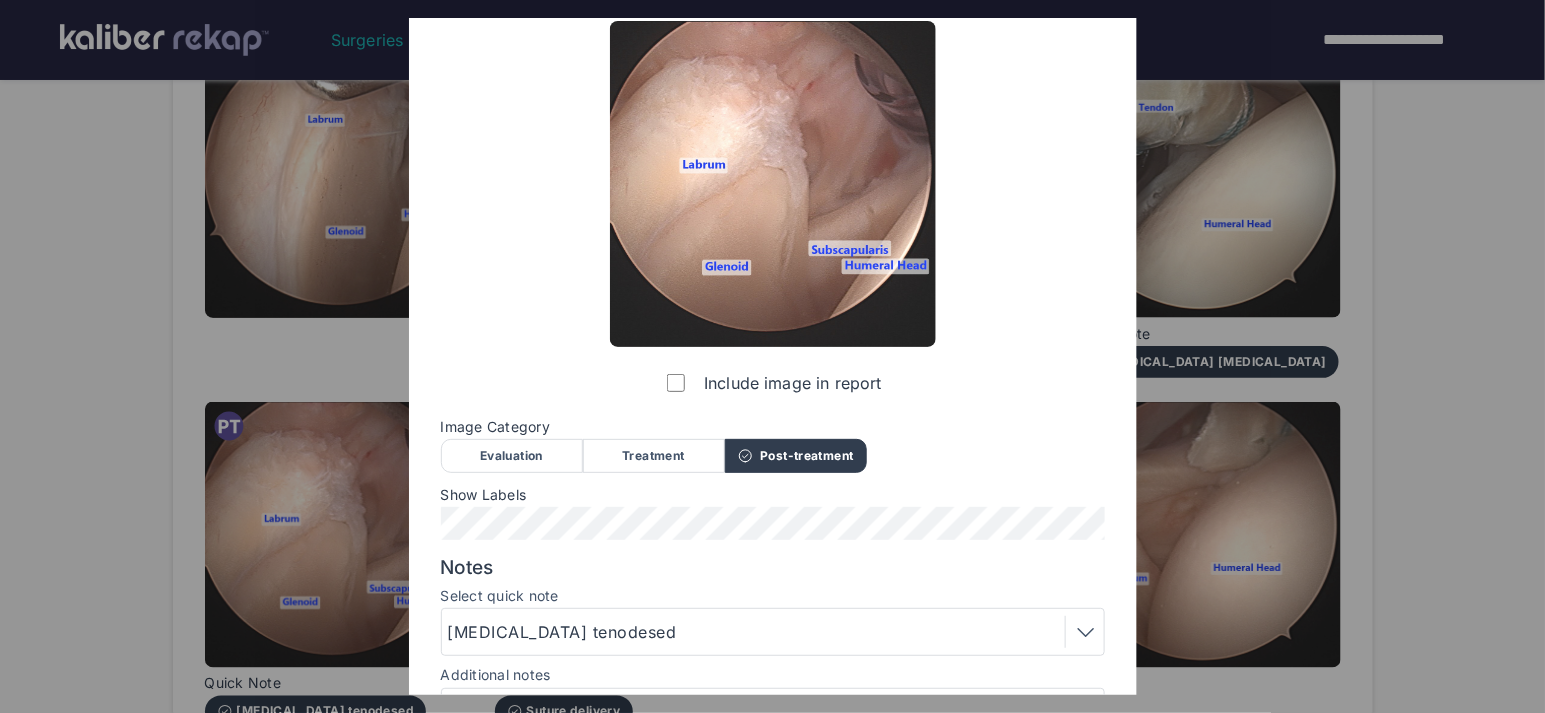 scroll, scrollTop: 189, scrollLeft: 0, axis: vertical 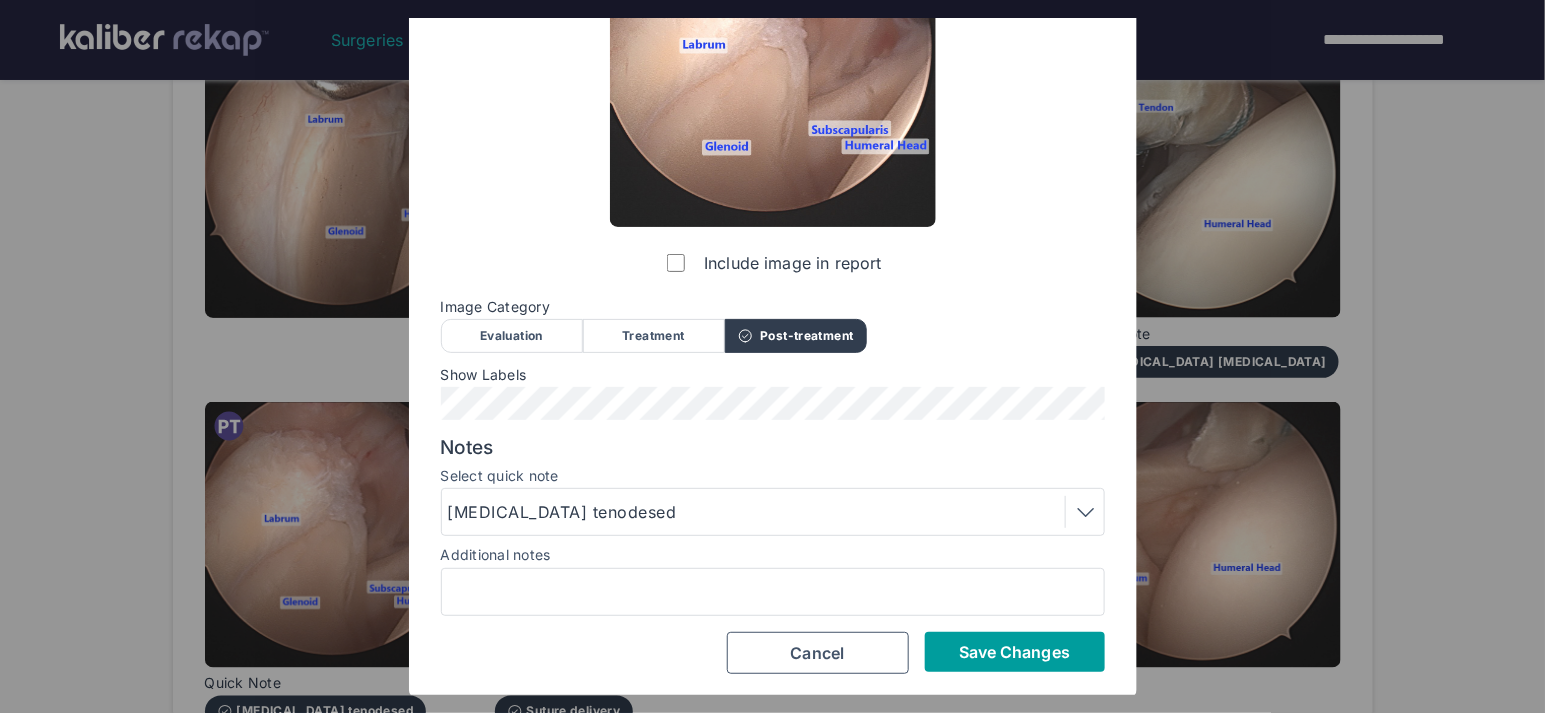 click on "Save Changes" at bounding box center [1014, 652] 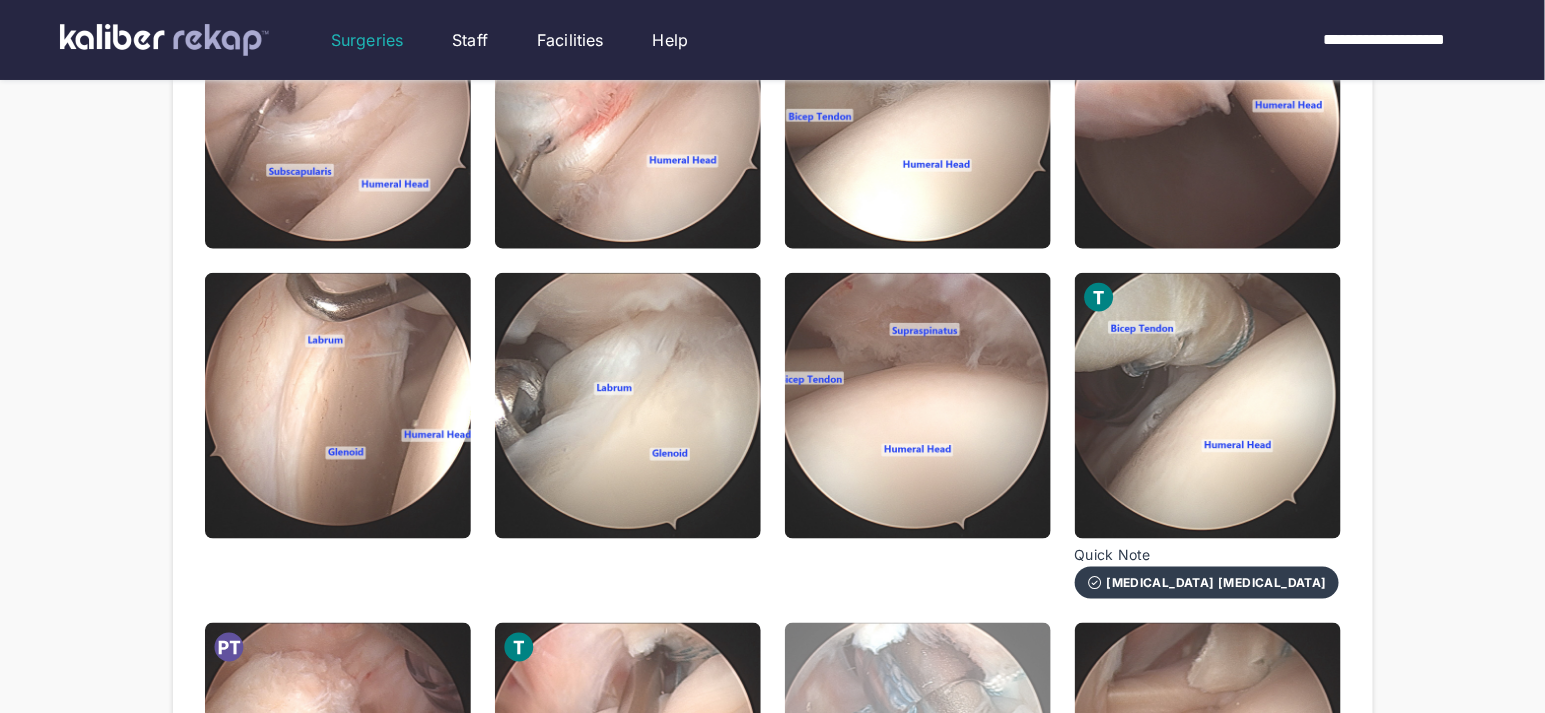 scroll, scrollTop: 667, scrollLeft: 0, axis: vertical 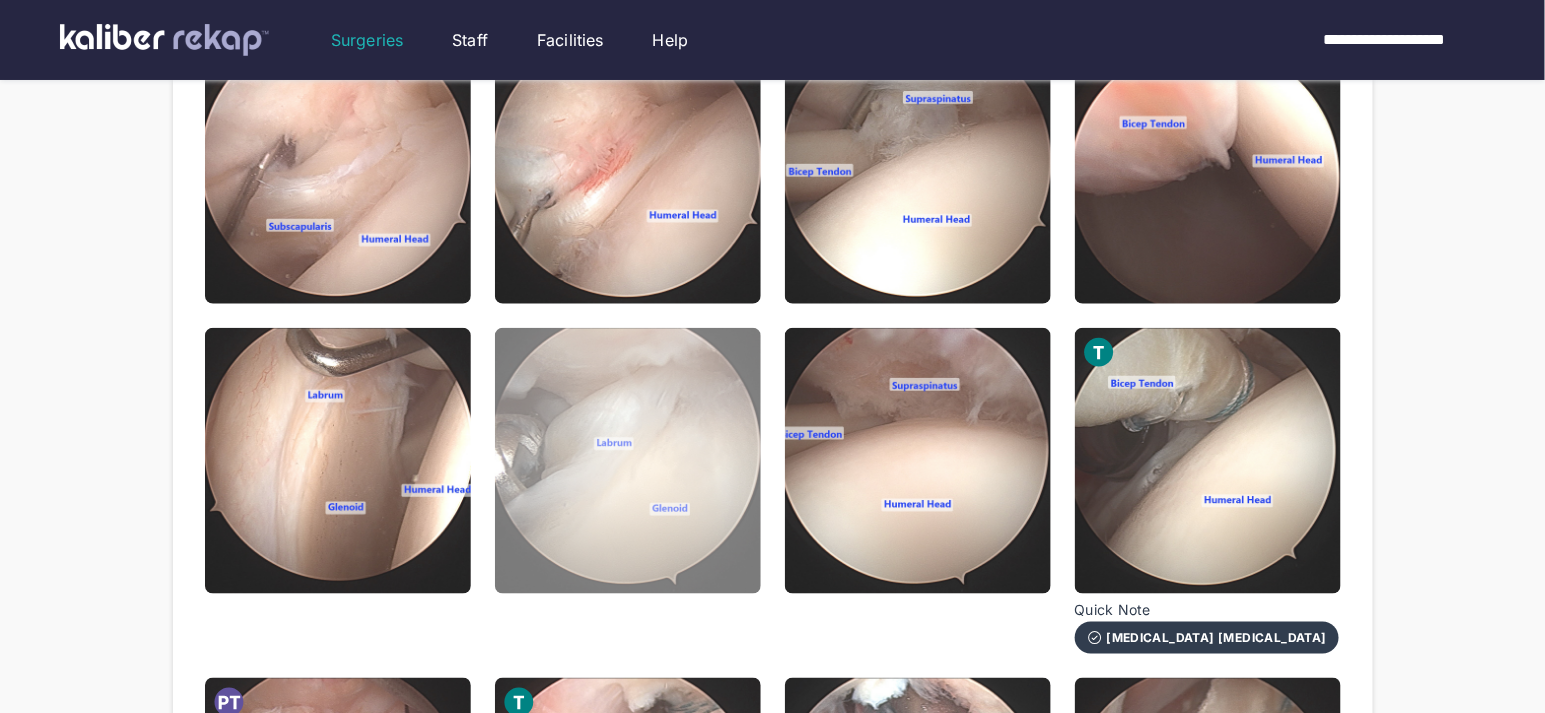 click at bounding box center [628, 461] 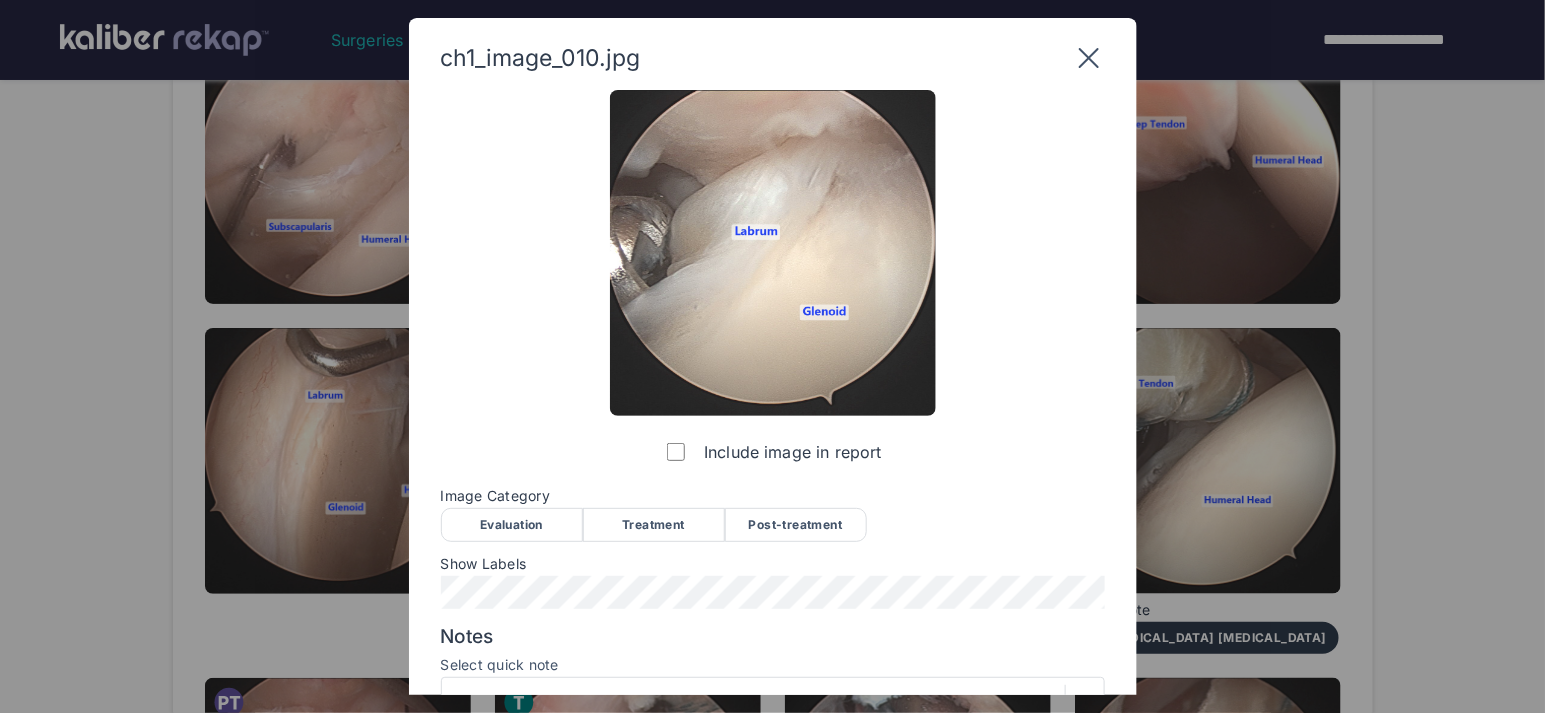 click 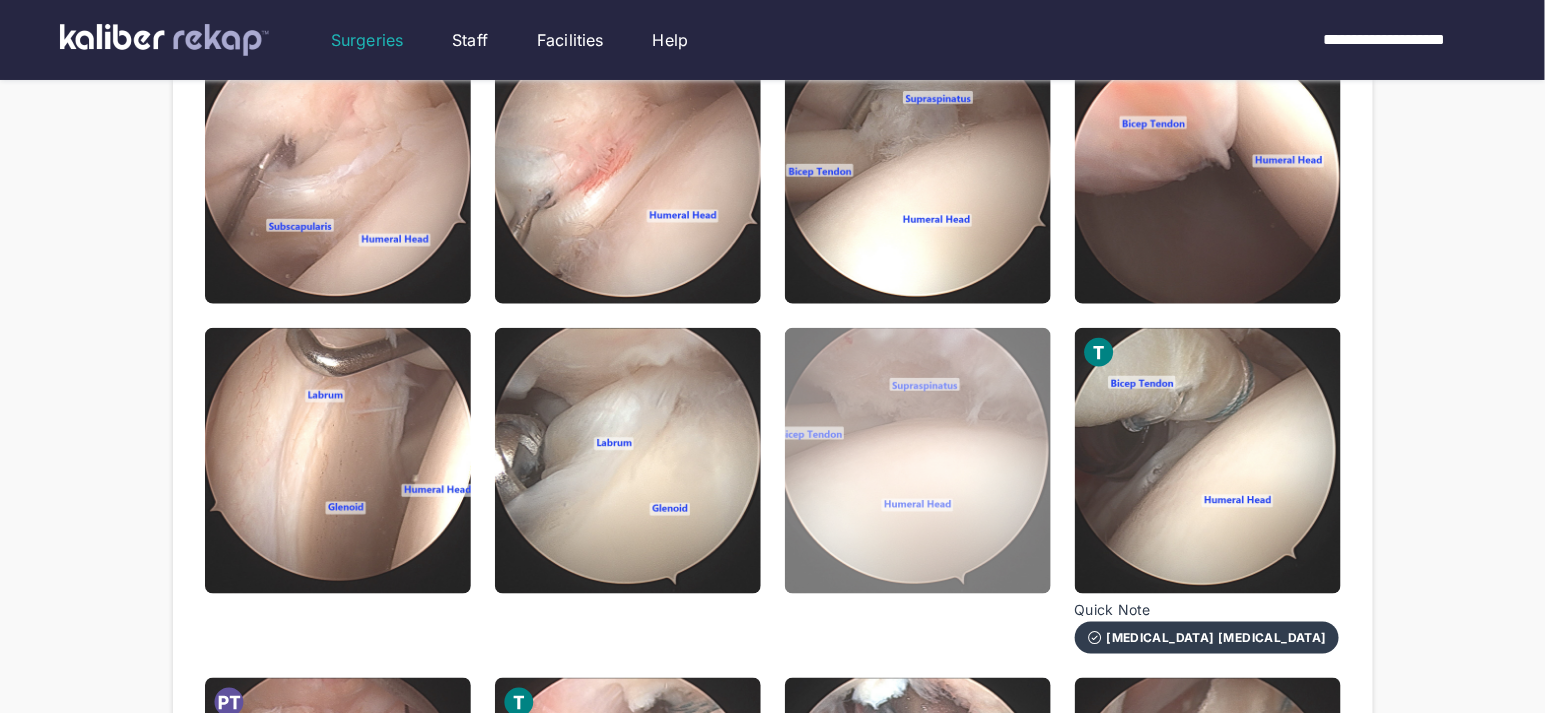 scroll, scrollTop: 417, scrollLeft: 0, axis: vertical 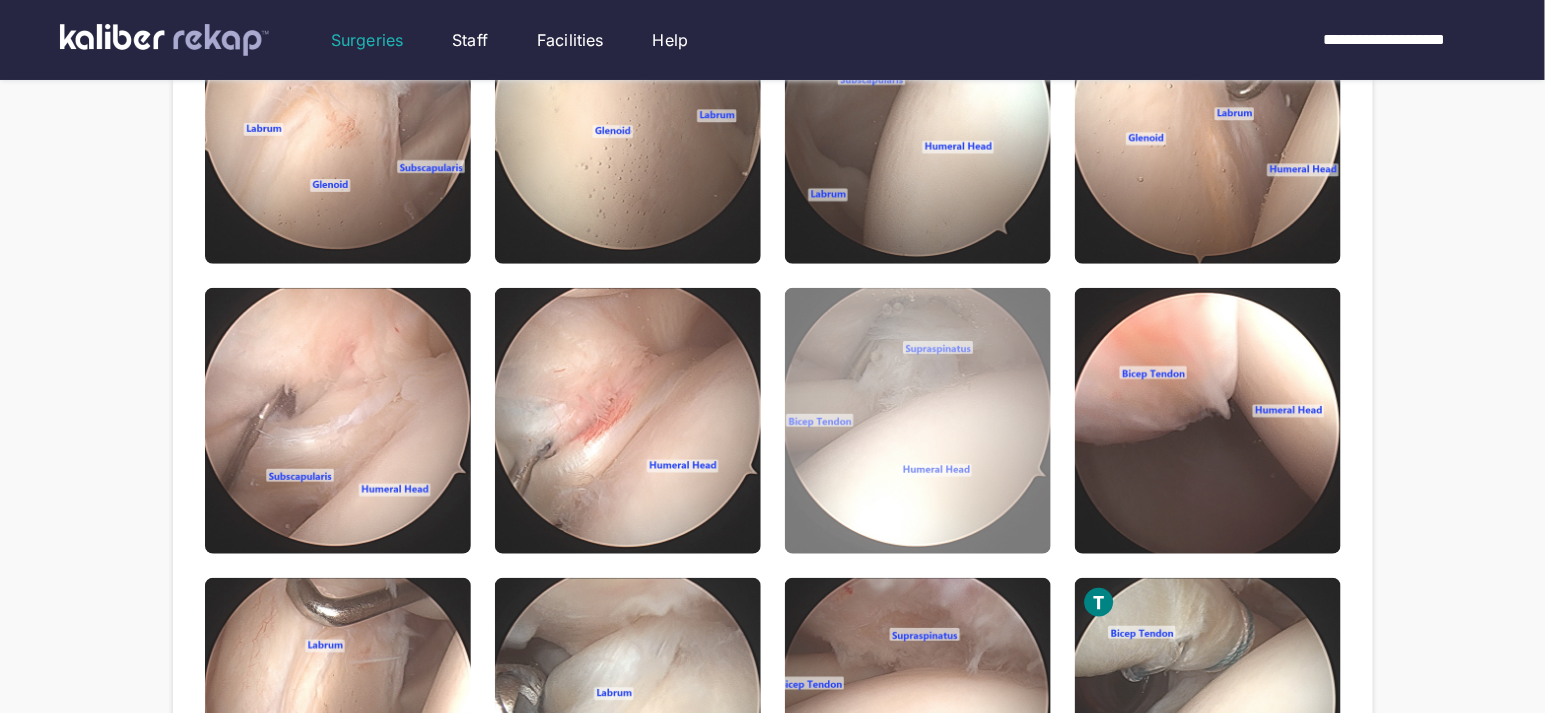 click at bounding box center [918, 421] 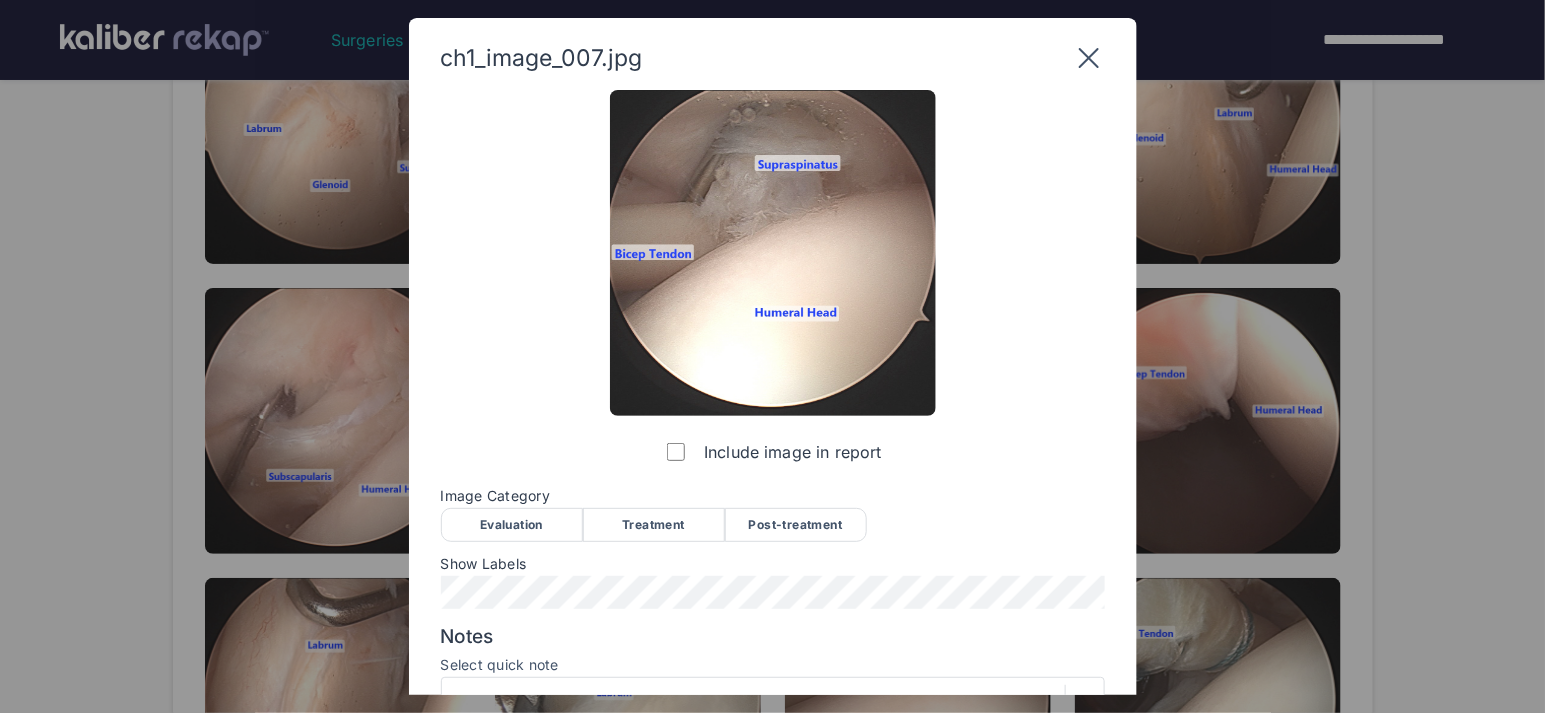 click on "Evaluation" at bounding box center (512, 525) 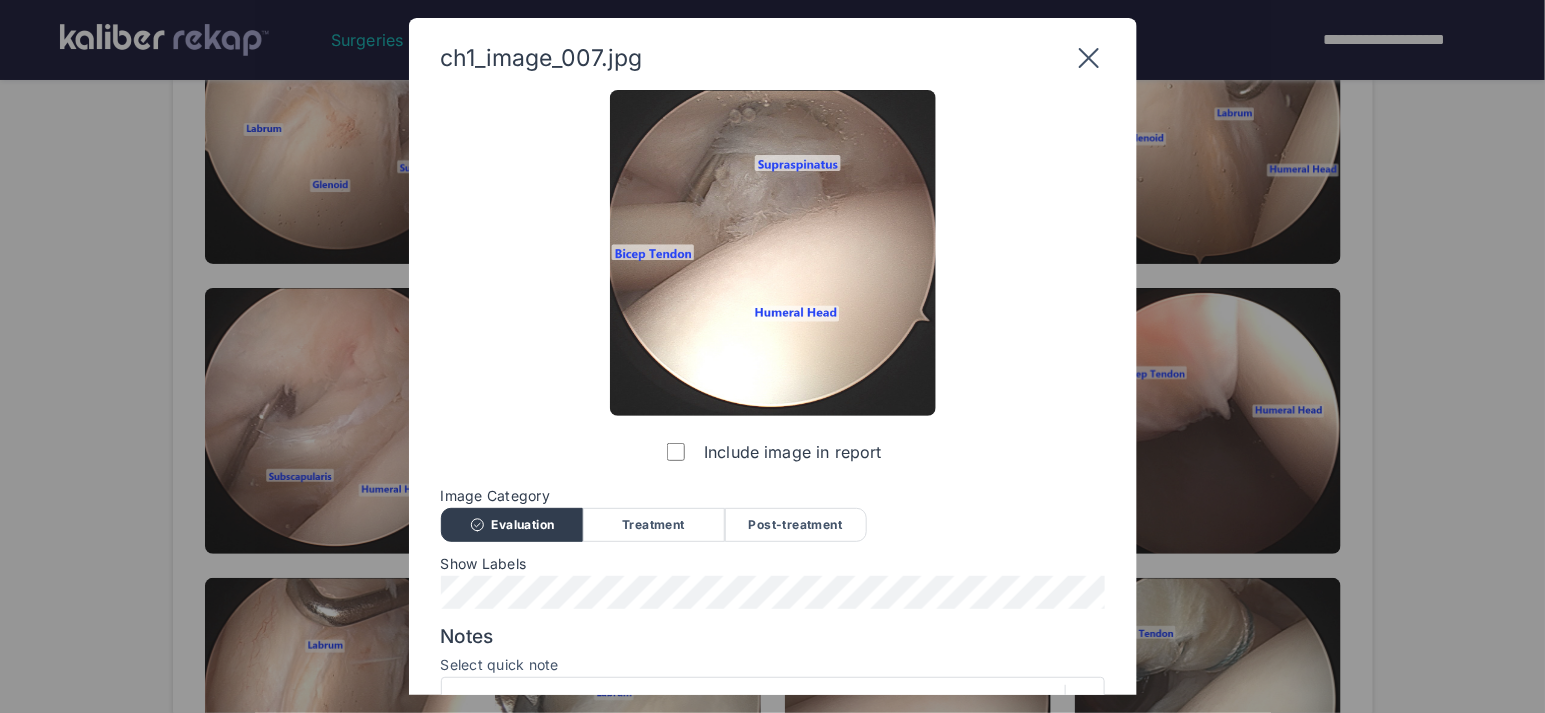scroll, scrollTop: 189, scrollLeft: 0, axis: vertical 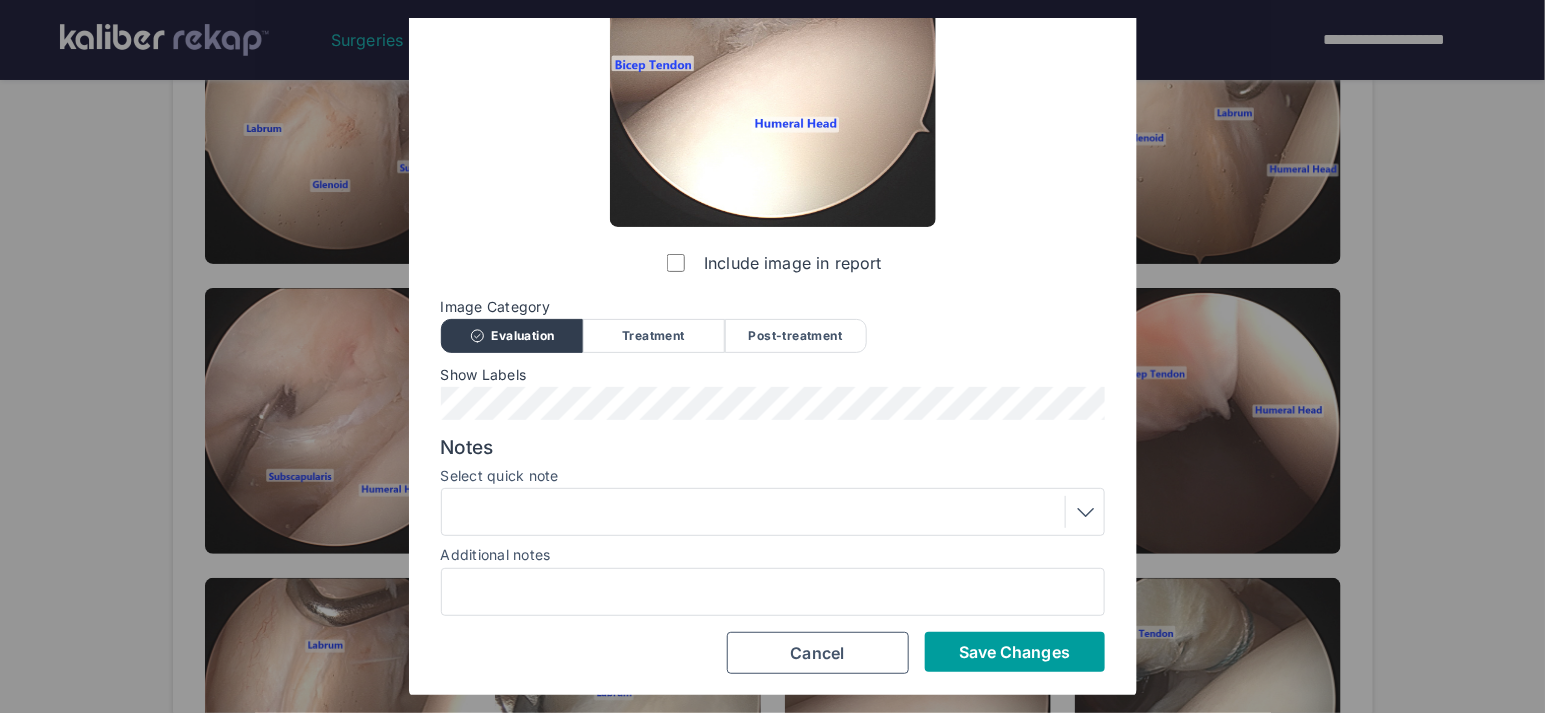 click on "Save Changes" at bounding box center (1015, 652) 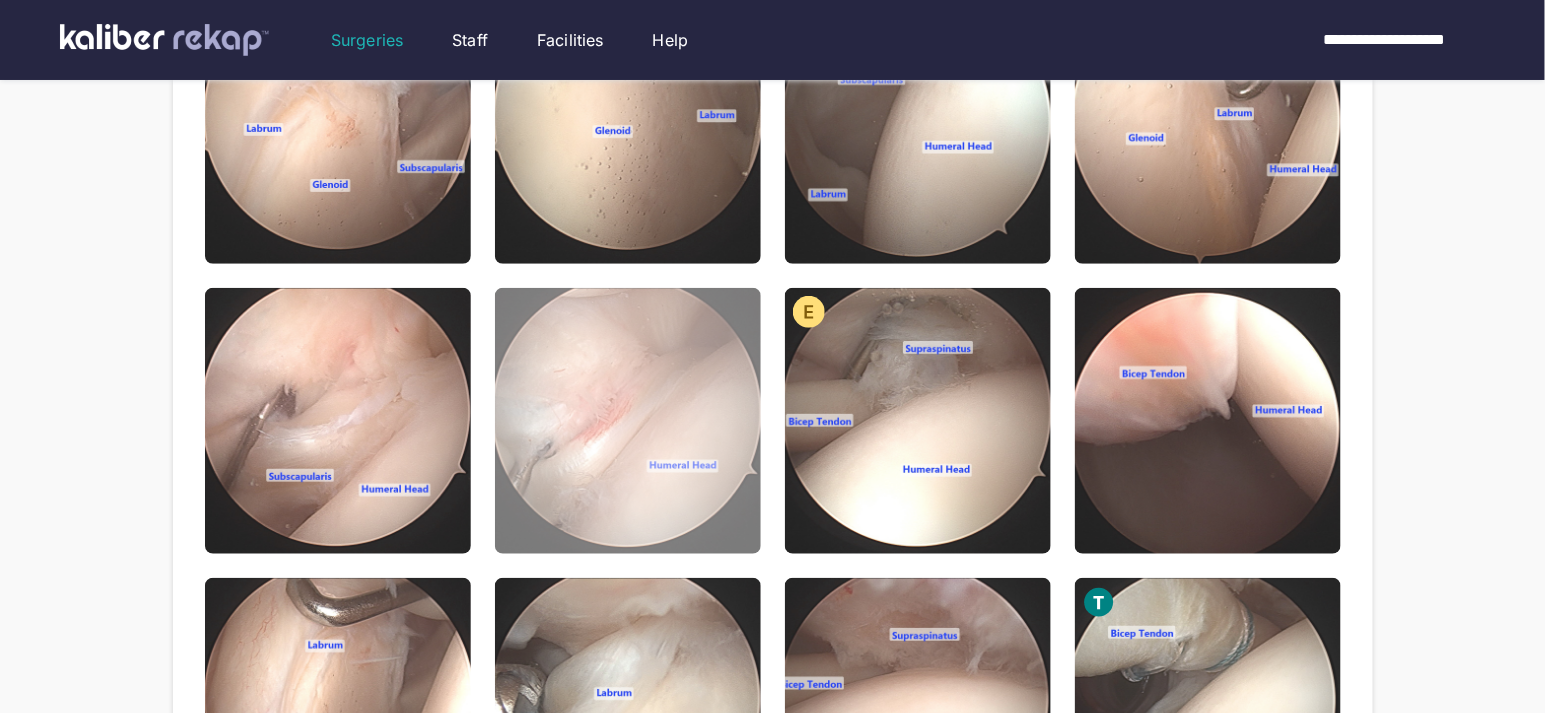 click at bounding box center [628, 421] 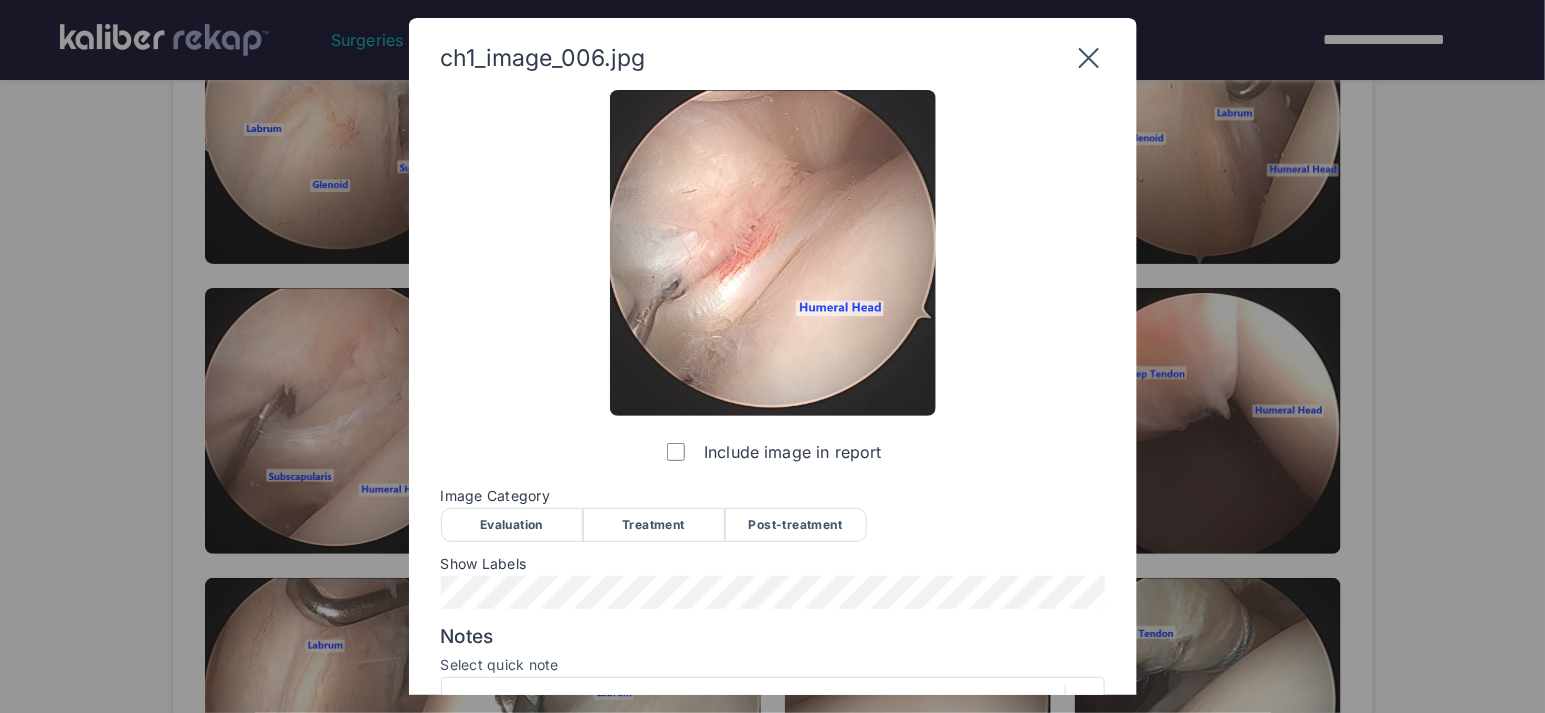 click on "Evaluation" at bounding box center (512, 525) 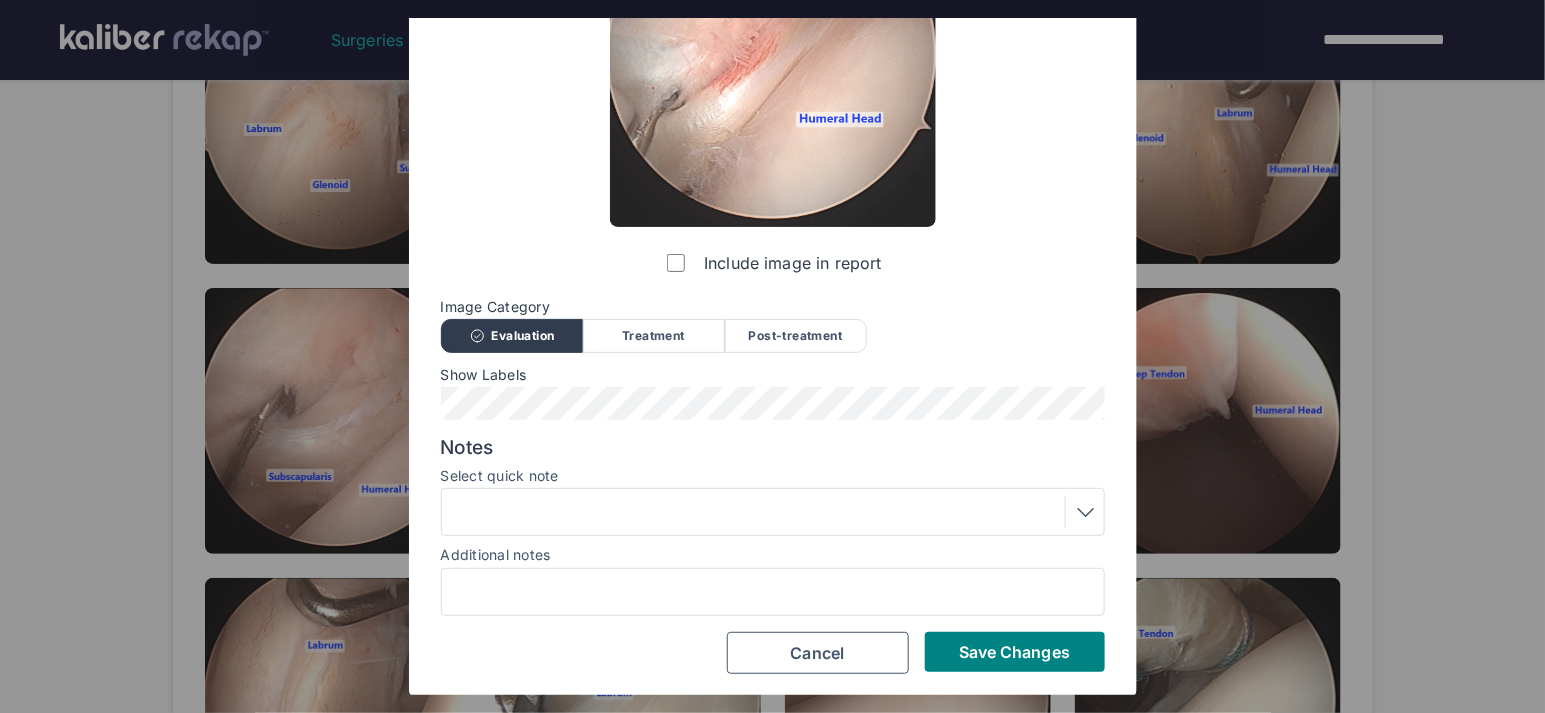 click at bounding box center (773, 512) 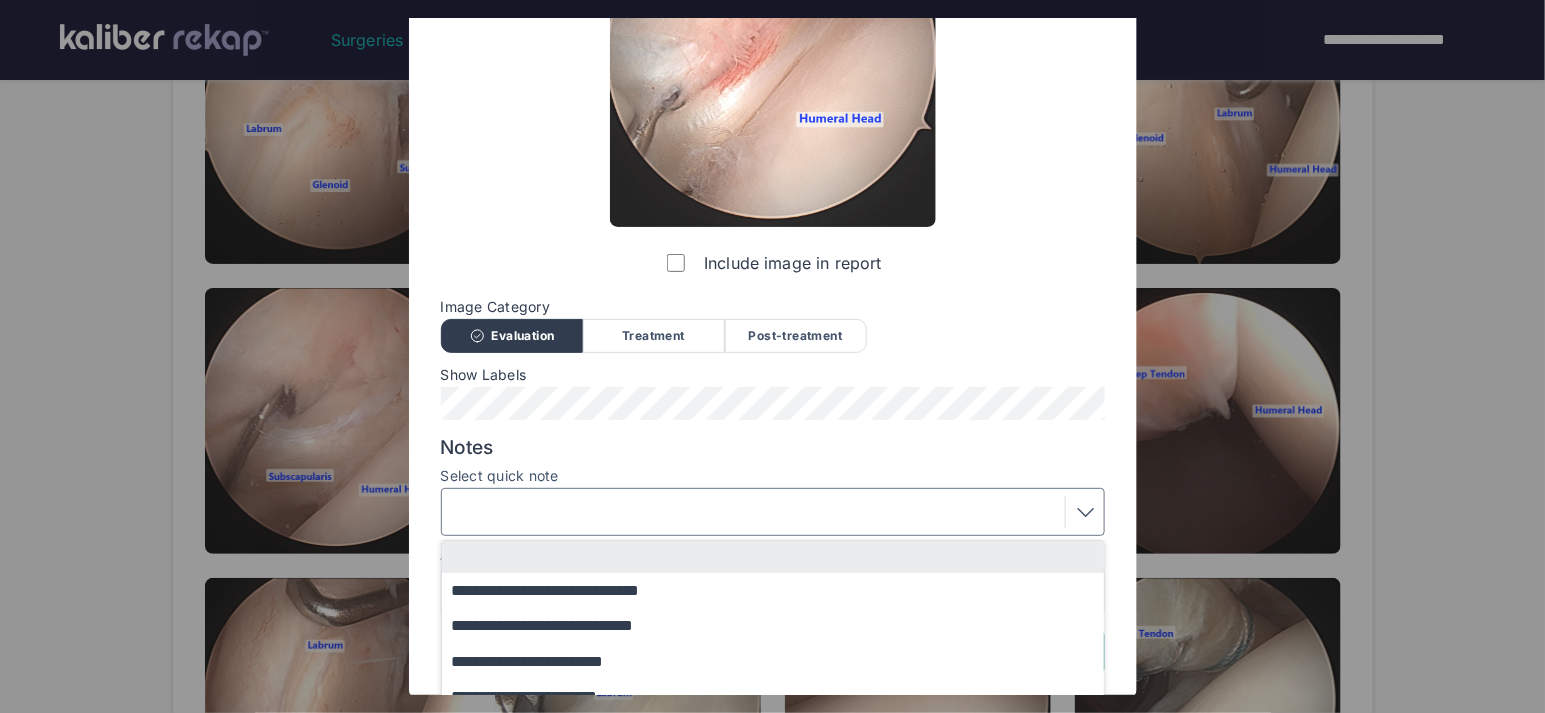 scroll, scrollTop: 354, scrollLeft: 0, axis: vertical 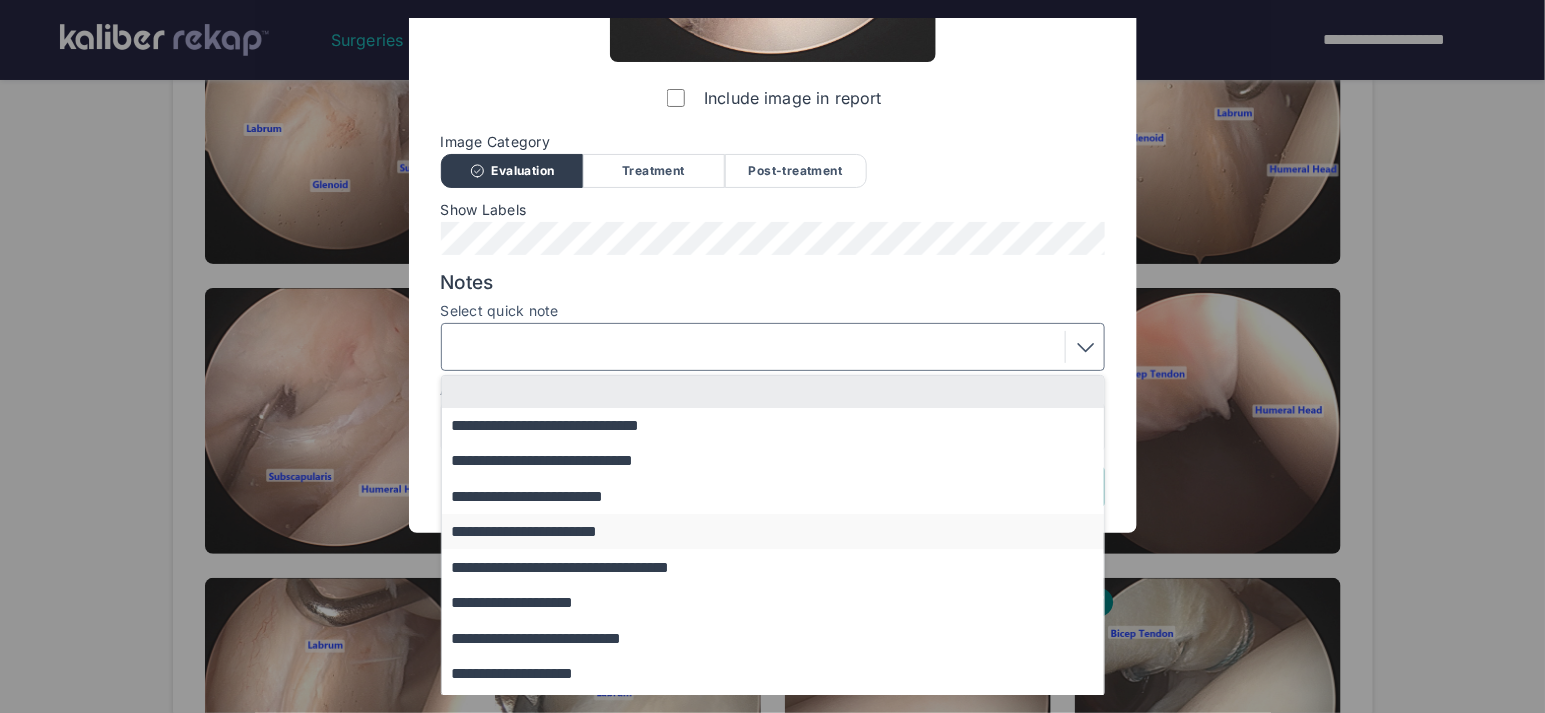 click on "**********" at bounding box center (782, 531) 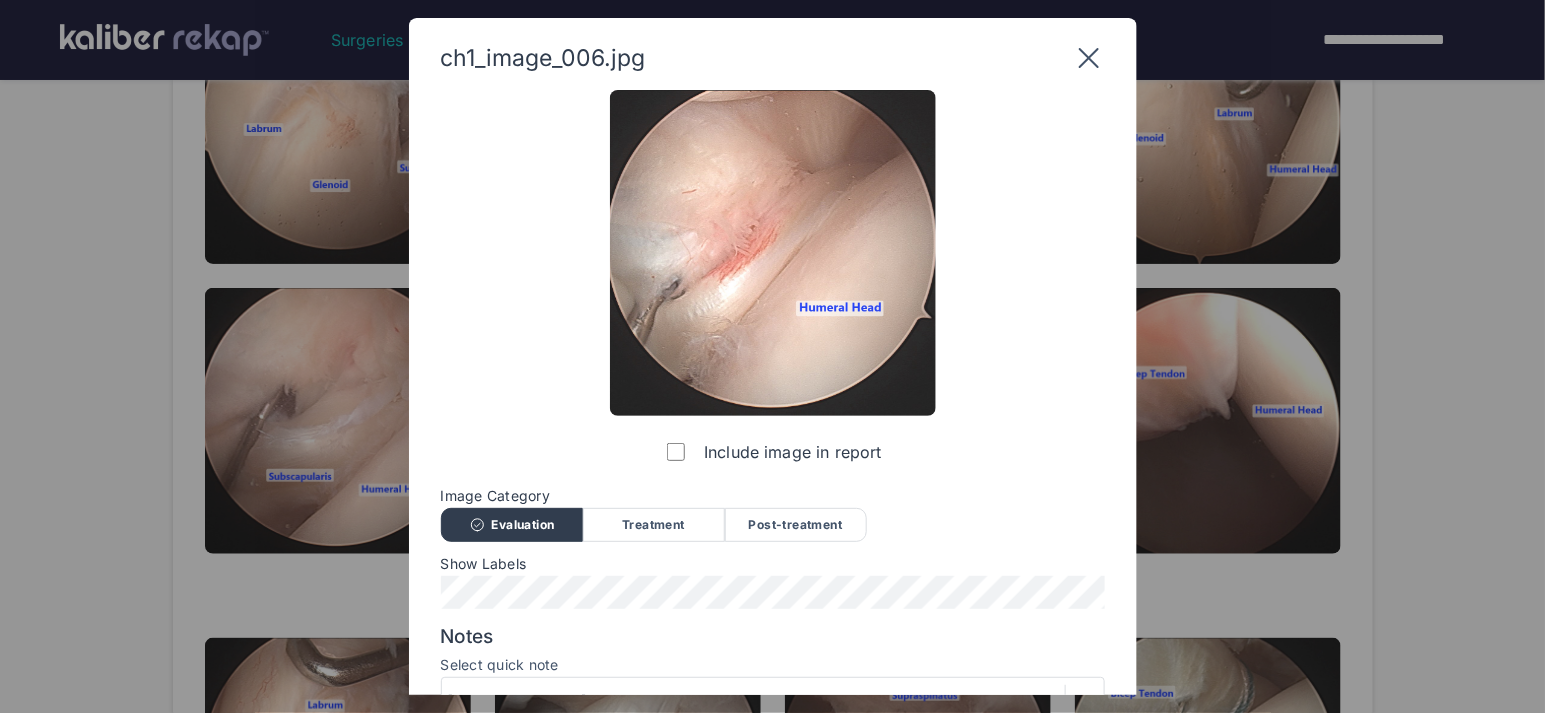 scroll, scrollTop: 189, scrollLeft: 0, axis: vertical 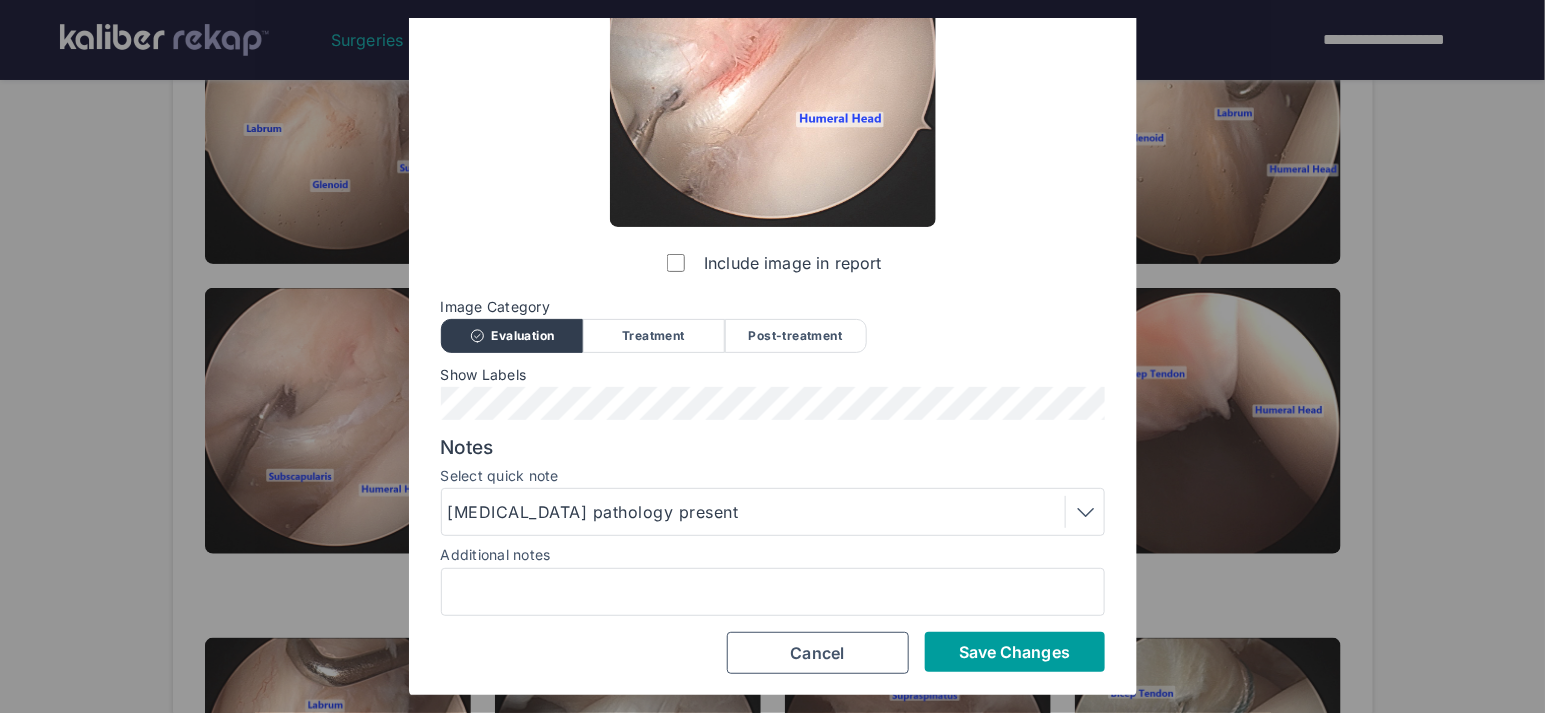 click on "Save Changes" at bounding box center (1014, 652) 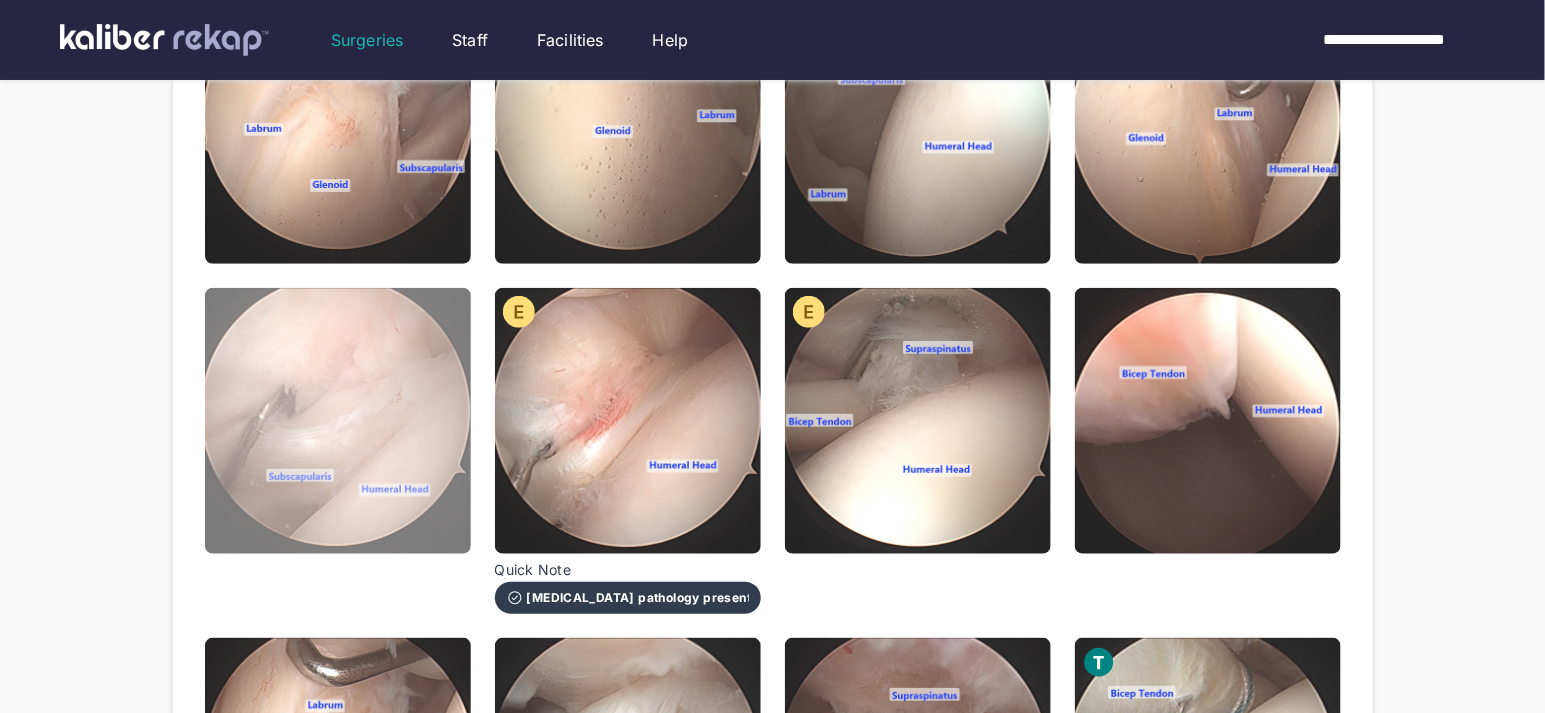 click at bounding box center [338, 421] 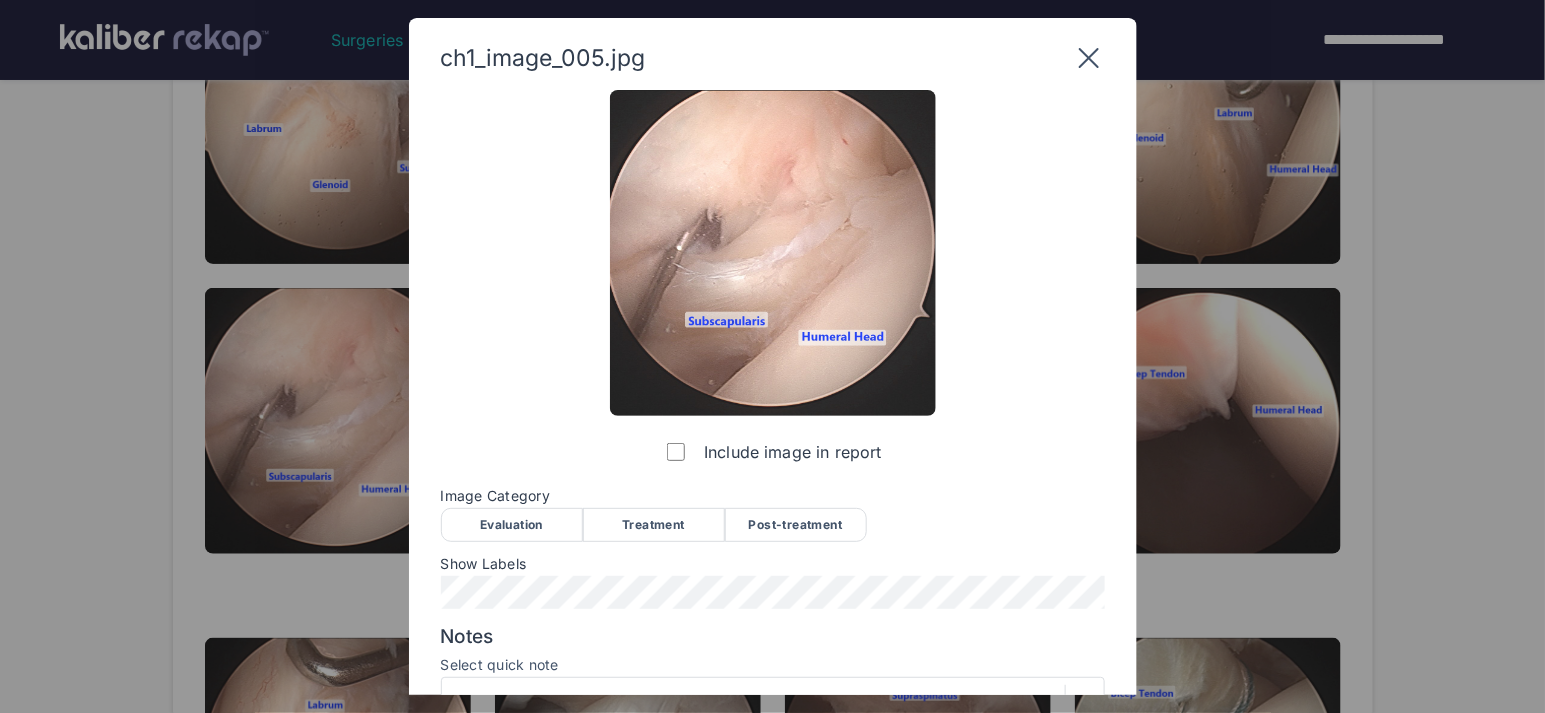 click on "Evaluation" at bounding box center [512, 525] 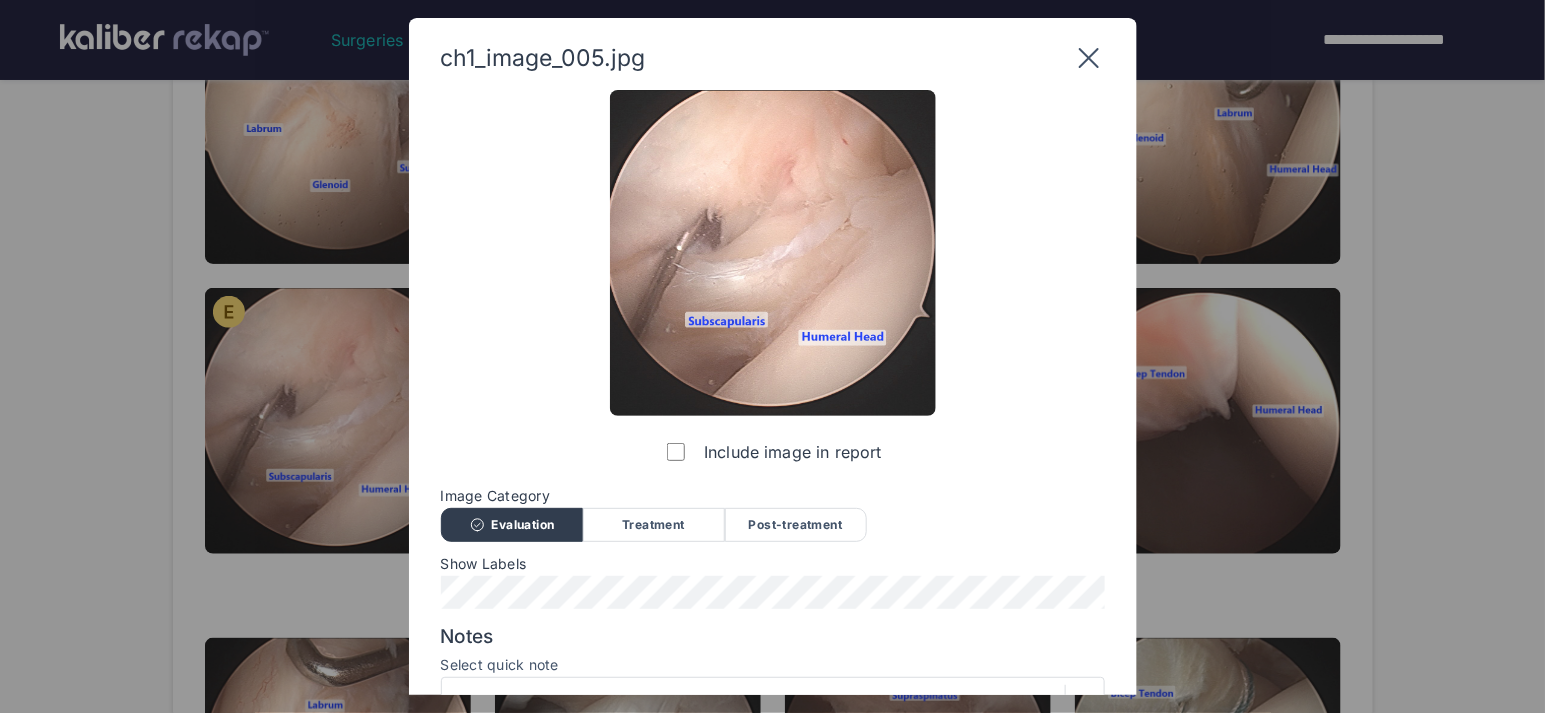 scroll, scrollTop: 189, scrollLeft: 0, axis: vertical 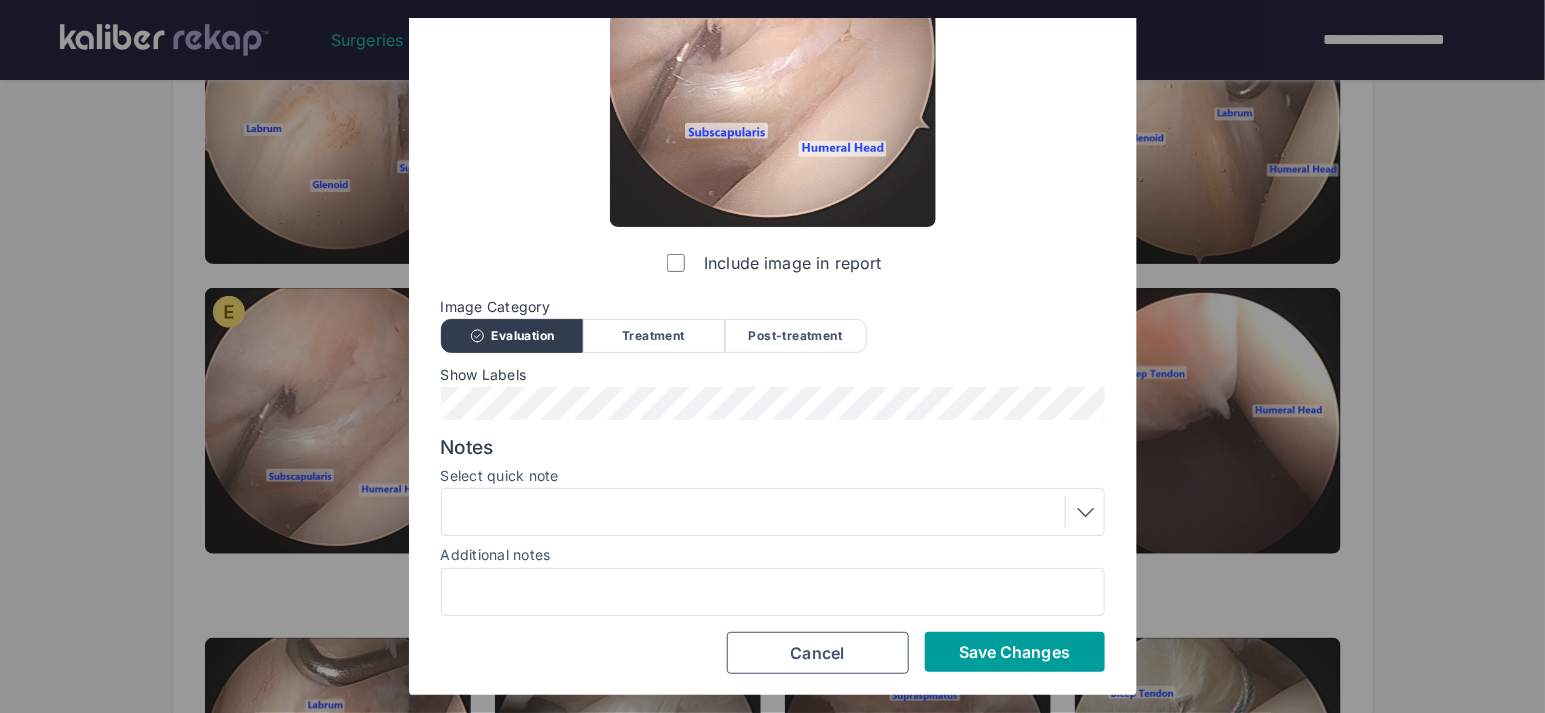 click on "Save Changes" at bounding box center (1014, 652) 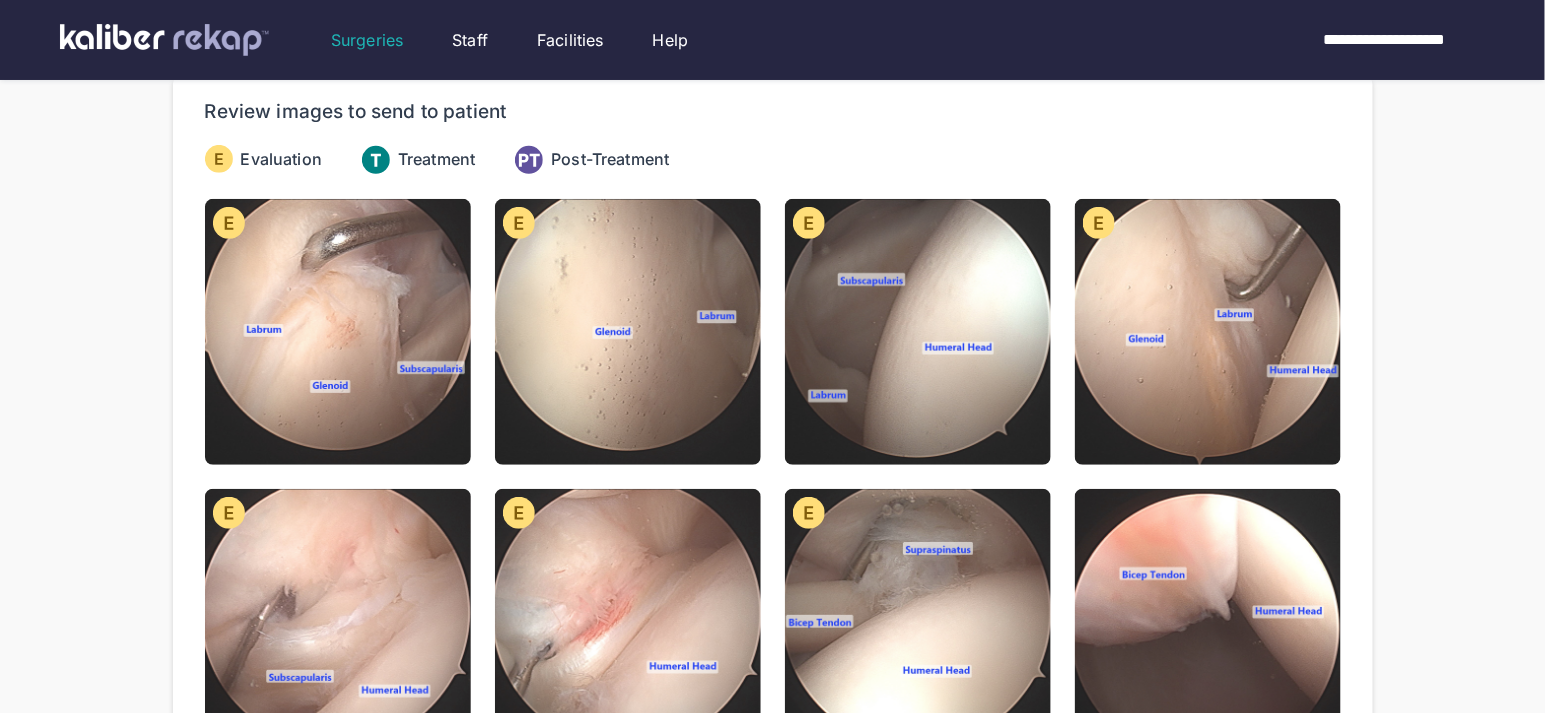scroll, scrollTop: 218, scrollLeft: 0, axis: vertical 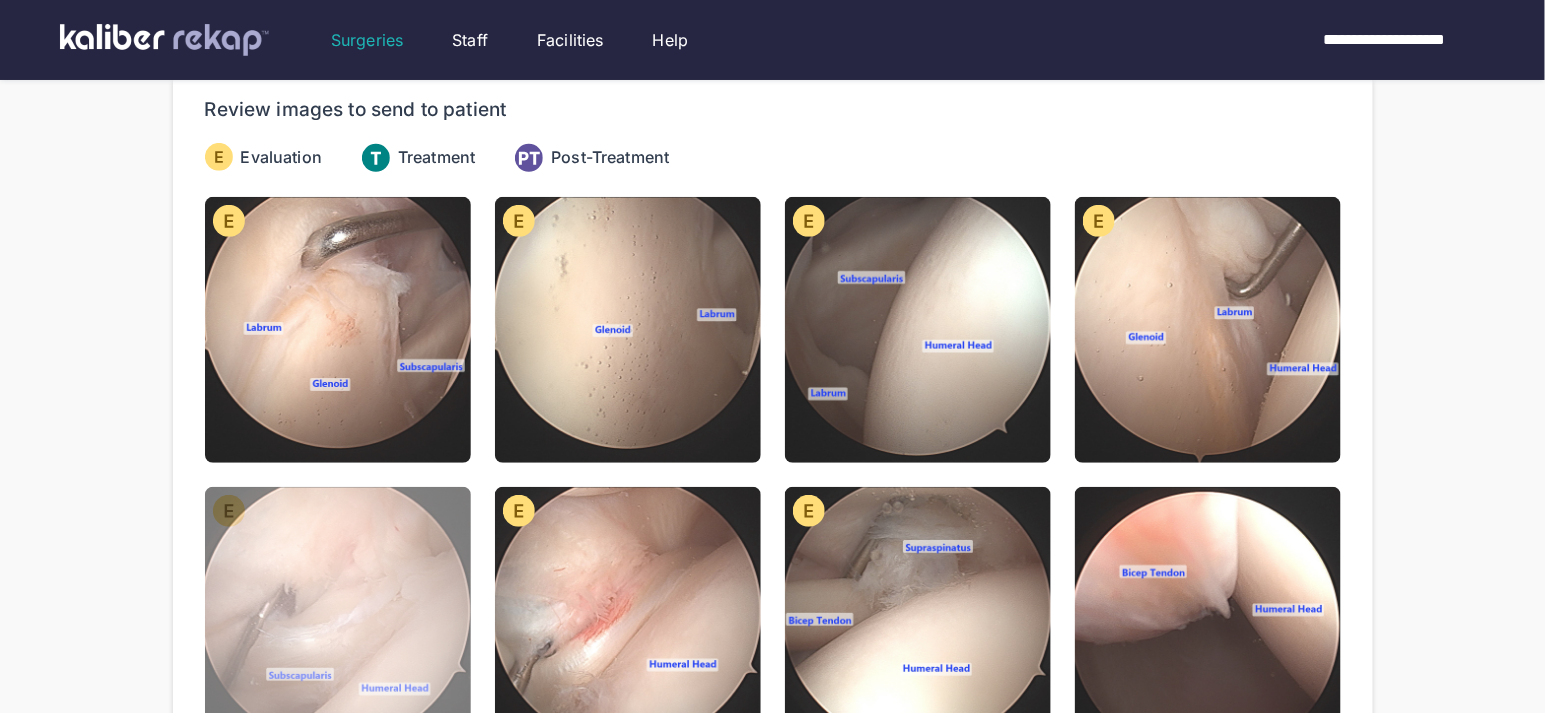 click at bounding box center (338, 620) 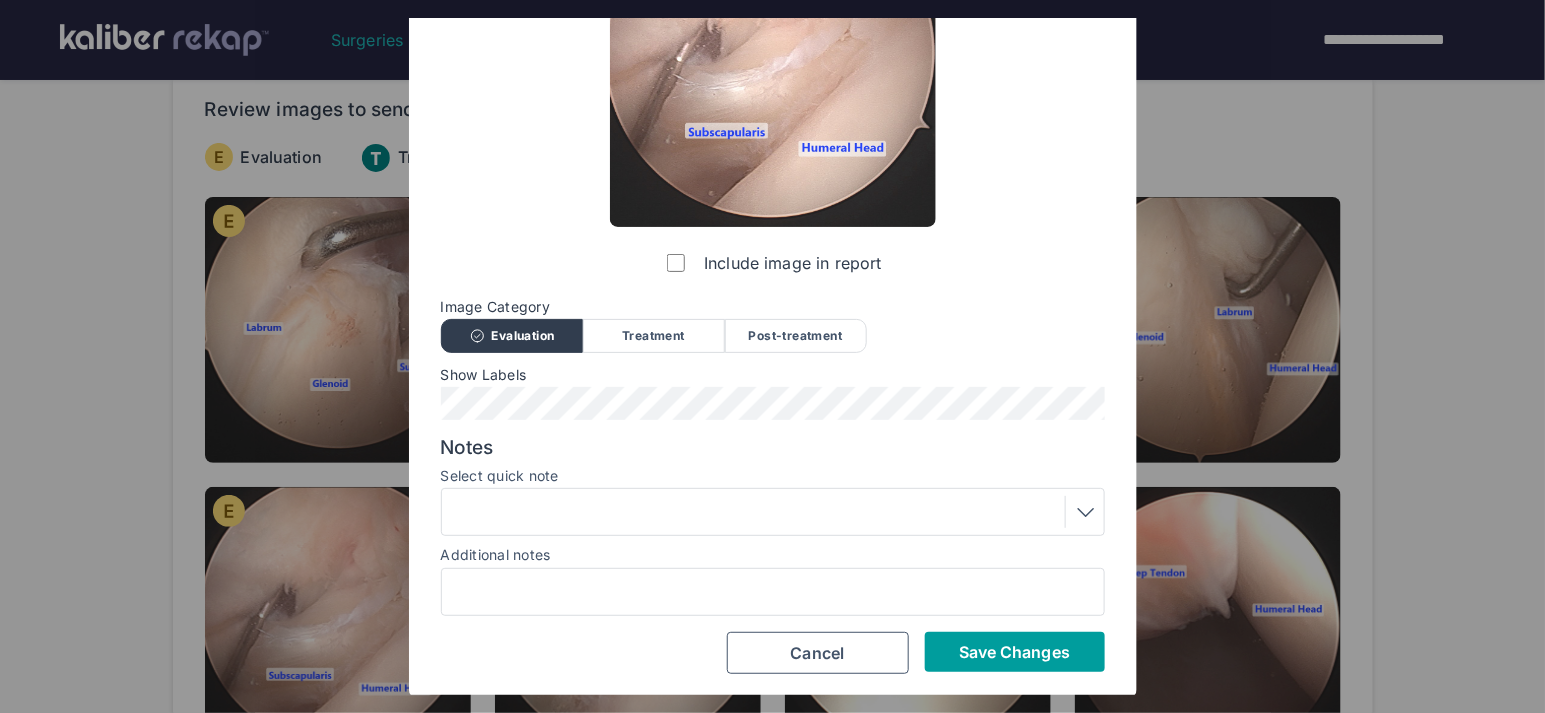 click on "Save Changes" at bounding box center [1014, 652] 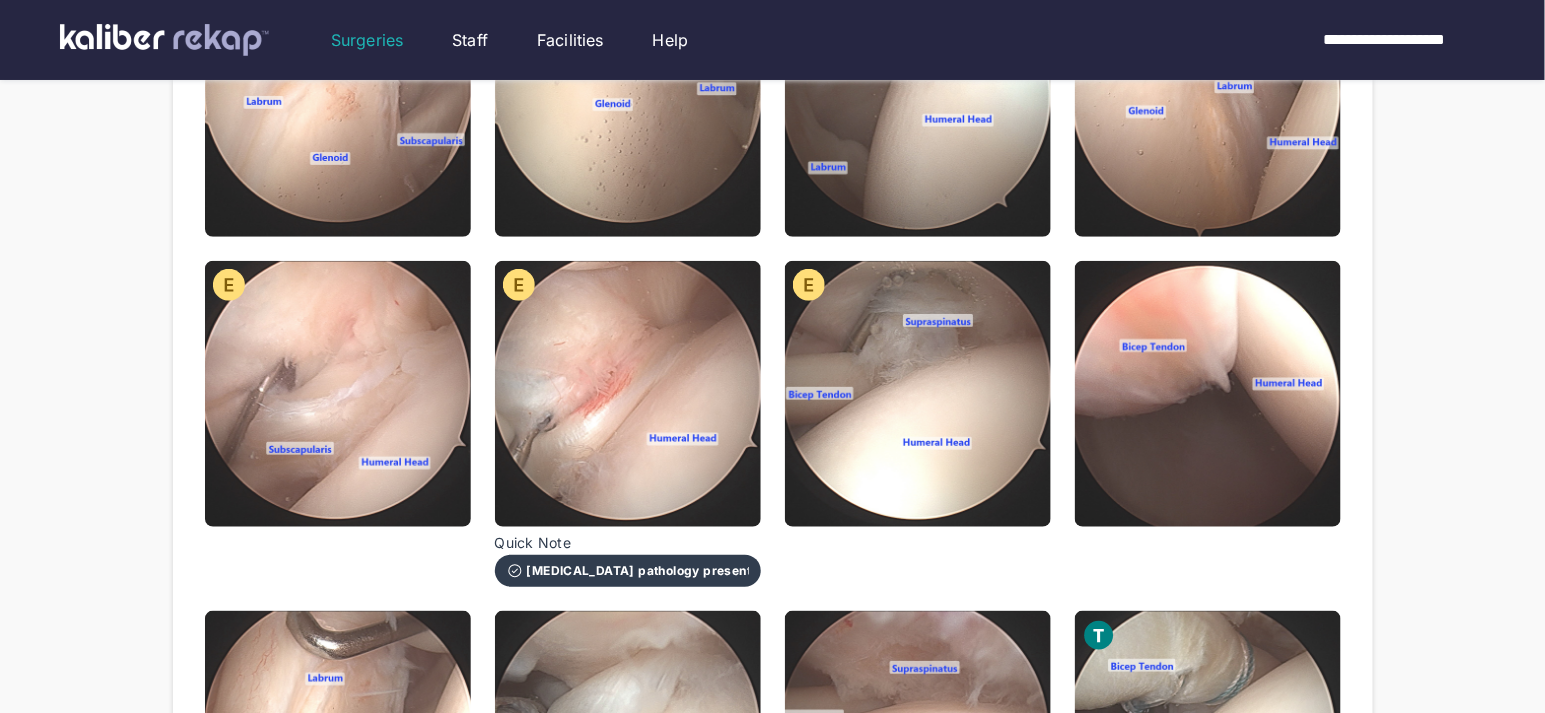 scroll, scrollTop: 445, scrollLeft: 0, axis: vertical 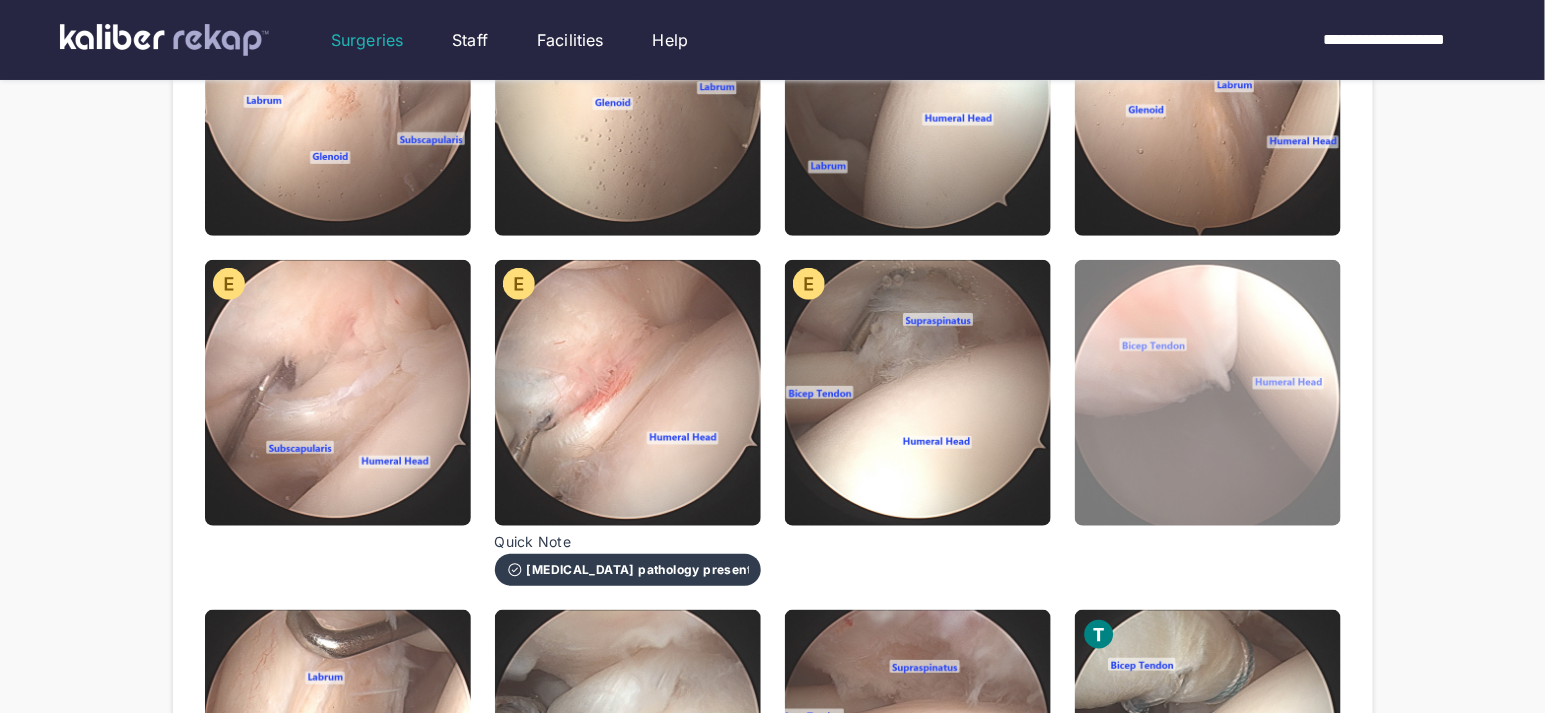 click at bounding box center [1208, 393] 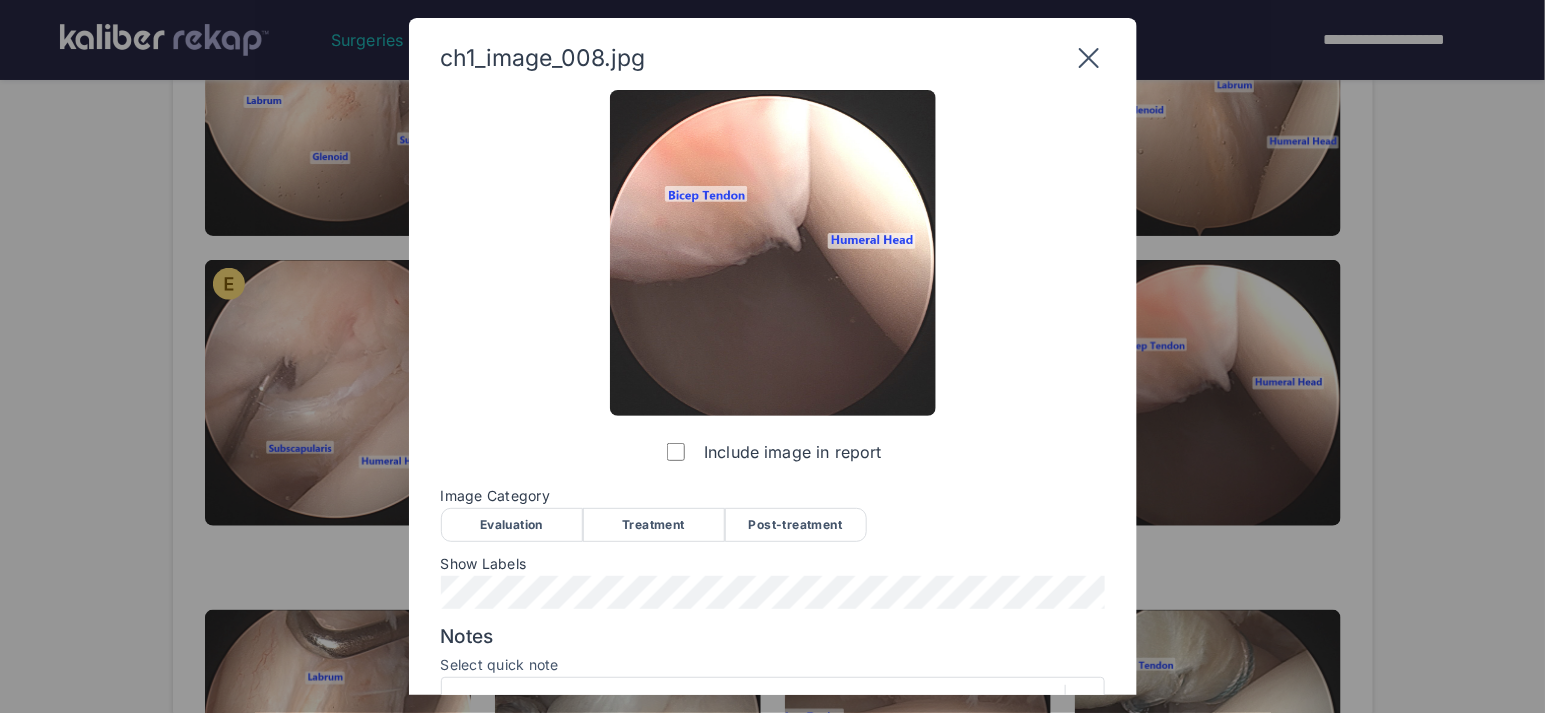 click on "Evaluation" at bounding box center (512, 525) 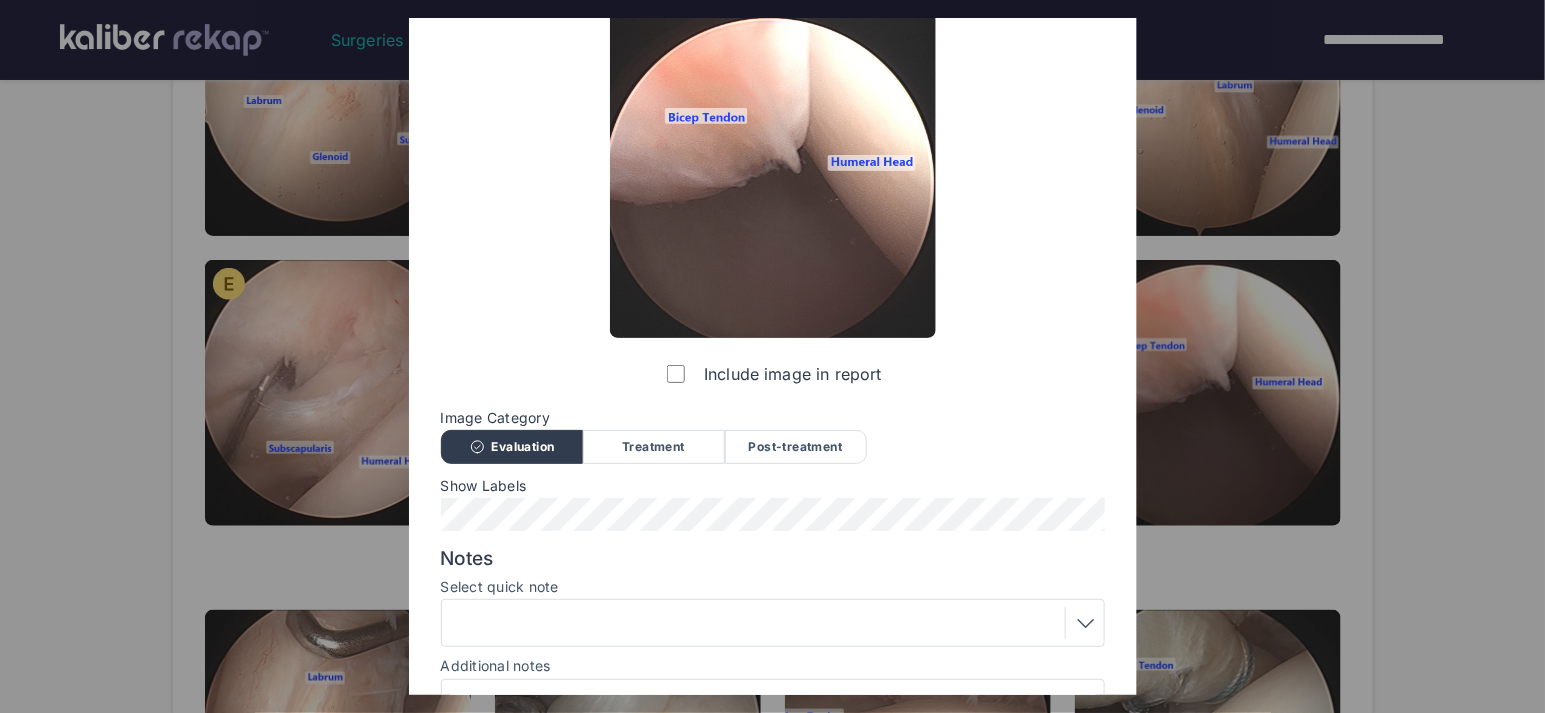 scroll, scrollTop: 189, scrollLeft: 0, axis: vertical 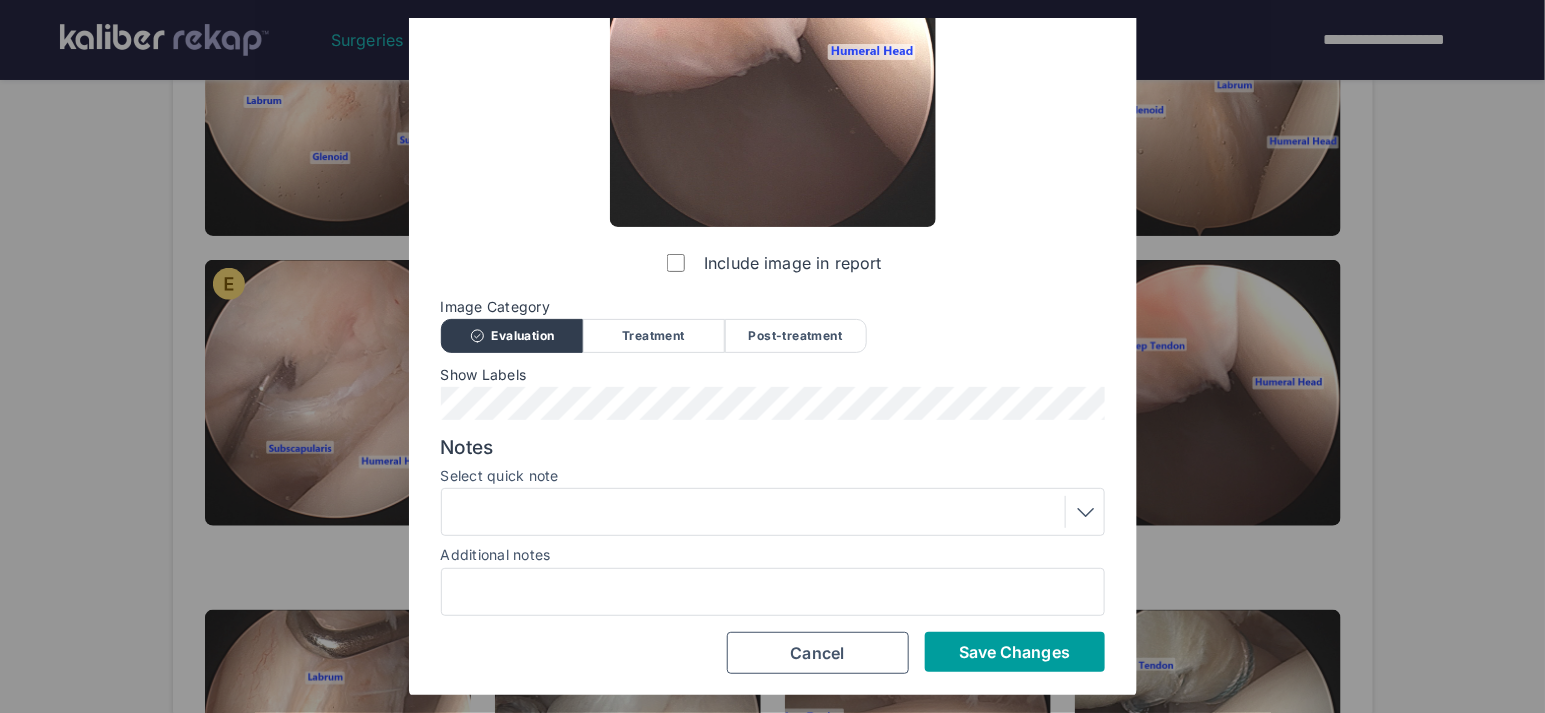 click on "Save Changes" at bounding box center (1015, 652) 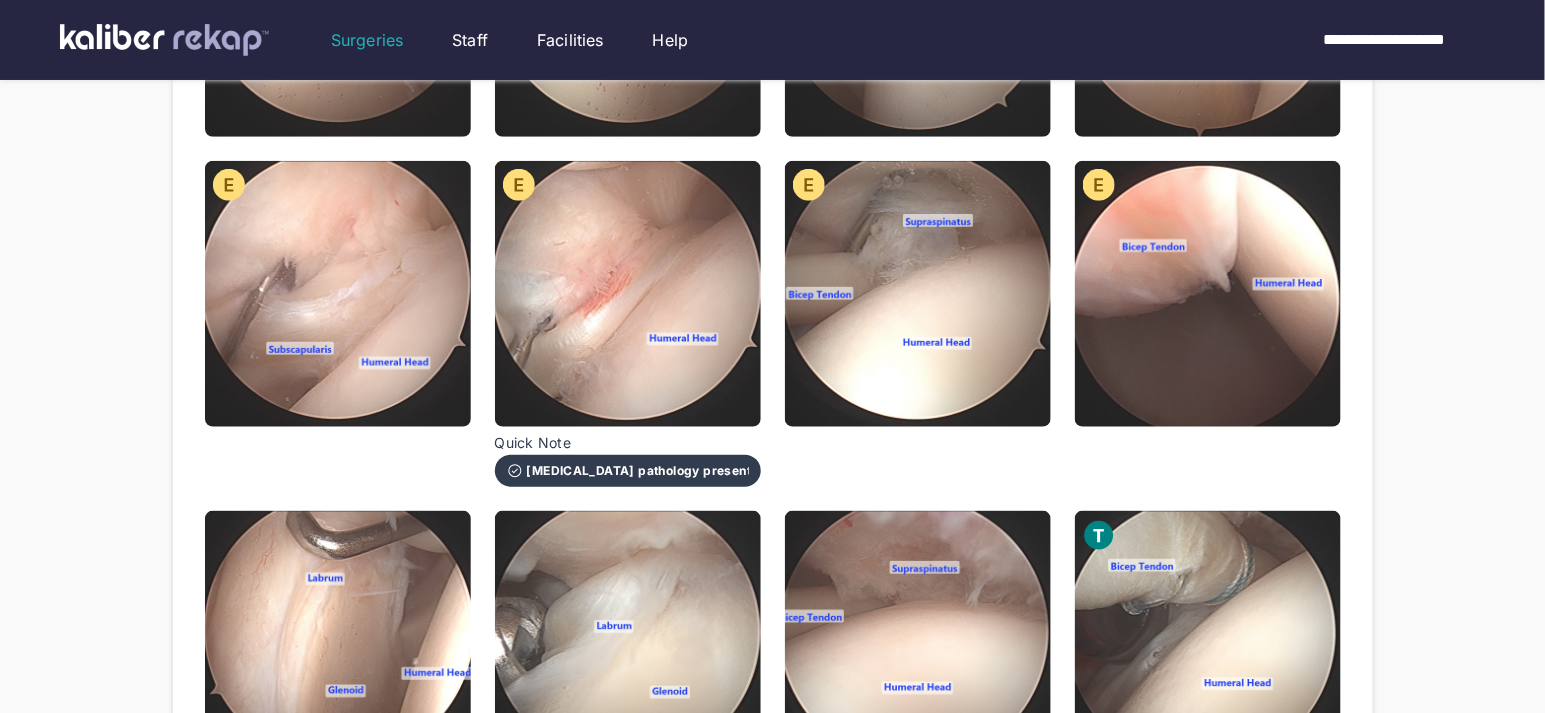 scroll, scrollTop: 628, scrollLeft: 0, axis: vertical 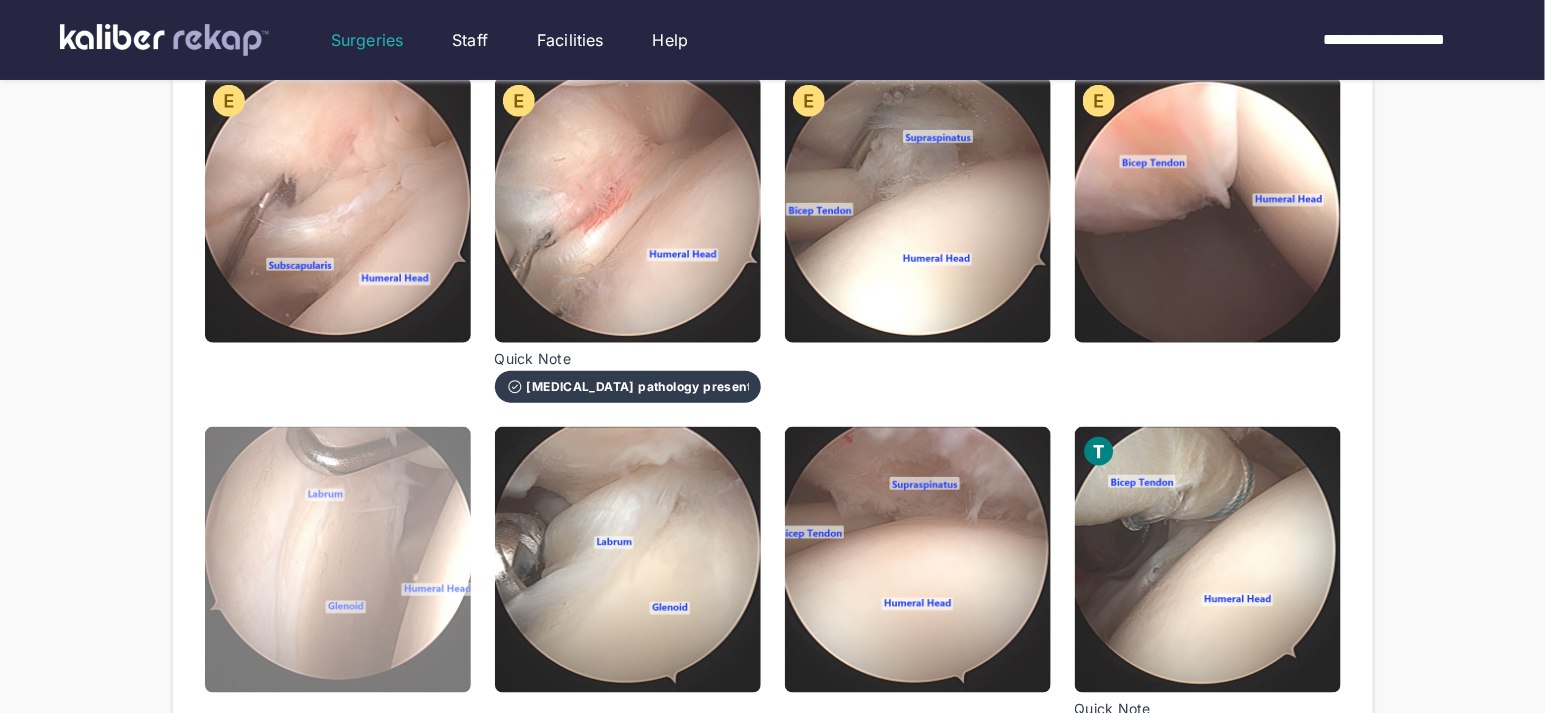 click at bounding box center (338, 560) 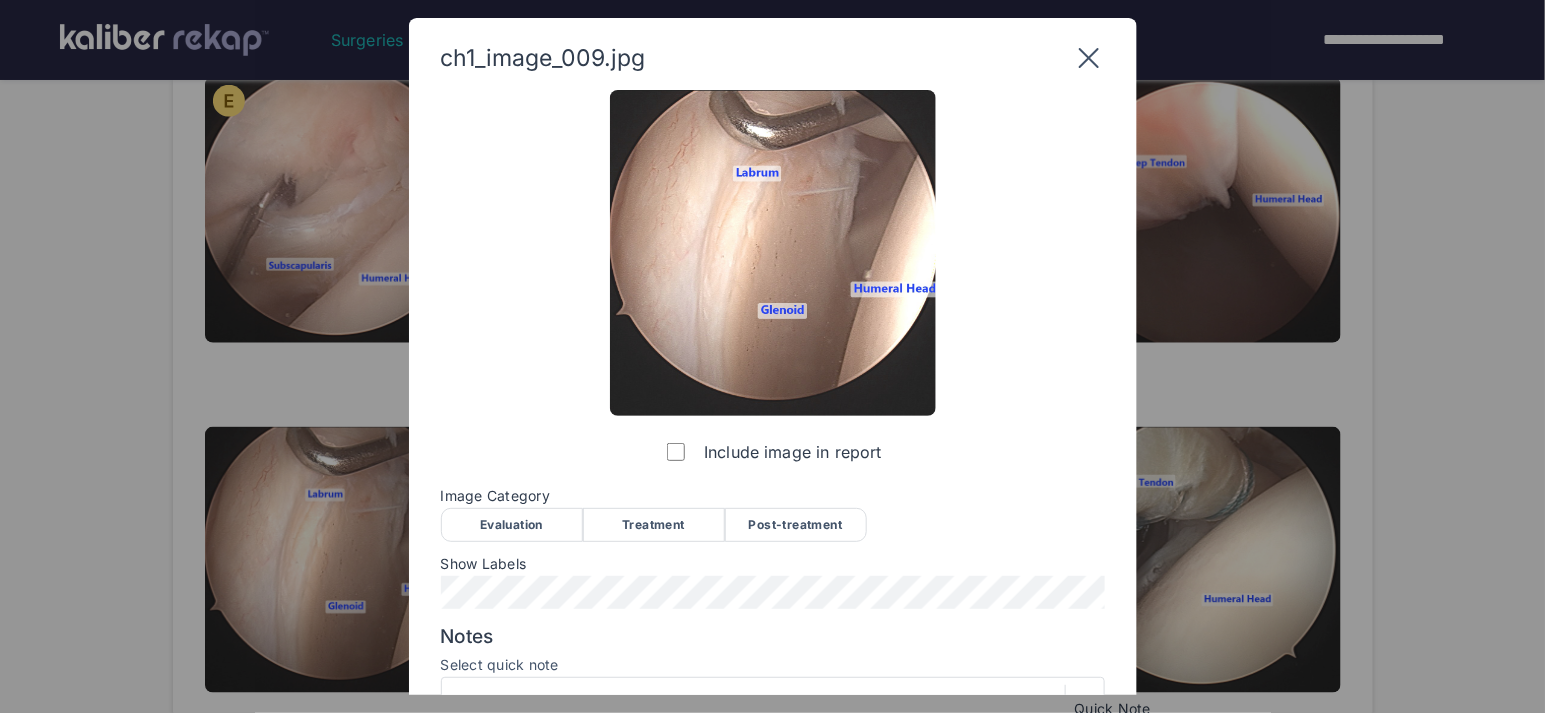 click on "Include image in report Image Category Evaluation Treatment Post-treatment Evaluation Treatment Post-treatment Show Labels Notes Select quick note Additional notes Save Changes Cancel" at bounding box center [773, 476] 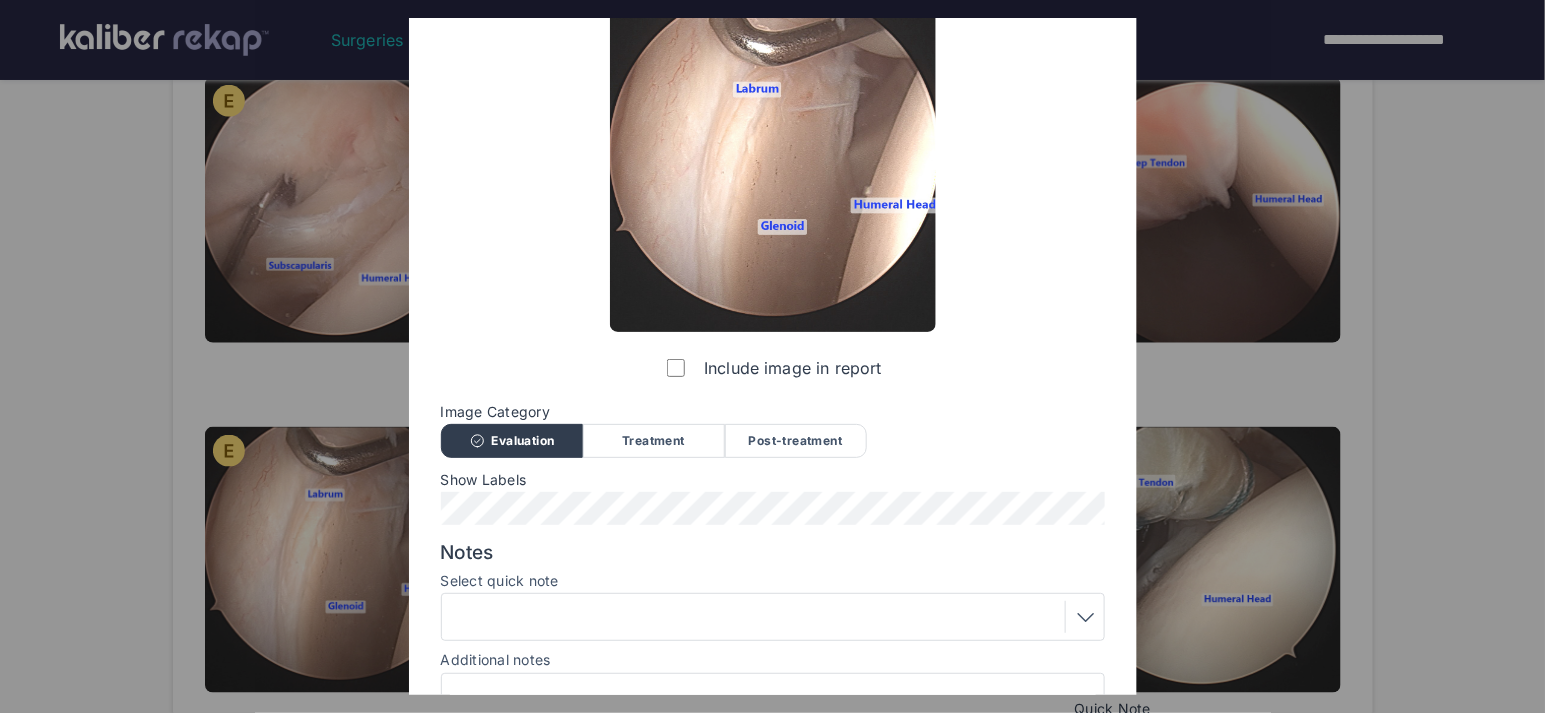 scroll, scrollTop: 140, scrollLeft: 0, axis: vertical 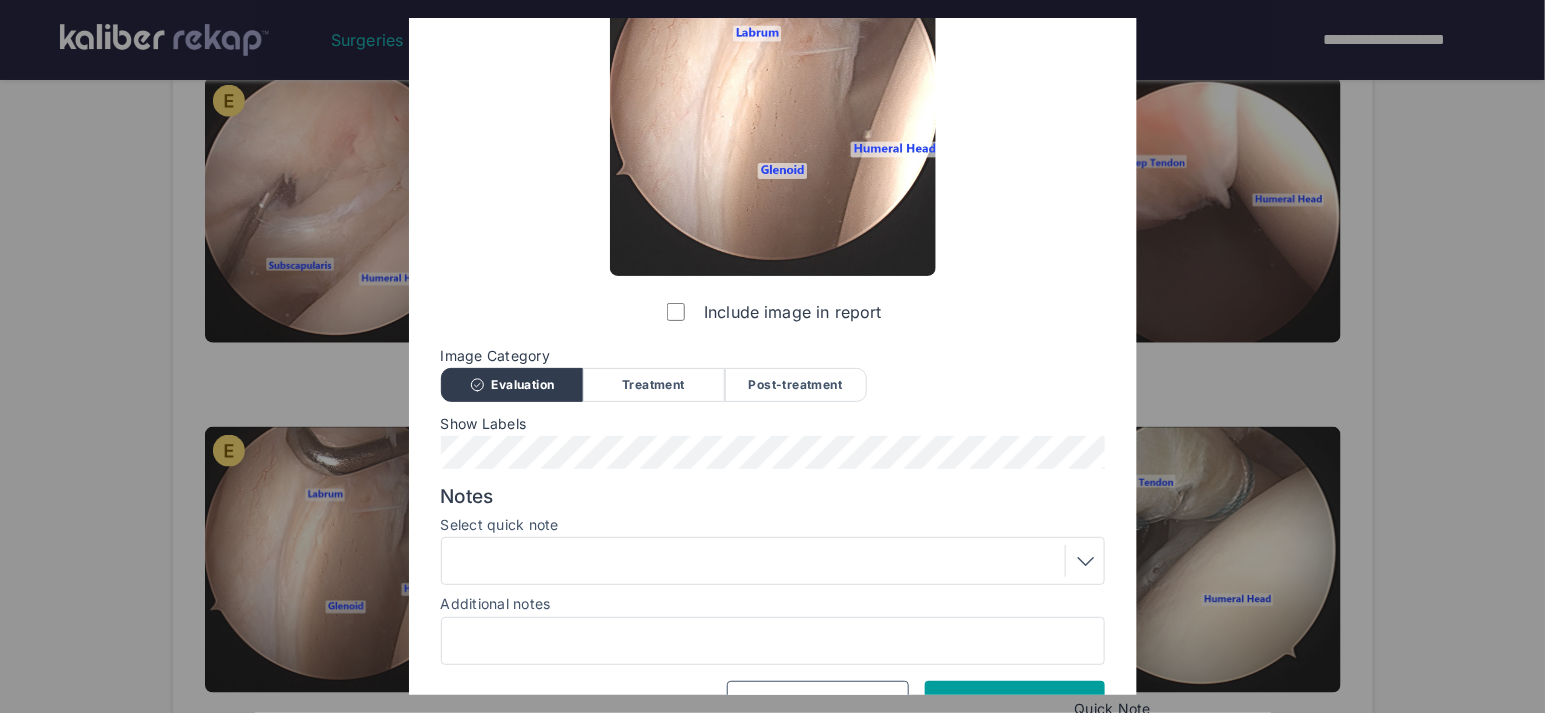 click on "Save Changes" at bounding box center (1014, 701) 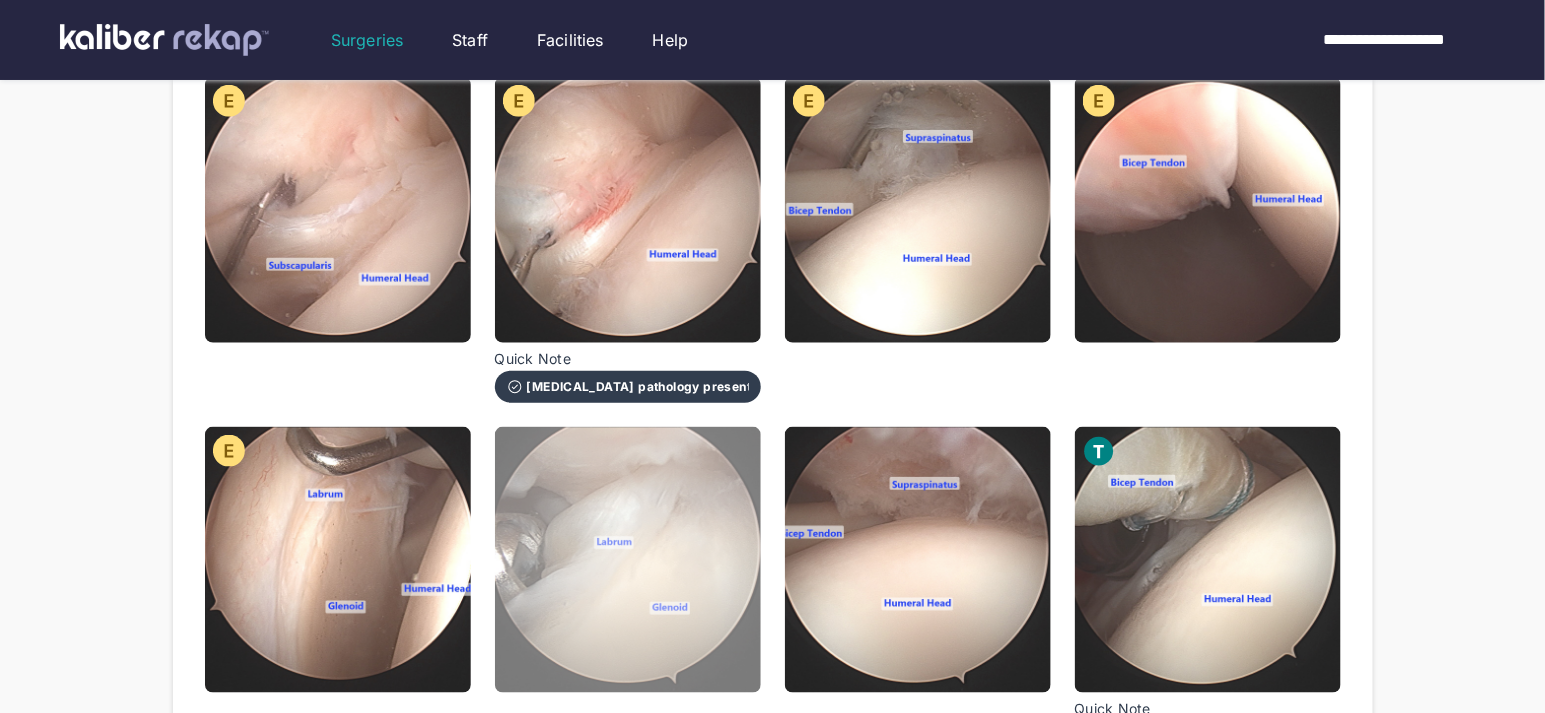 click at bounding box center (628, 560) 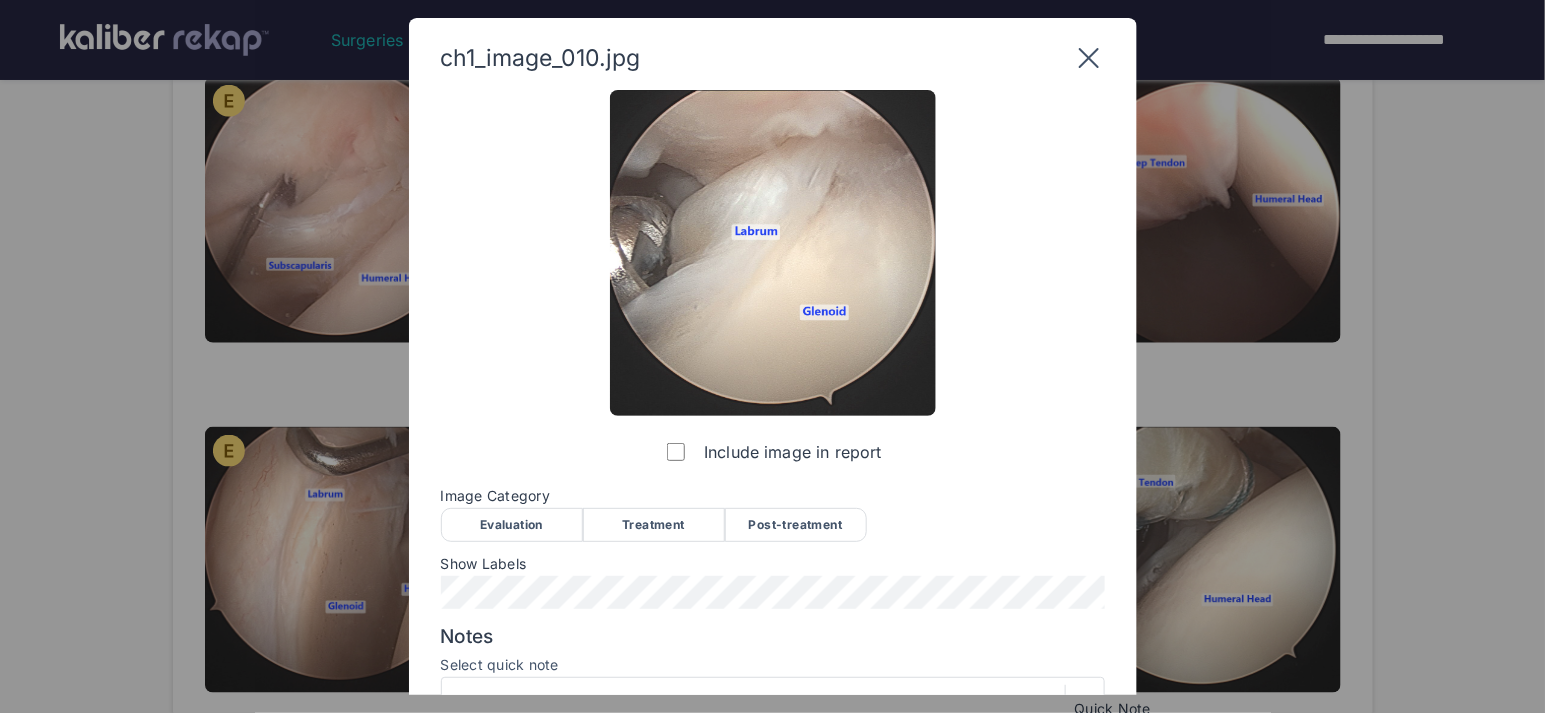 click on "Treatment" at bounding box center (654, 525) 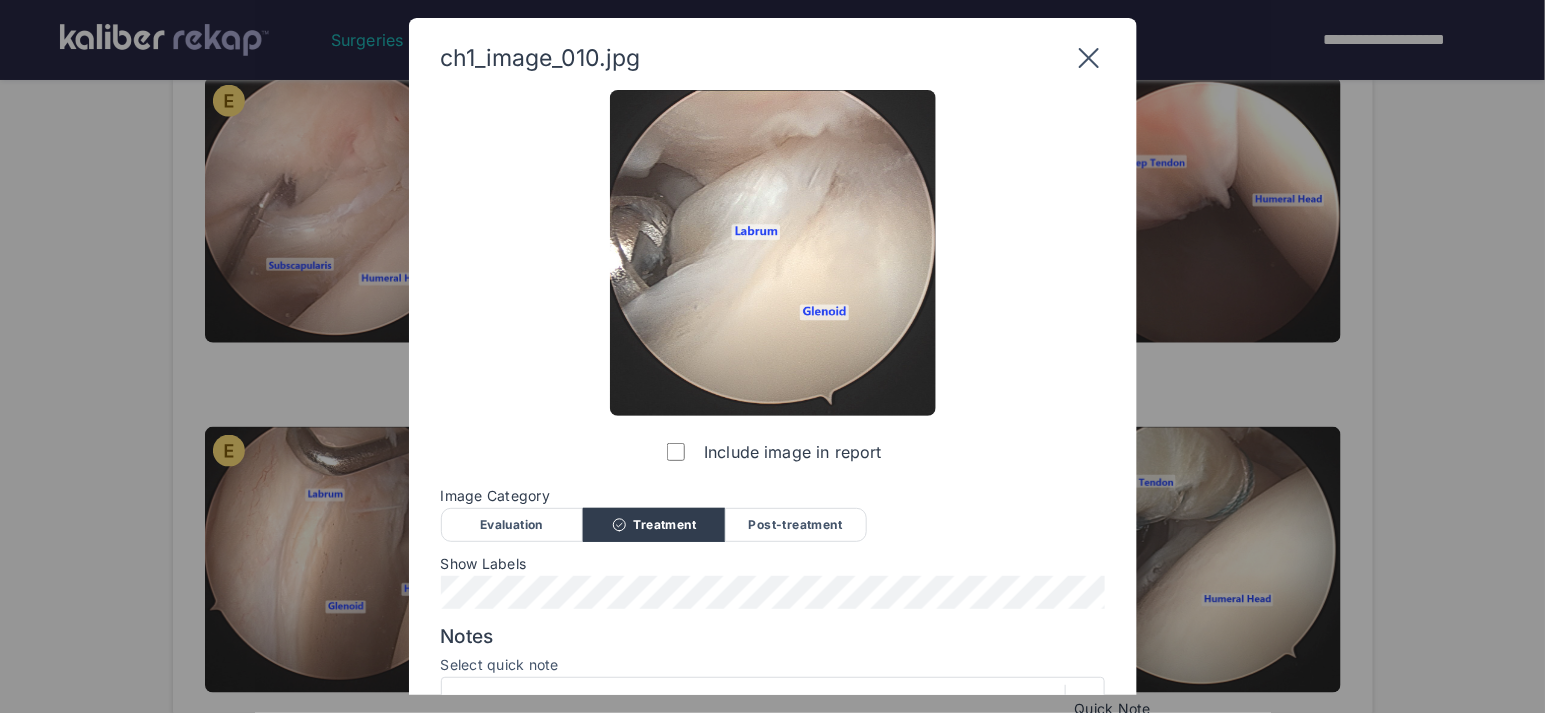 click 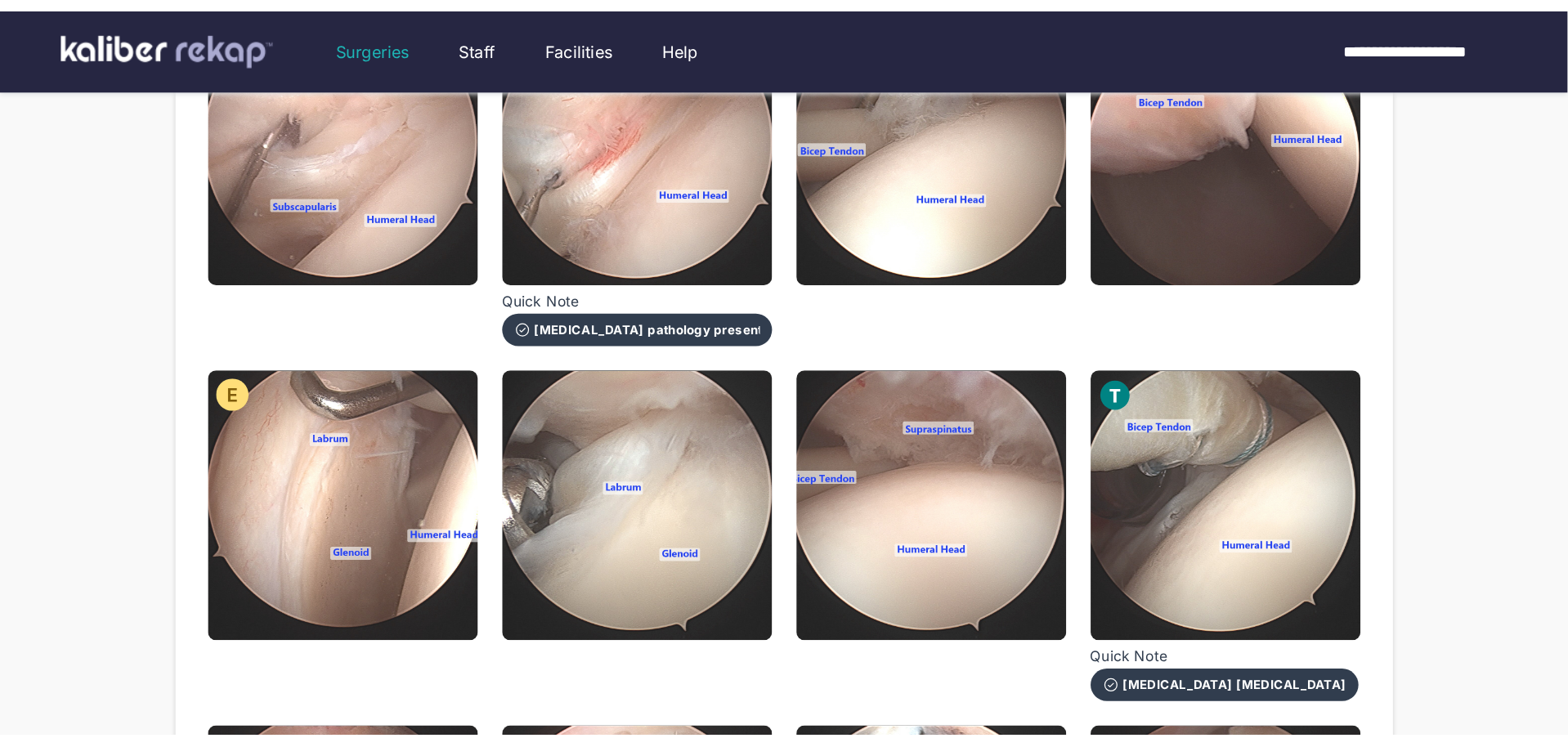 scroll, scrollTop: 639, scrollLeft: 0, axis: vertical 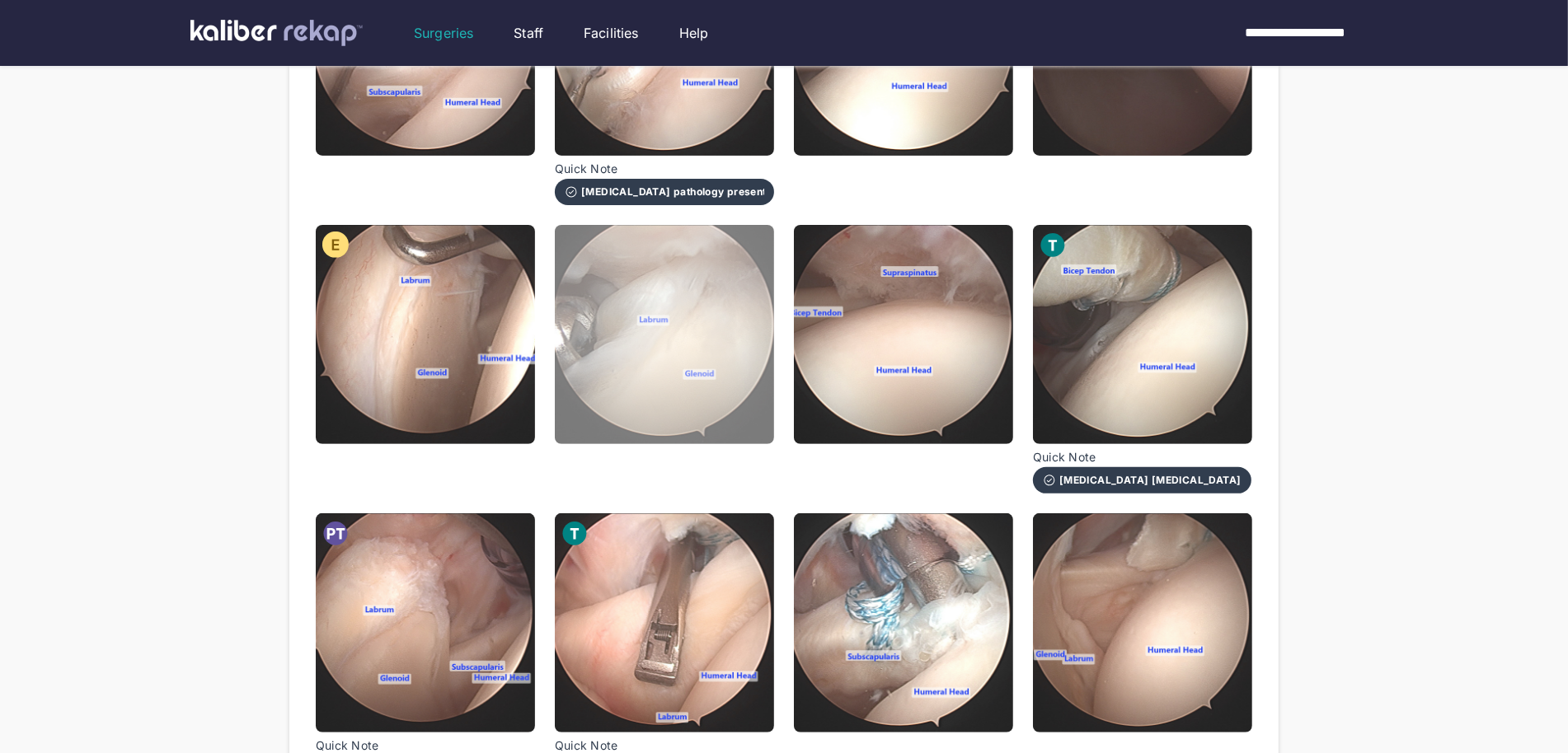 click at bounding box center (664, 334) 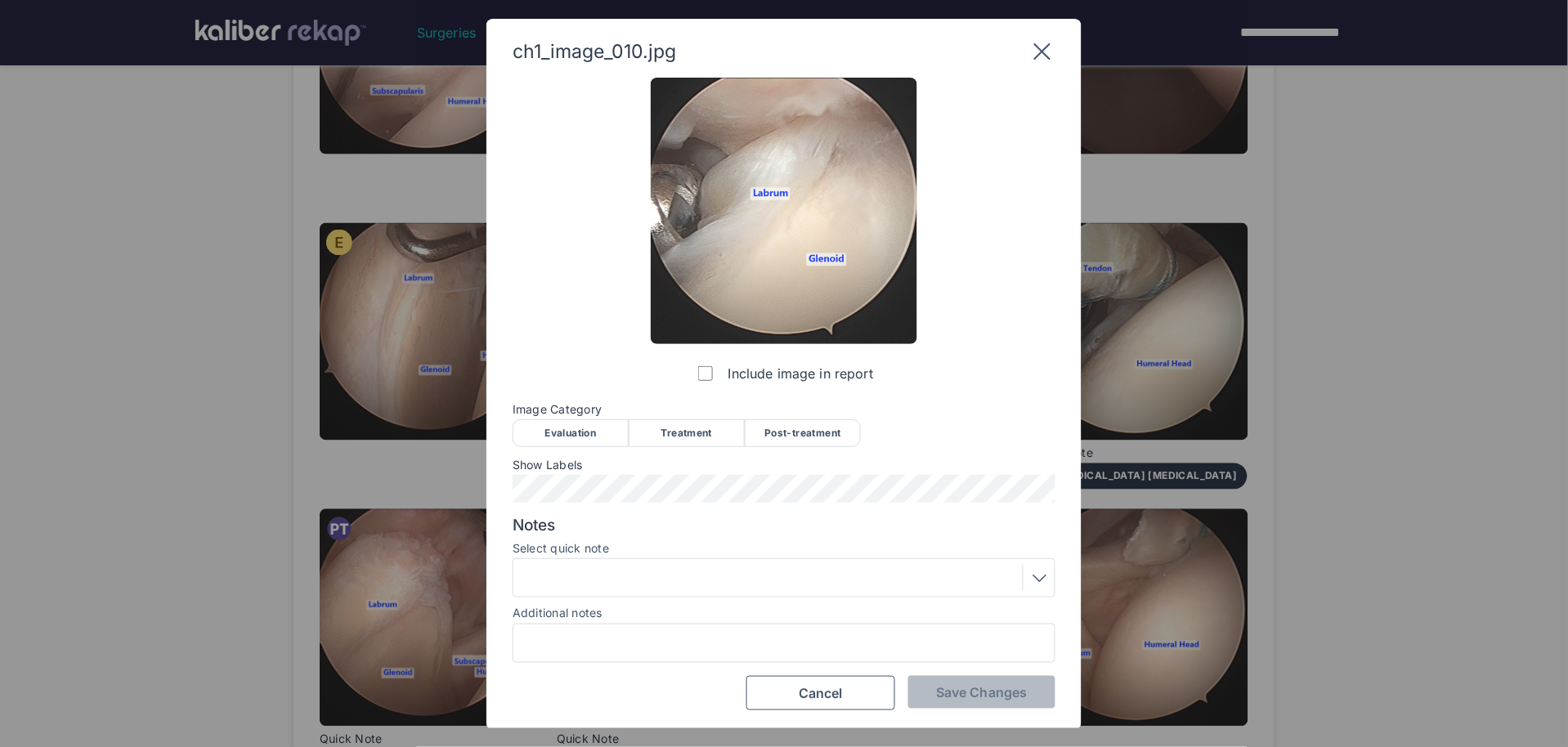 click on "Treatment" at bounding box center (687, 433) 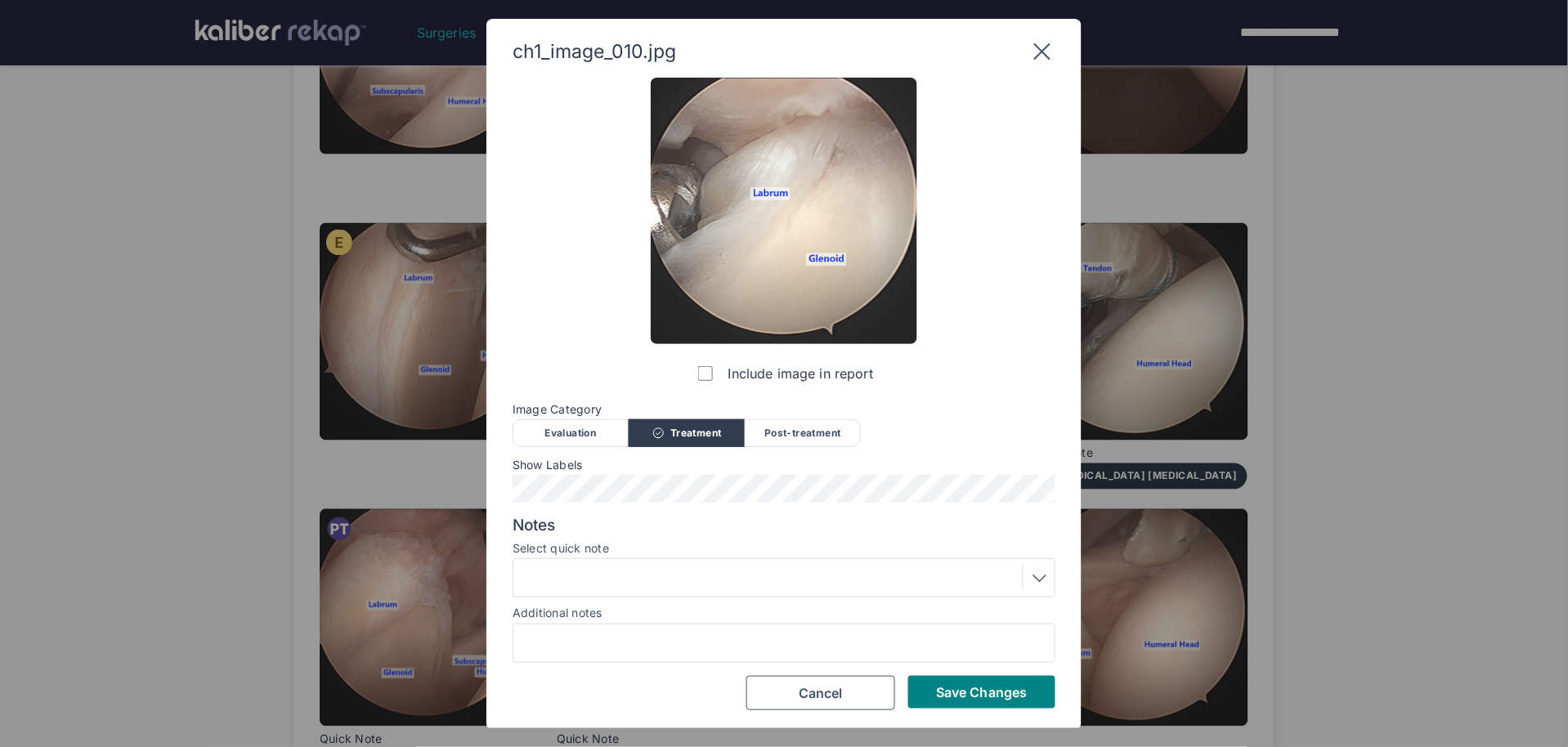 click on "Show Labels" at bounding box center (784, 465) 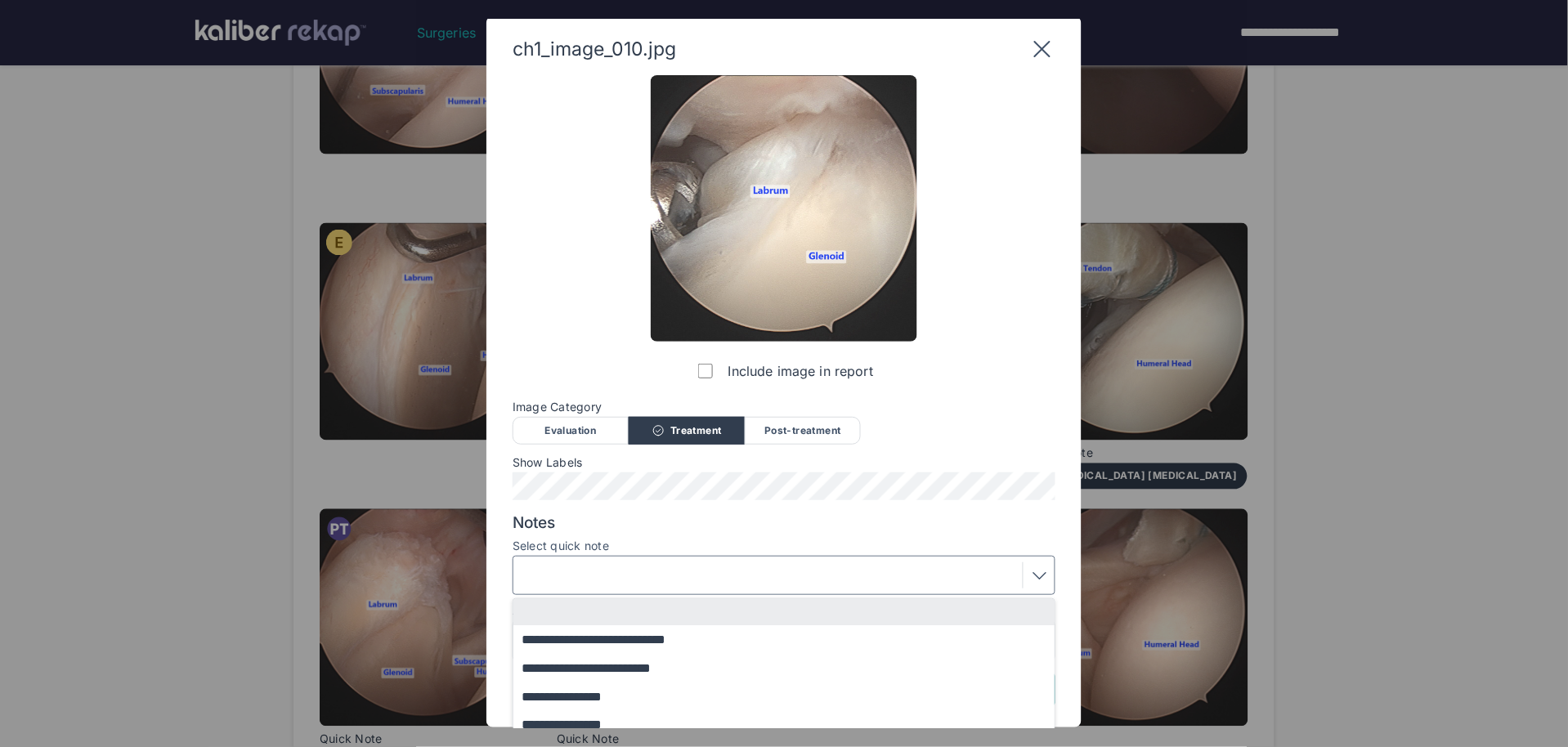 scroll, scrollTop: 3, scrollLeft: 0, axis: vertical 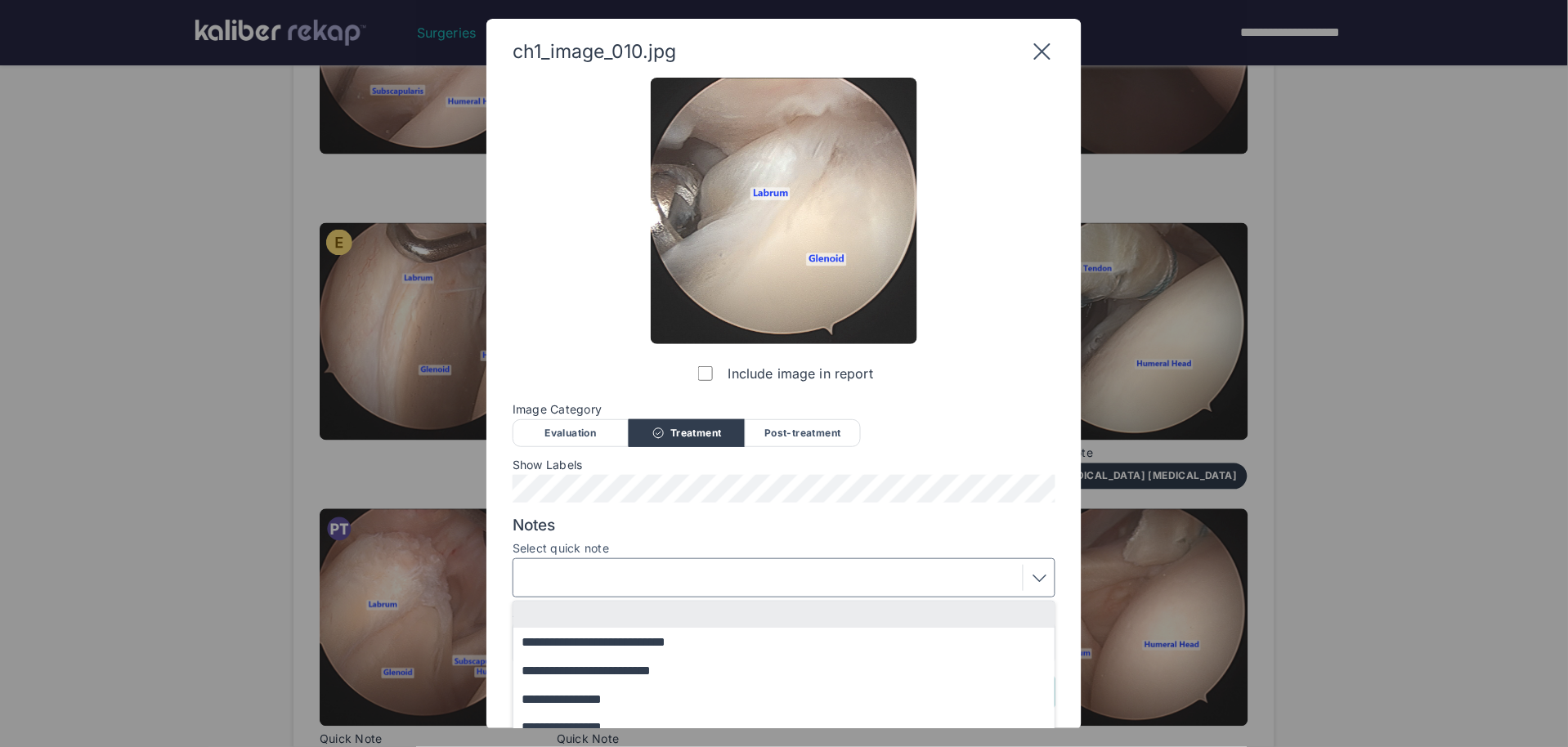 click on "**********" at bounding box center (784, 394) 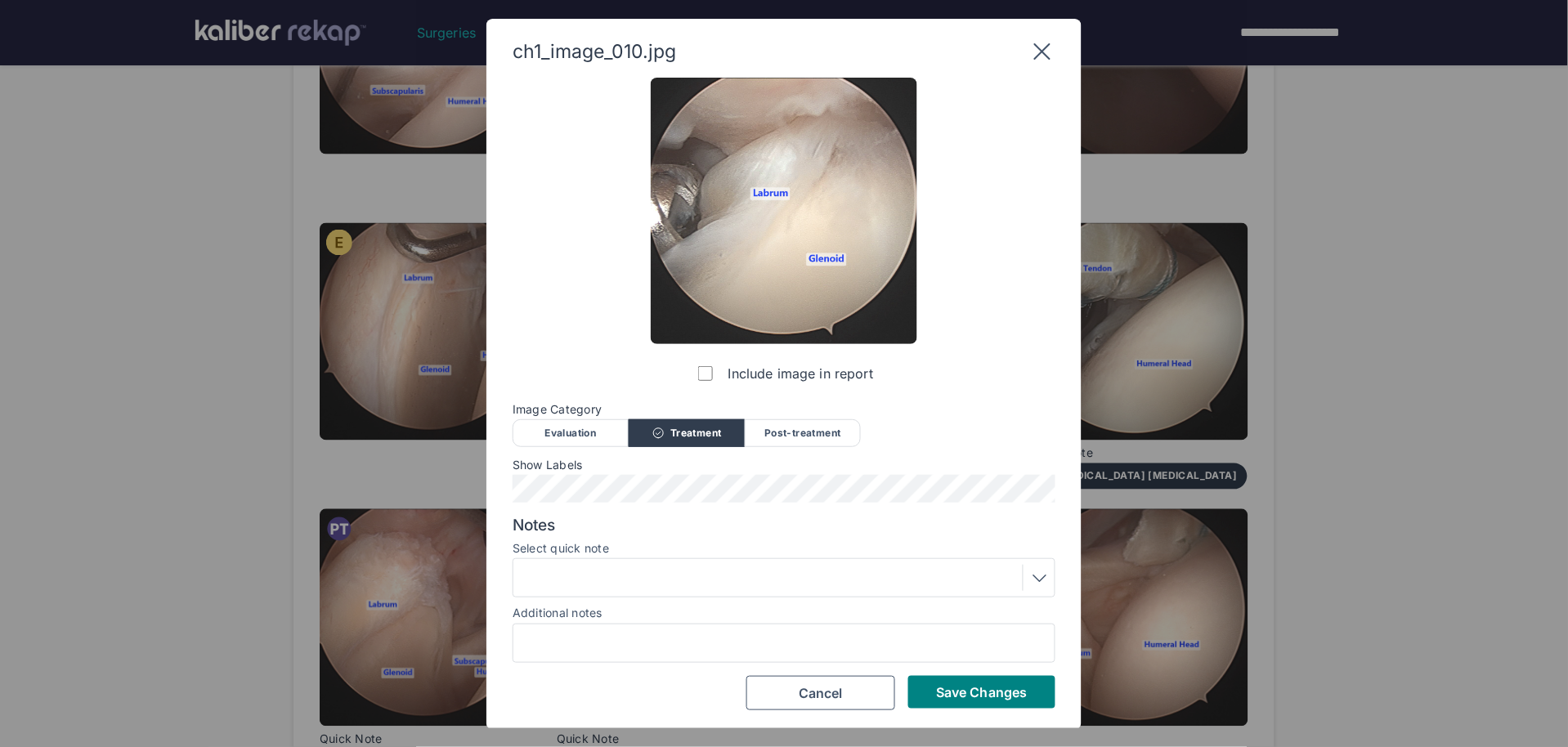 click on "Notes Select quick note Additional notes" at bounding box center [784, 589] 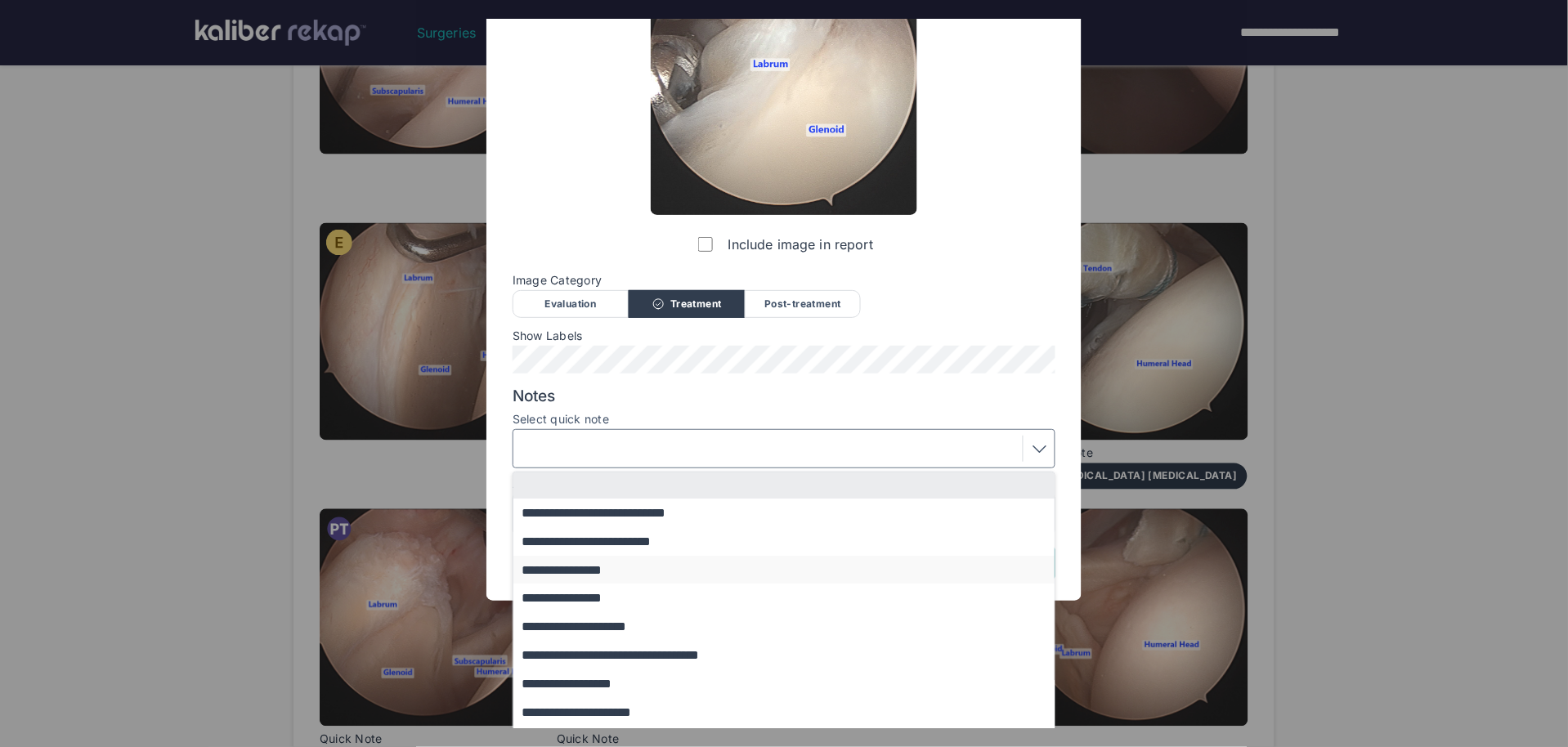 scroll, scrollTop: 135, scrollLeft: 0, axis: vertical 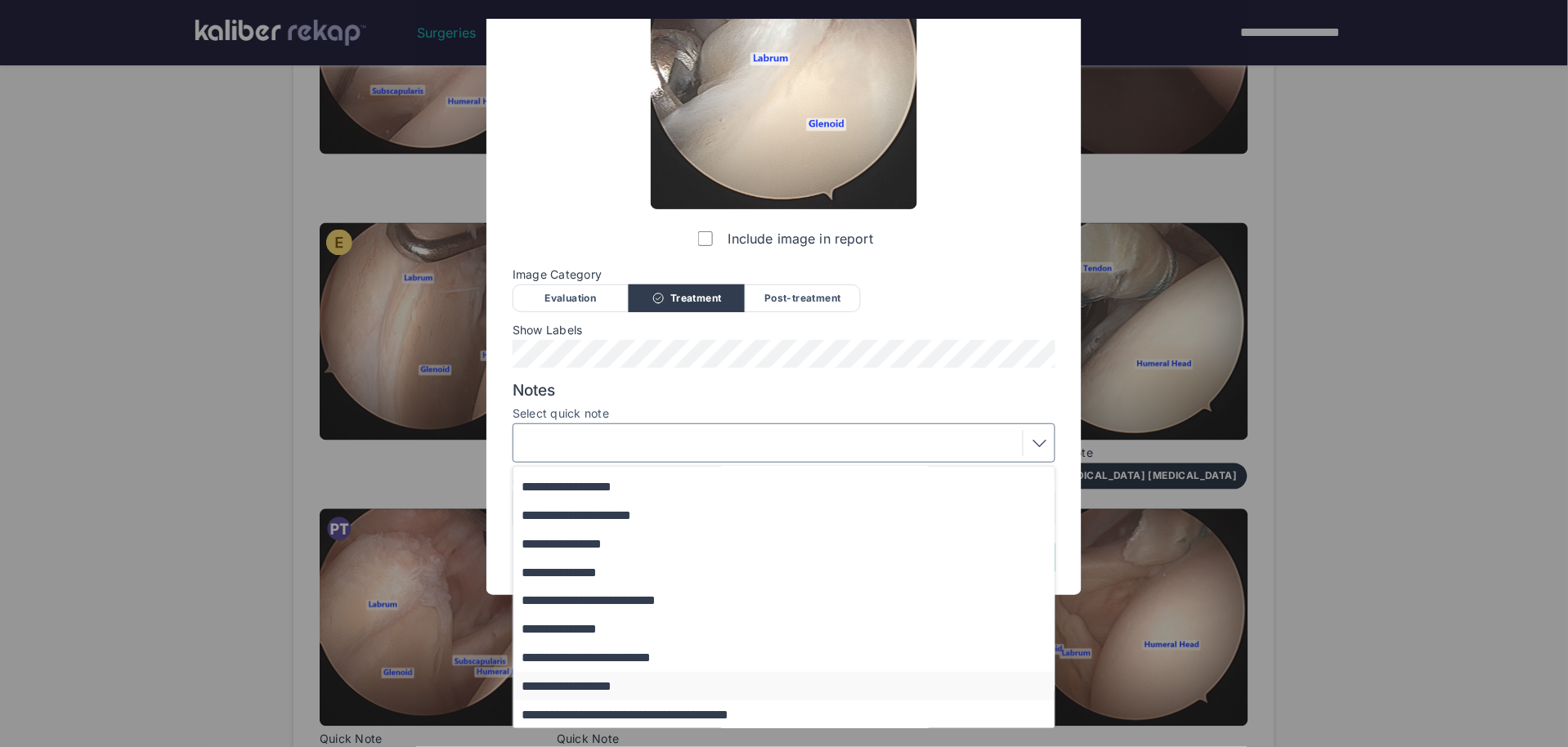 click on "**********" at bounding box center (791, 686) 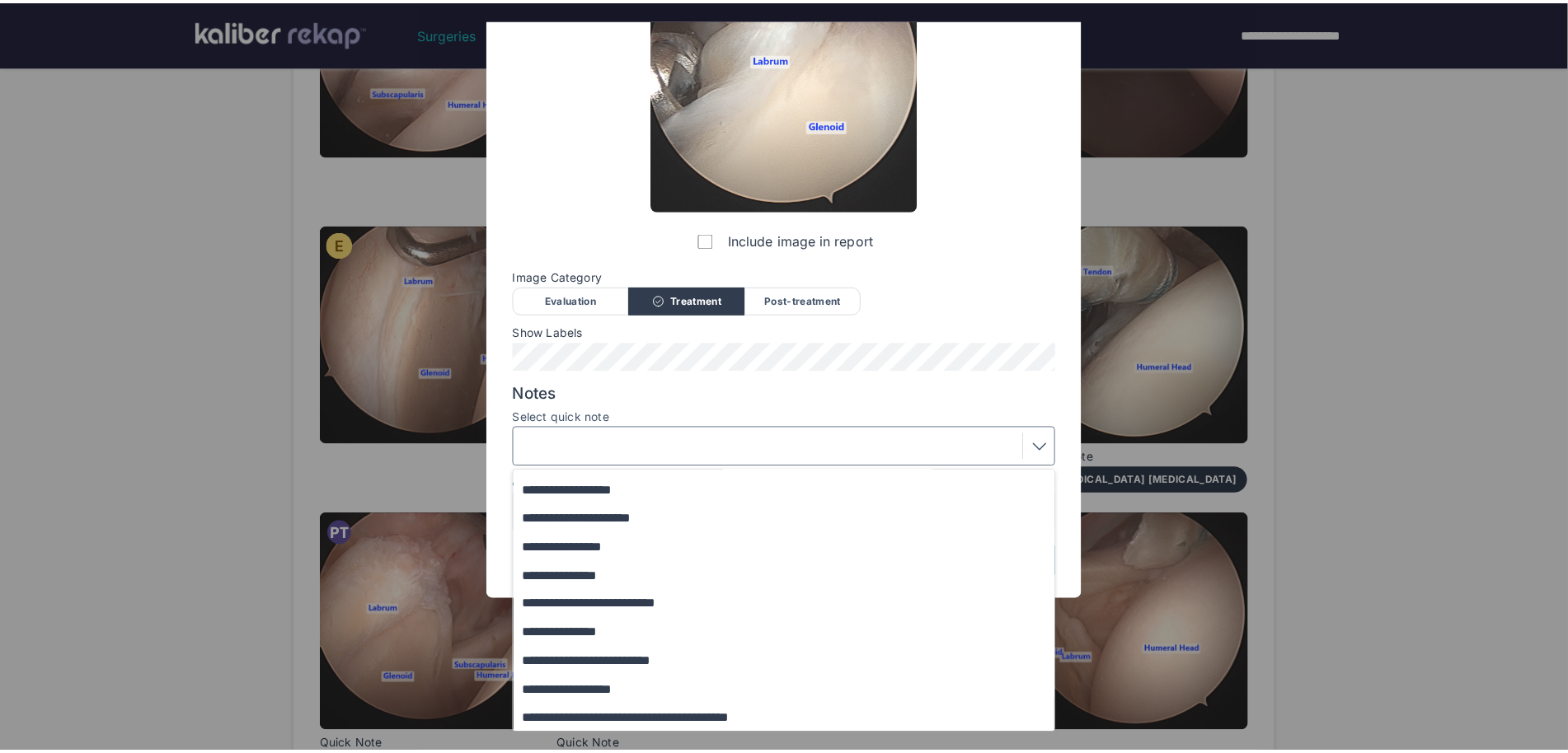 scroll, scrollTop: 0, scrollLeft: 0, axis: both 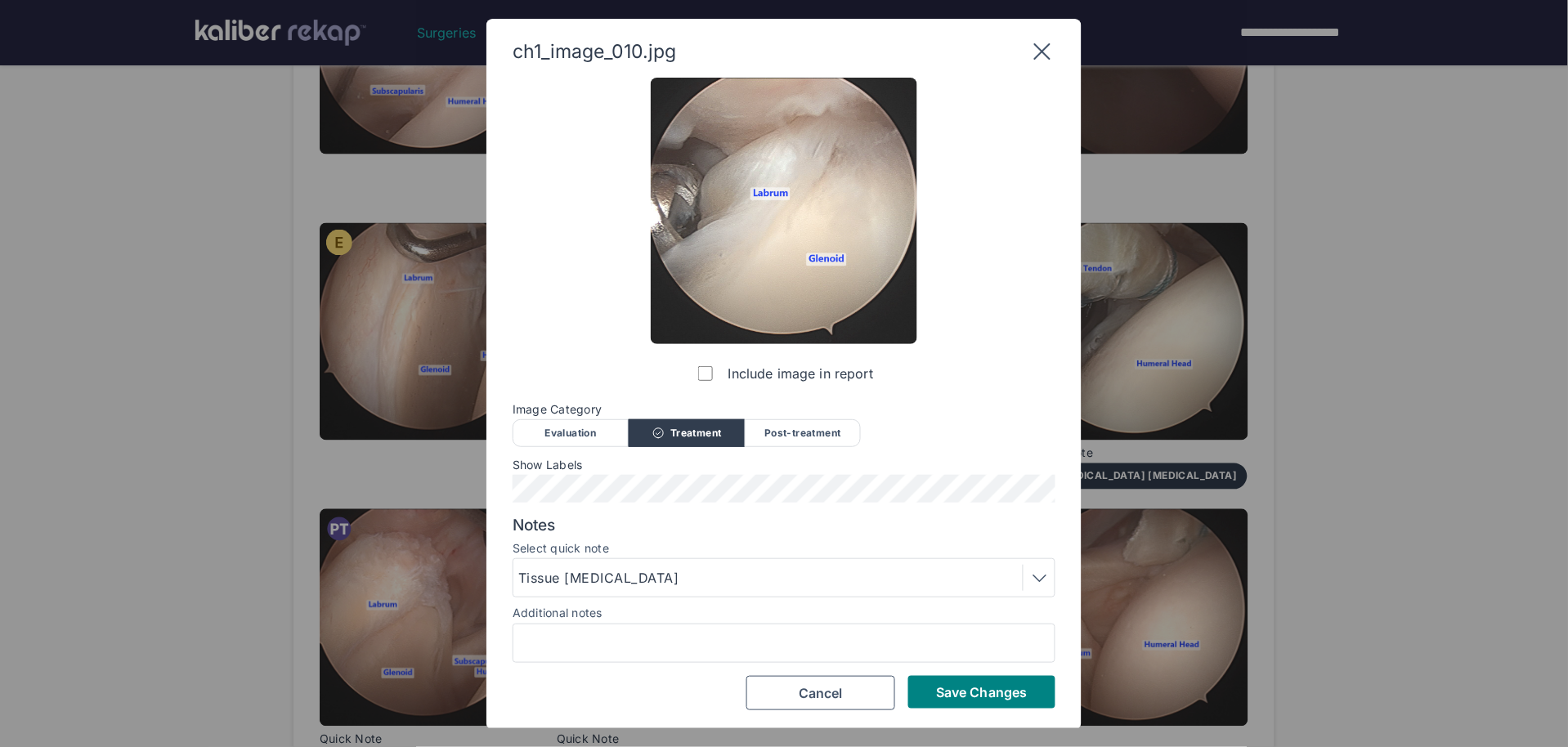 click on "Save Changes" at bounding box center (982, 692) 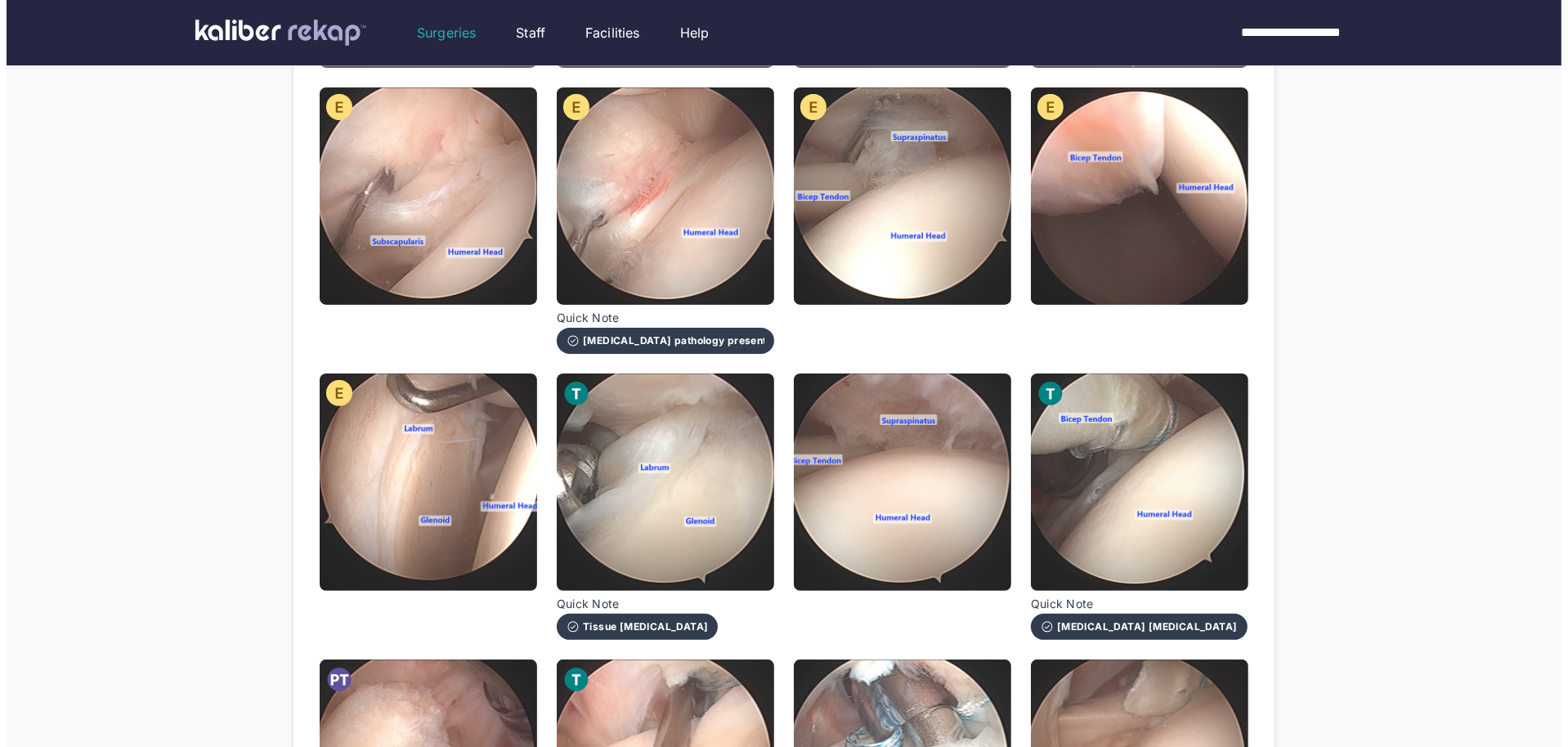 scroll, scrollTop: 472, scrollLeft: 0, axis: vertical 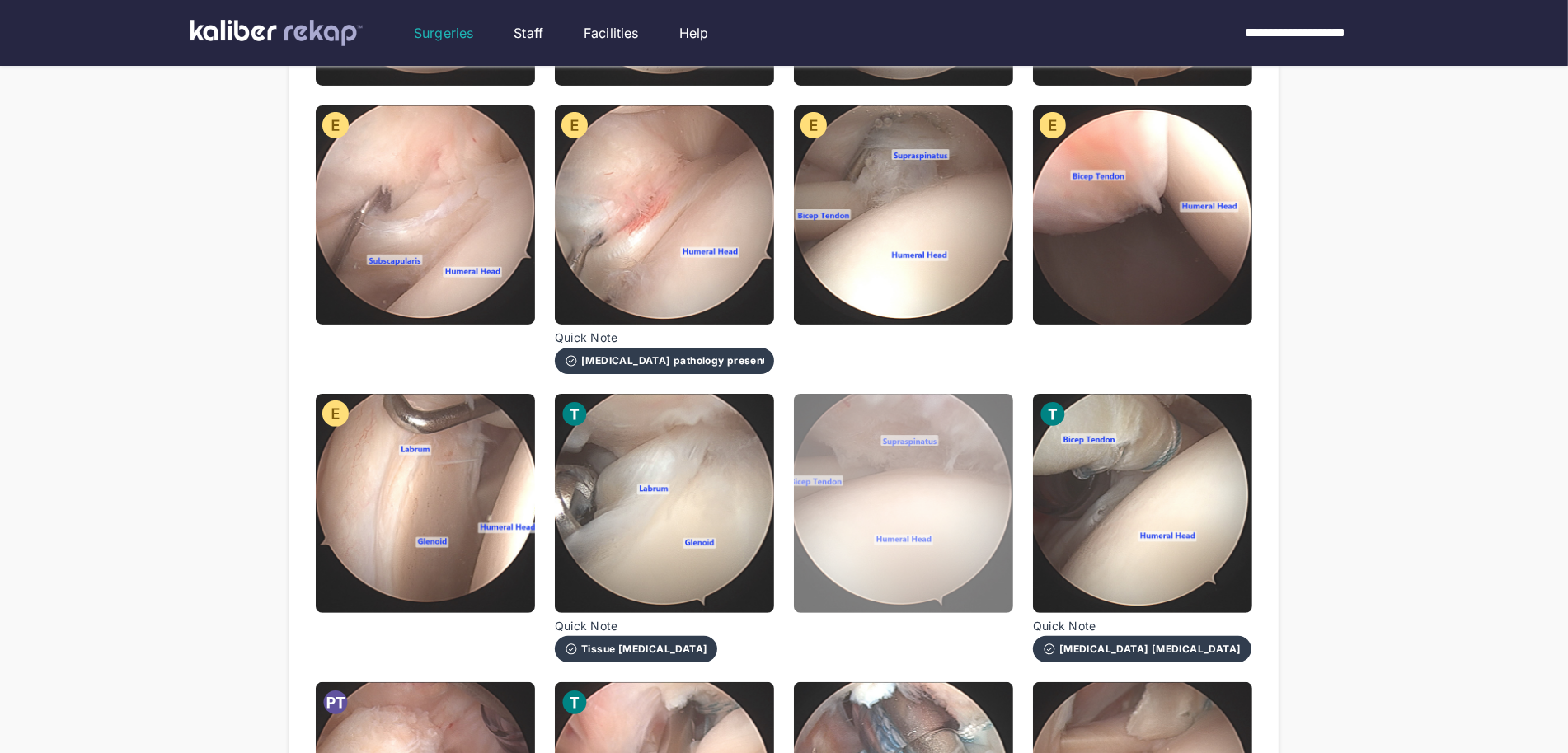 click at bounding box center (904, 503) 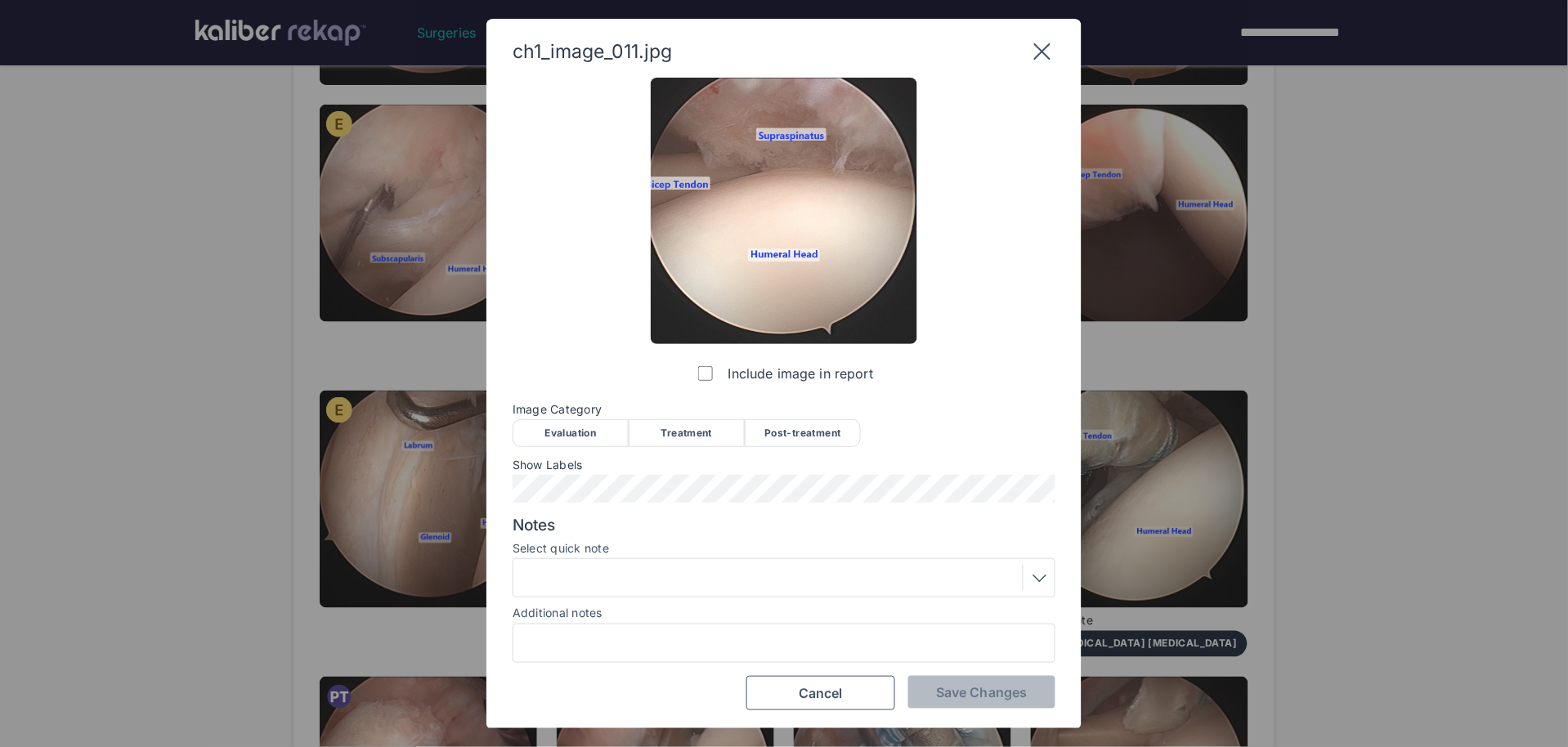 click on "Post-treatment" at bounding box center [803, 433] 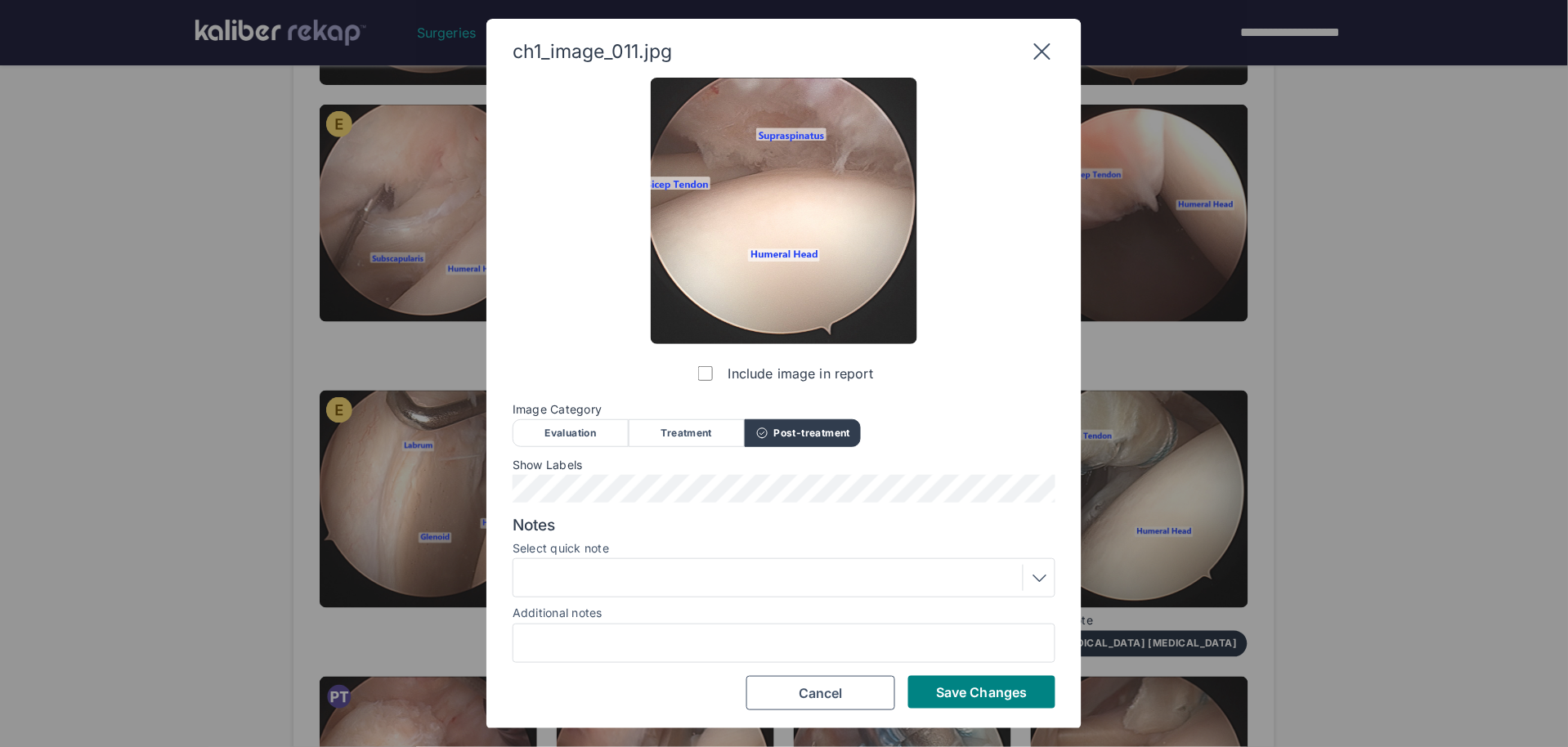 click on "Show Labels" at bounding box center (784, 481) 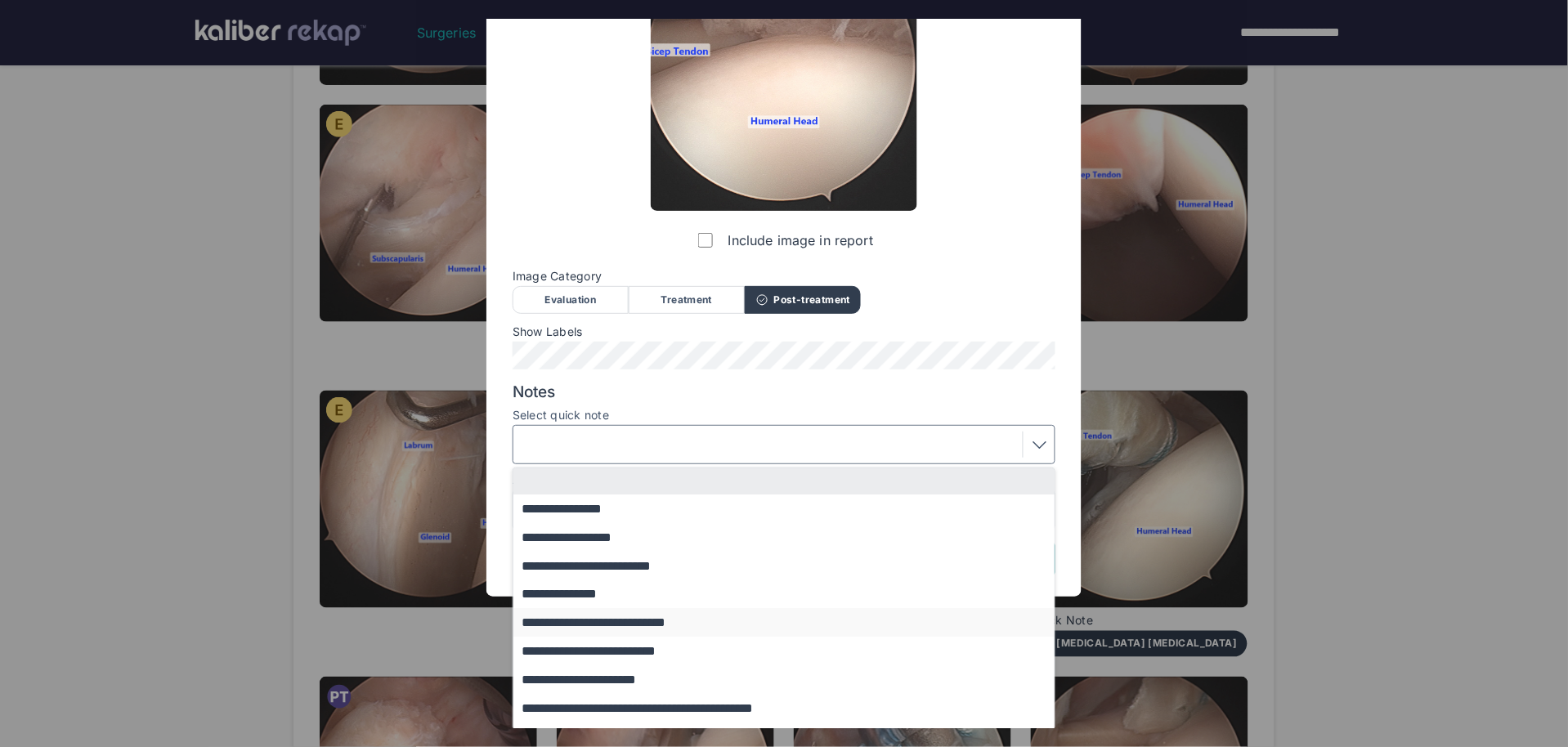 scroll, scrollTop: 135, scrollLeft: 0, axis: vertical 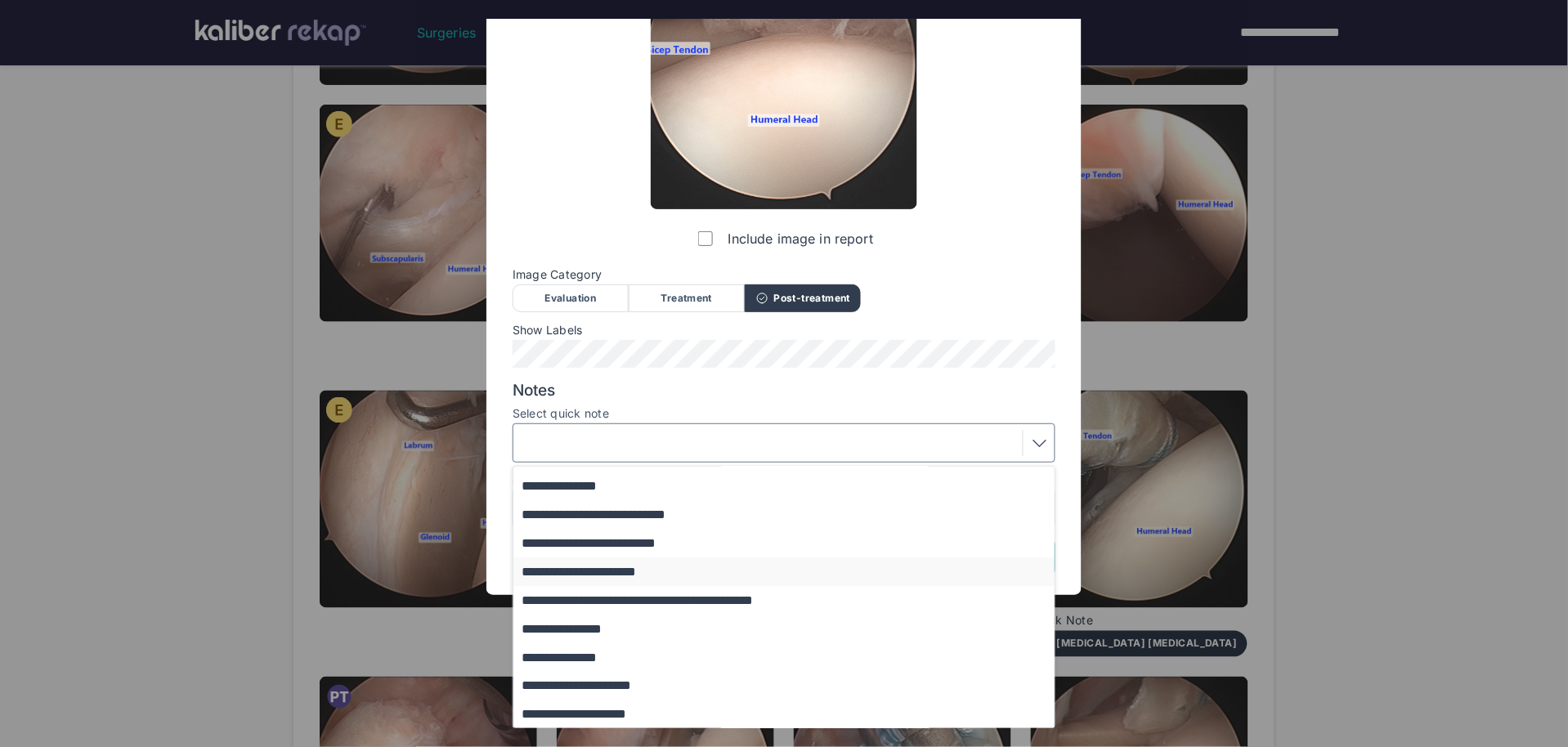 click on "**********" at bounding box center [791, 571] 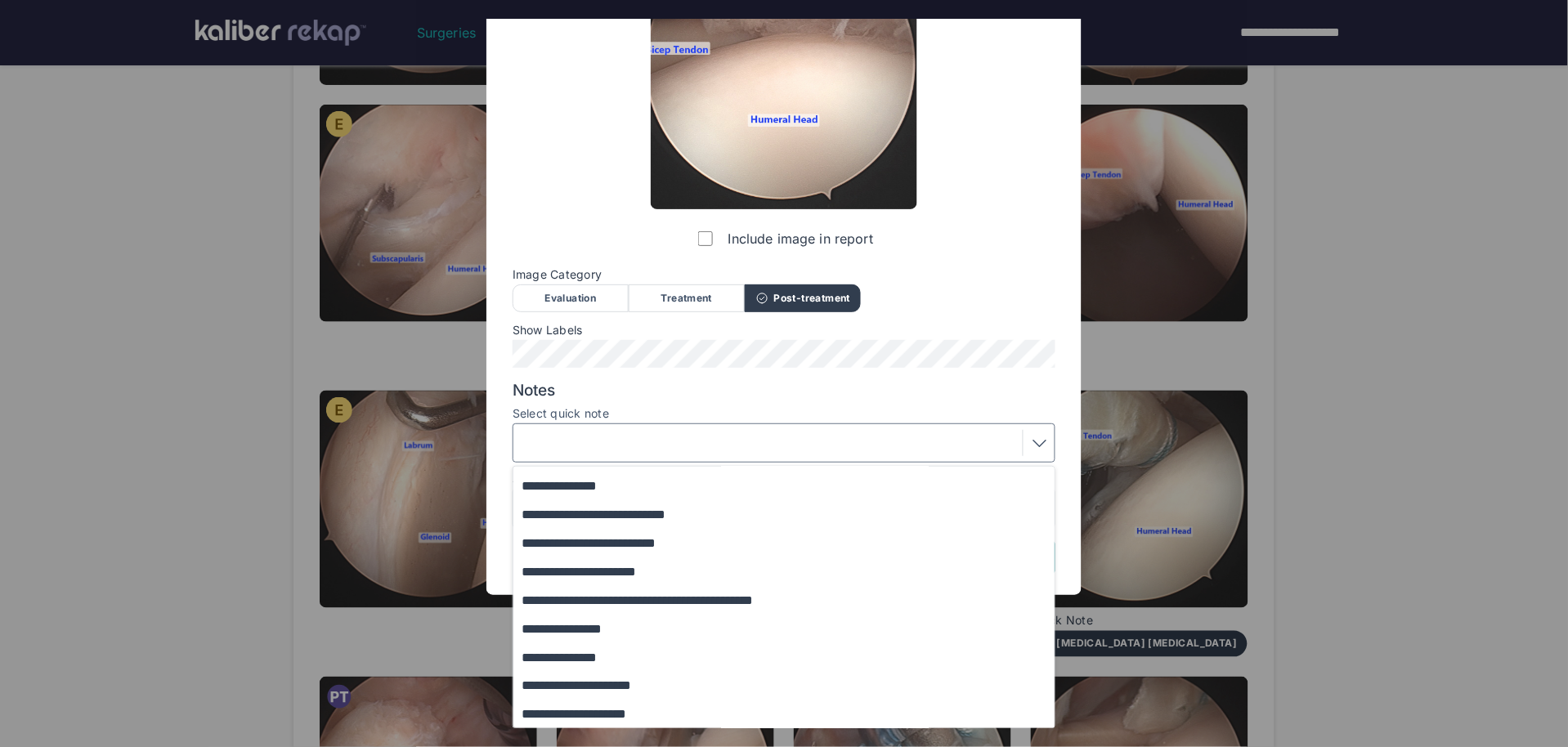scroll, scrollTop: 0, scrollLeft: 0, axis: both 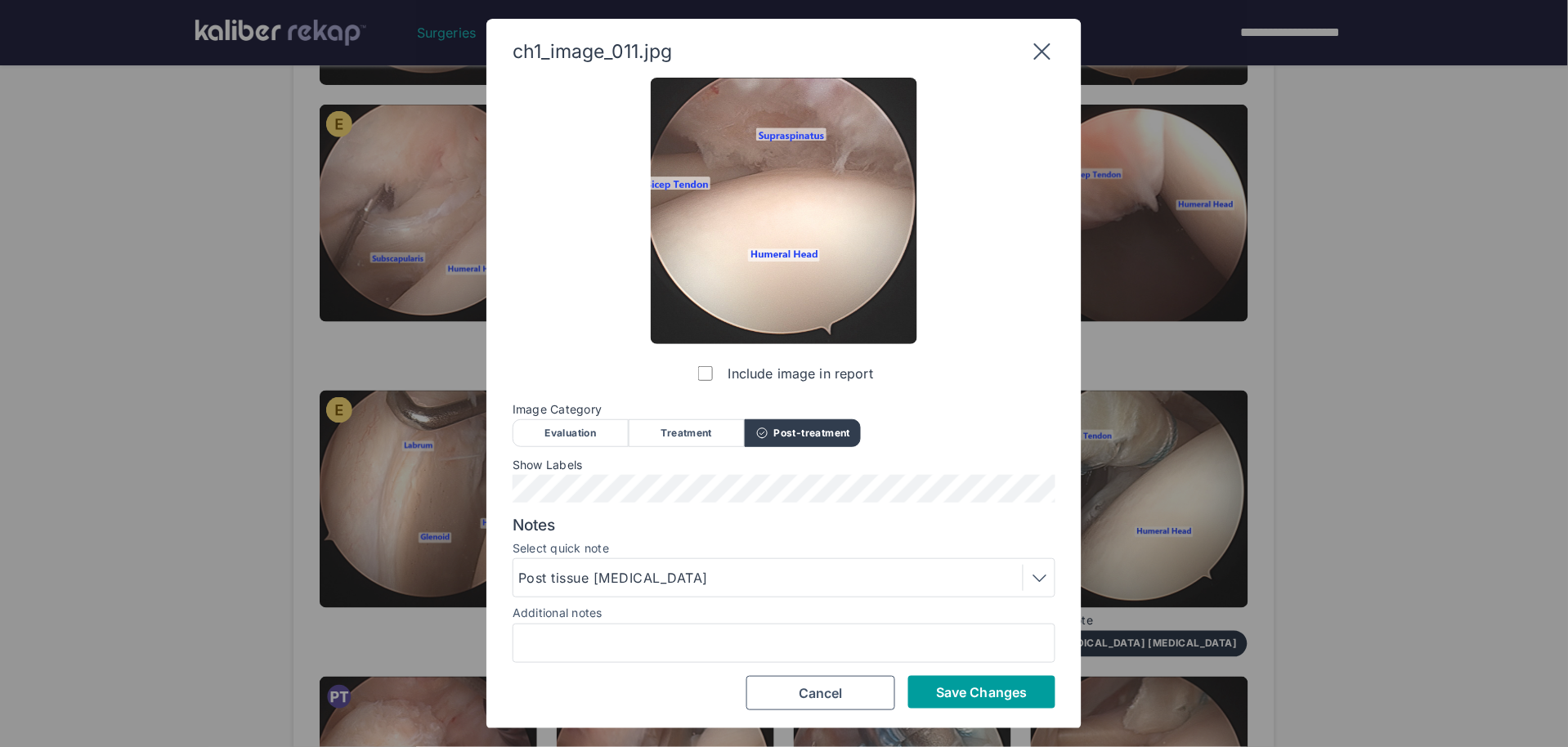 click on "Save Changes" at bounding box center (981, 692) 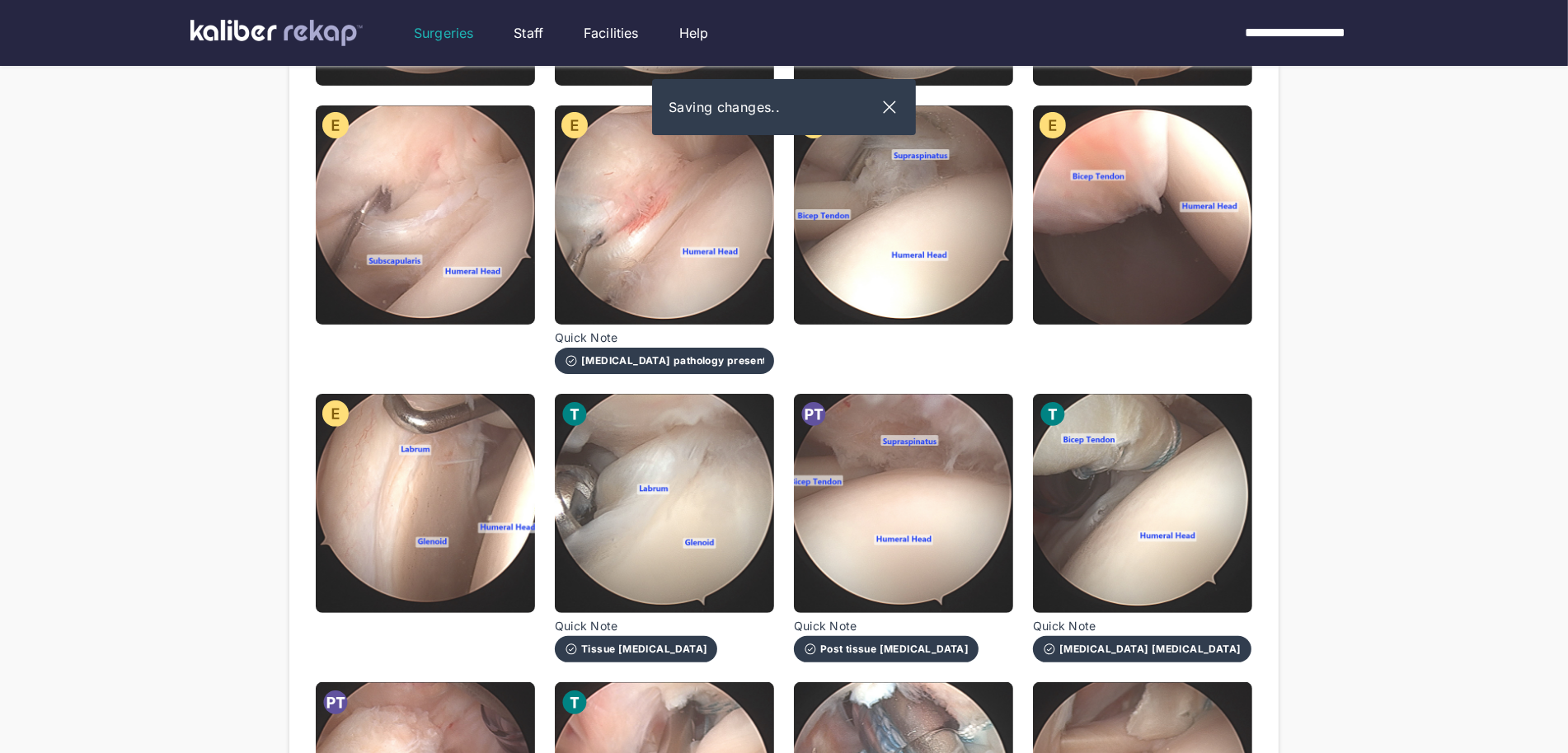 click at bounding box center (904, 792) 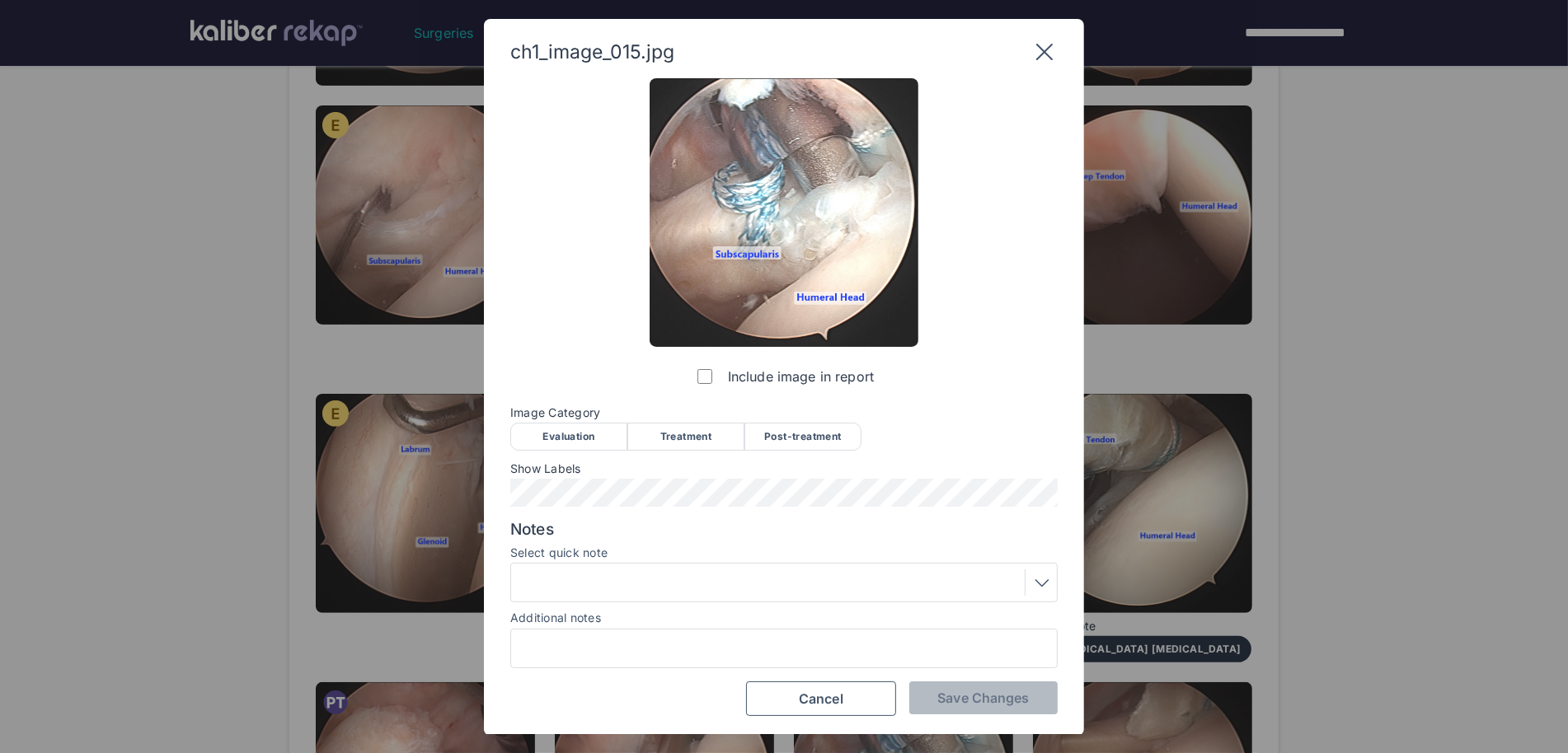 click 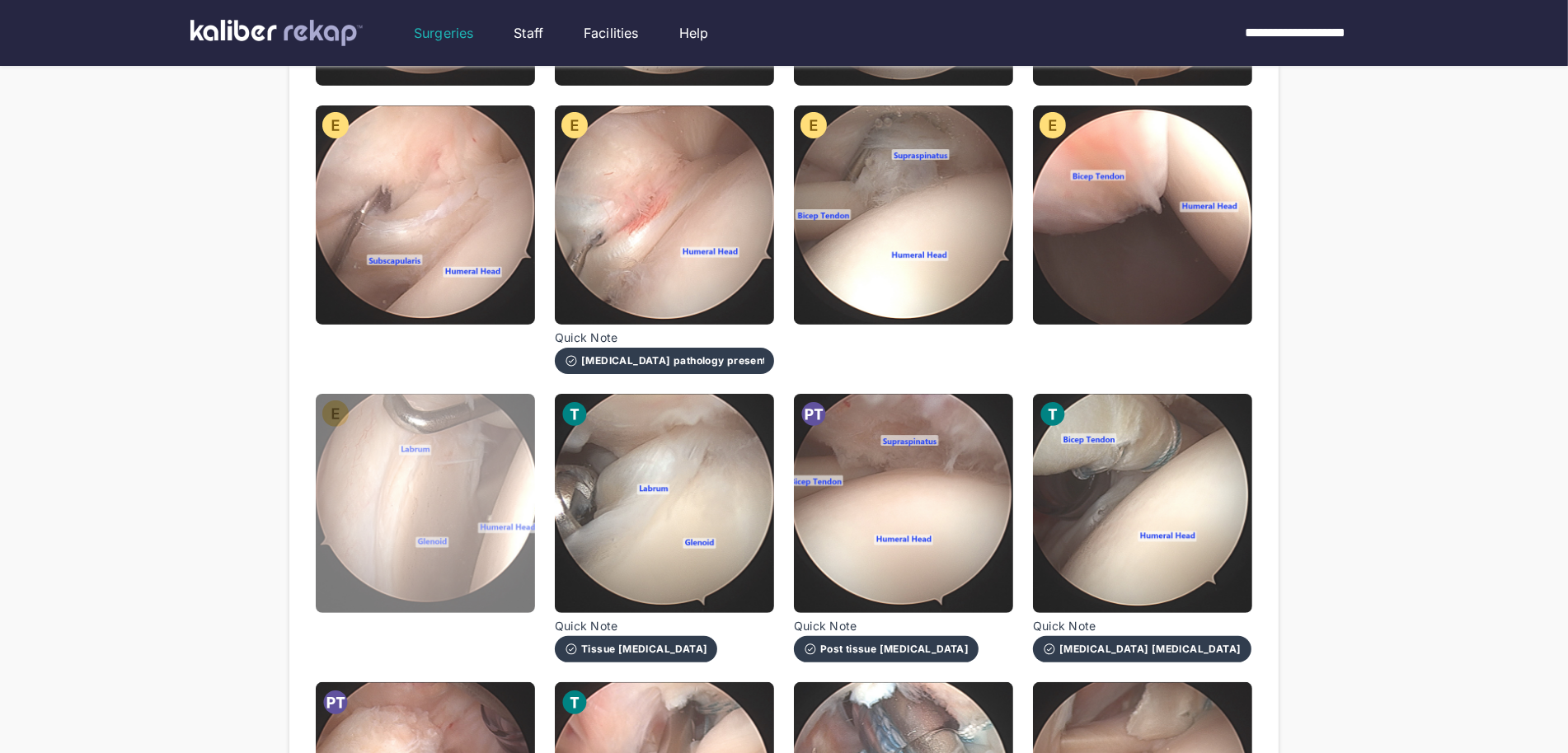 click at bounding box center (425, 503) 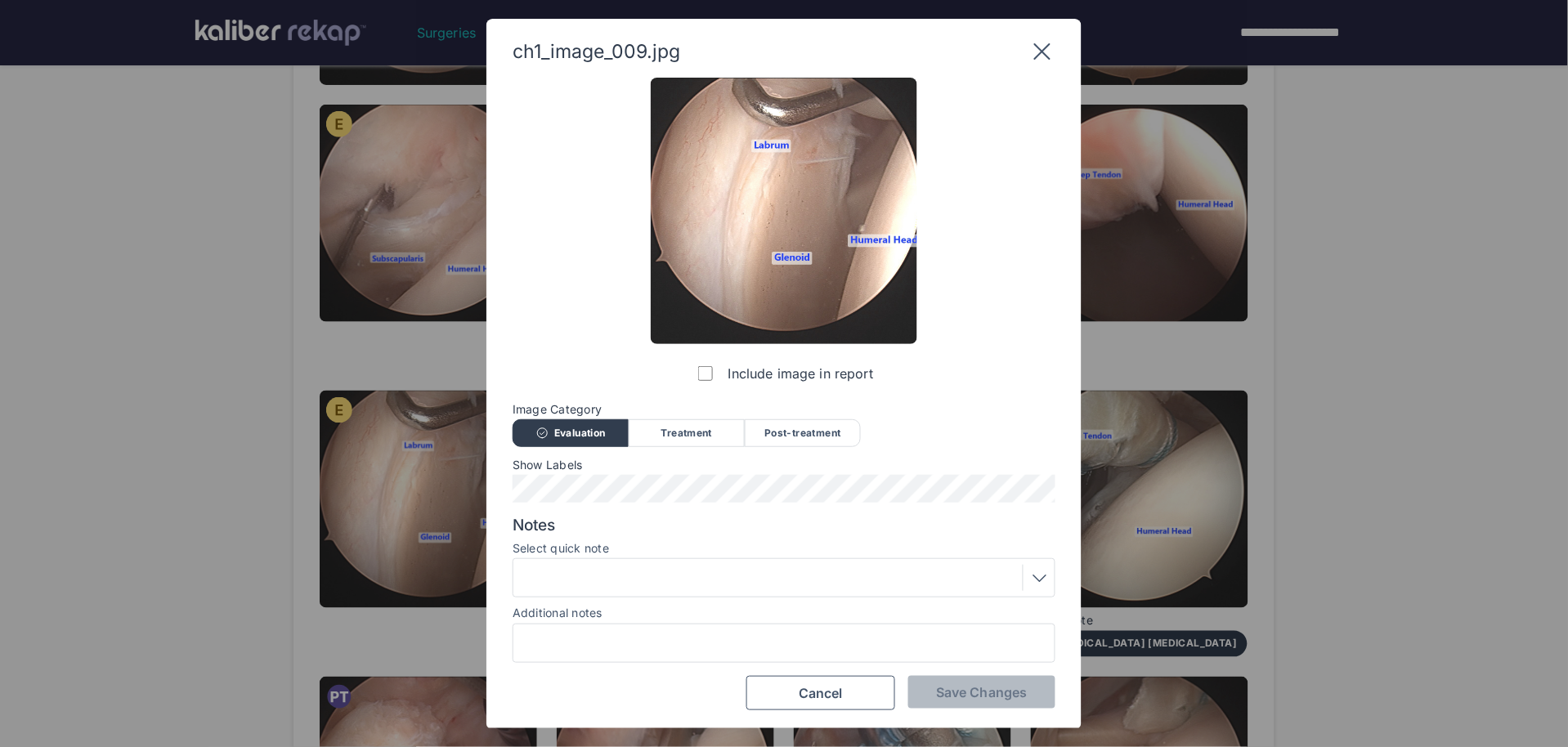 click 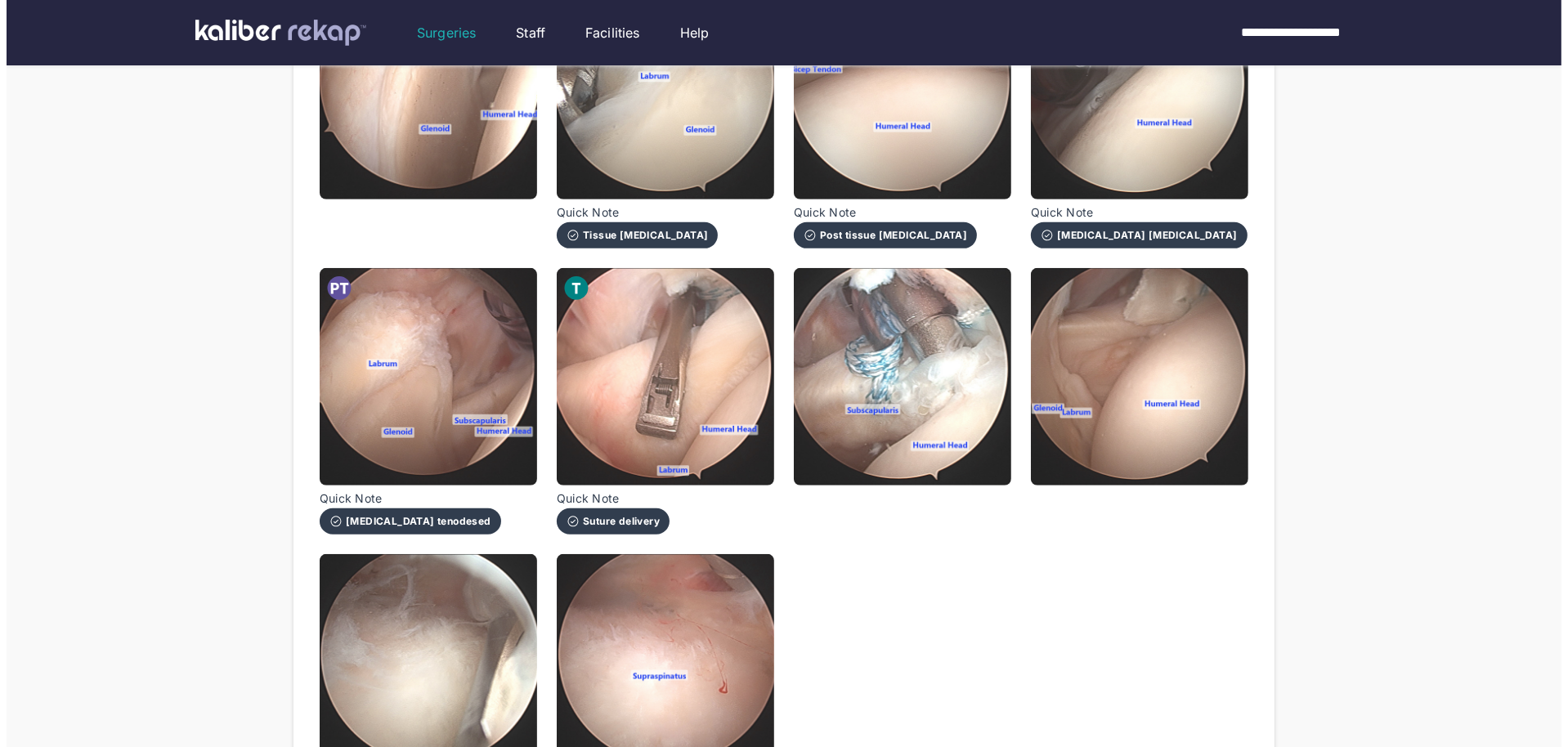 scroll, scrollTop: 925, scrollLeft: 0, axis: vertical 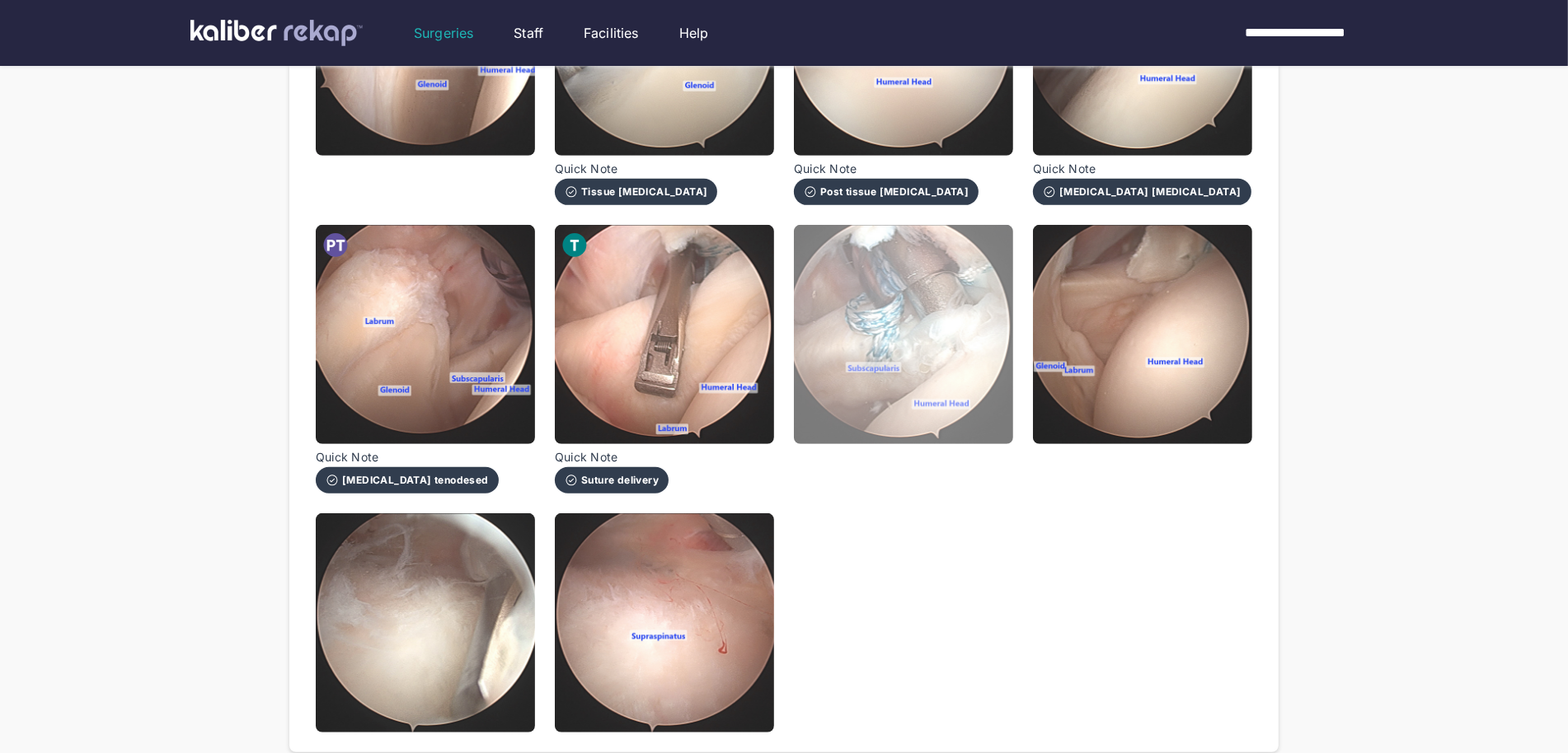 click at bounding box center [904, 334] 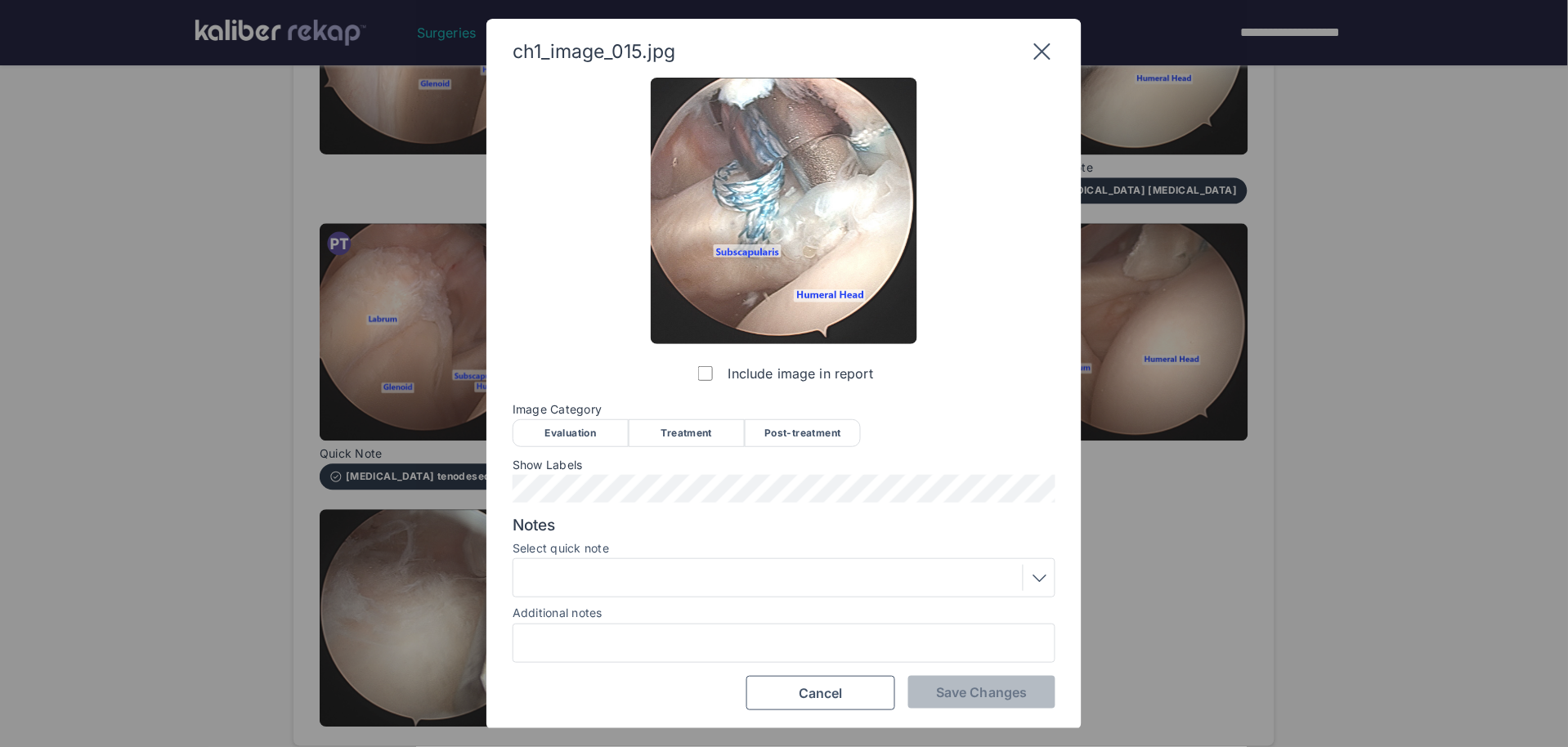 click on "Treatment" at bounding box center [687, 433] 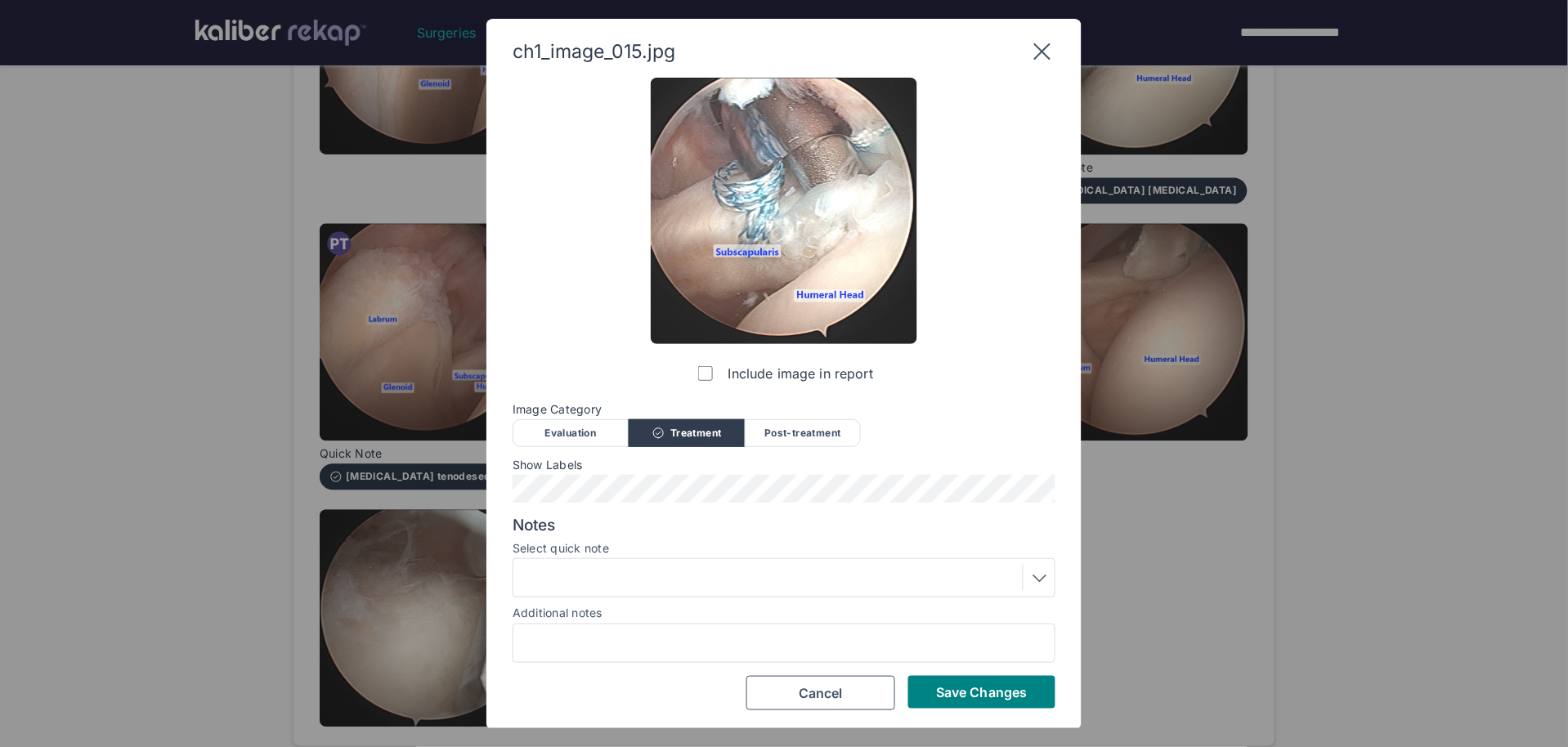 click on "ch1_image_015.jpg Include image in report Image Category Evaluation Treatment Post-treatment Evaluation Treatment Post-treatment Show Labels Notes Select quick note Additional notes Save Changes Cancel" at bounding box center [784, 374] 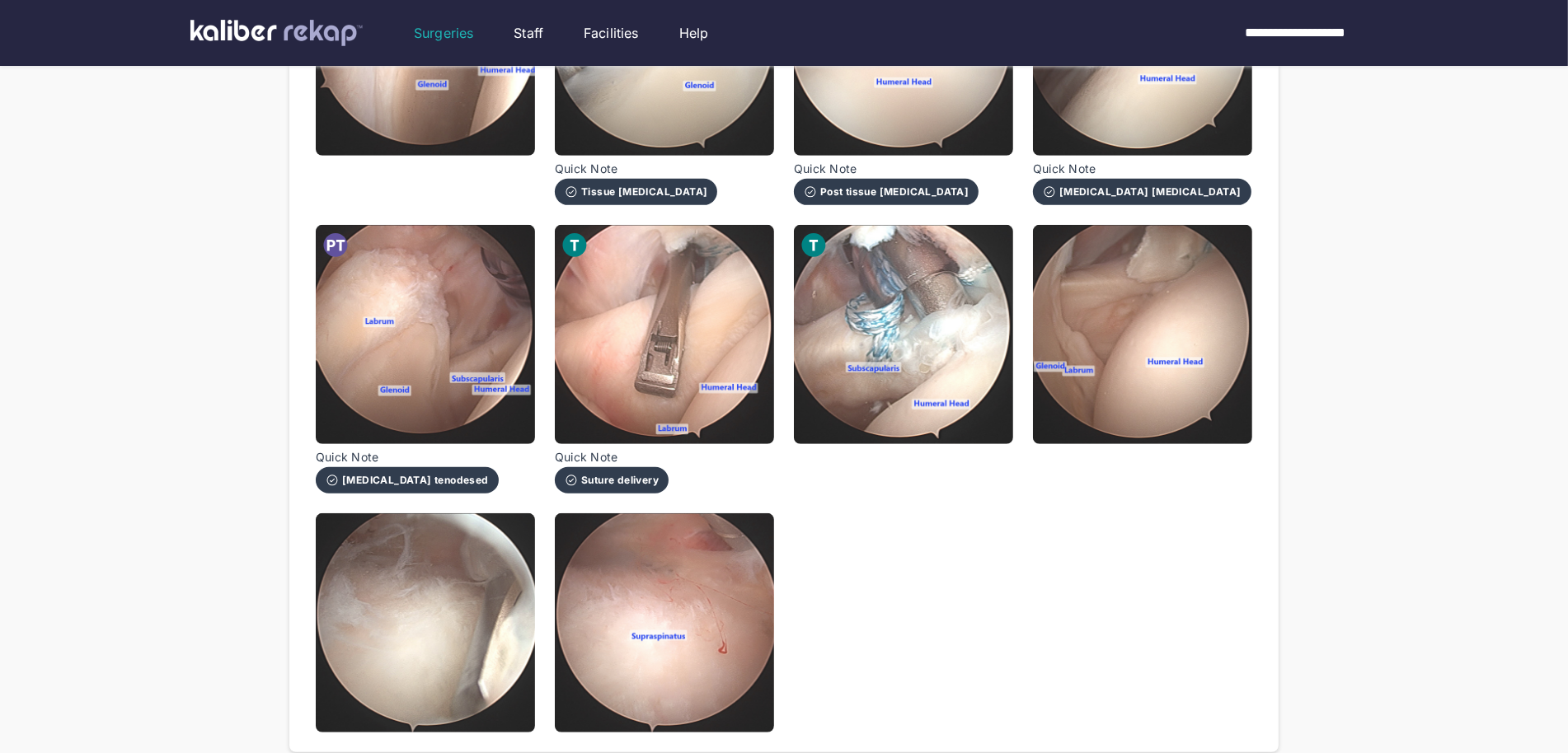 drag, startPoint x: 1094, startPoint y: 311, endPoint x: 1077, endPoint y: 319, distance: 18.788294 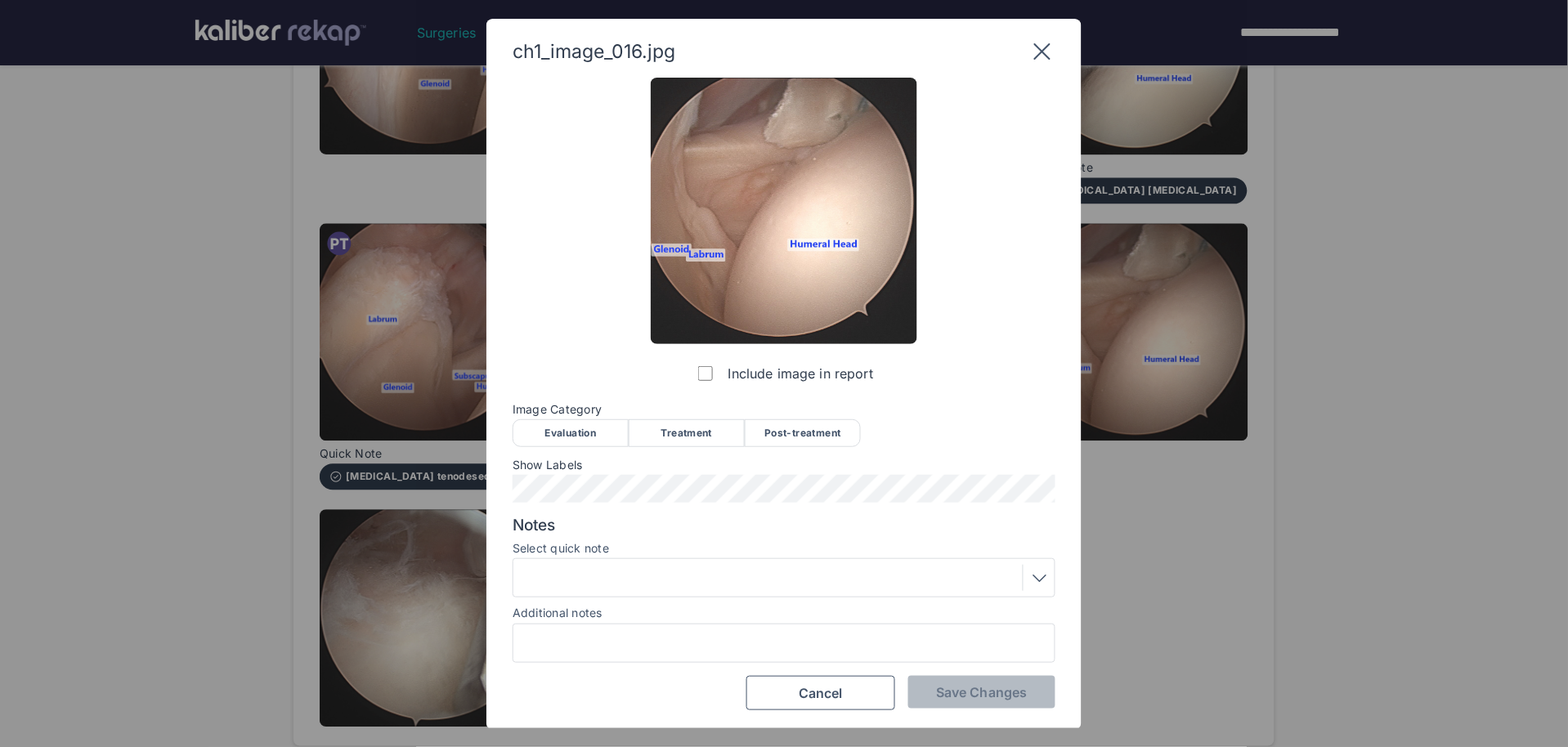 click on "Image Category" at bounding box center [784, 409] 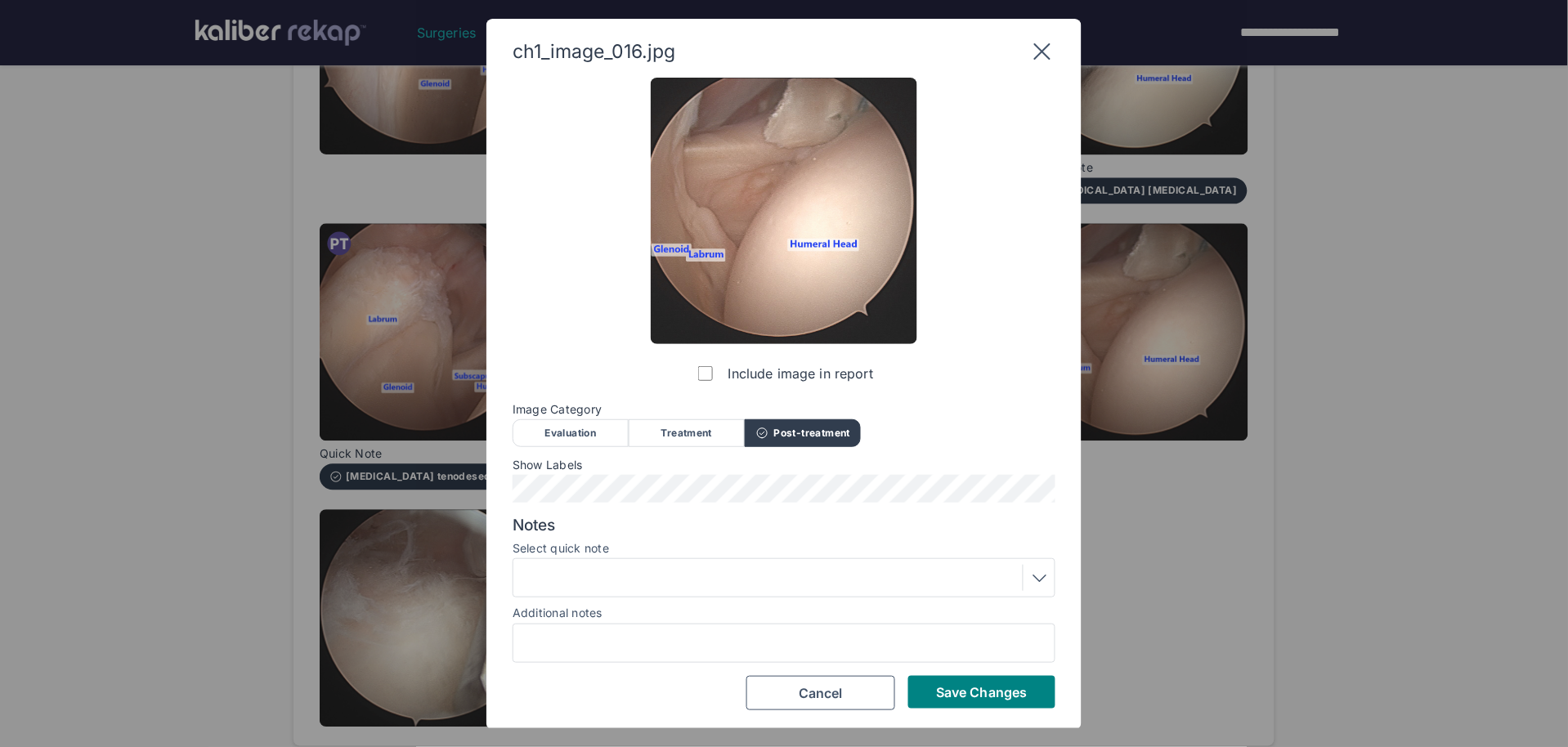 click at bounding box center (784, 578) 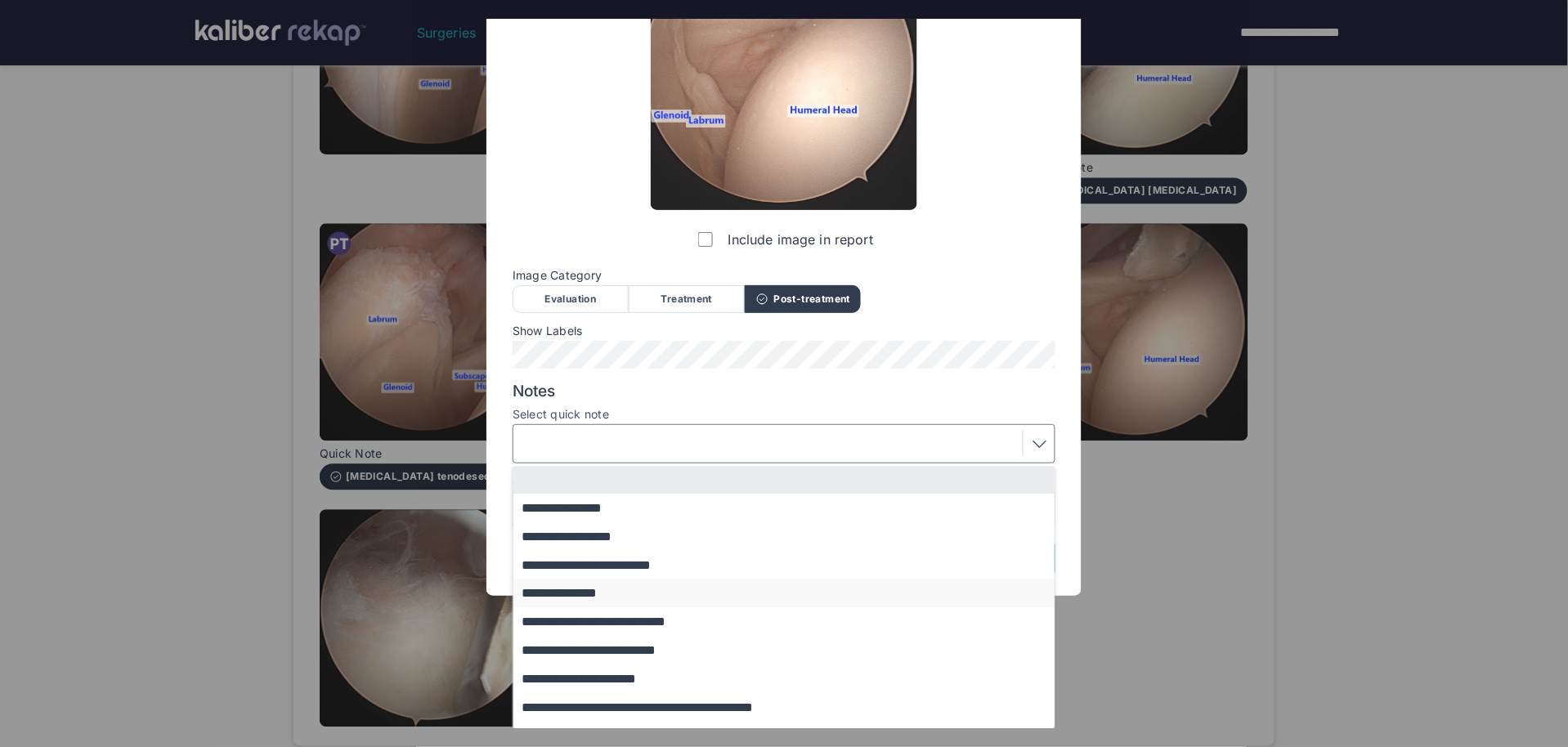 scroll, scrollTop: 135, scrollLeft: 0, axis: vertical 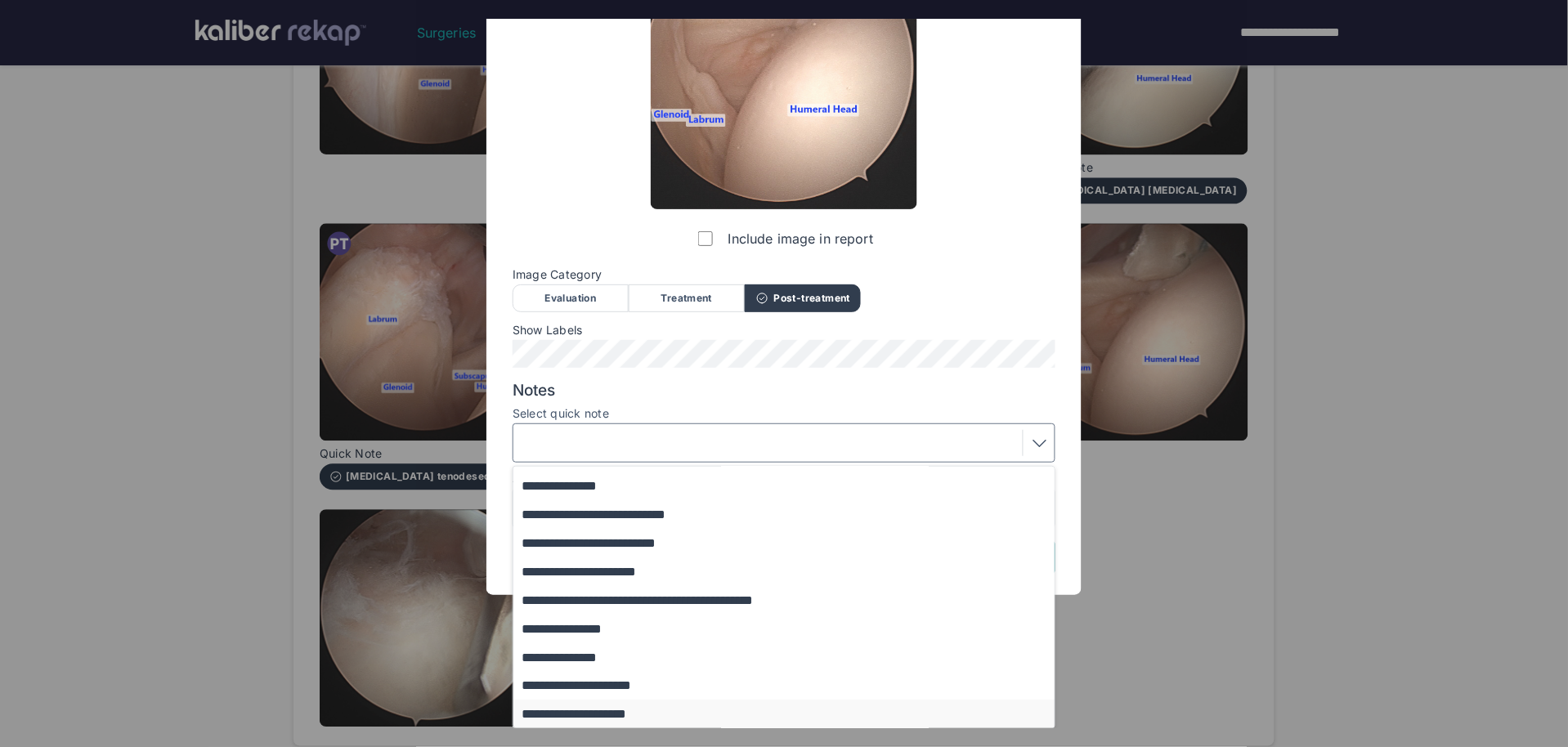 click on "**********" at bounding box center [791, 713] 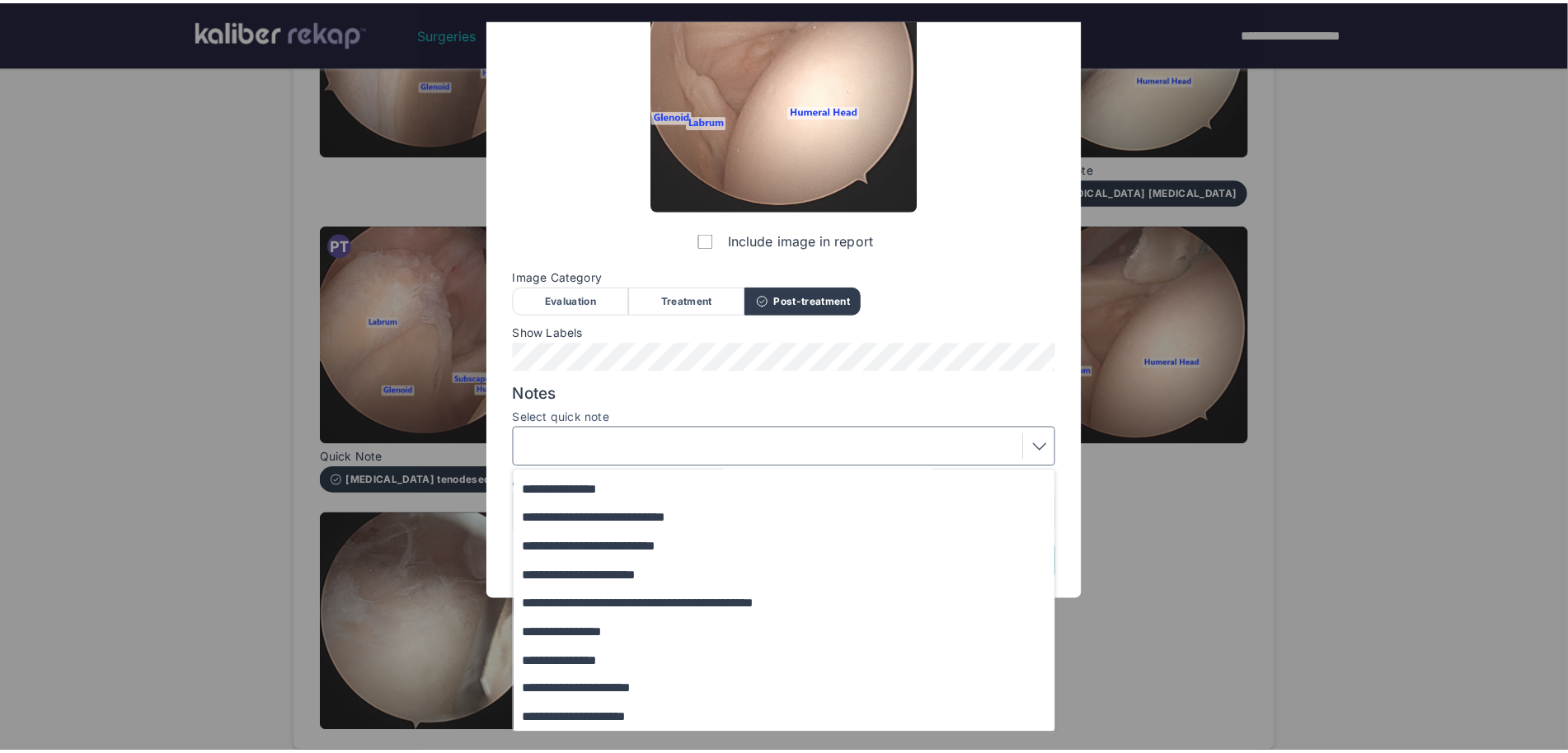 scroll, scrollTop: 0, scrollLeft: 0, axis: both 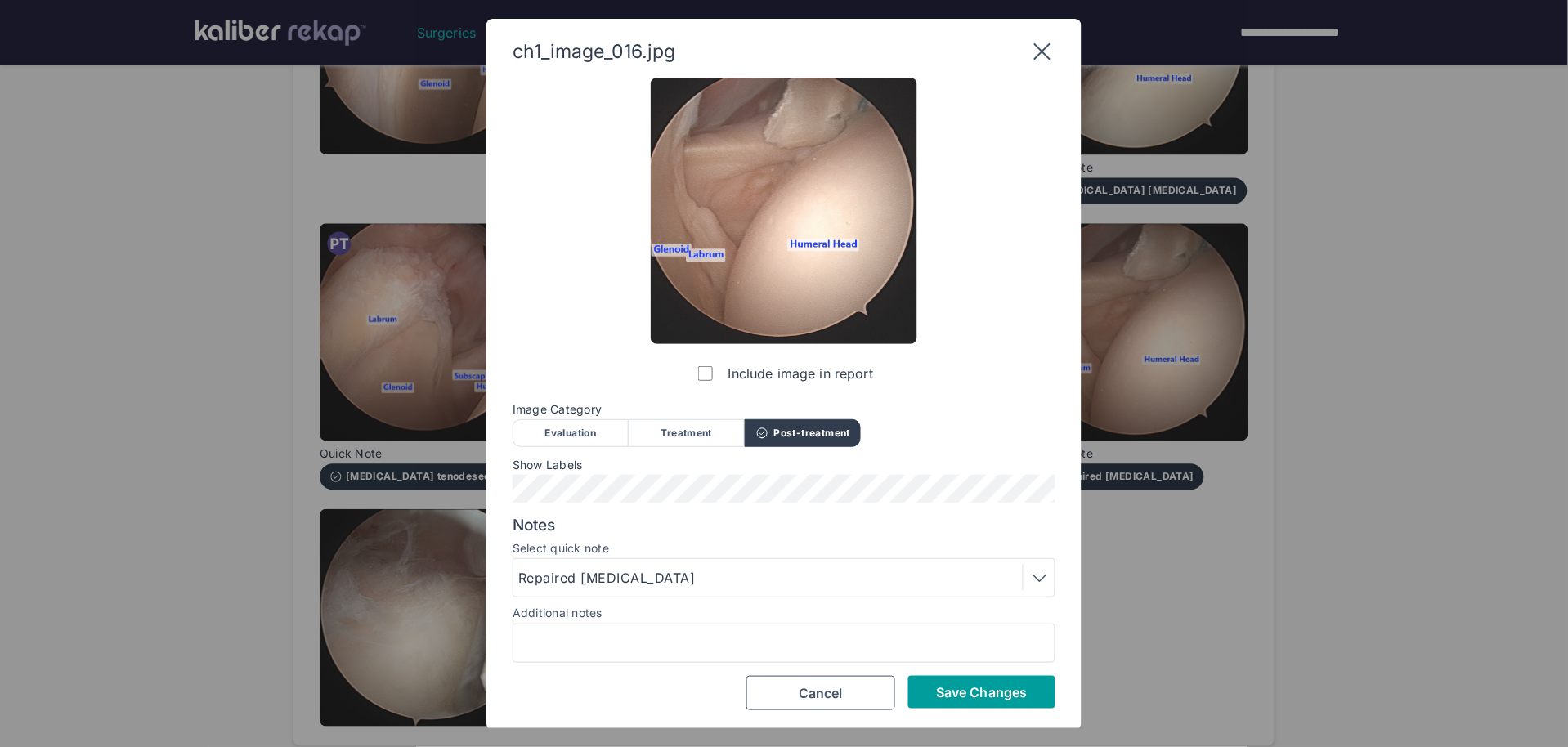 click on "Save Changes" at bounding box center (981, 692) 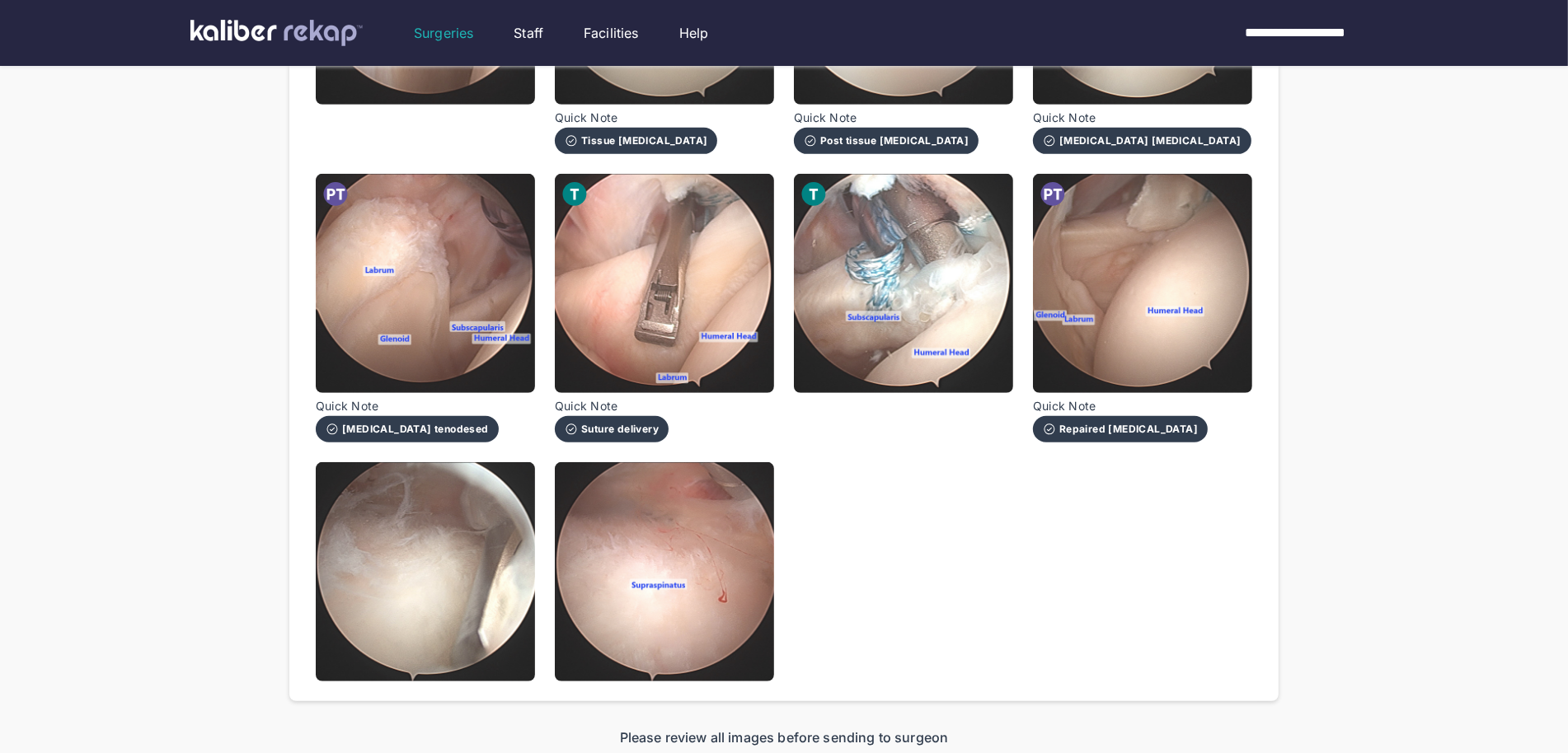 scroll, scrollTop: 1089, scrollLeft: 0, axis: vertical 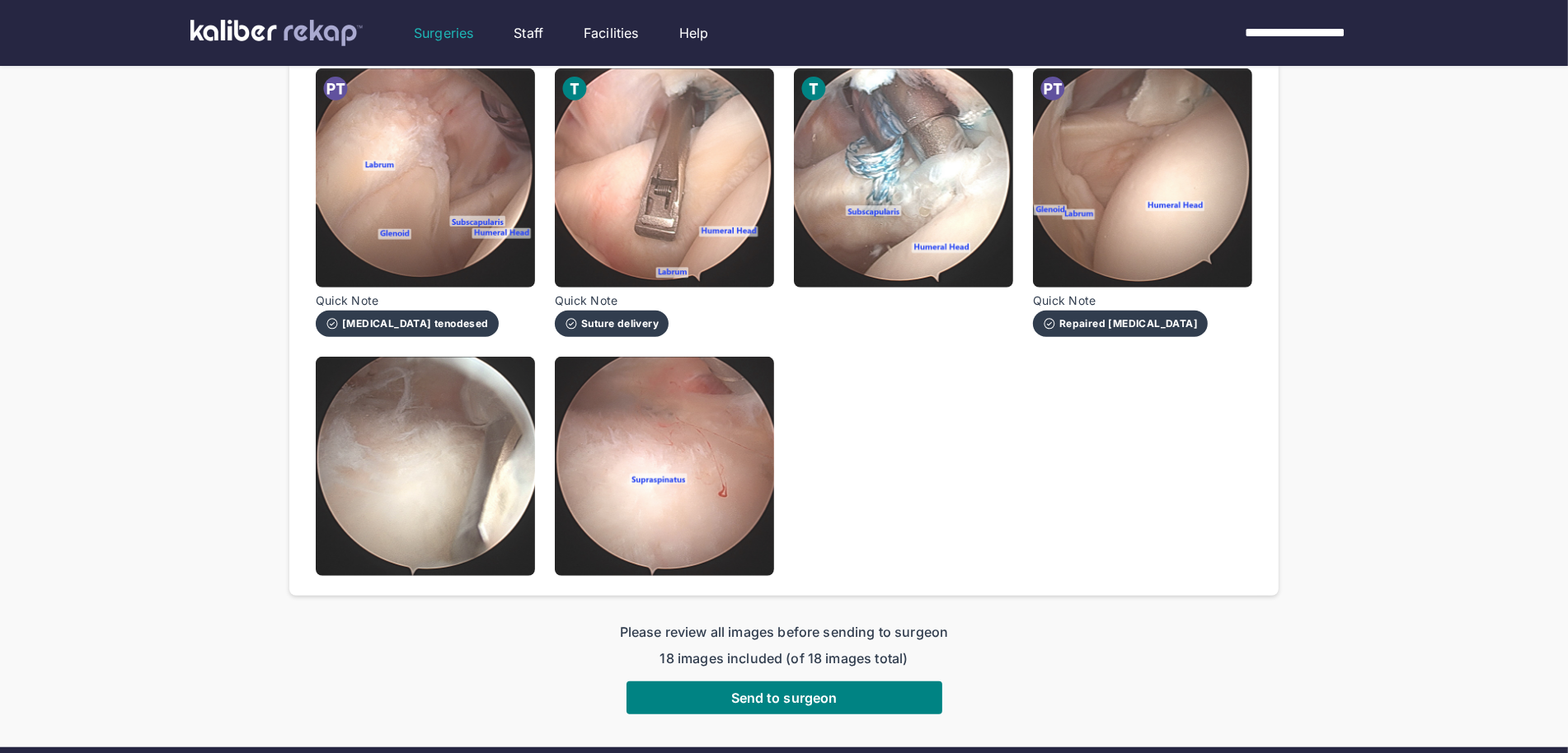 click on "Biceps tenodesed" at bounding box center (407, 324) 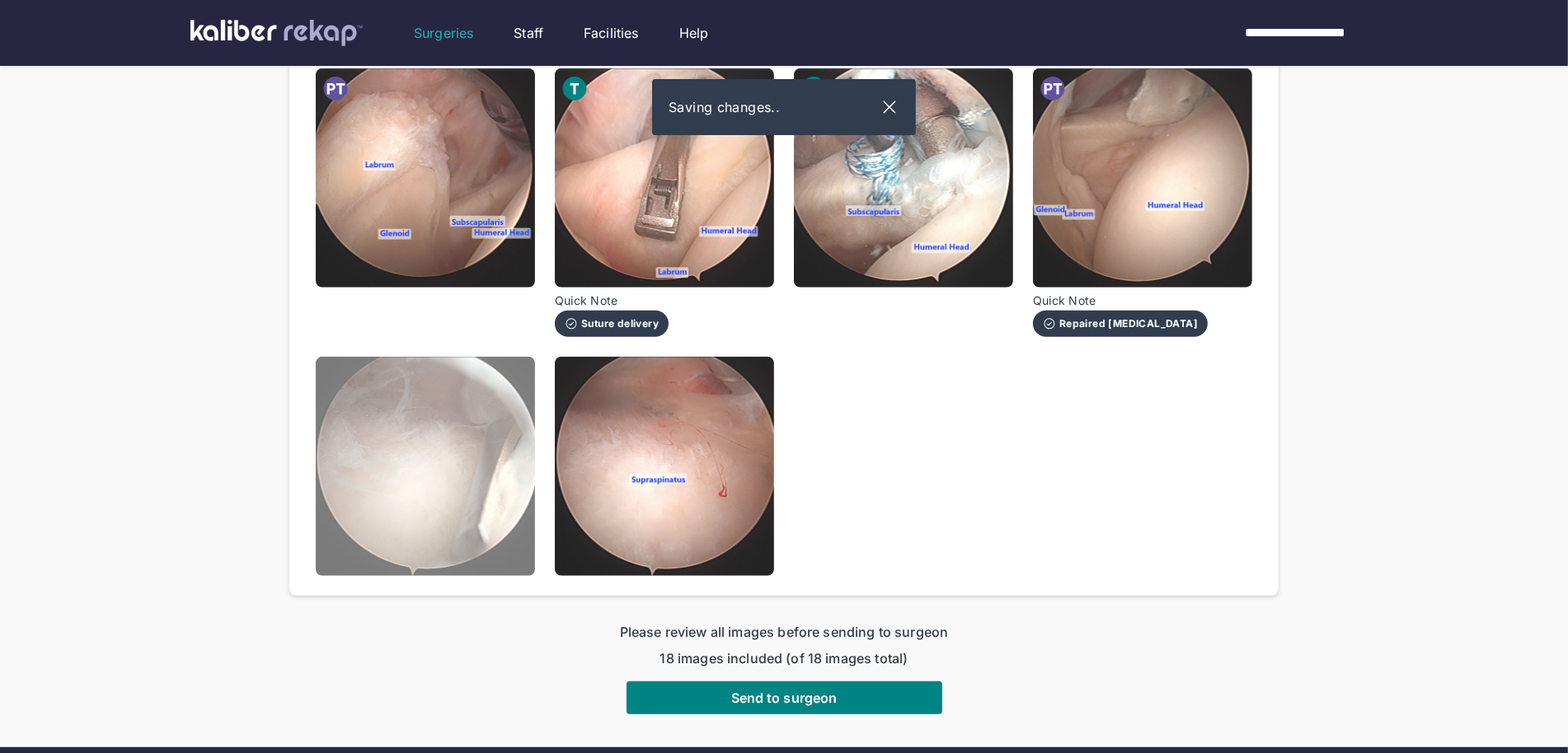 click at bounding box center (425, 466) 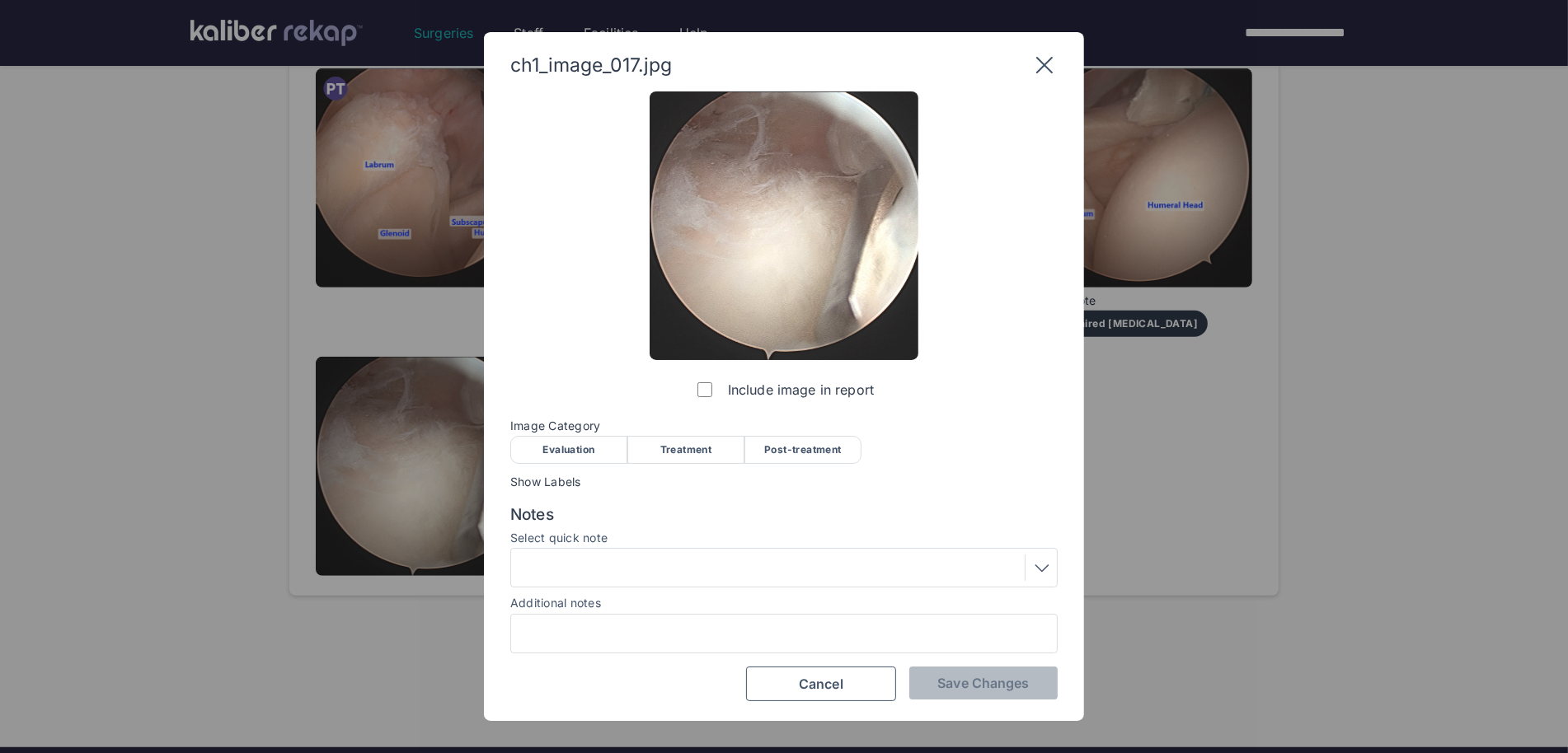 click on "Evaluation" at bounding box center [569, 450] 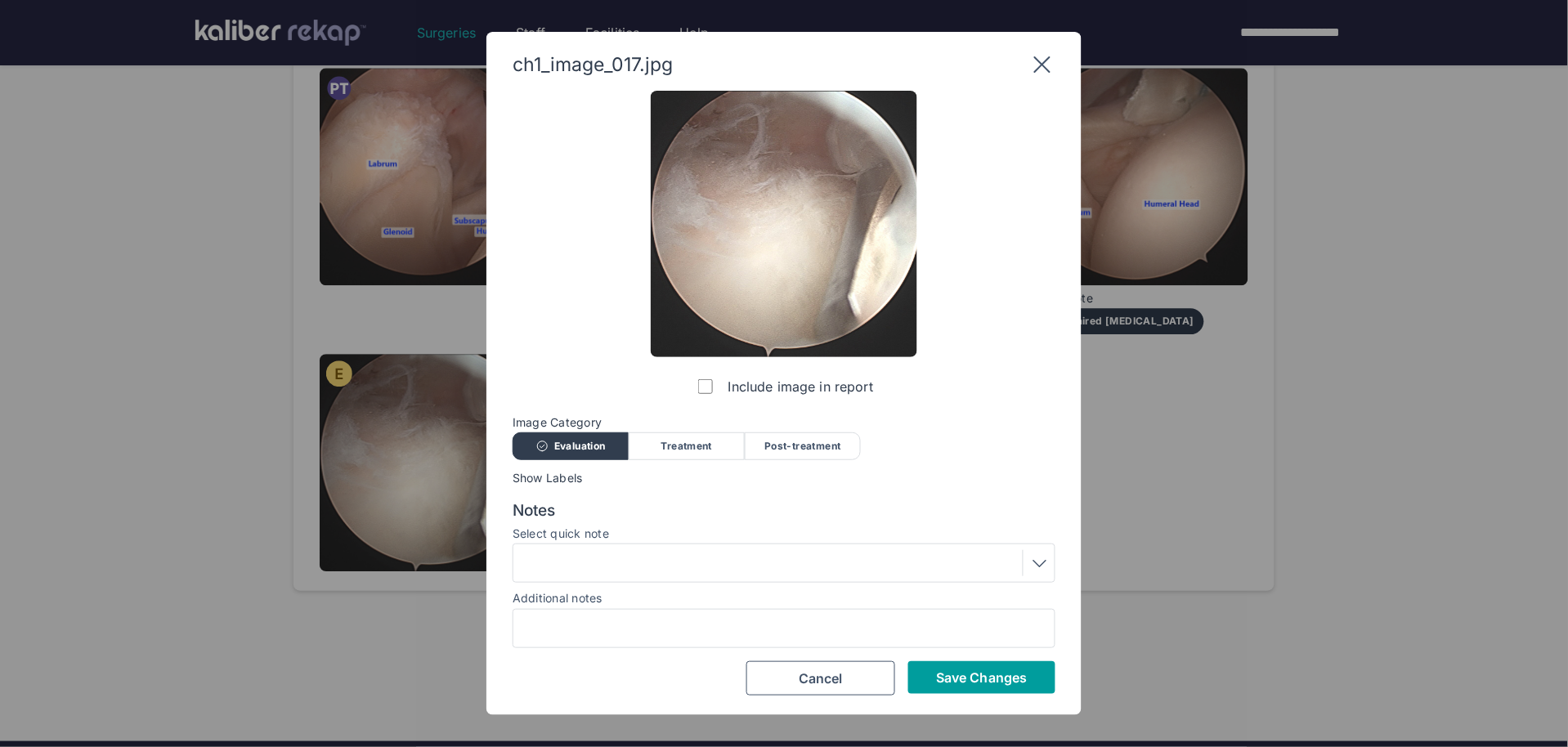 click on "Save Changes" at bounding box center (981, 678) 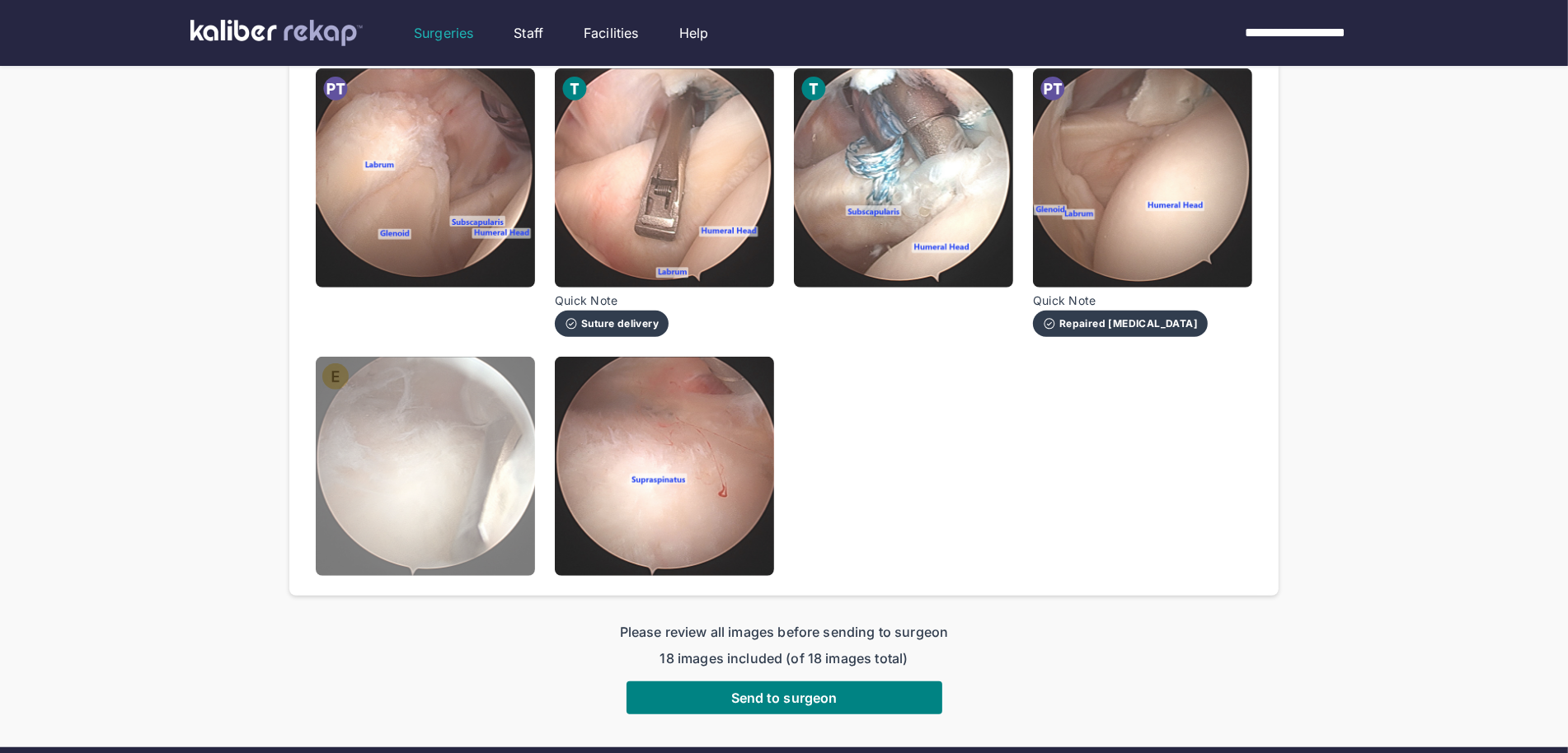 click at bounding box center (425, 466) 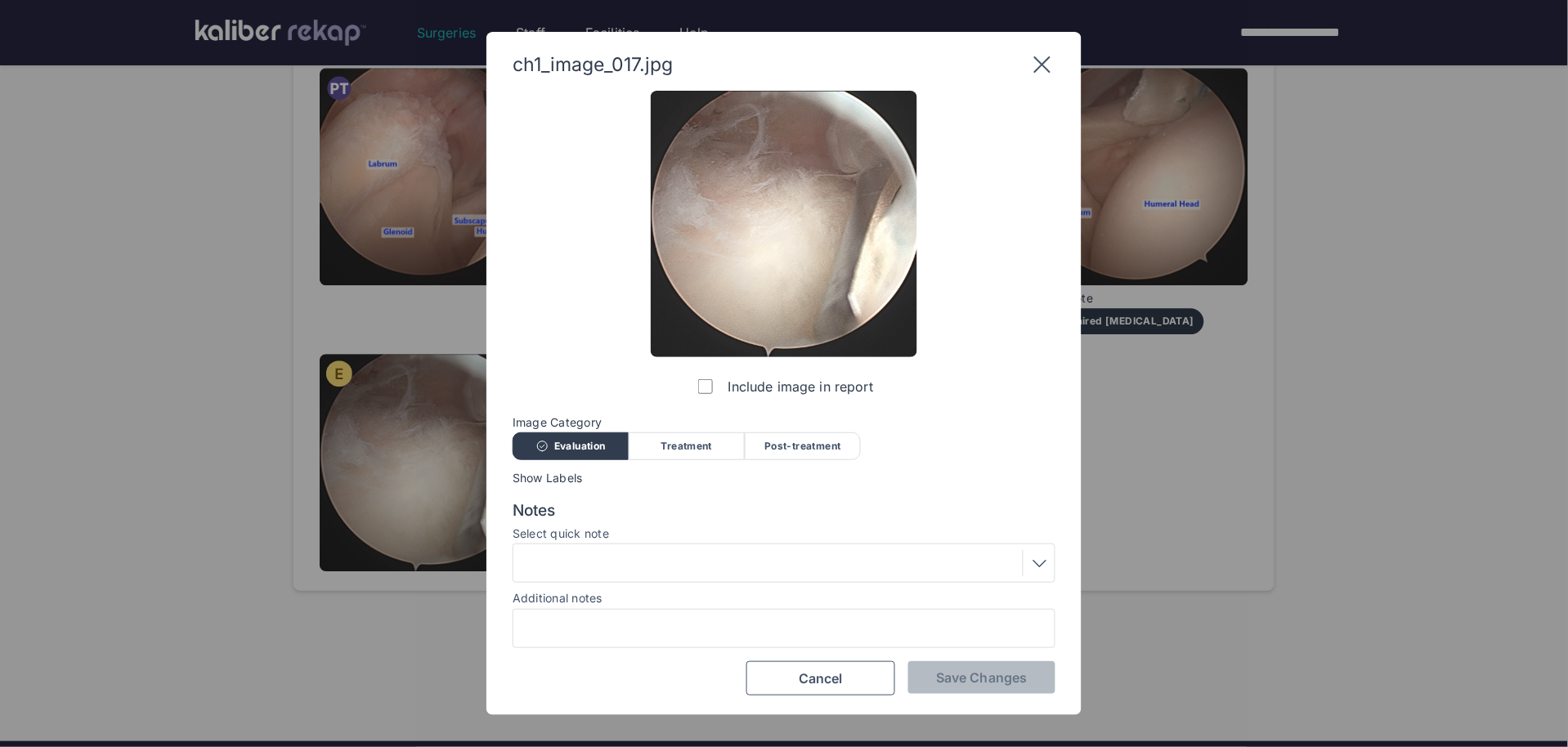 click 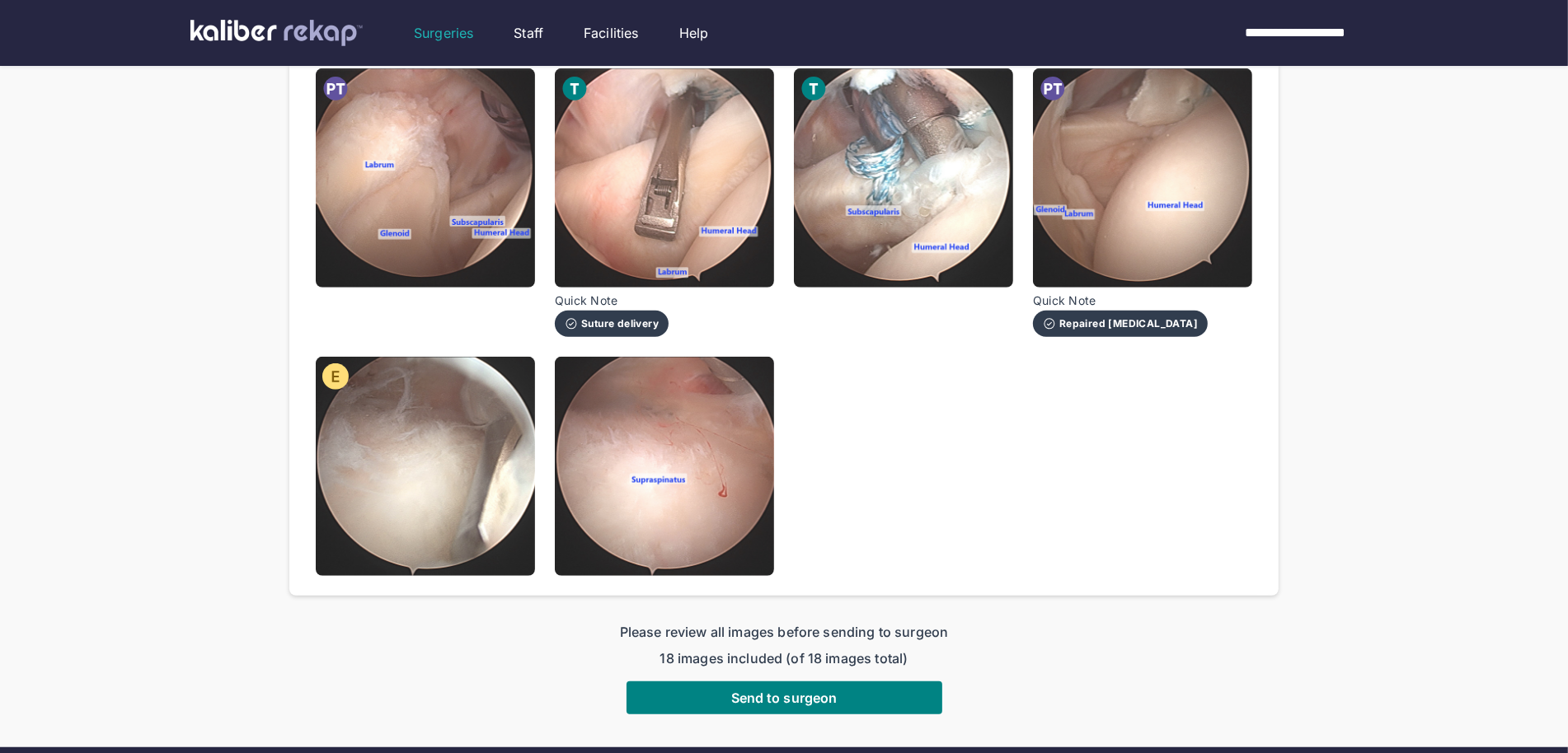 click on "ch1_image_001.jpg Include image in report Image Category Evaluation Treatment Post-treatment Evaluation Treatment Post-treatment Show Labels Notes Select quick note Additional notes Save Changes Cancel ch1_image_002.jpg Include image in report Image Category Evaluation Treatment Post-treatment Evaluation Treatment Post-treatment Show Labels Notes Select quick note Additional notes Save Changes Cancel ch1_image_003.jpg Include image in report Image Category Evaluation Treatment Post-treatment Evaluation Treatment Post-treatment Show Labels Notes Select quick note Additional notes Save Changes Cancel ch1_image_004.jpg Include image in report Image Category Evaluation Treatment Post-treatment Evaluation Treatment Post-treatment Show Labels Notes Select quick note Additional notes Save Changes Cancel ch1_image_005.jpg Include image in report Image Category Evaluation Treatment Post-treatment Evaluation Treatment Post-treatment Show Labels Notes Select quick note Additional notes Save Changes Cancel Quick Note" at bounding box center [784, -86] 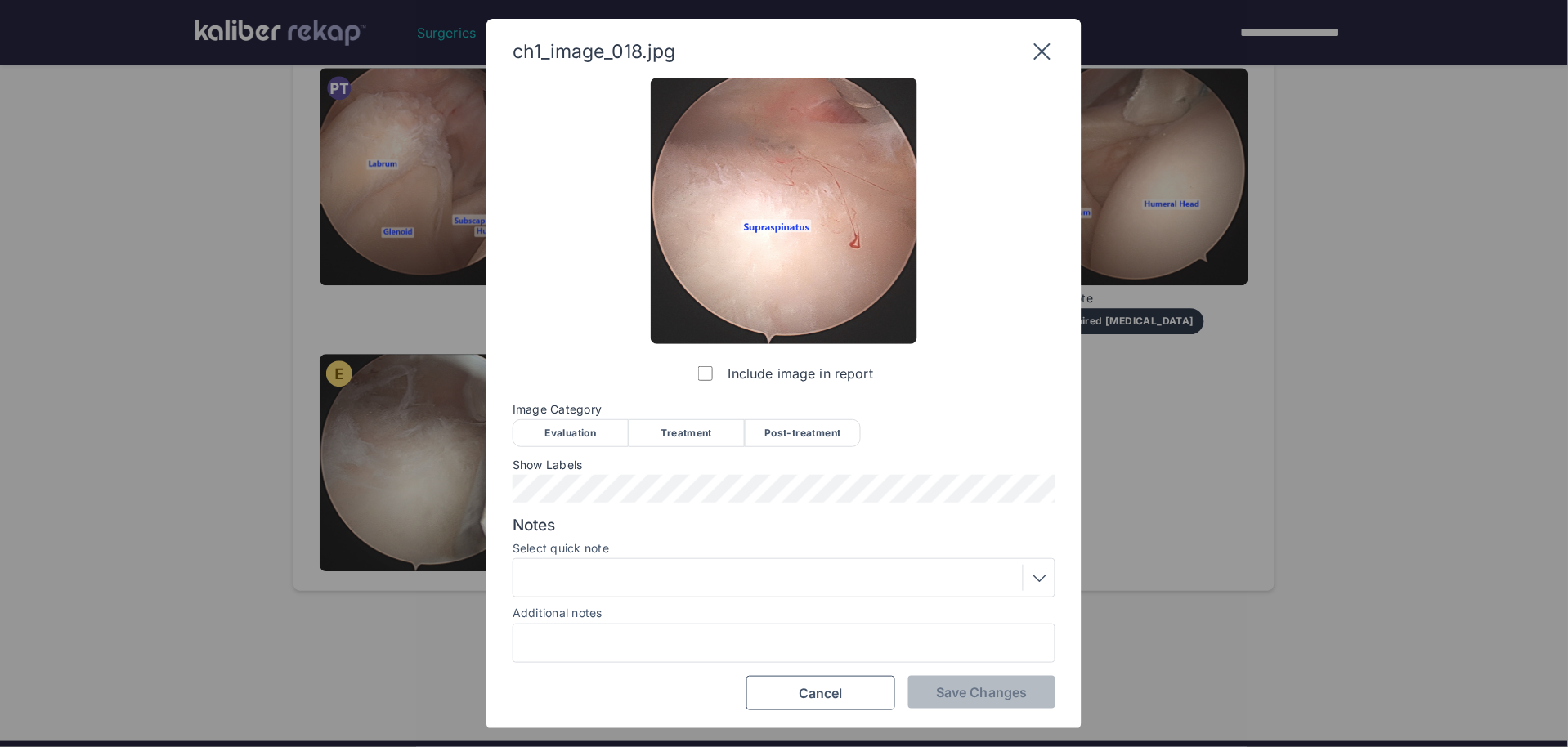 click on "Image Category" at bounding box center [784, 409] 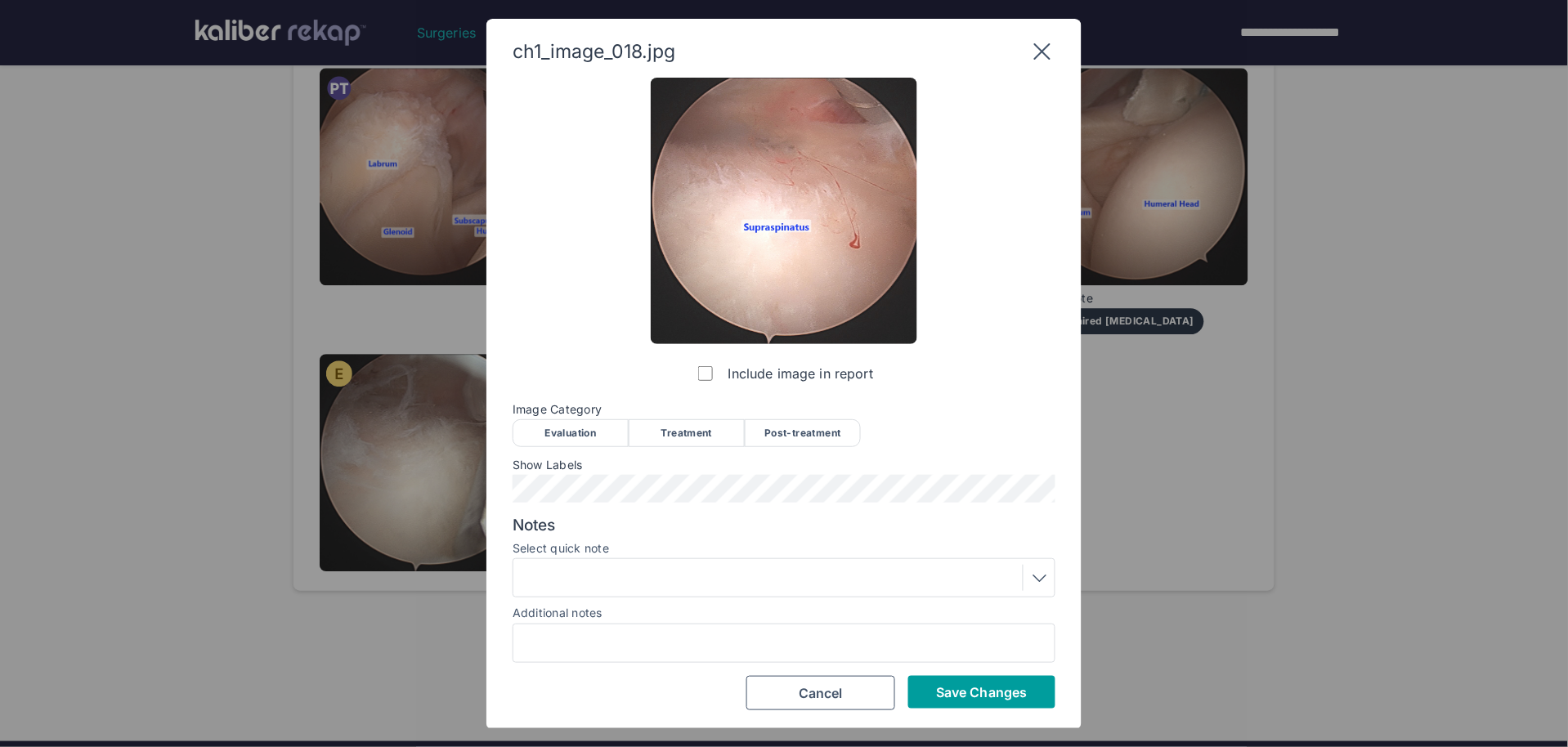 click on "Save Changes" at bounding box center [981, 692] 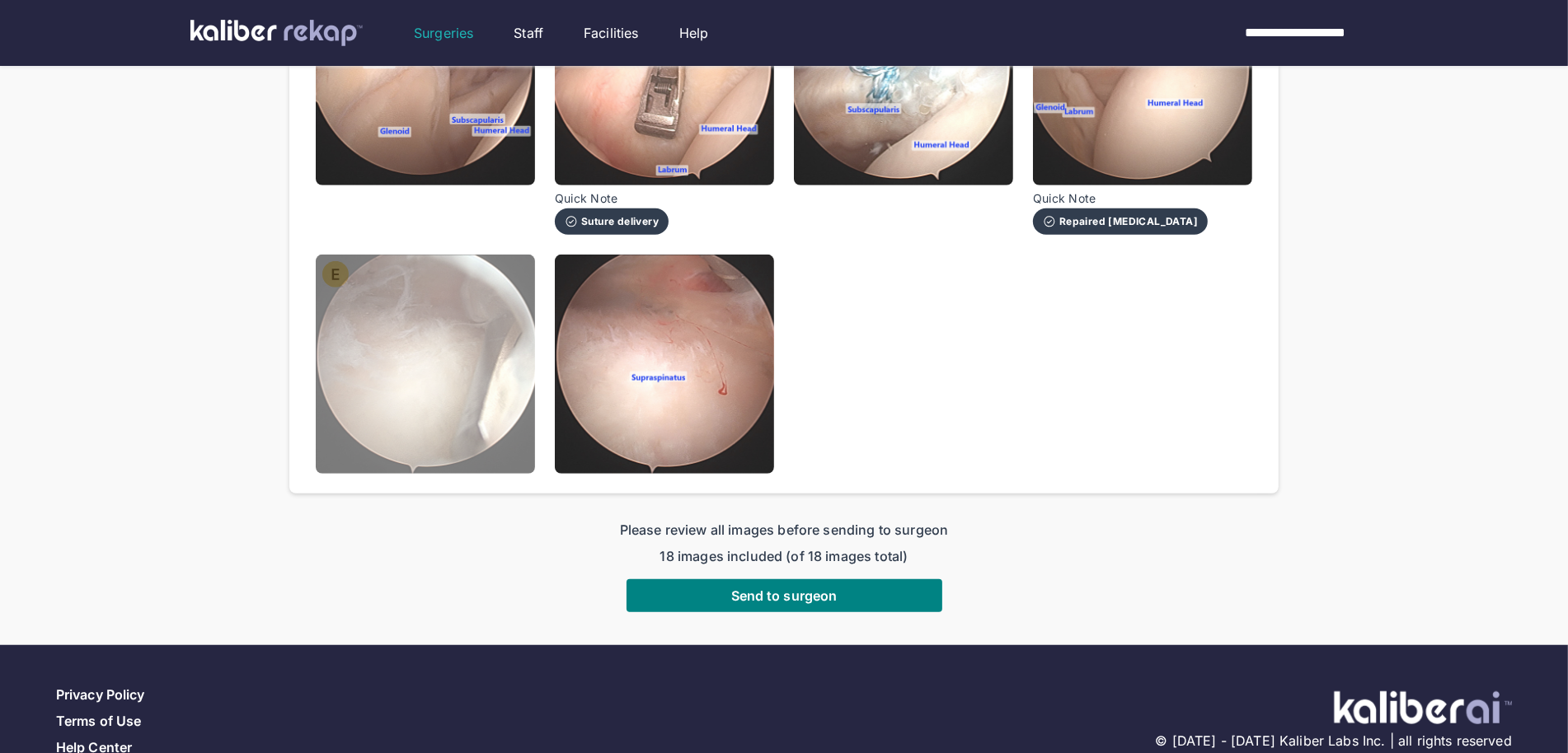 scroll, scrollTop: 1195, scrollLeft: 0, axis: vertical 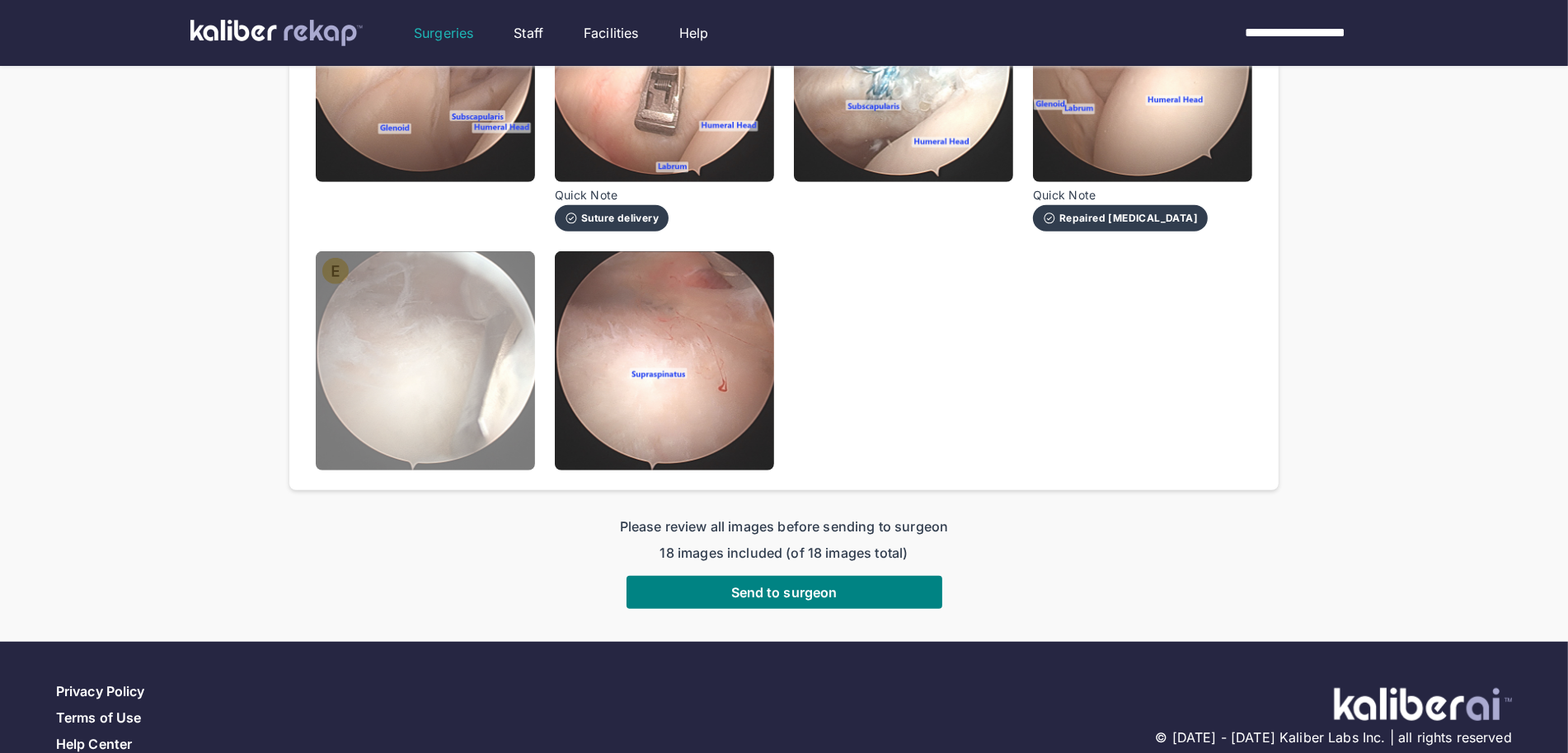 click at bounding box center [425, 361] 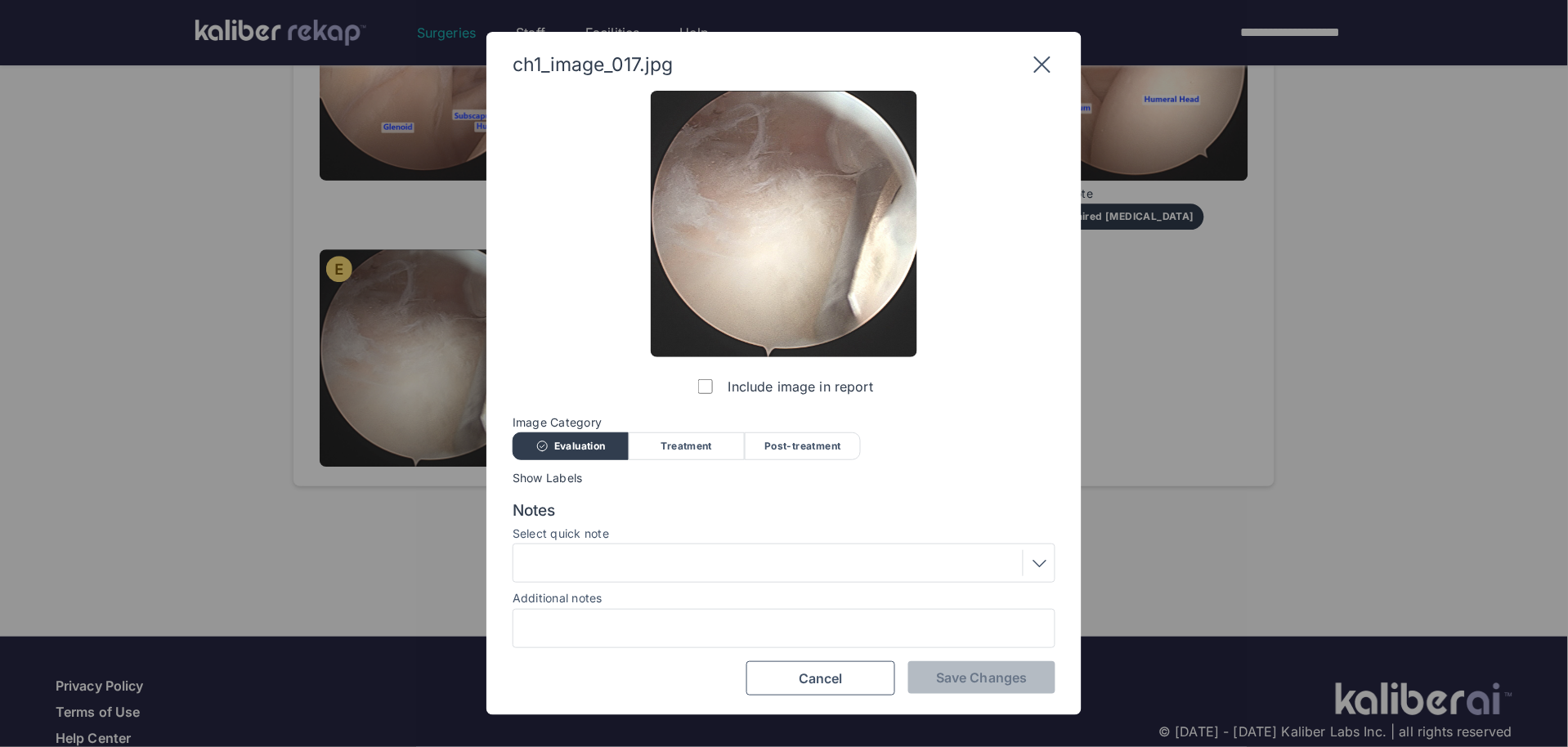click at bounding box center (784, 224) 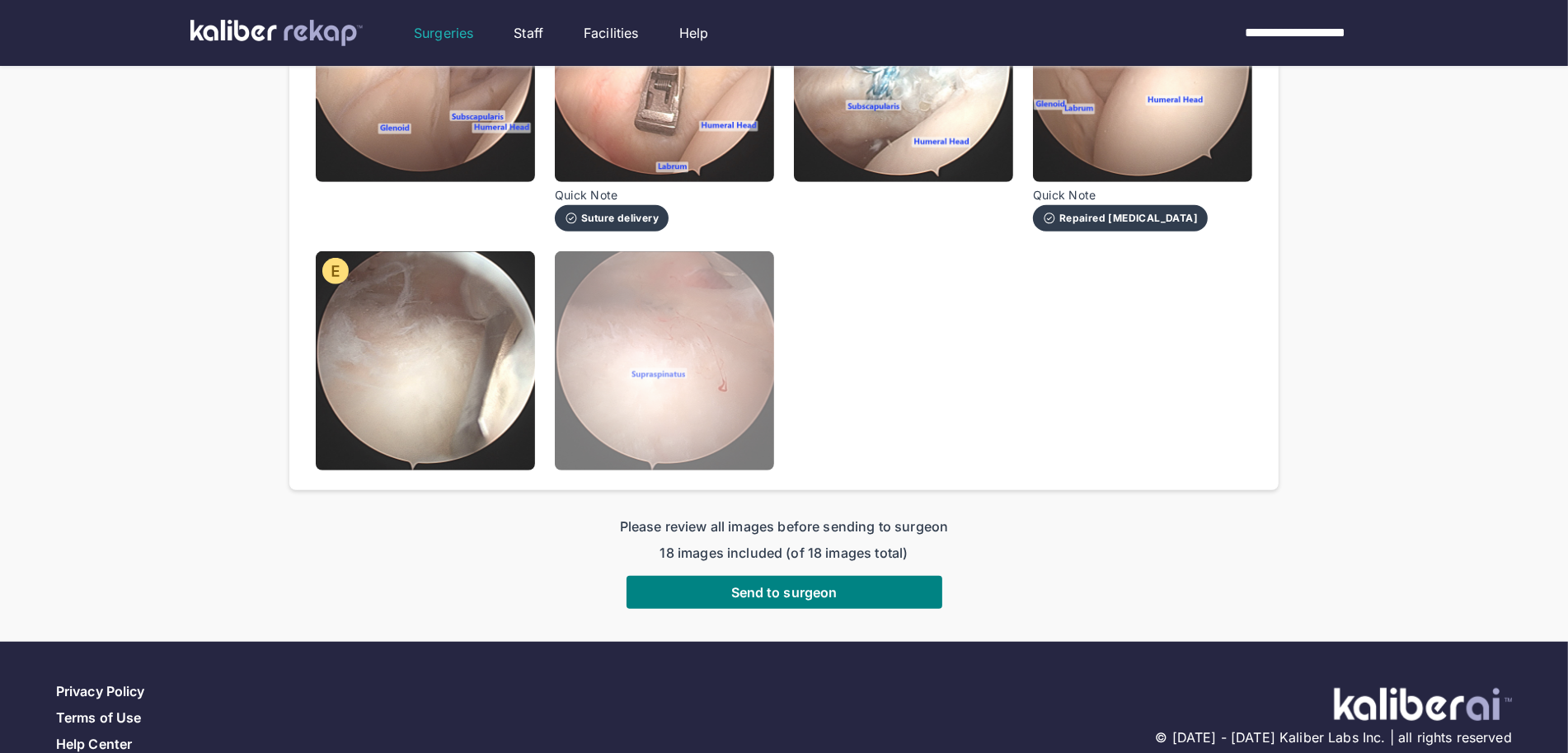 click at bounding box center (664, 361) 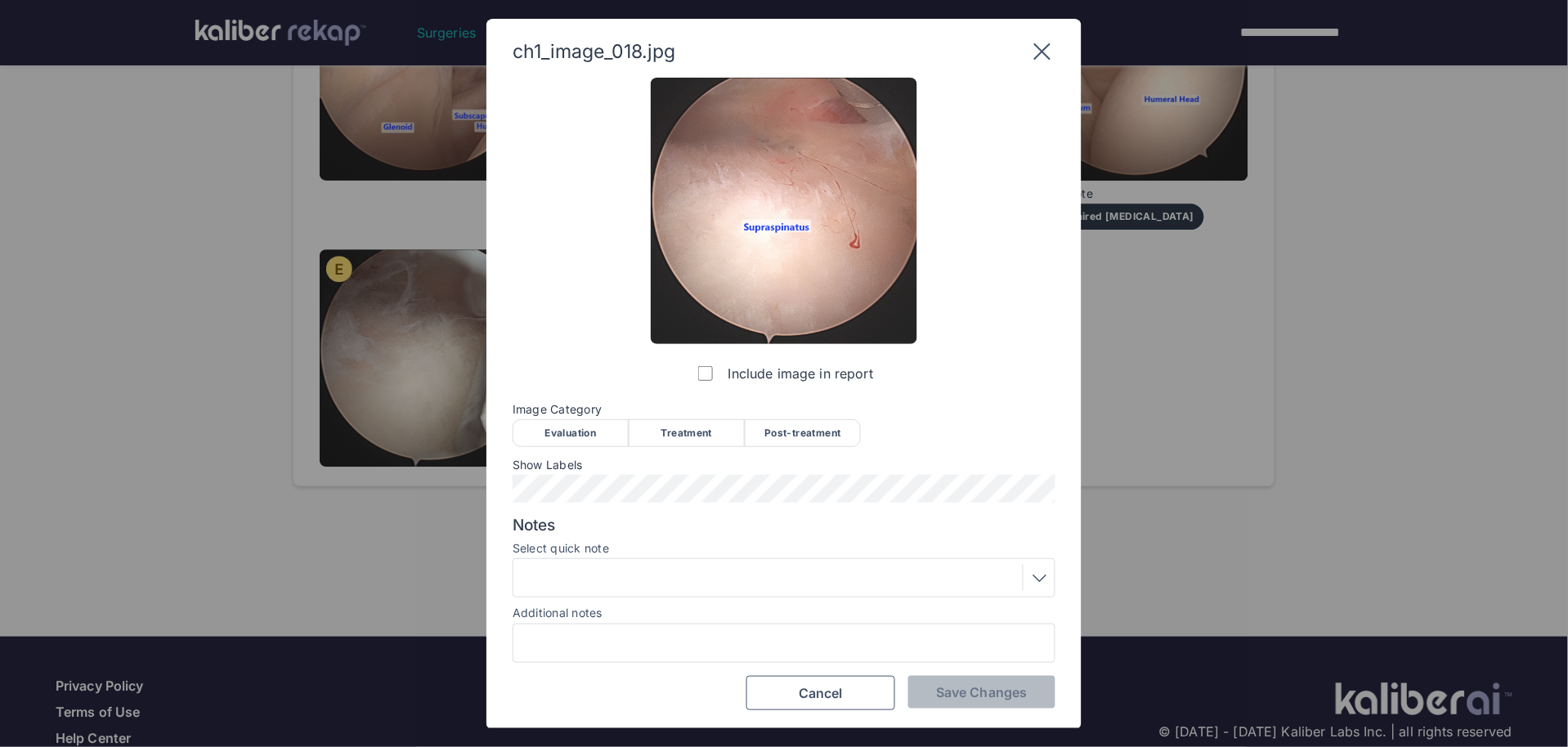 click on "Evaluation" at bounding box center (571, 433) 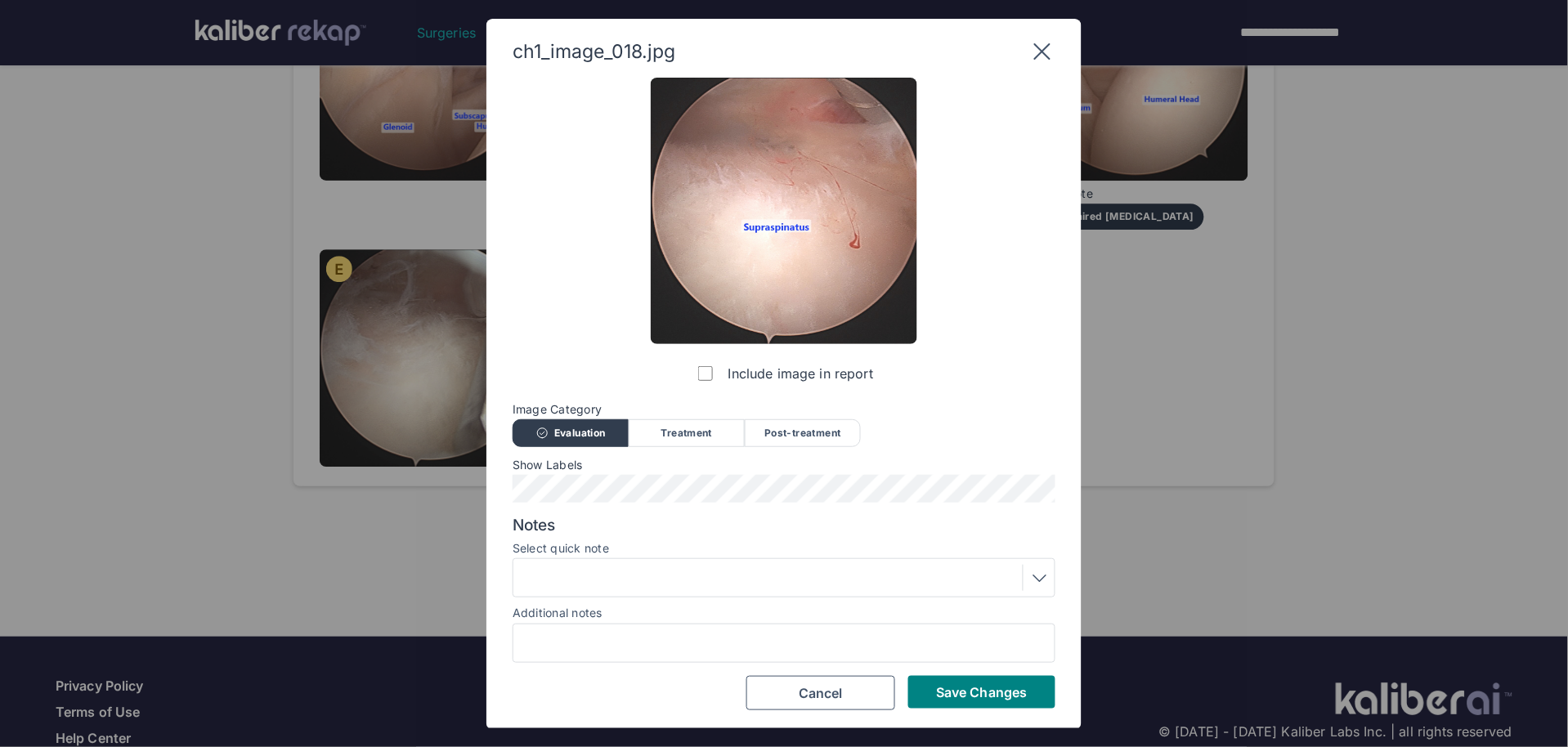 drag, startPoint x: 994, startPoint y: 664, endPoint x: 990, endPoint y: 671, distance: 8.06226 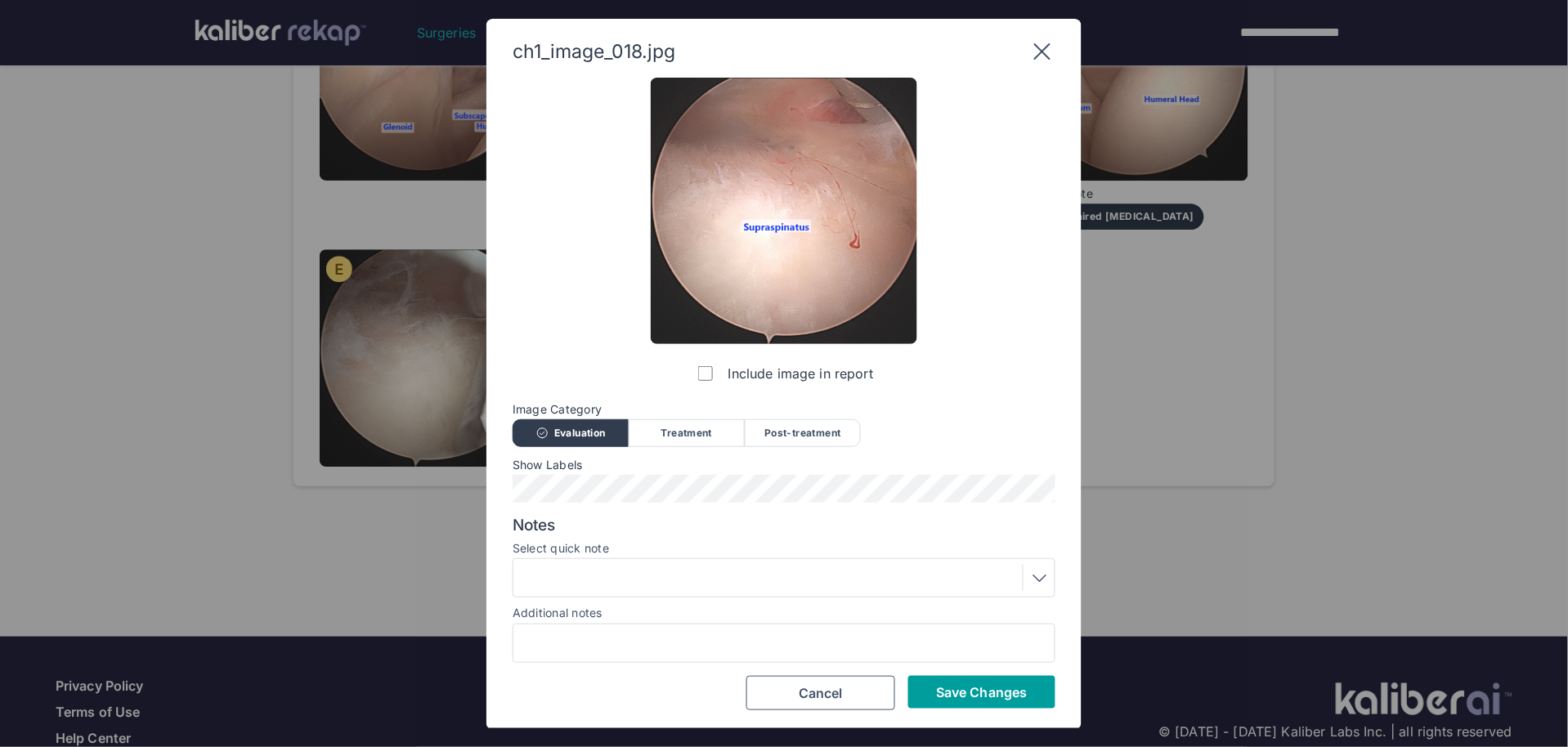 click on "Save Changes" at bounding box center (981, 692) 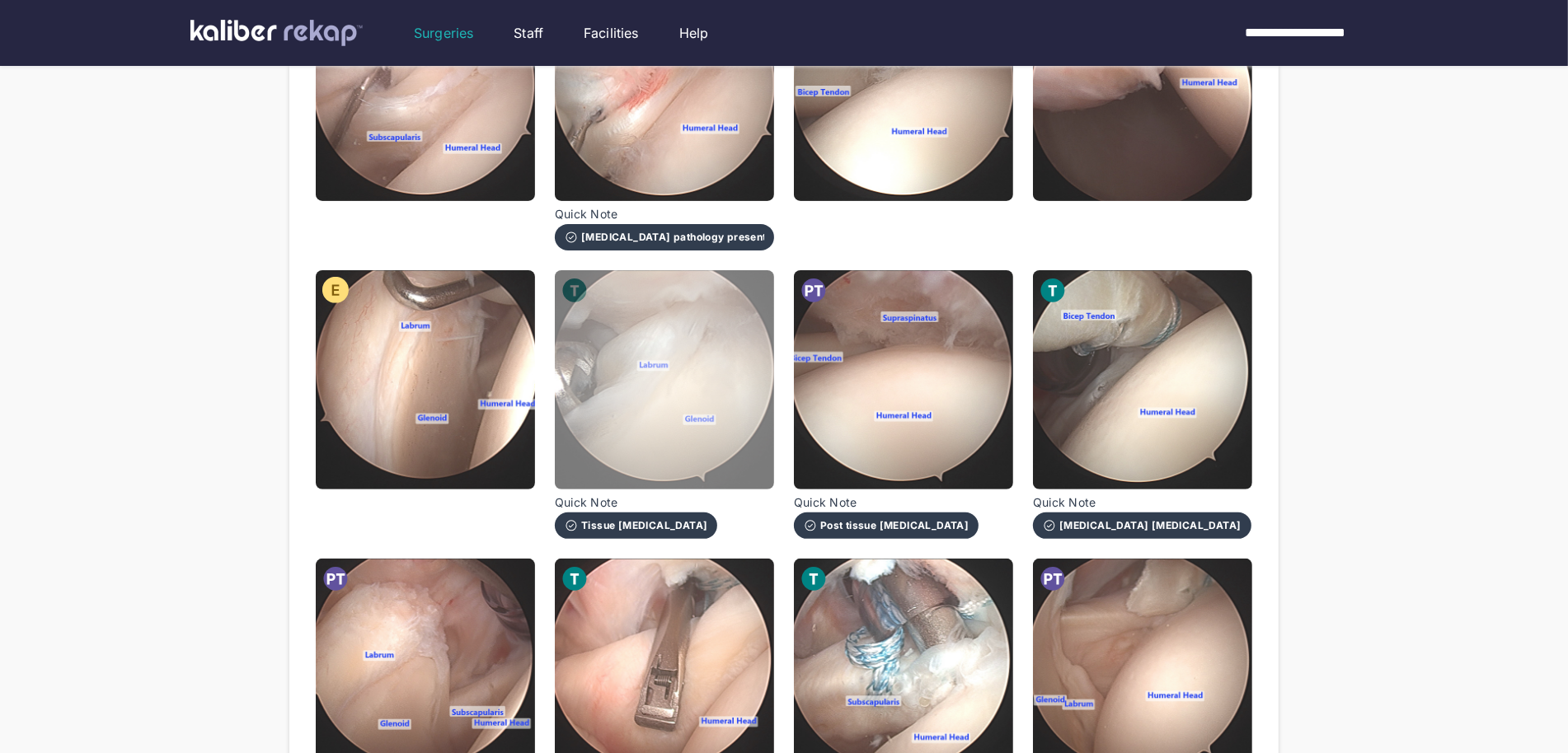 scroll, scrollTop: 600, scrollLeft: 0, axis: vertical 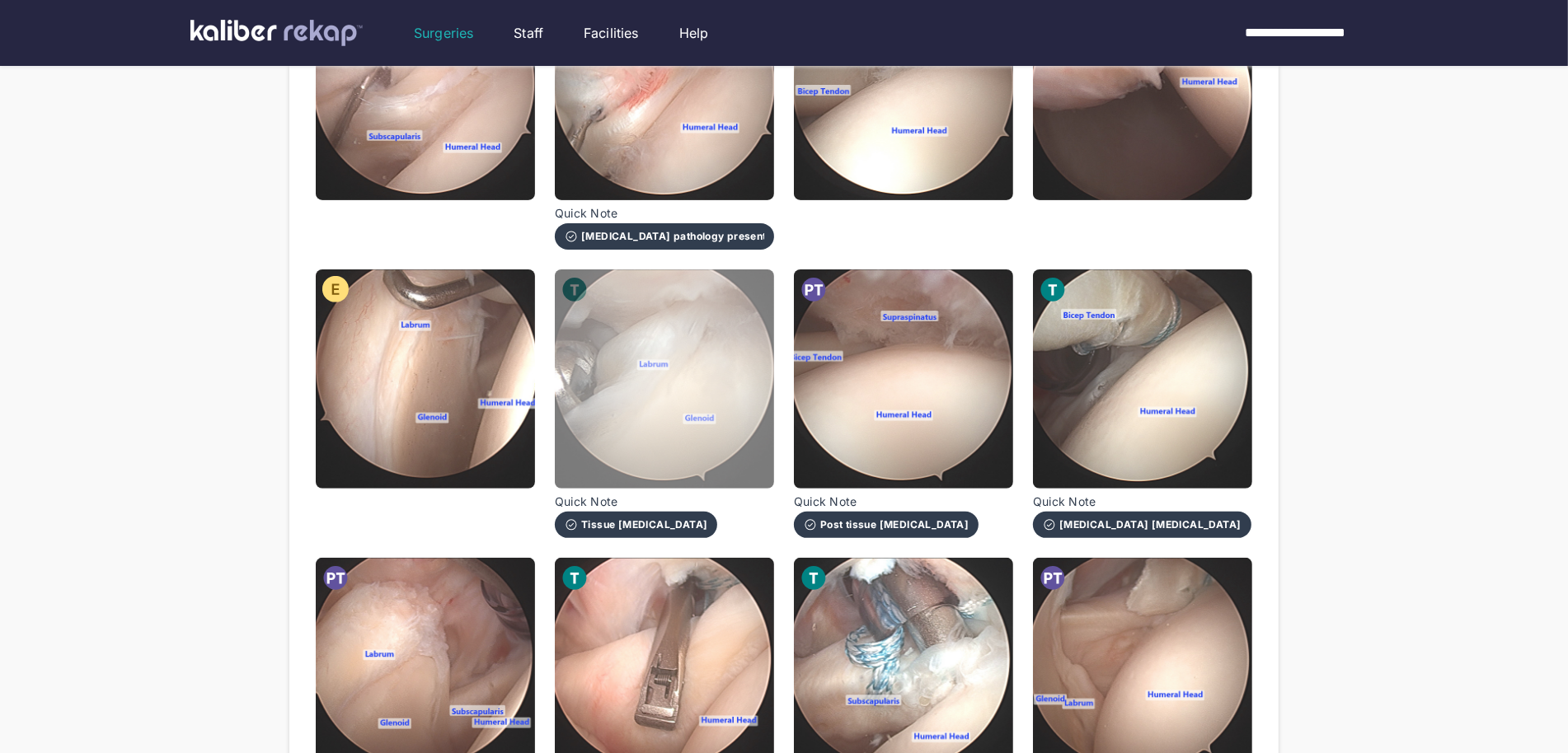 click at bounding box center [664, 379] 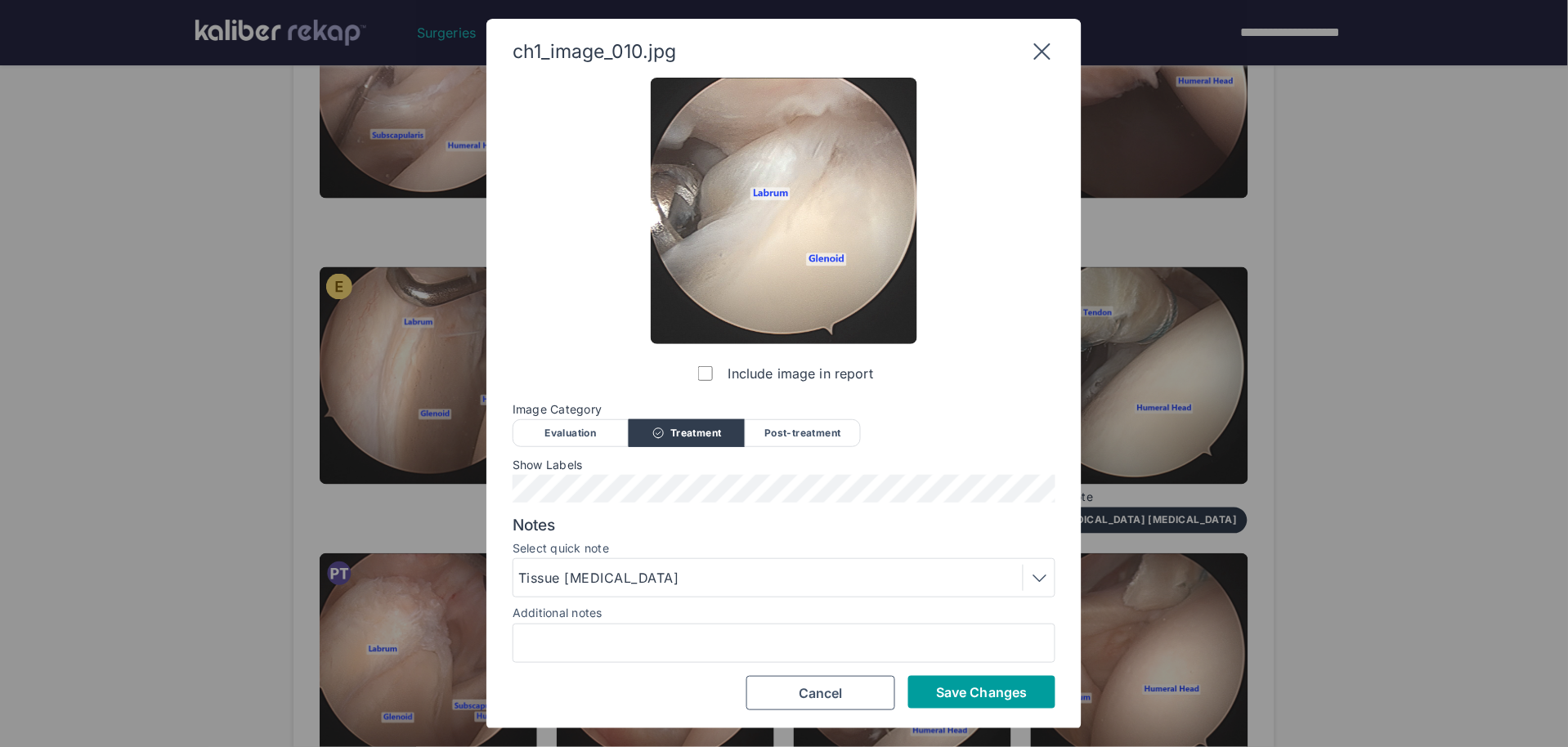 click on "Save Changes" at bounding box center (982, 692) 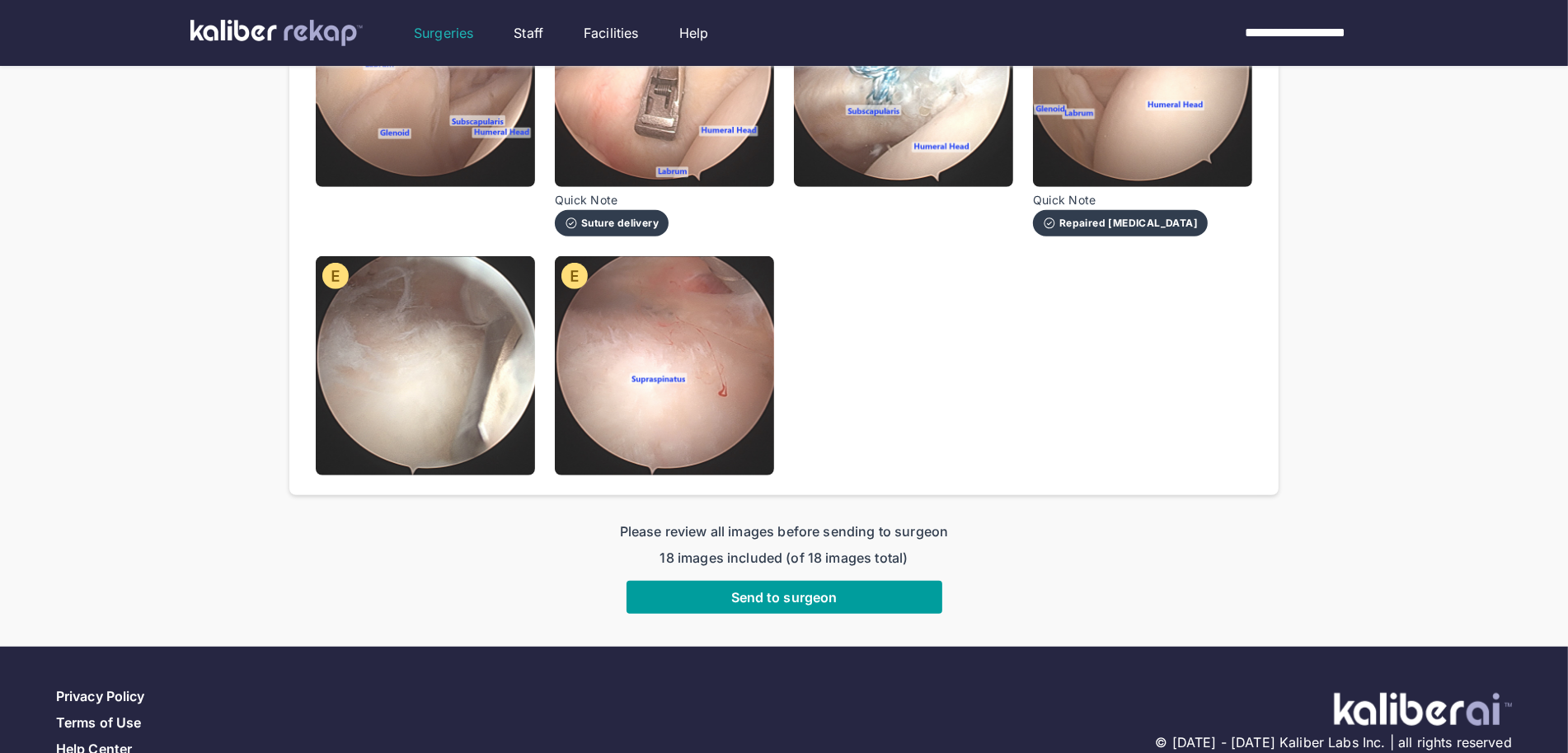 scroll, scrollTop: 1190, scrollLeft: 0, axis: vertical 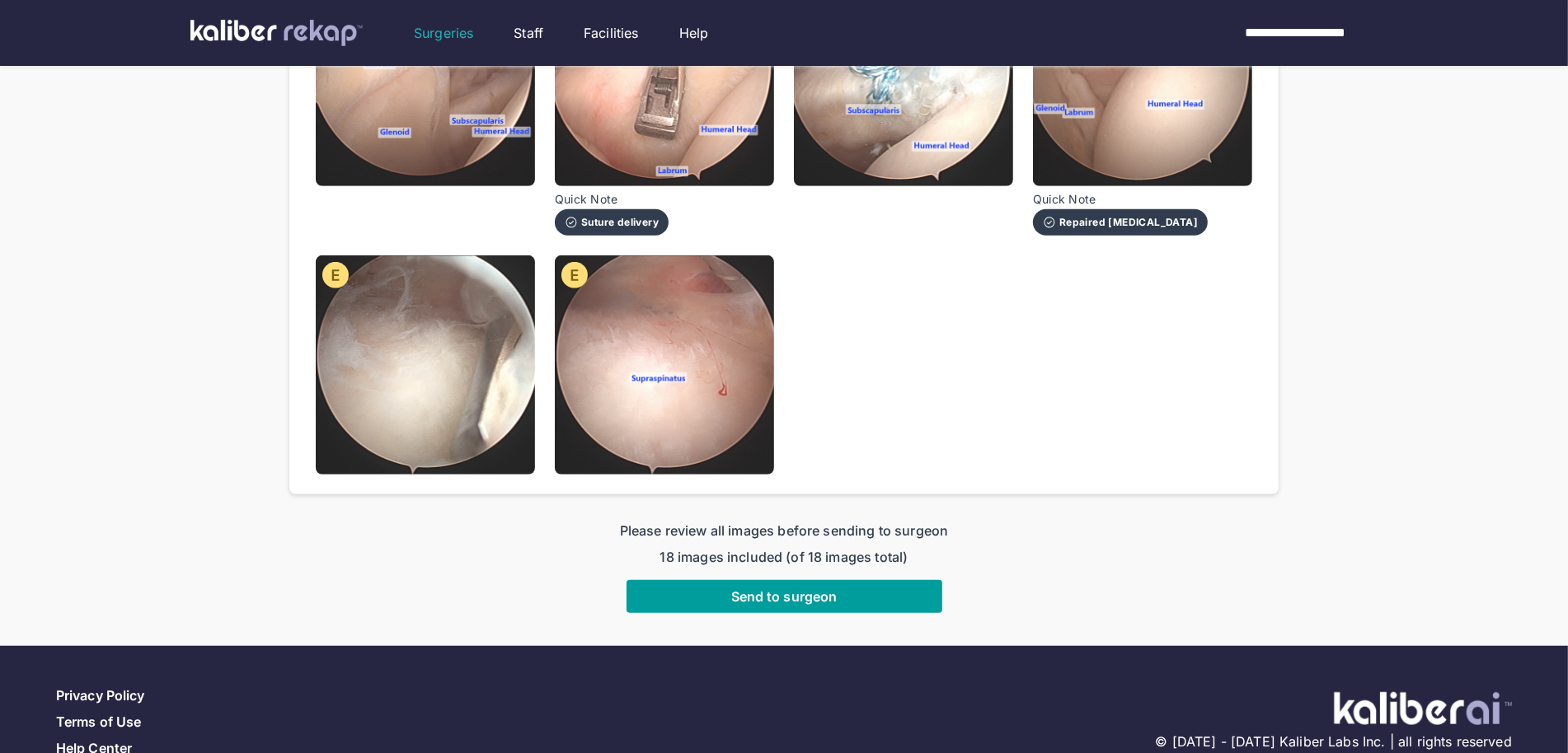 click on "Send to surgeon" at bounding box center (784, 596) 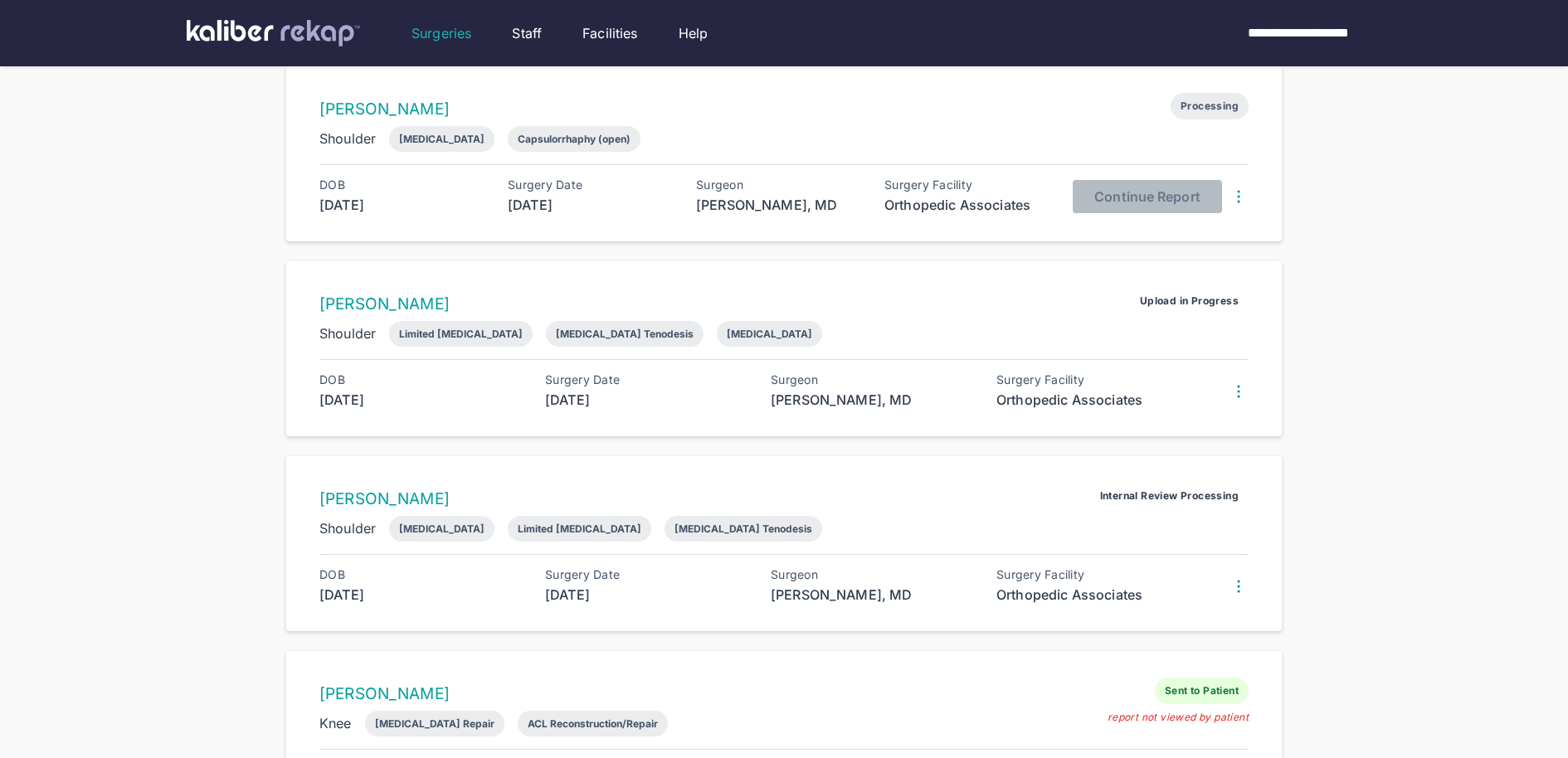 scroll, scrollTop: 615, scrollLeft: 0, axis: vertical 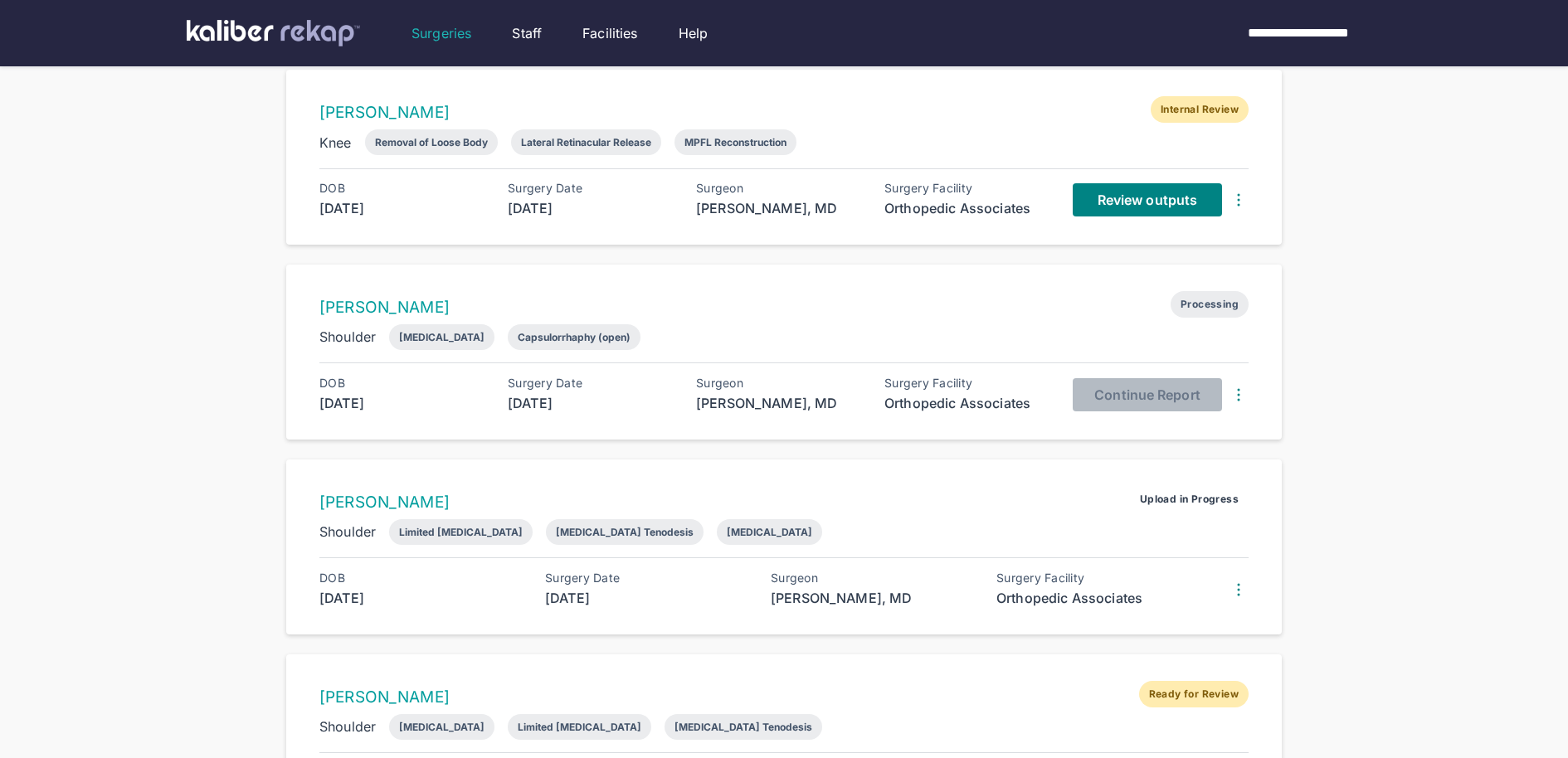 click on "Surgeries Filters ( 1 ) Report Status Add Surgery 5   entries [PERSON_NAME] Internal Review Knee Removal of Loose Body Lateral Retinacular Release MPFL Reconstruction DOB [DEMOGRAPHIC_DATA] Surgery Date [DATE] Surgeon [PERSON_NAME], MD Surgery Facility Orthopedic Associates Review outputs   [PERSON_NAME] Processing Shoulder [MEDICAL_DATA] Capsulorrhaphy (open) DOB [DEMOGRAPHIC_DATA] Surgery Date [DATE] Surgeon [PERSON_NAME], MD Surgery Facility Orthopedic Associates Continue Report [PERSON_NAME] Upload in Progress Shoulder Limited [MEDICAL_DATA] [MEDICAL_DATA] Tenodesis [MEDICAL_DATA] DOB [DEMOGRAPHIC_DATA] Surgery Date [DATE] Surgeon [PERSON_NAME], MD Surgery Facility Orthopedic Associates [PERSON_NAME] Ready for Review Shoulder [MEDICAL_DATA] Limited [MEDICAL_DATA] [MEDICAL_DATA] Tenodesis DOB [DEMOGRAPHIC_DATA] Surgery Date [DATE] Surgeon [PERSON_NAME], MD Surgery Facility Orthopedic Associates Pending Review Pending Surgeon Review The patient report is pending surgeon review. Please check back later. [PERSON_NAME] Sent to Patient Knee" at bounding box center (784, 449) 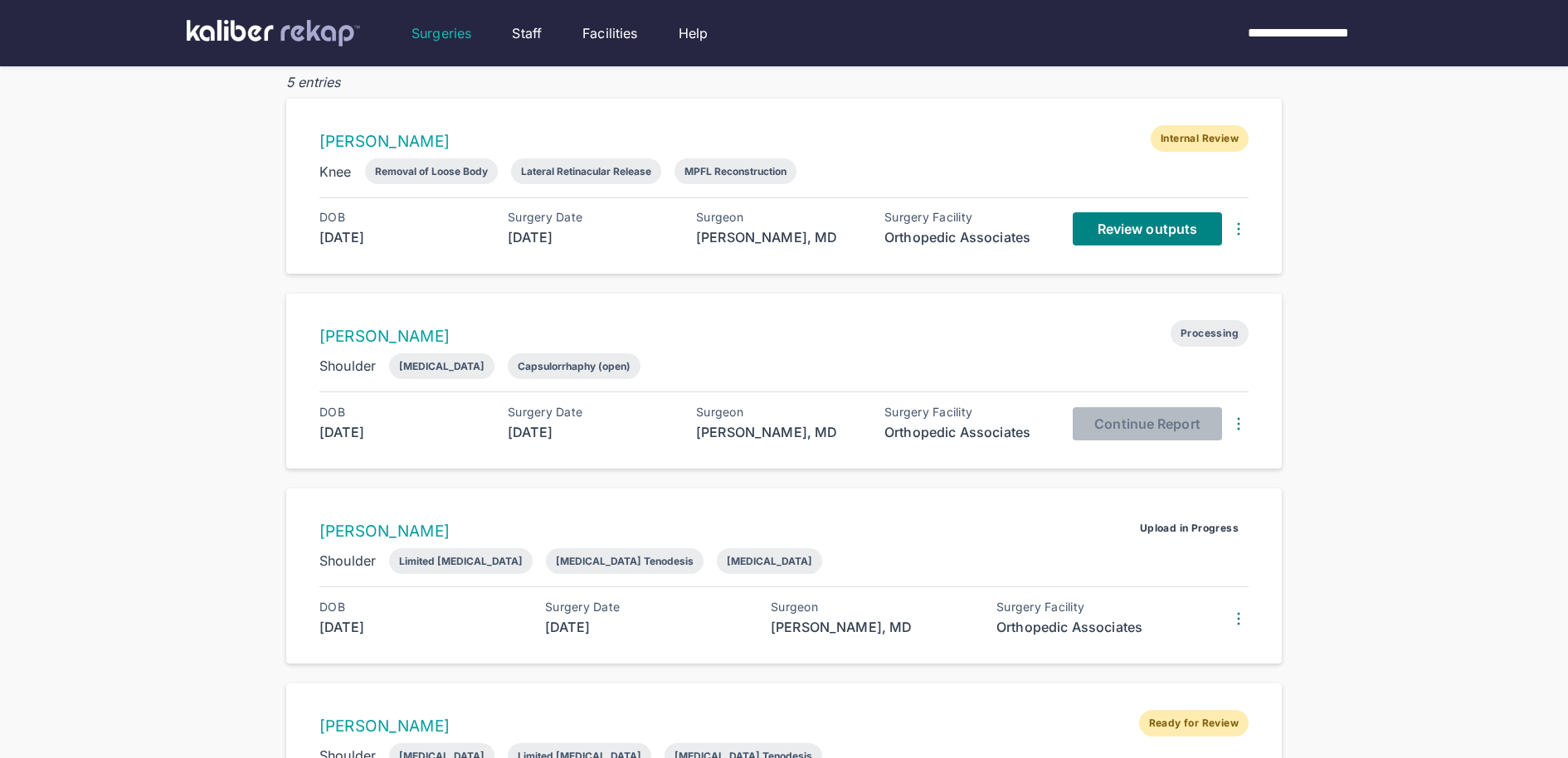 scroll, scrollTop: 84, scrollLeft: 0, axis: vertical 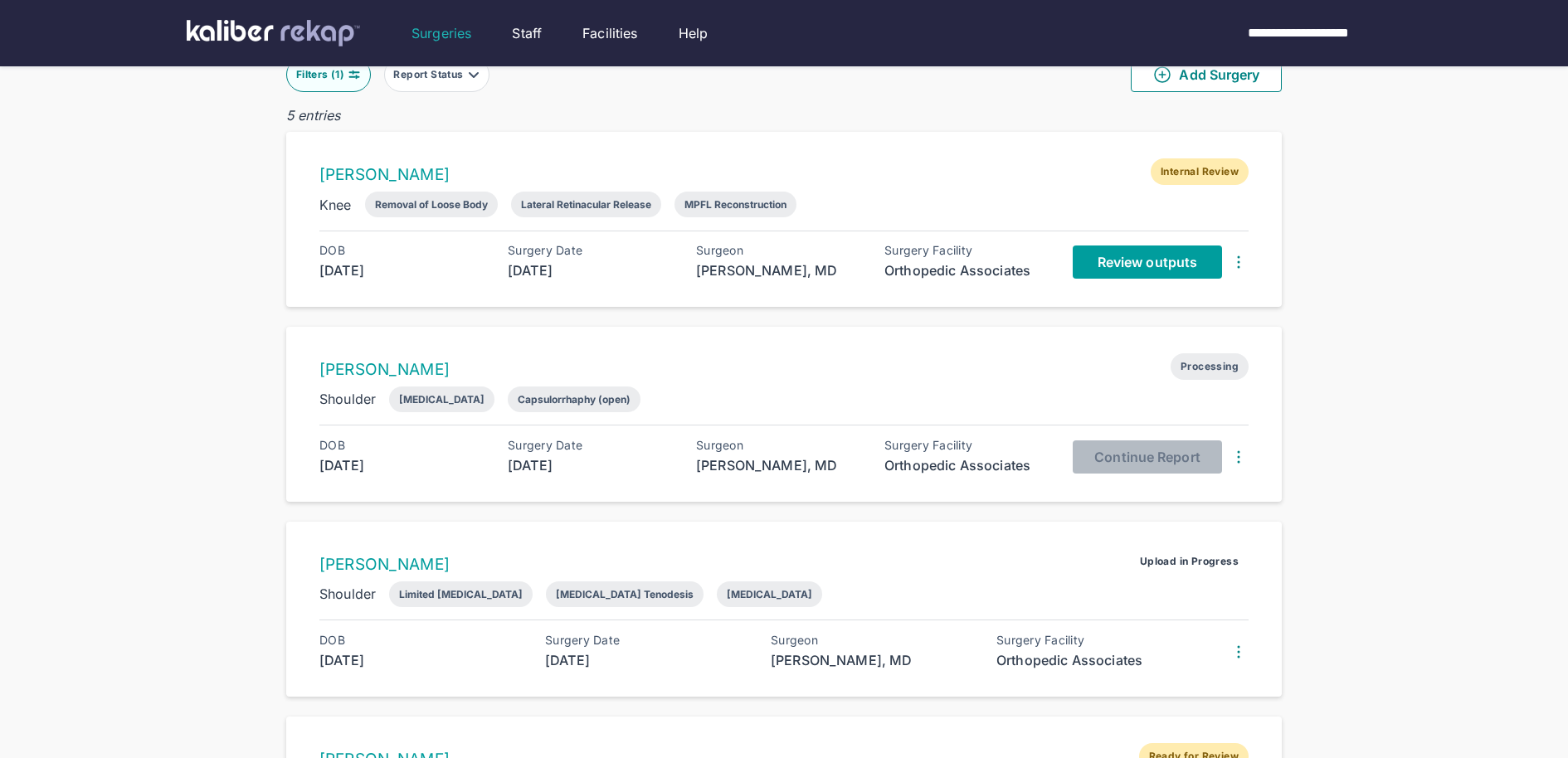 click on "Review outputs" at bounding box center [1147, 262] 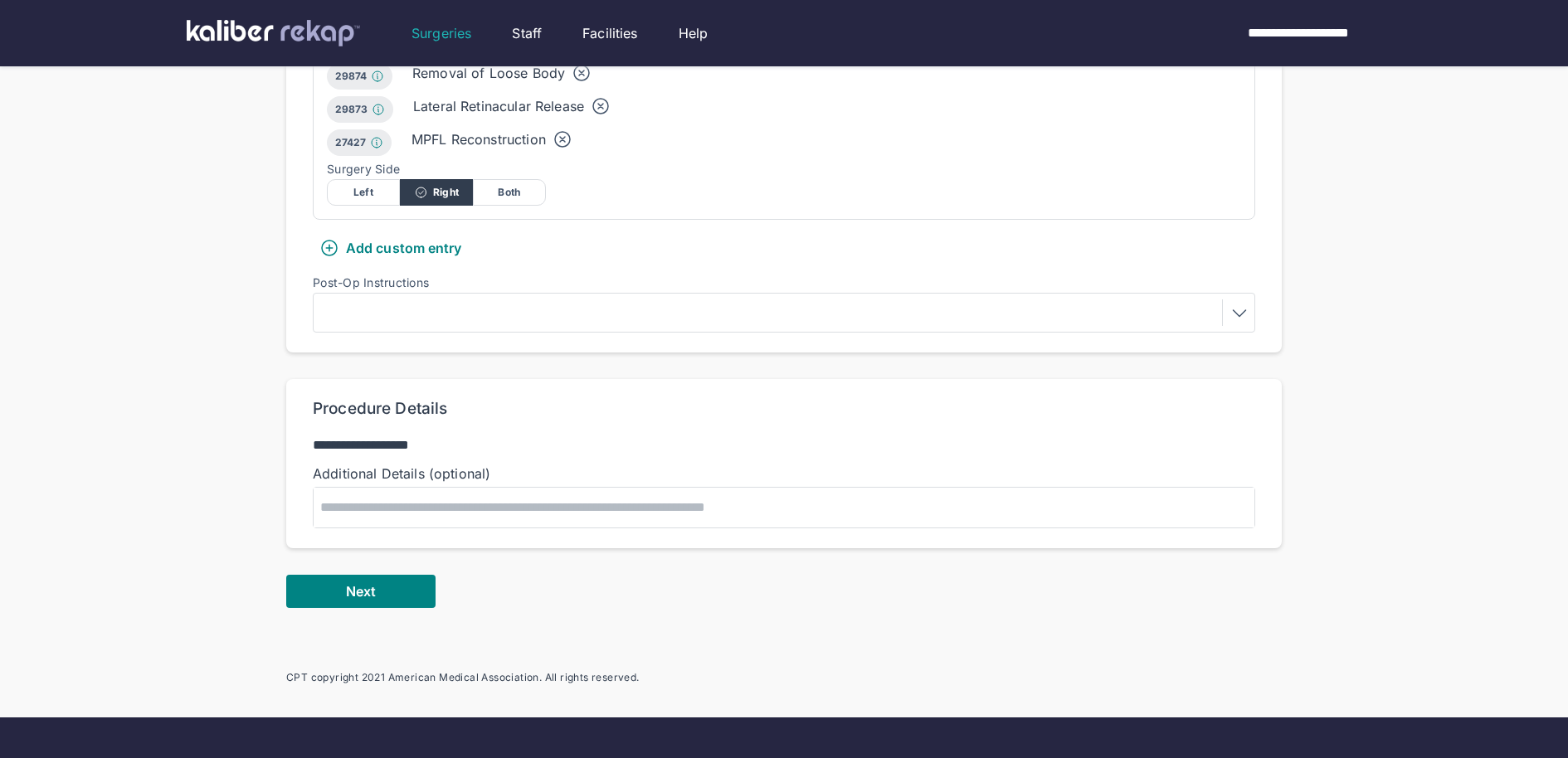 scroll, scrollTop: 692, scrollLeft: 0, axis: vertical 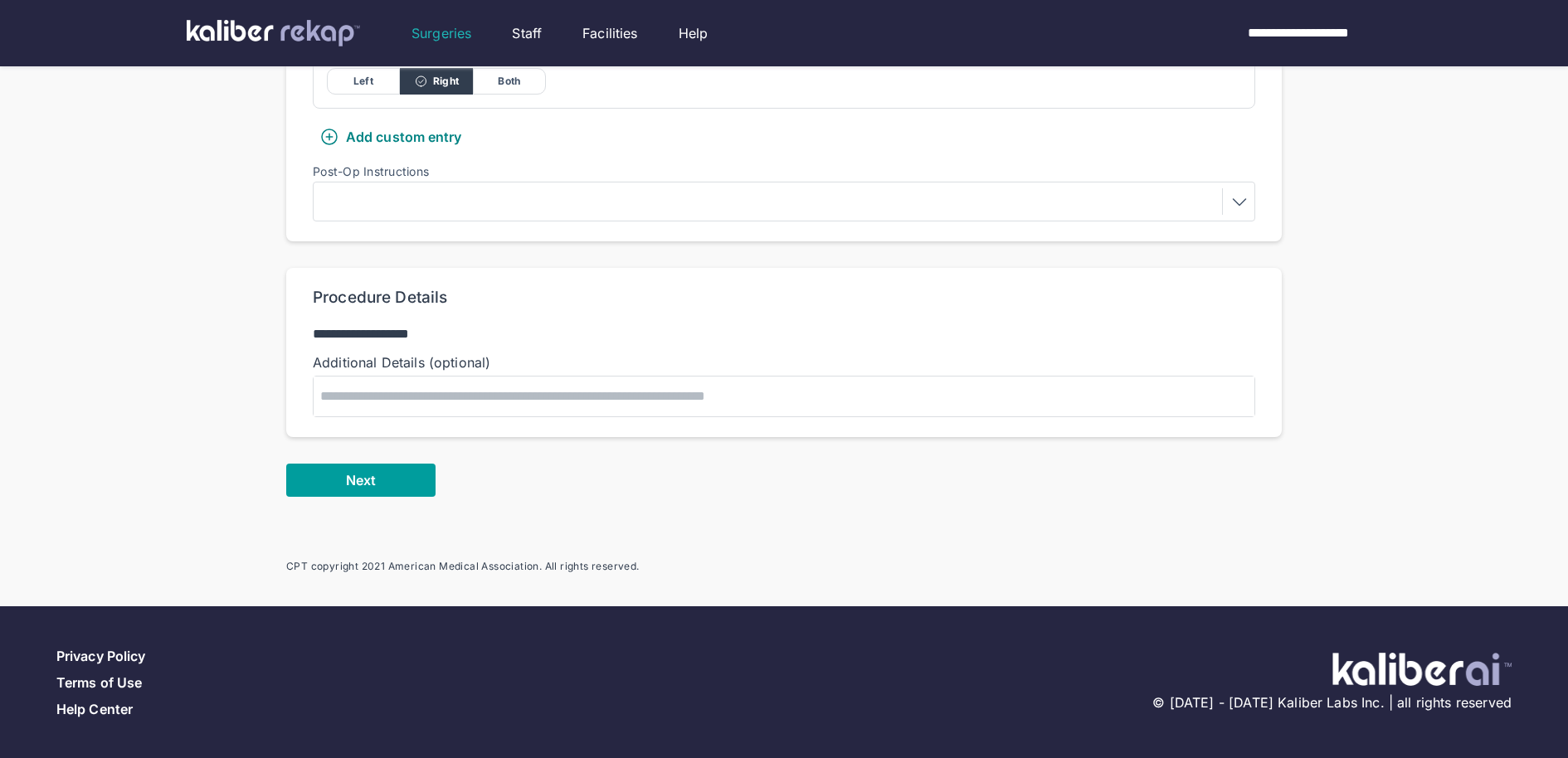 click on "Next" at bounding box center [361, 480] 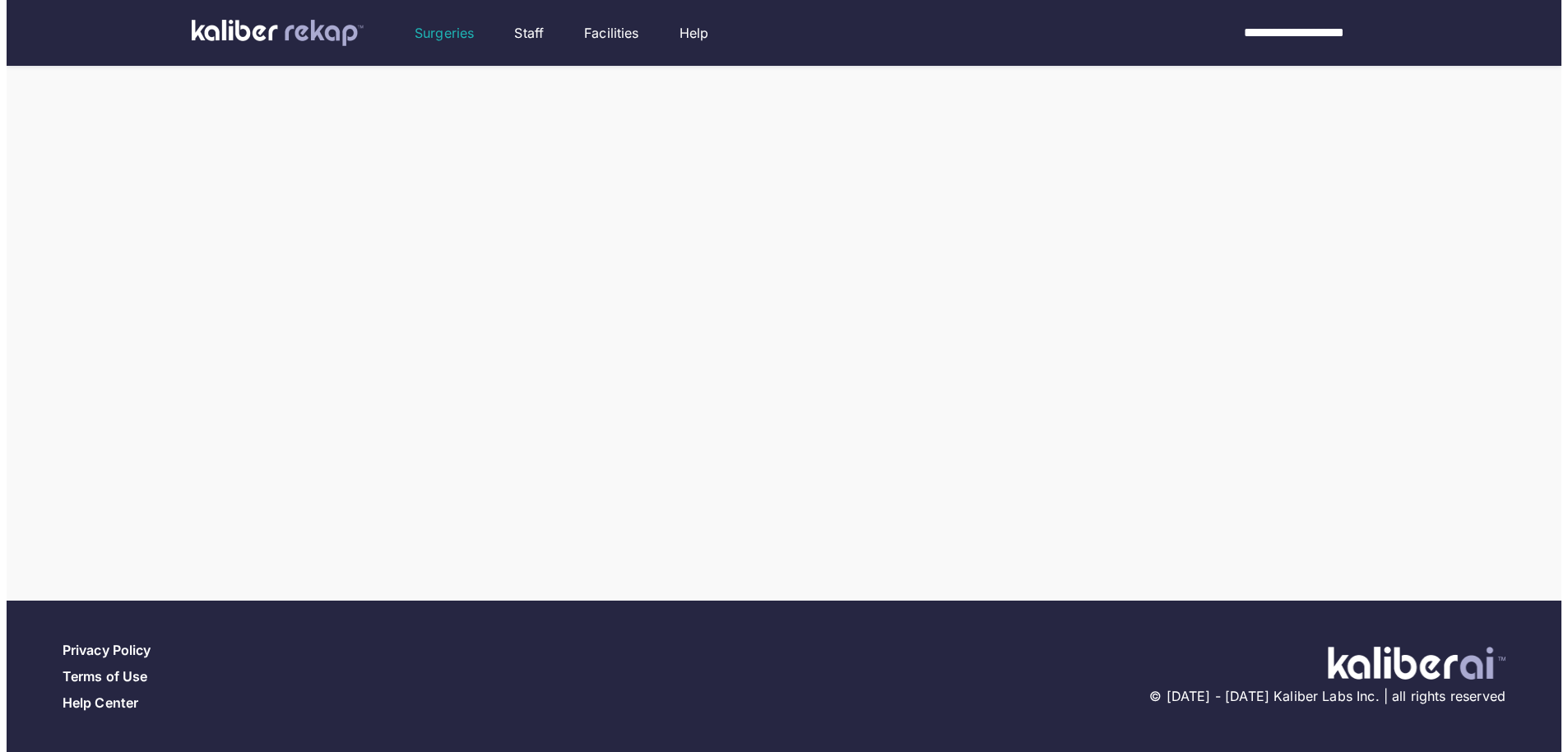 scroll, scrollTop: 0, scrollLeft: 0, axis: both 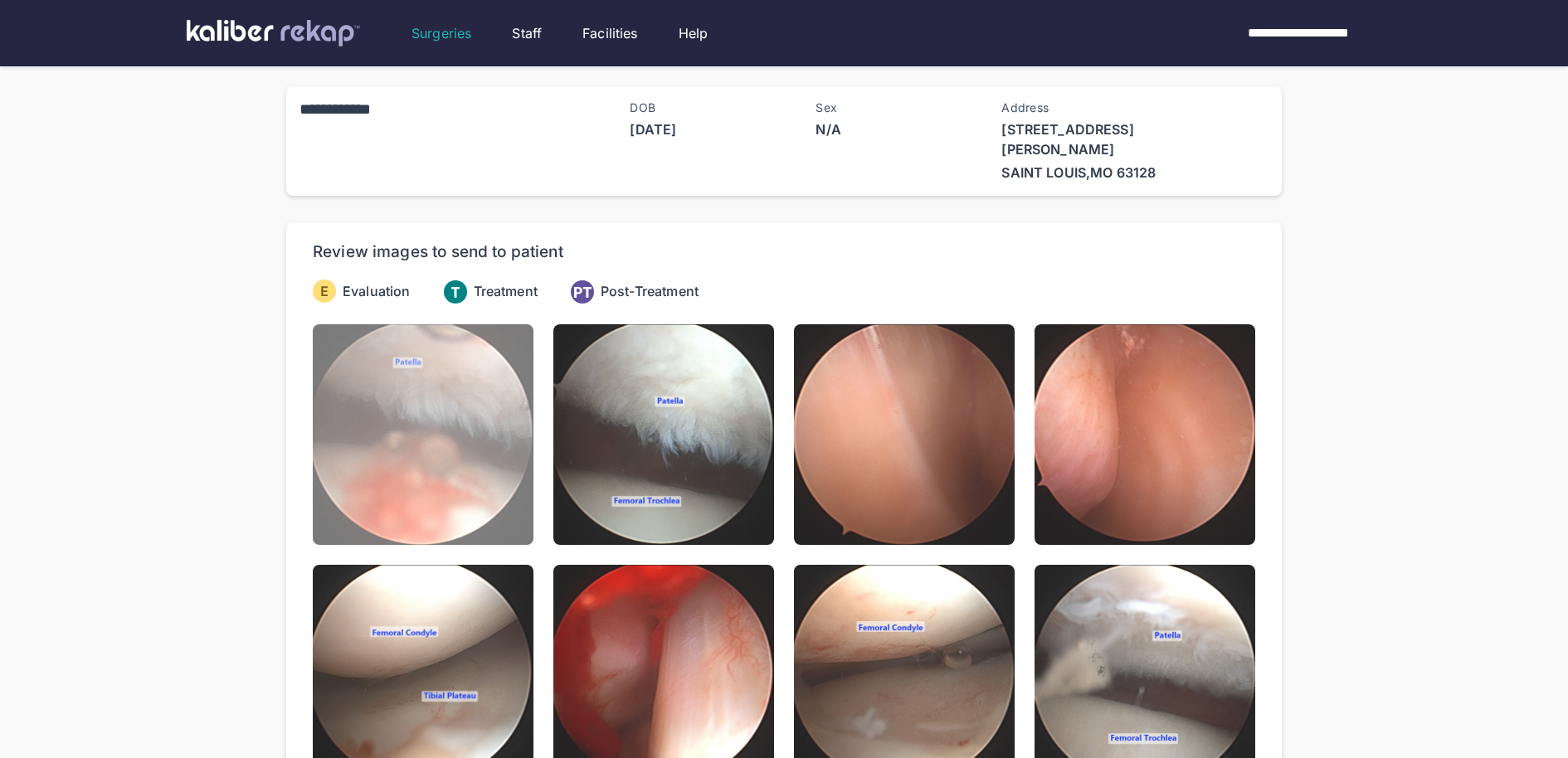 click at bounding box center [423, 435] 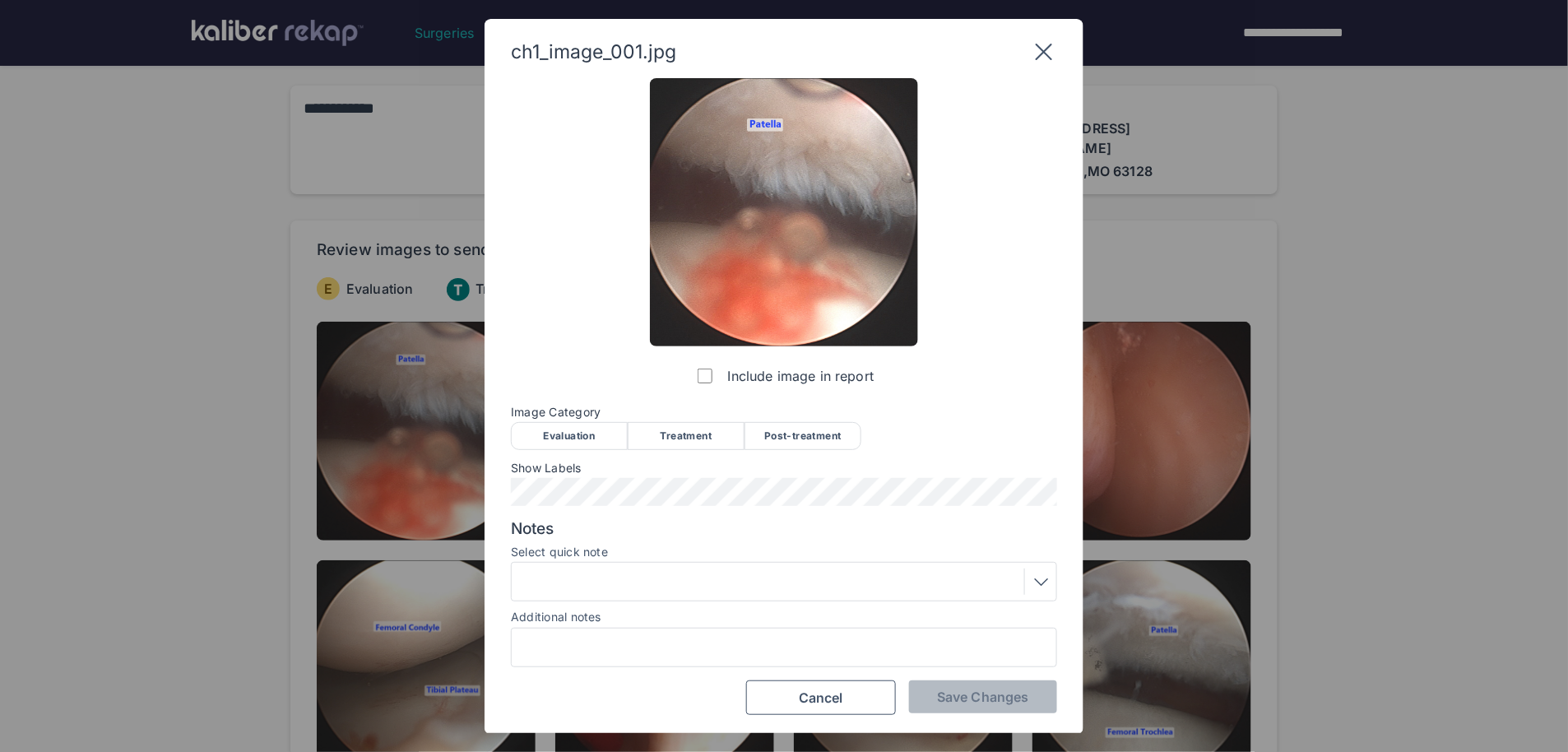 click on "Evaluation" at bounding box center [569, 436] 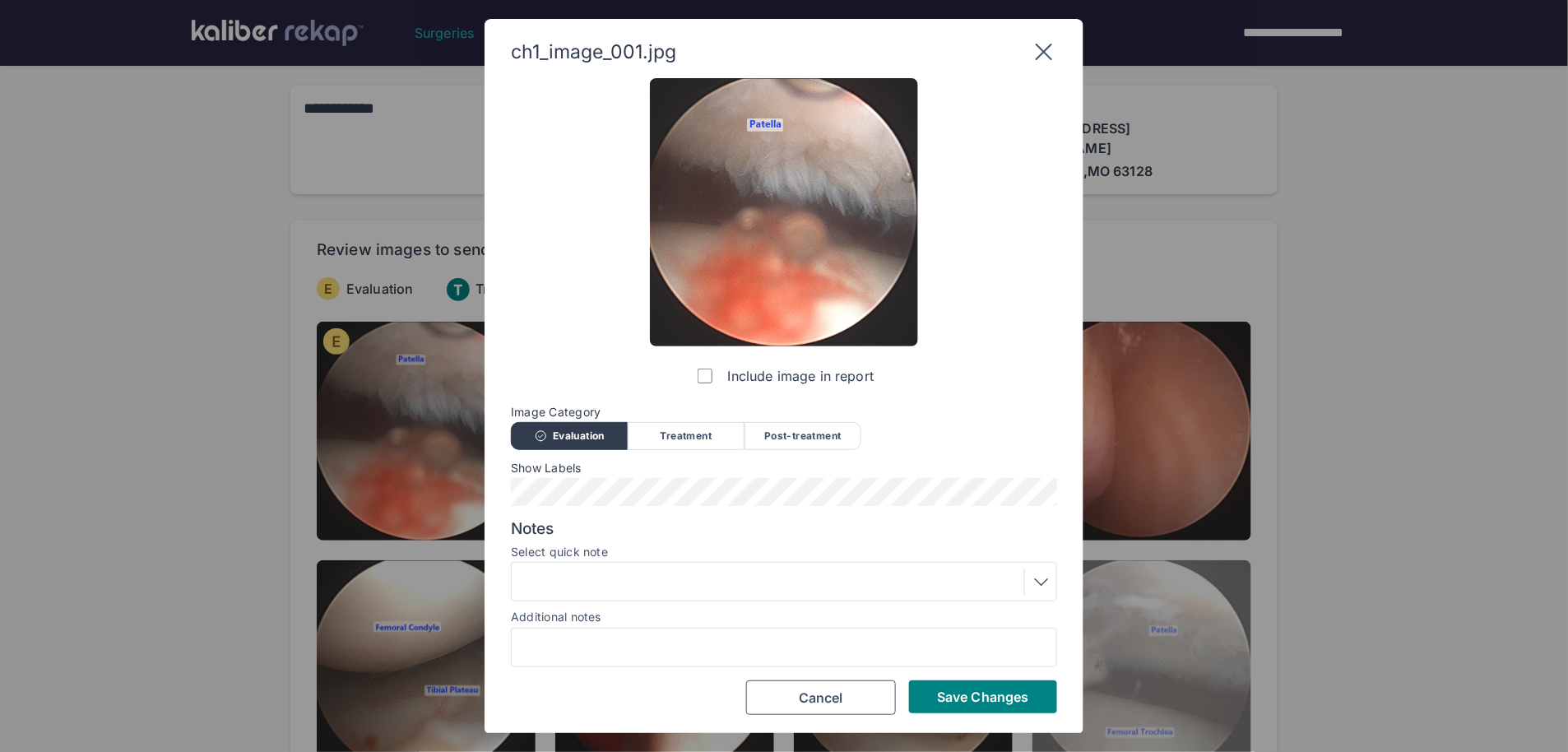 drag, startPoint x: 1037, startPoint y: 699, endPoint x: 1029, endPoint y: 694, distance: 9.433981 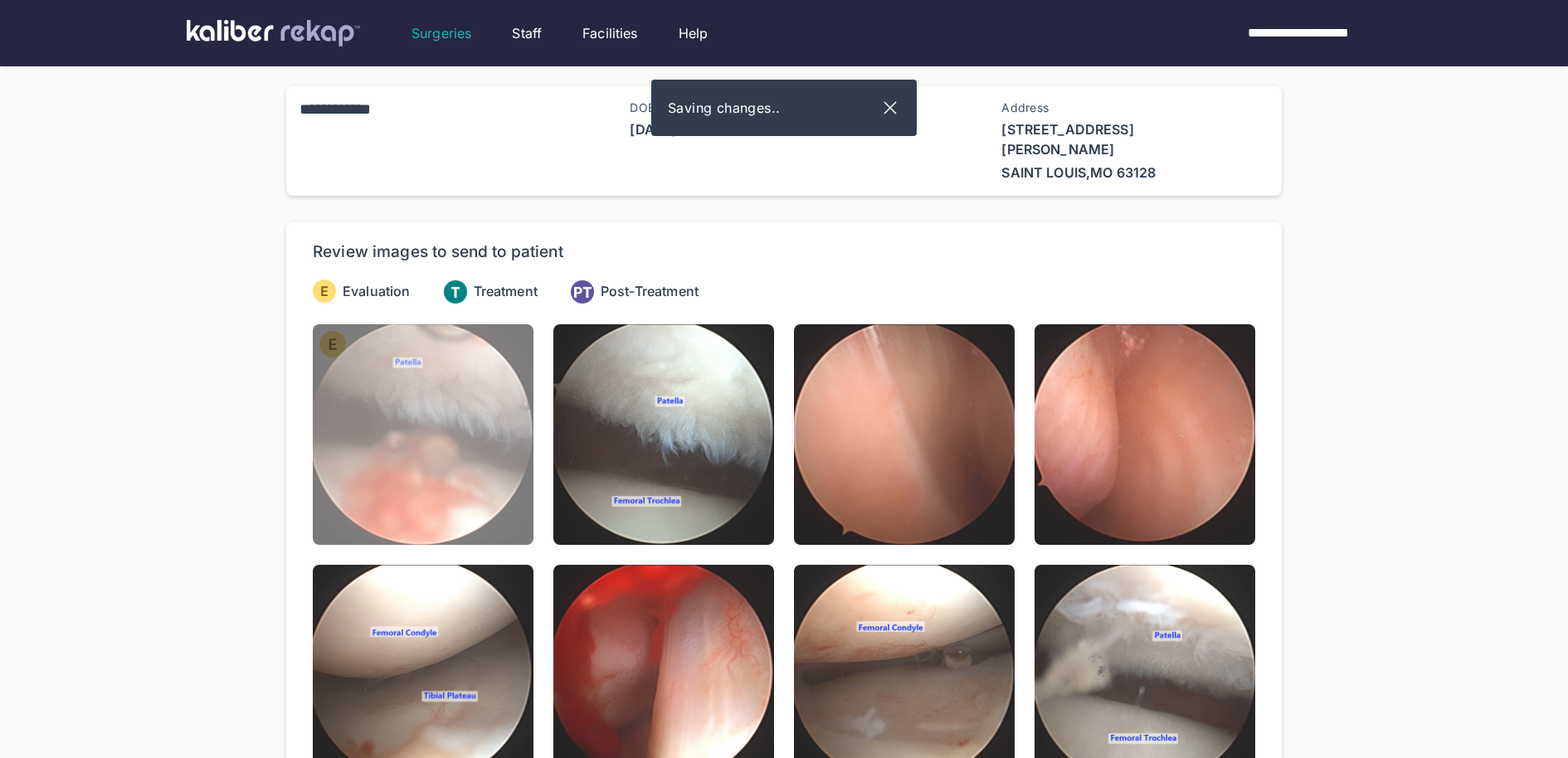click at bounding box center (423, 435) 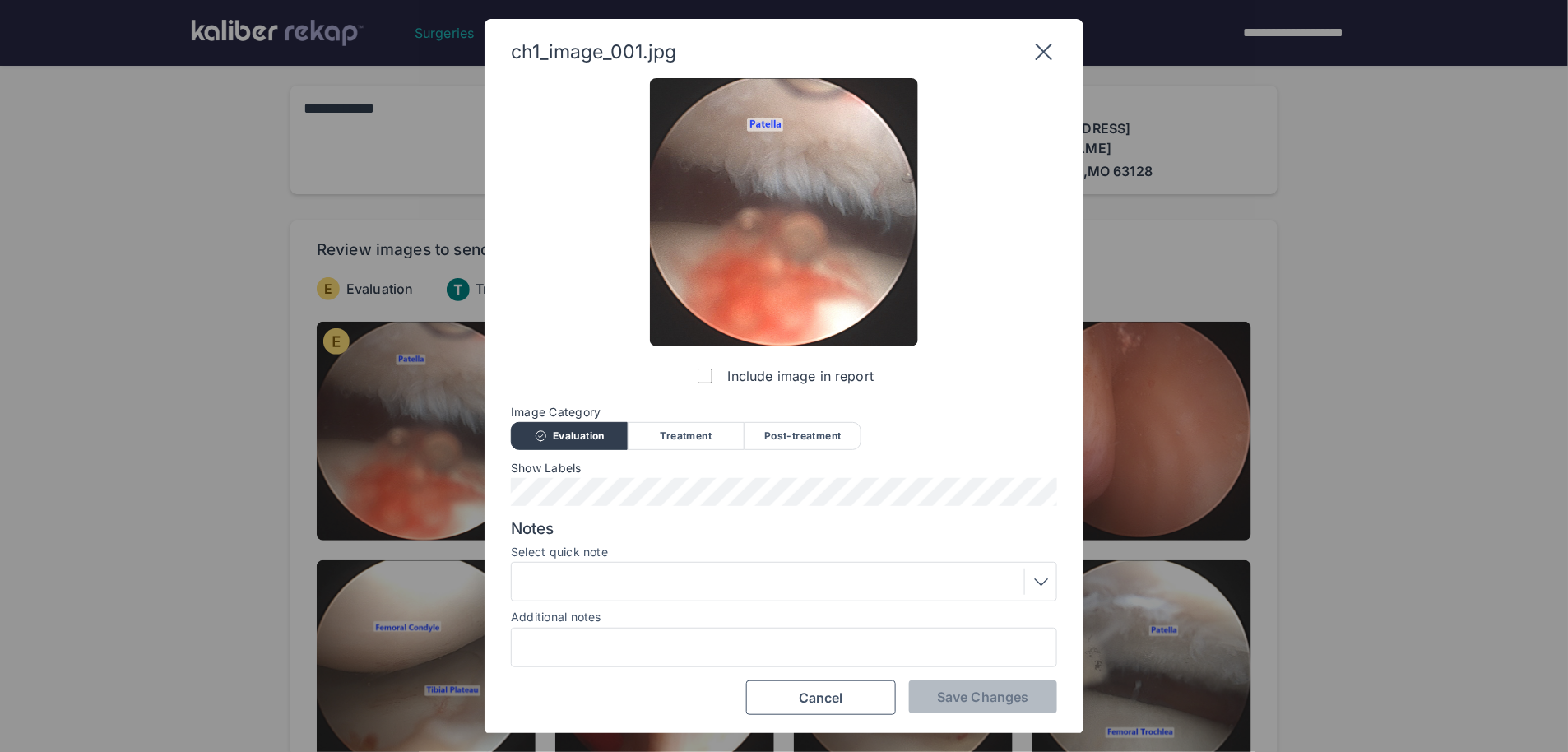 click 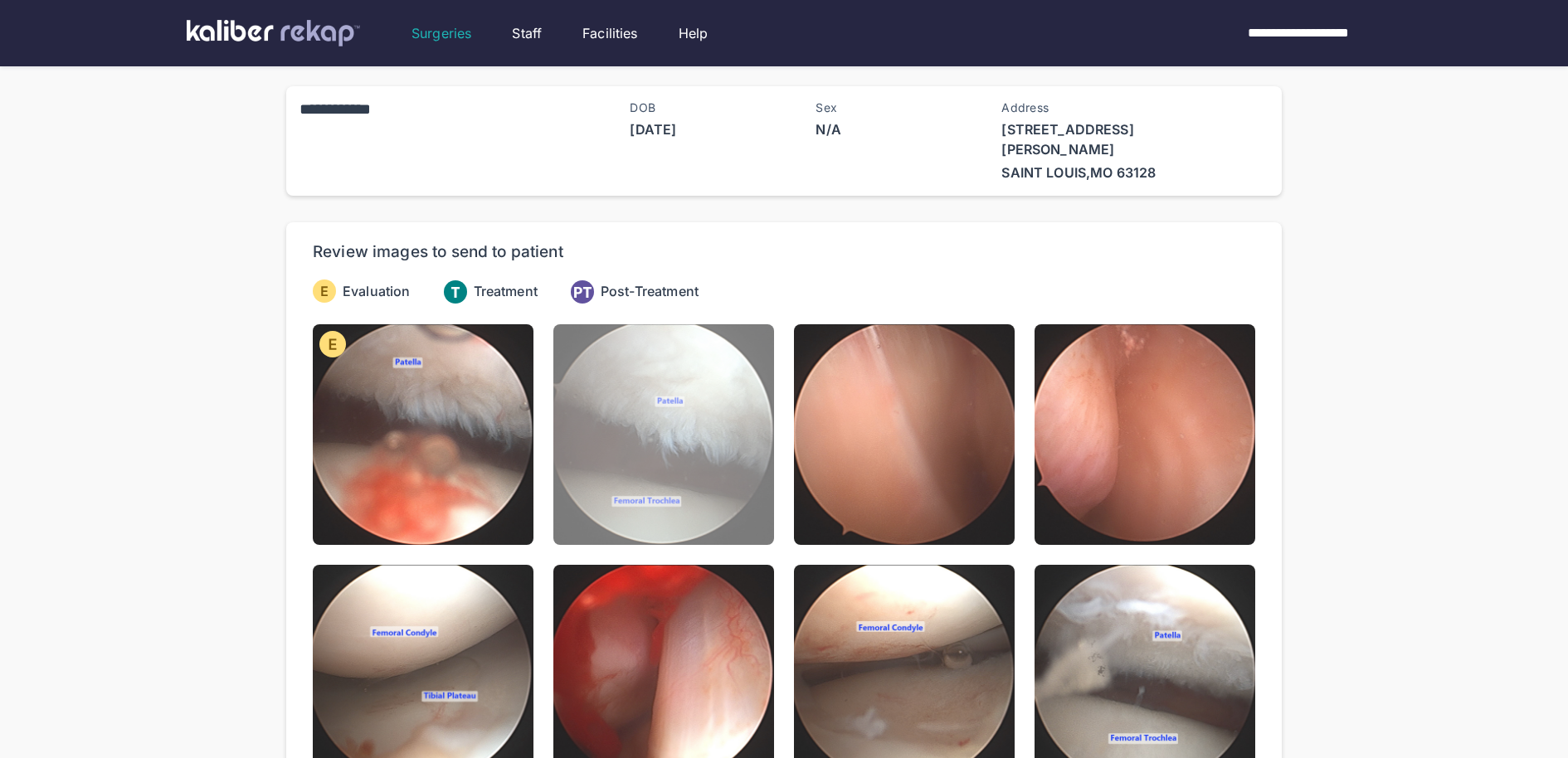 click at bounding box center [664, 435] 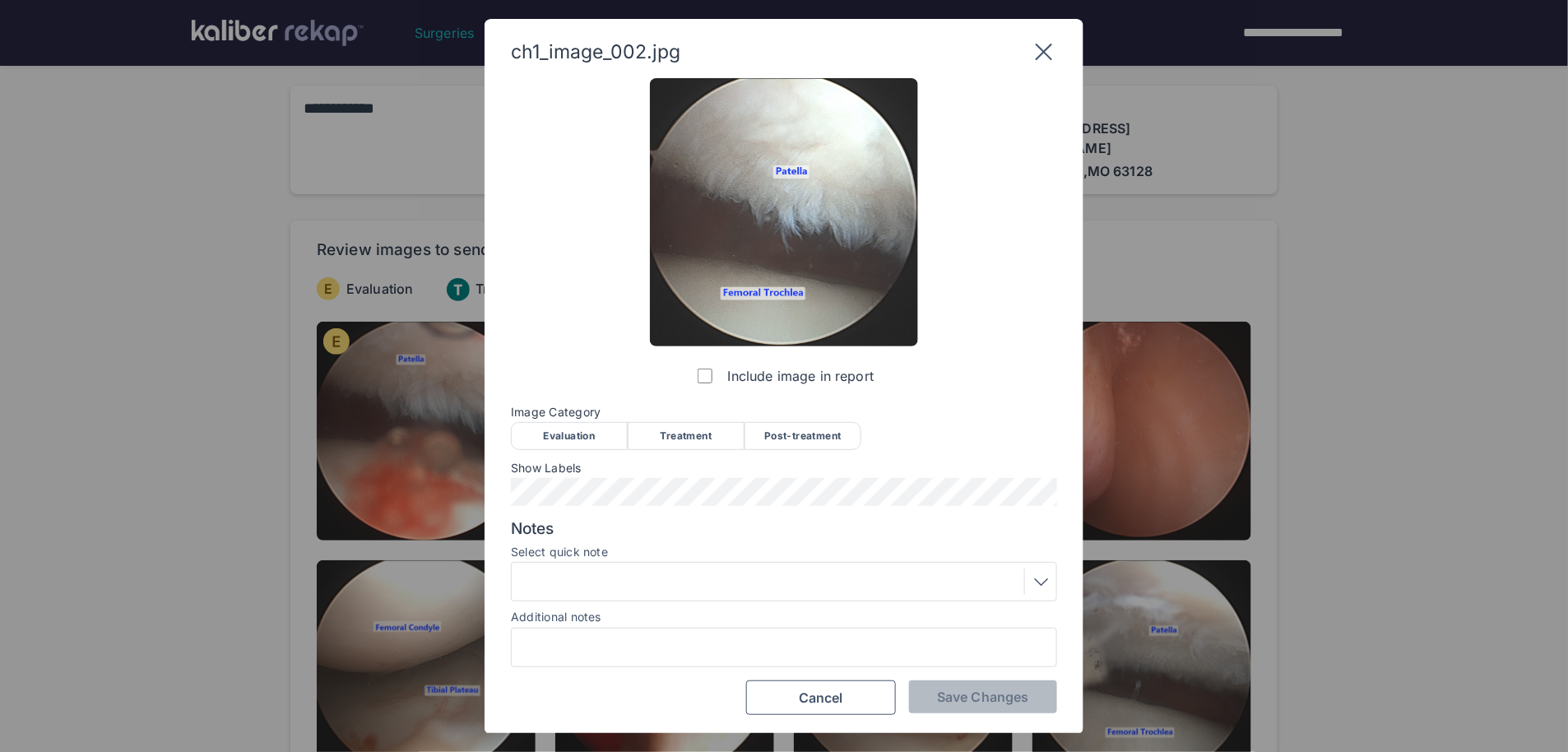 drag, startPoint x: 590, startPoint y: 441, endPoint x: 614, endPoint y: 557, distance: 118.45674 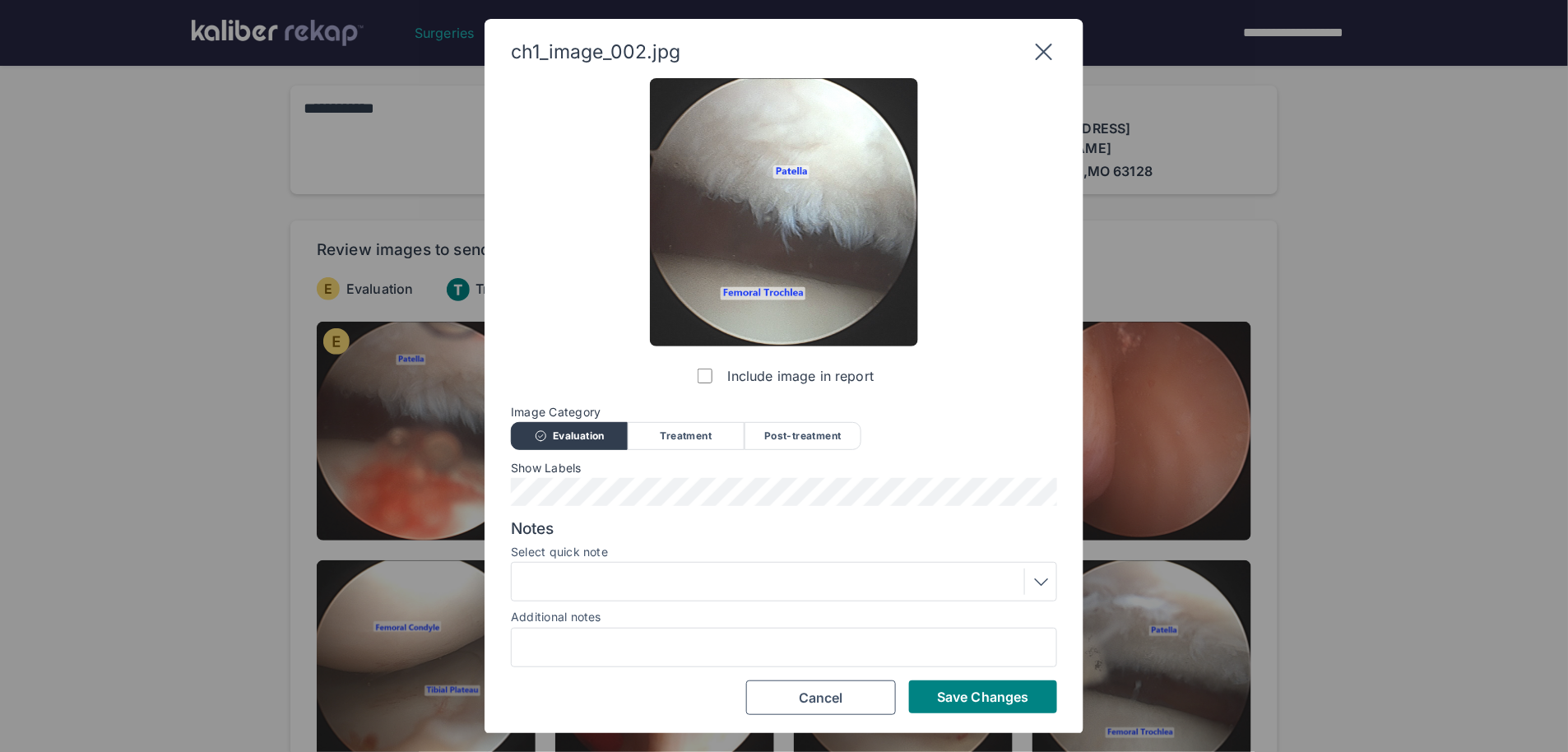 click at bounding box center (784, 582) 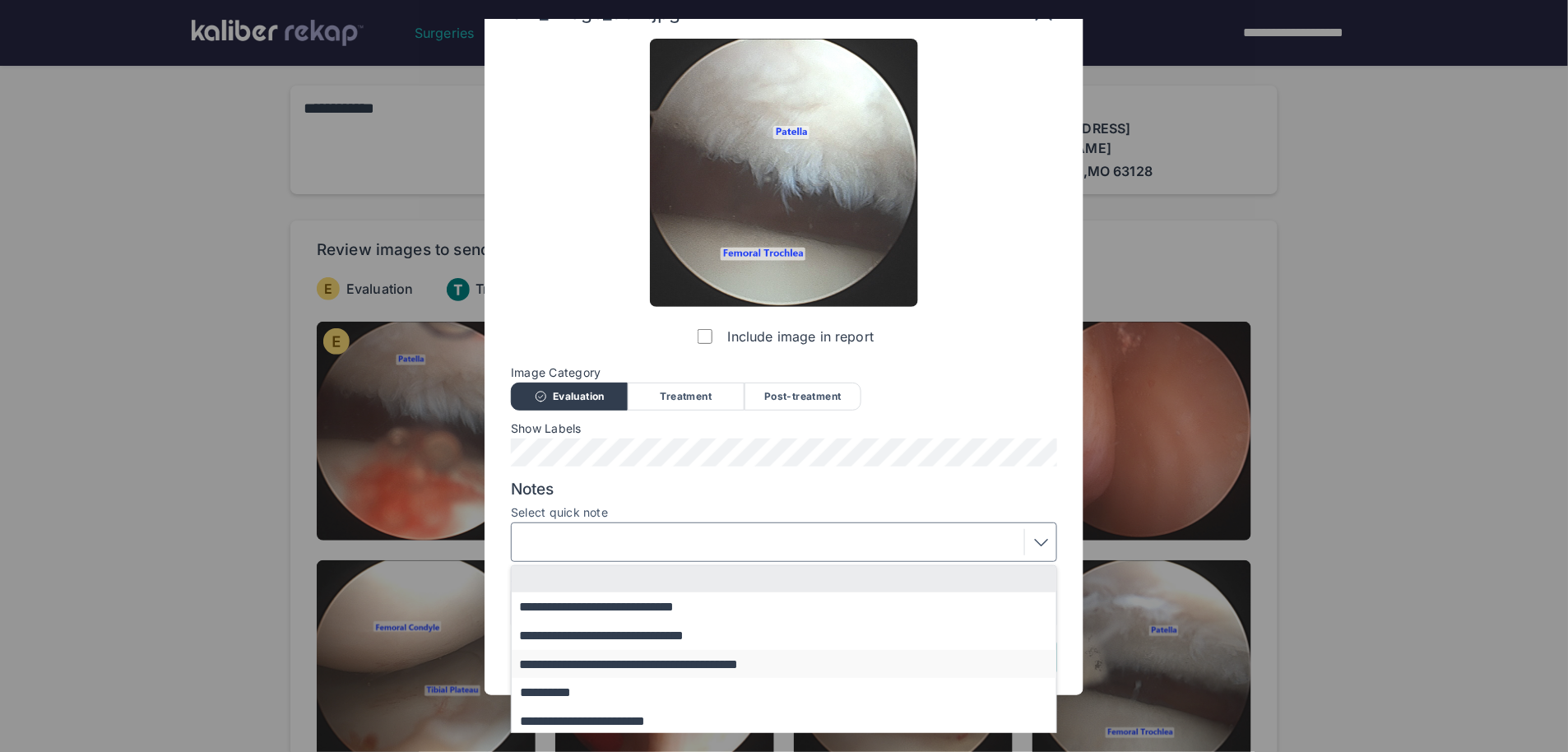 scroll, scrollTop: 100, scrollLeft: 0, axis: vertical 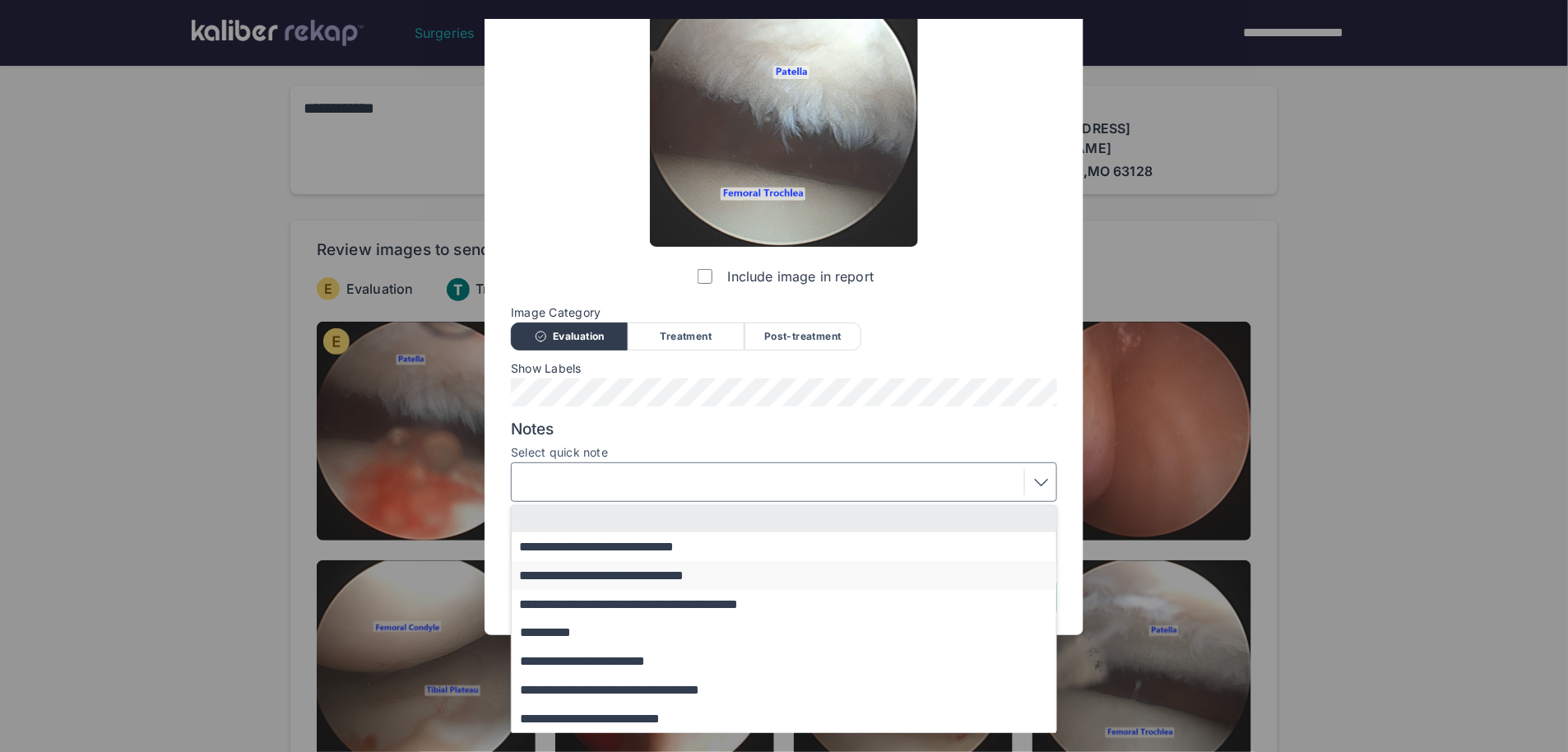 click on "**********" at bounding box center [791, 575] 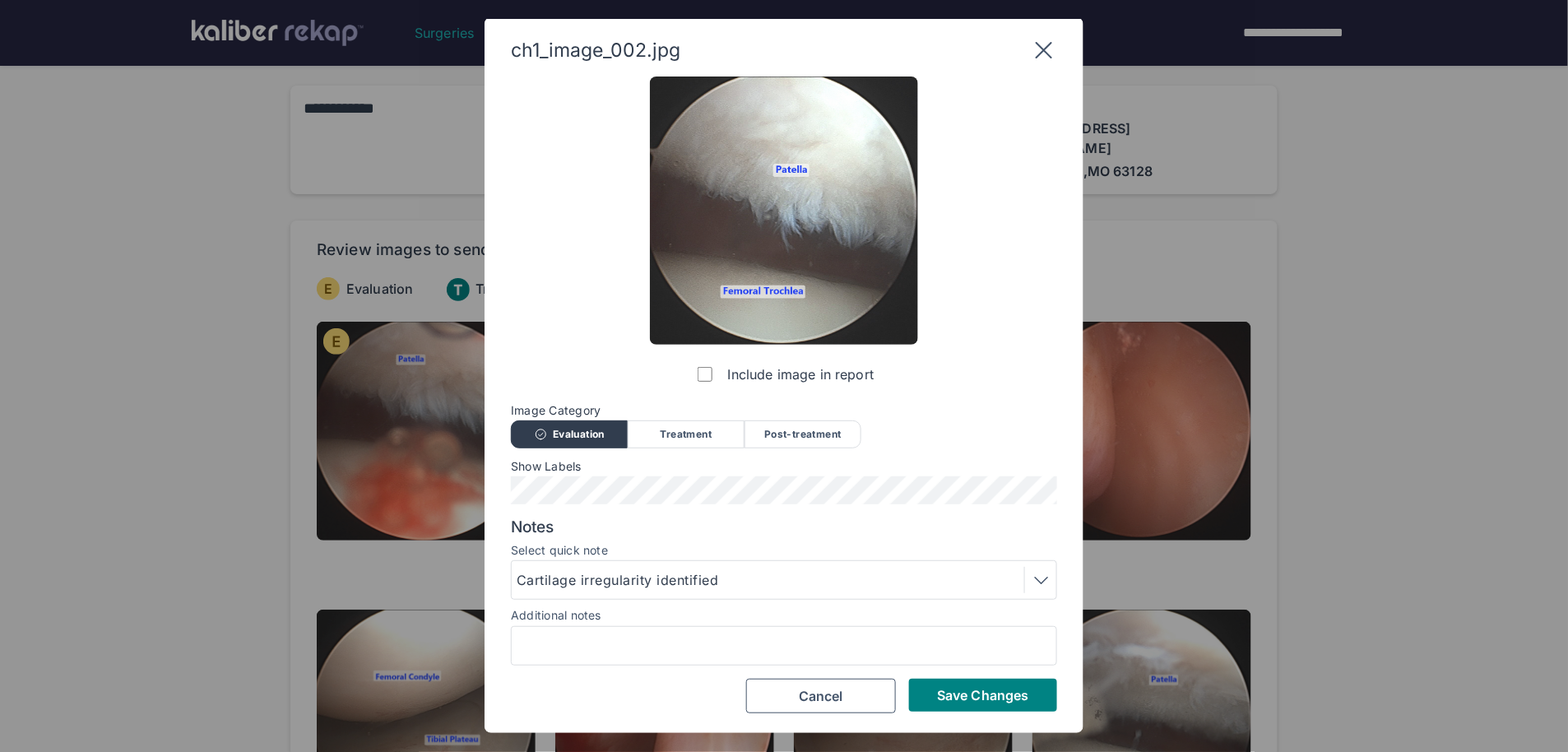 scroll, scrollTop: 0, scrollLeft: 0, axis: both 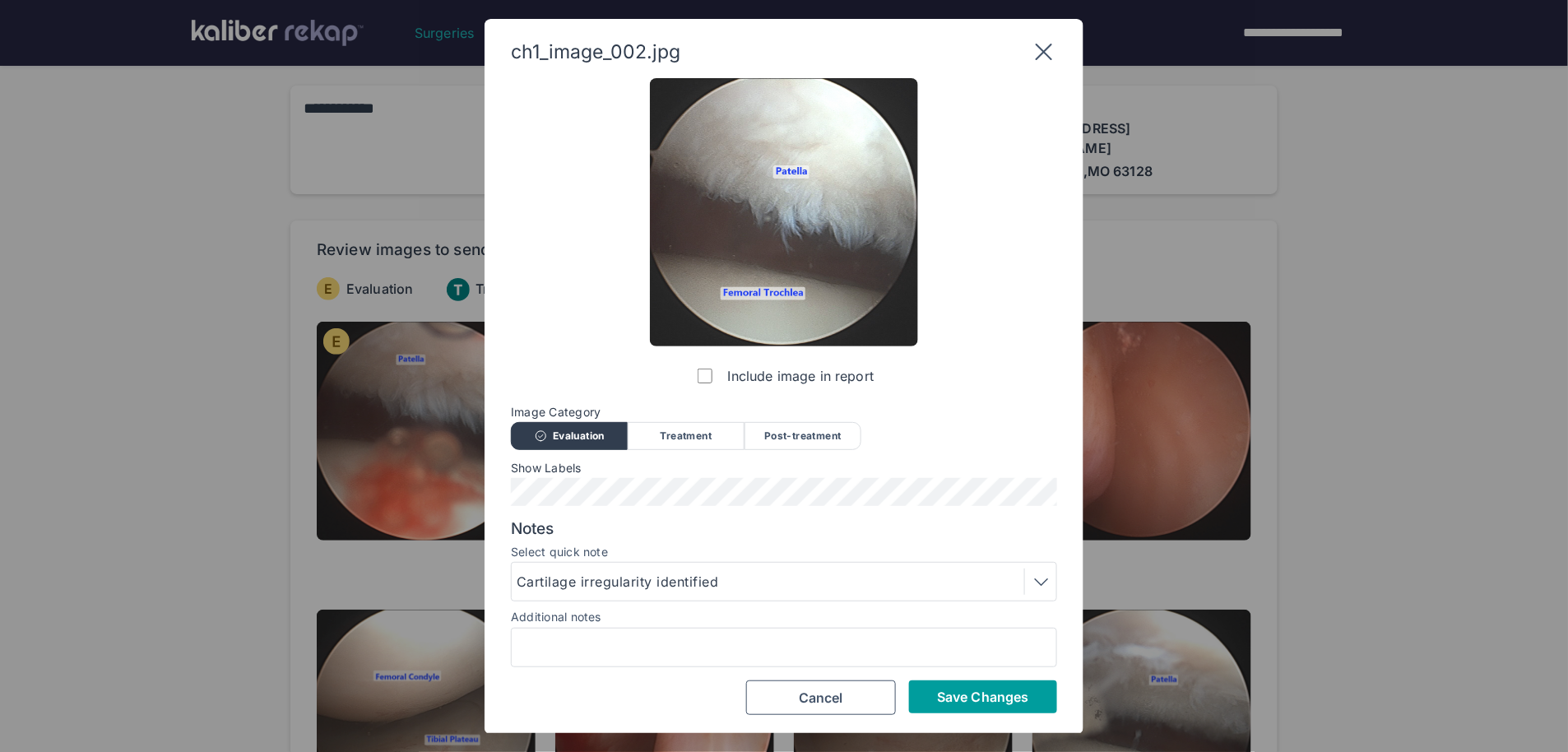 click on "Save Changes" at bounding box center [982, 697] 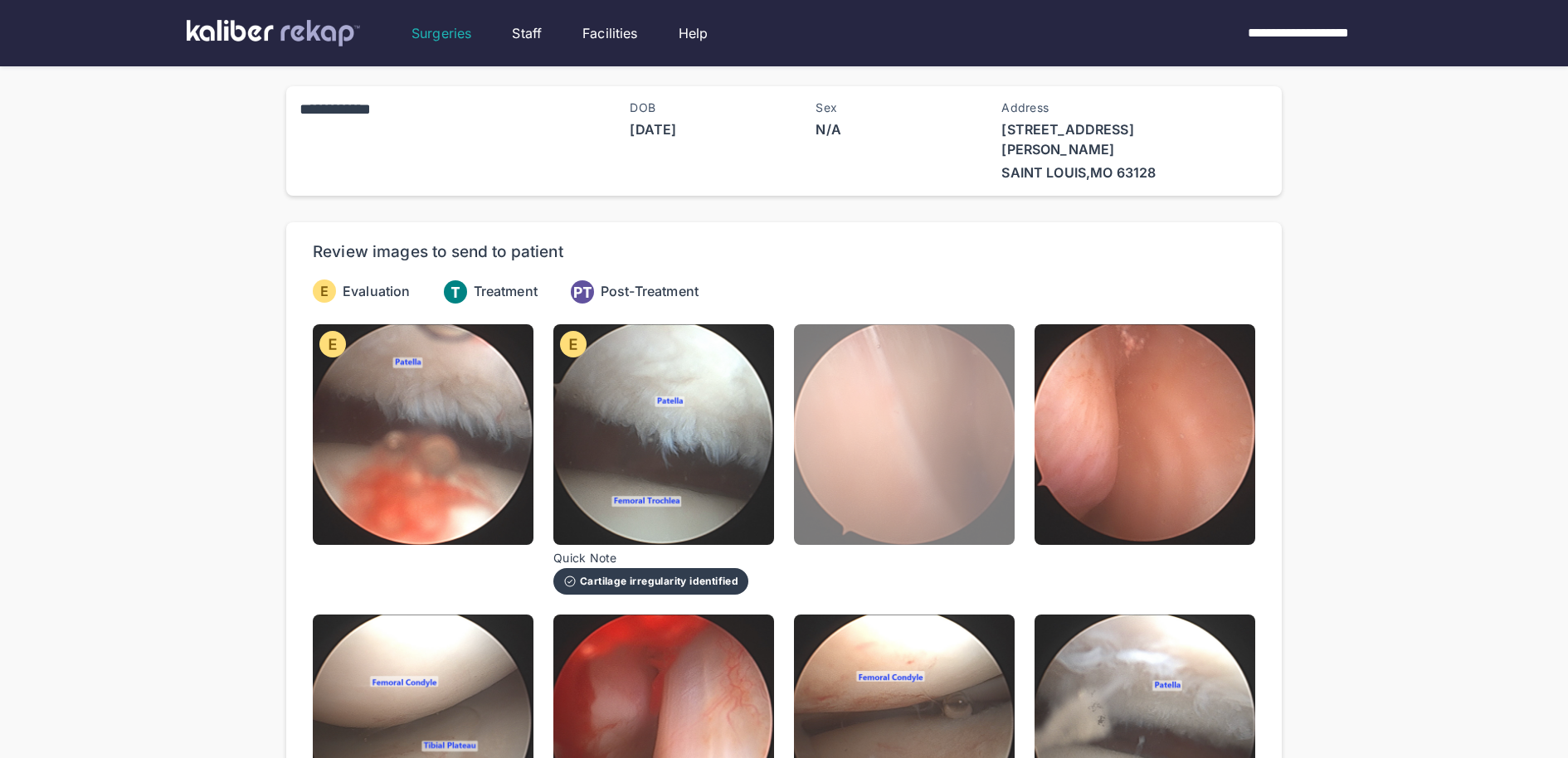 click at bounding box center [904, 435] 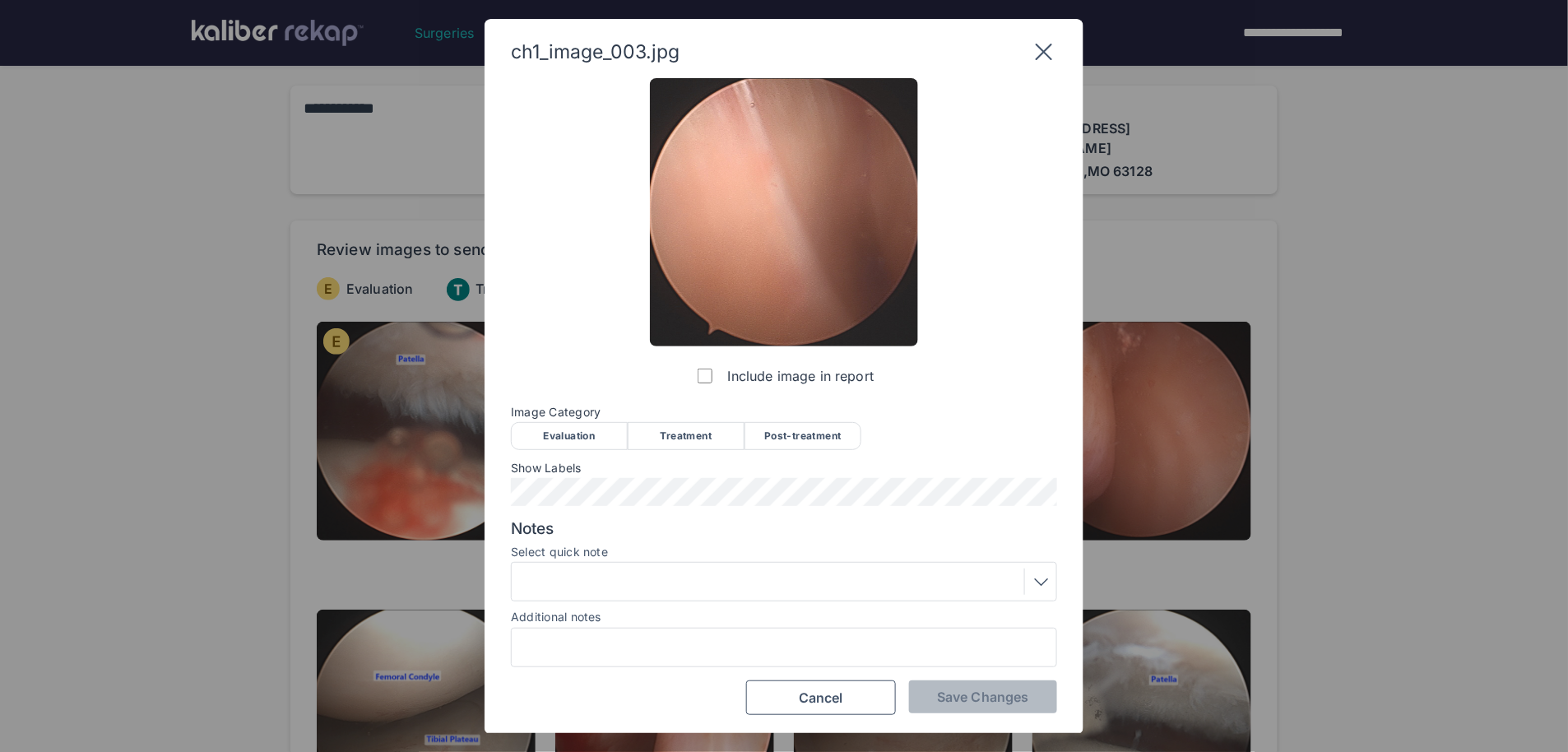 click on "Image Category" at bounding box center (784, 412) 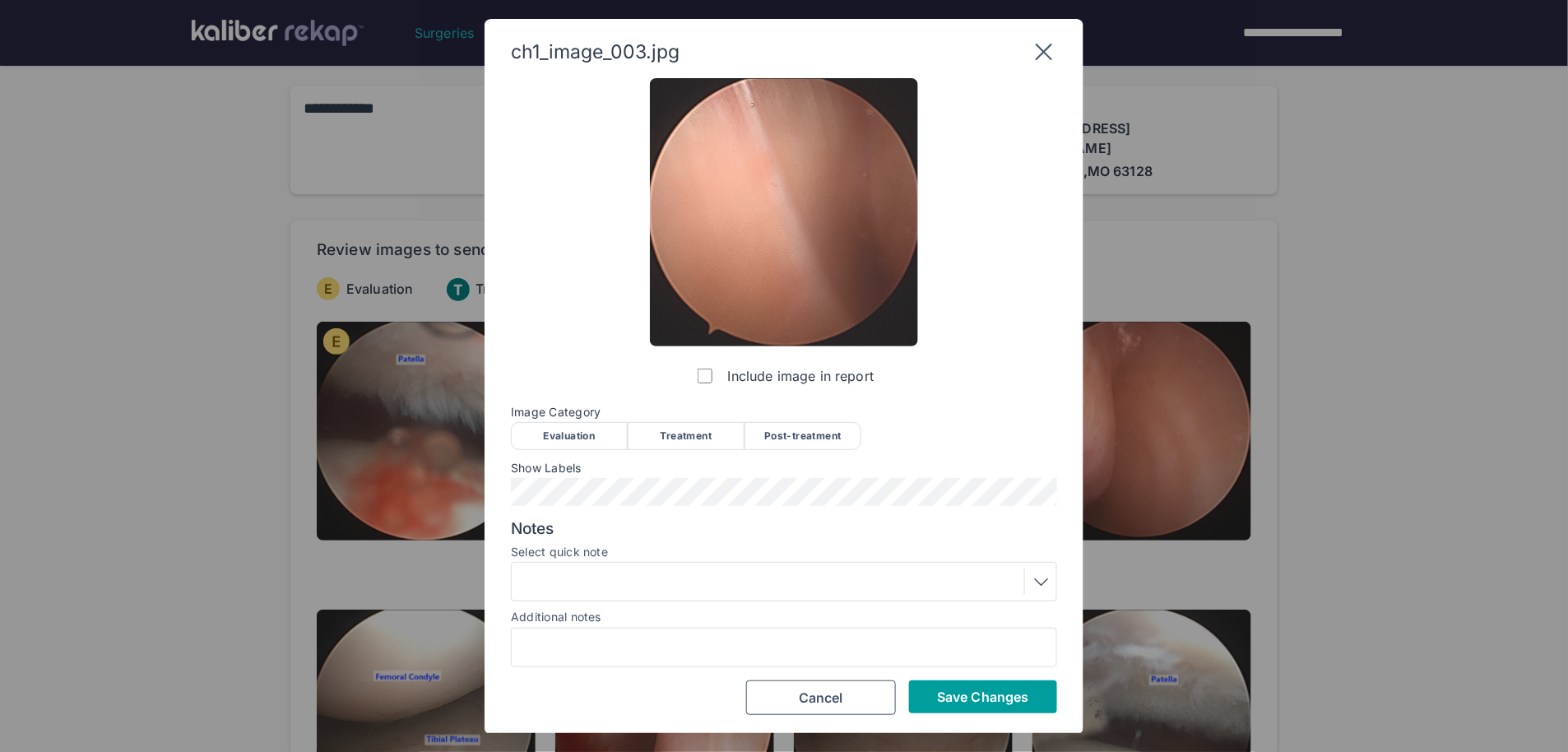 click on "Save Changes" at bounding box center (983, 697) 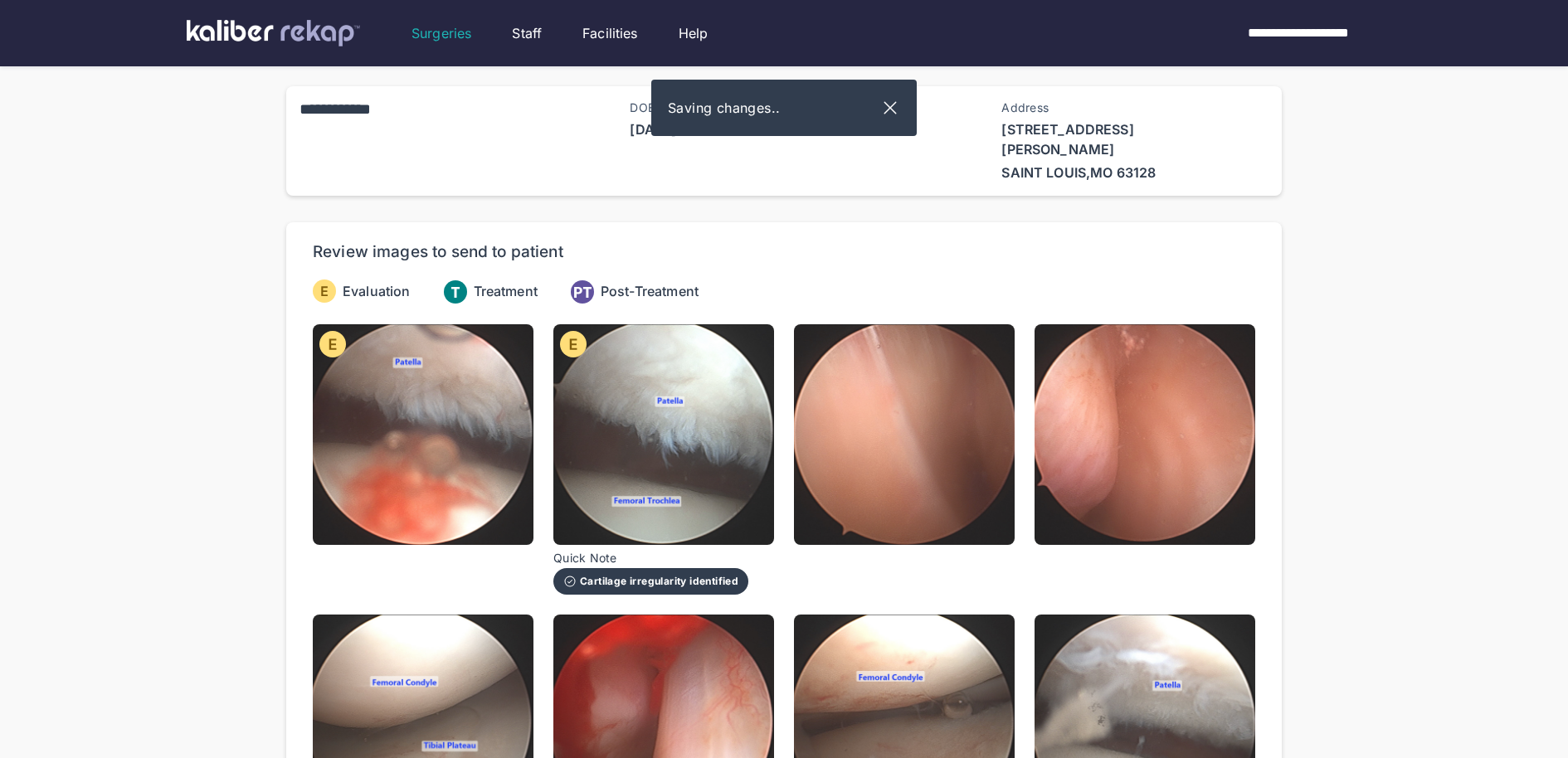 click at bounding box center [1145, 435] 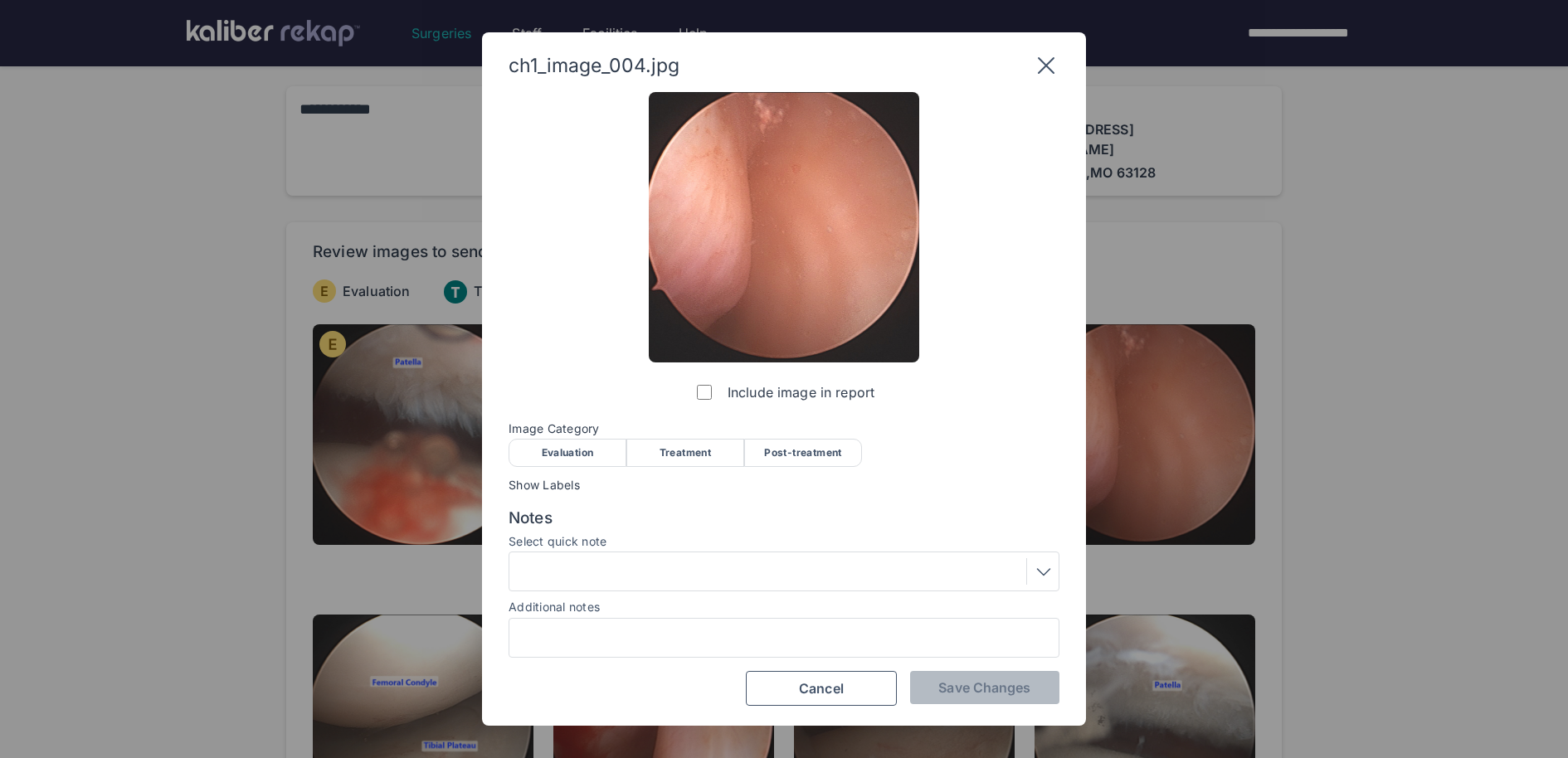 click on "Evaluation" at bounding box center [567, 453] 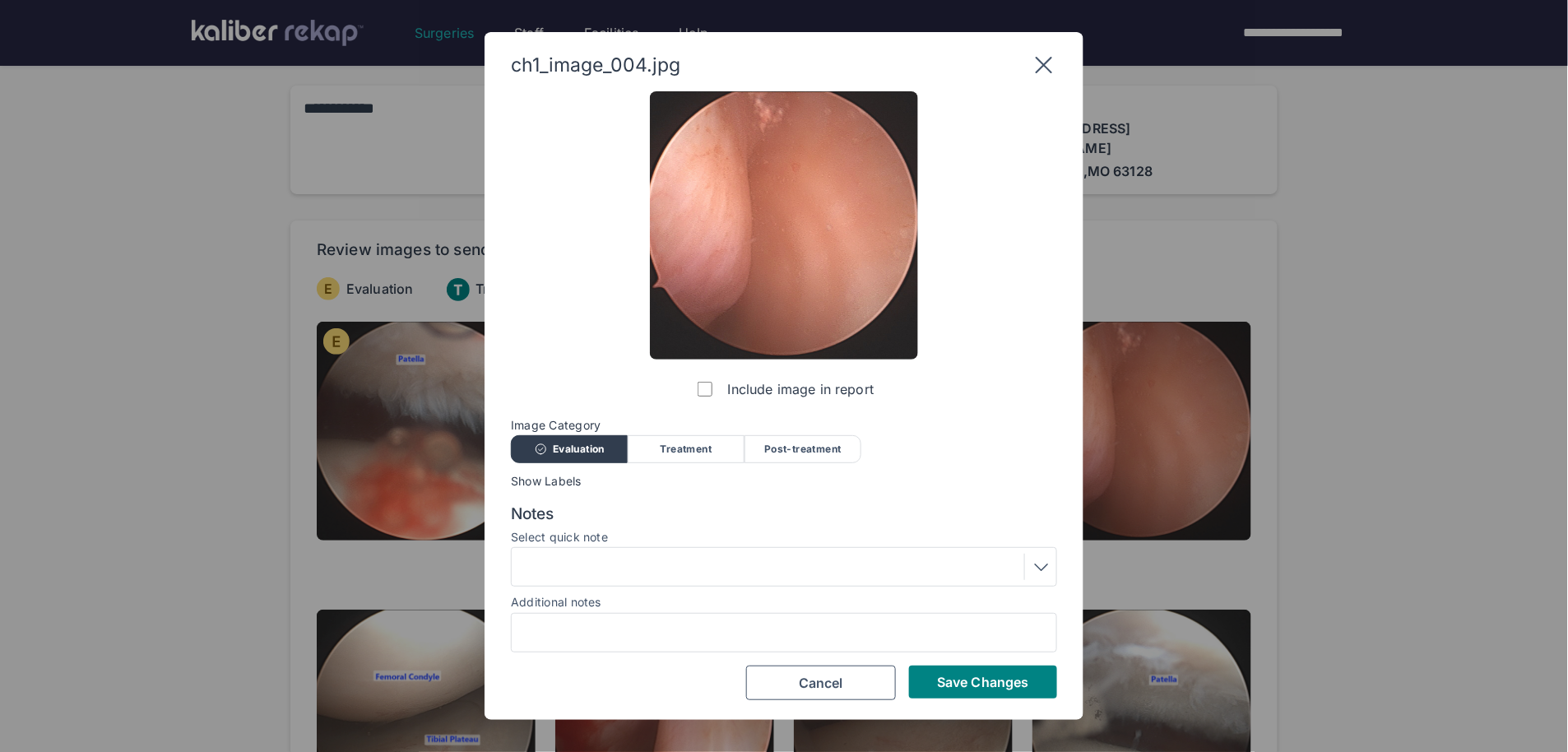 click on "Additional notes" at bounding box center [784, 601] 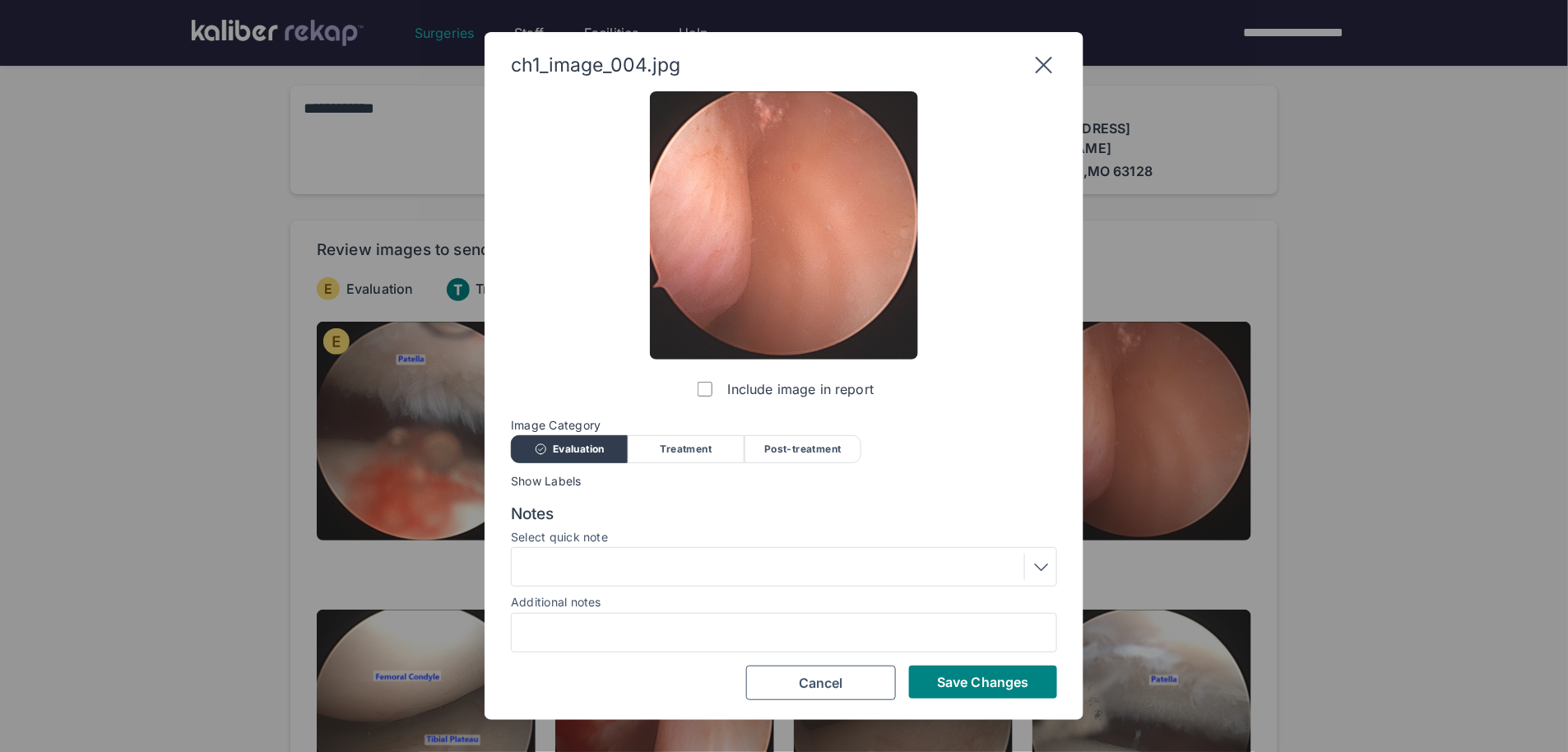 click at bounding box center [784, 567] 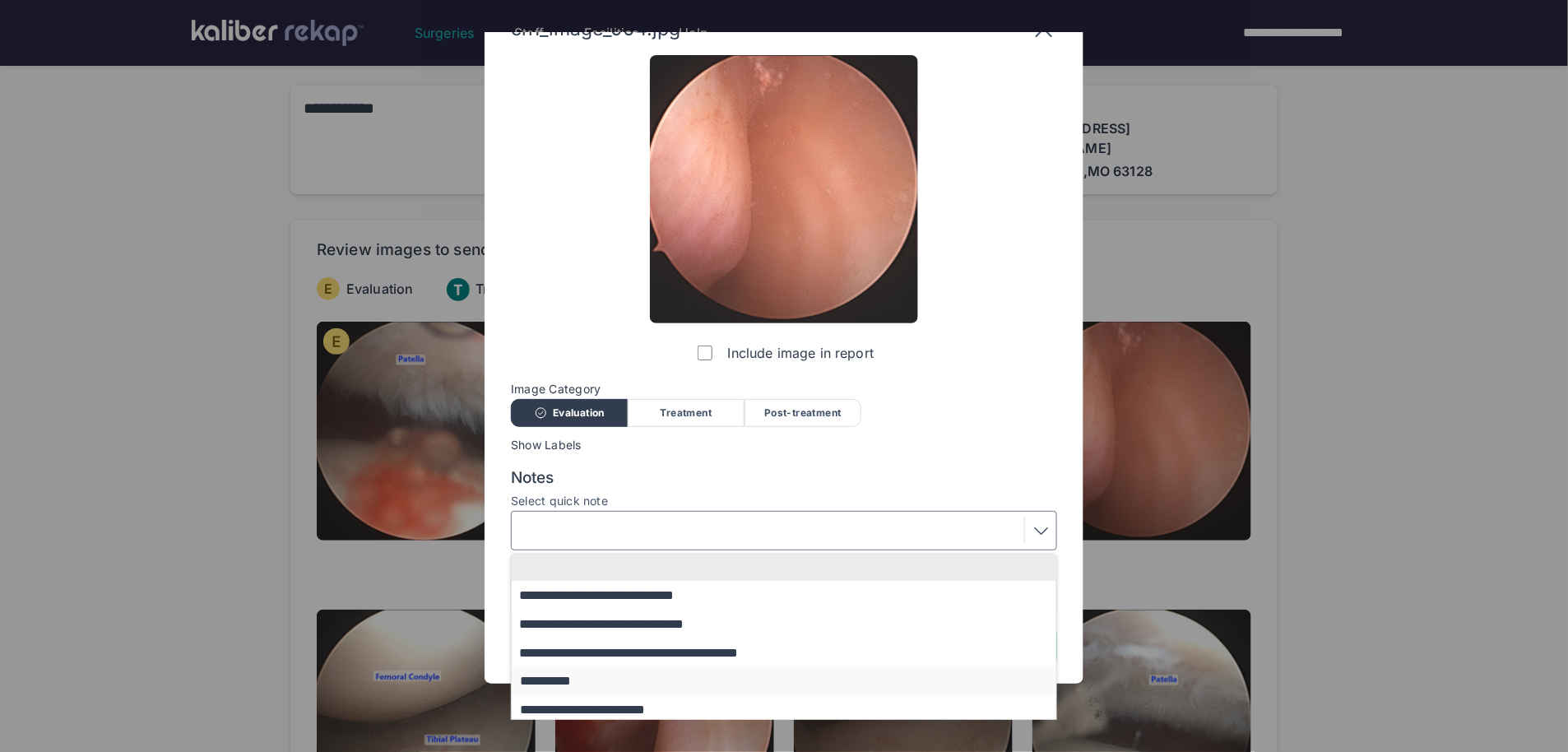 scroll, scrollTop: 99, scrollLeft: 0, axis: vertical 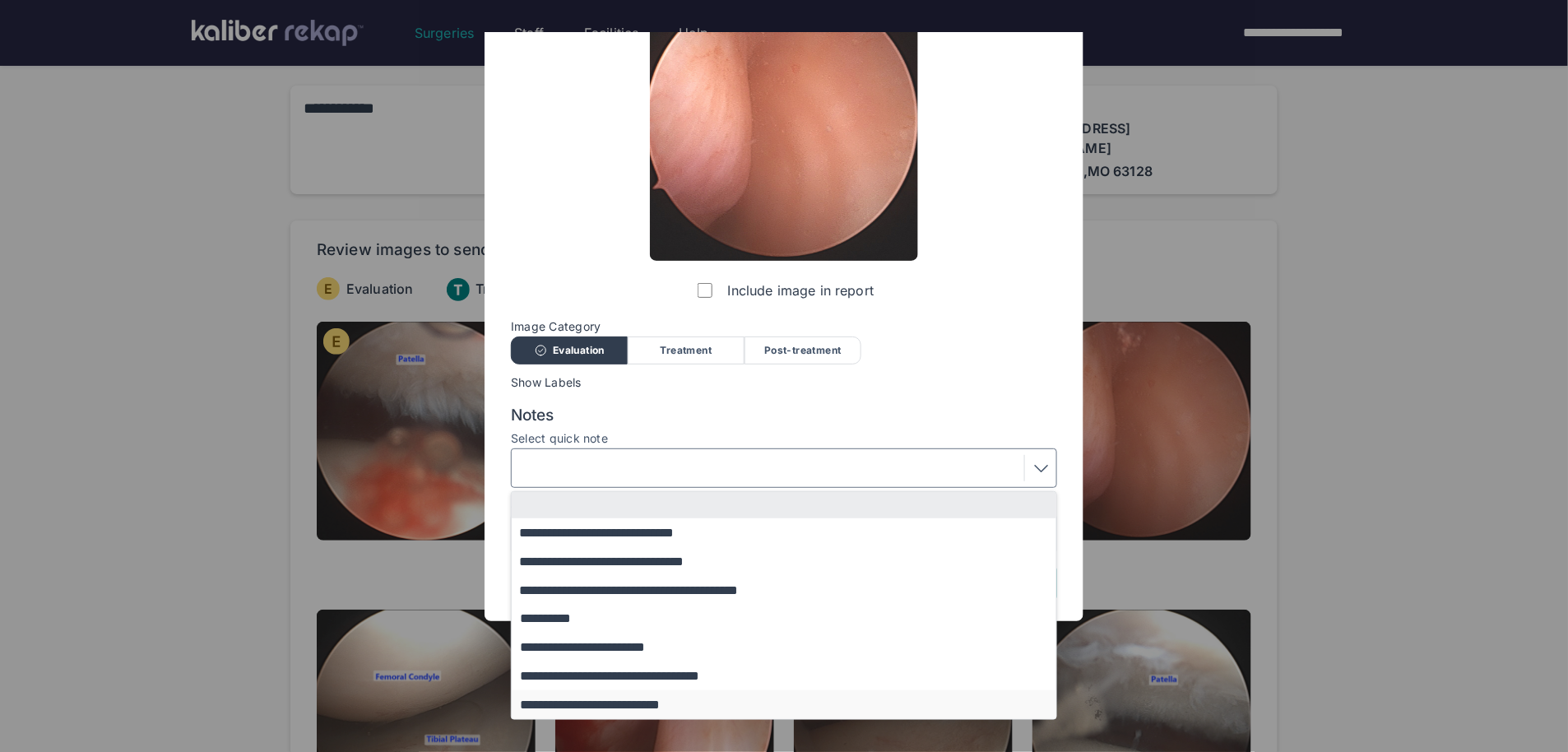 click on "**********" at bounding box center [791, 704] 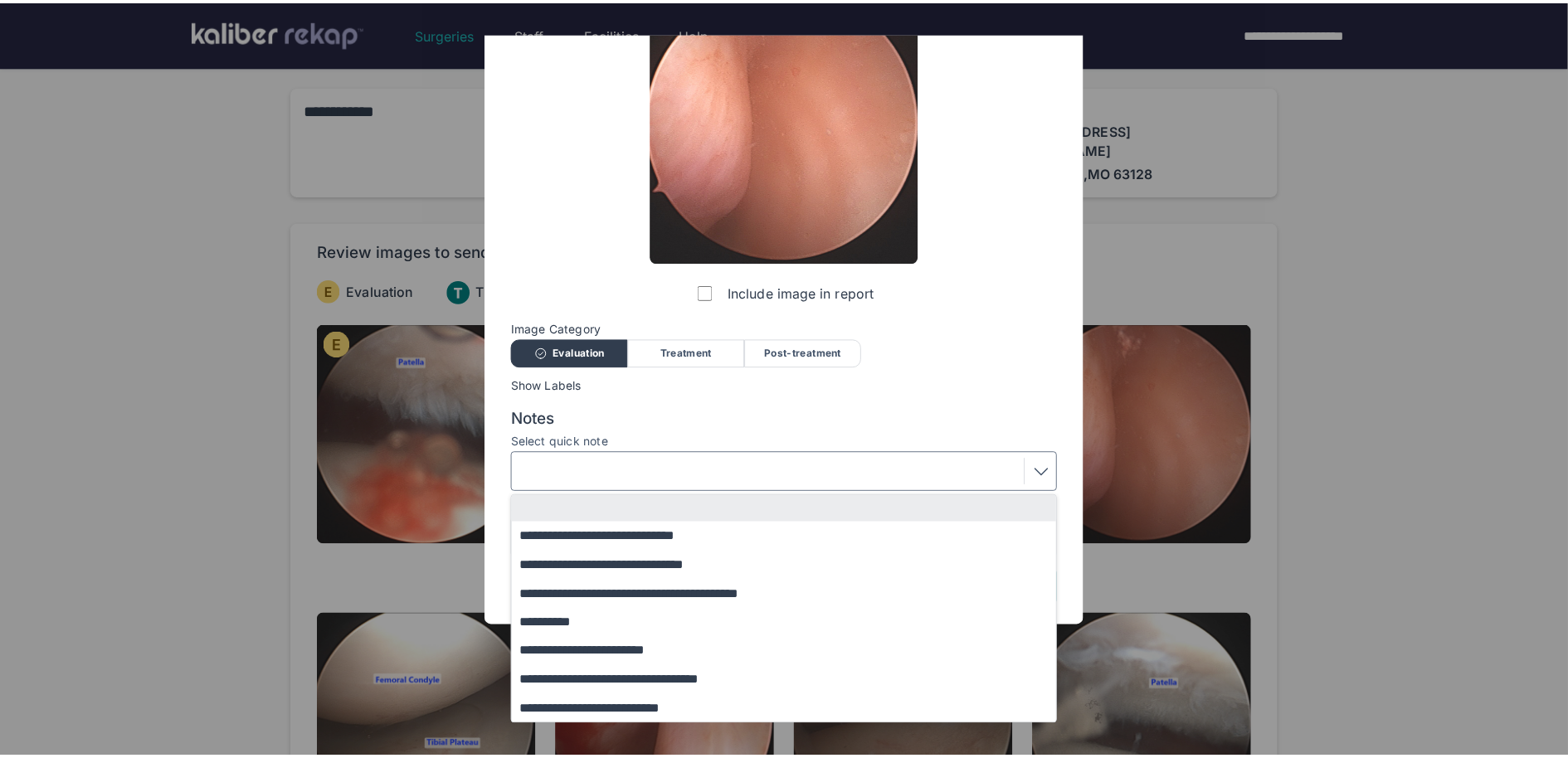 scroll, scrollTop: 0, scrollLeft: 0, axis: both 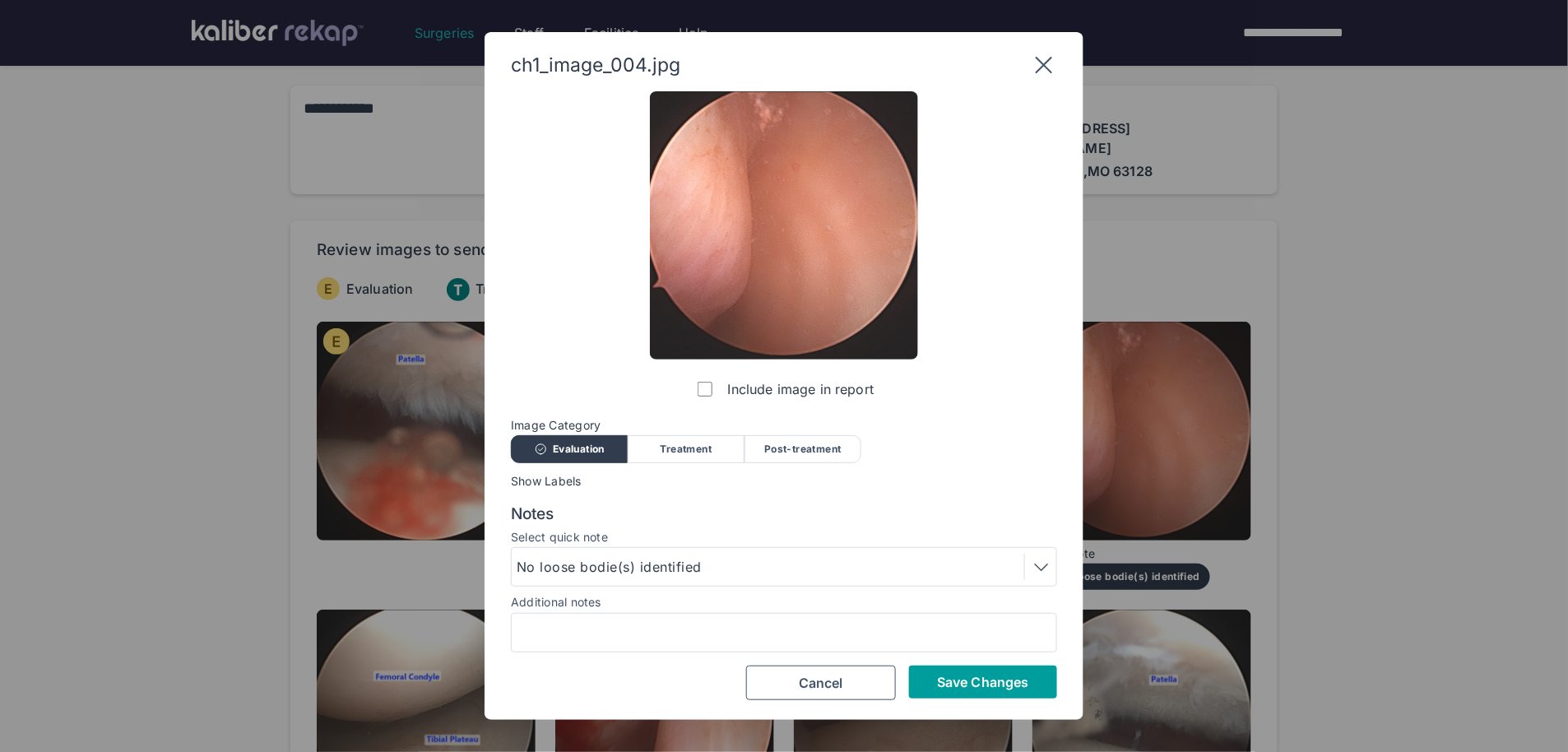 click on "Save Changes" at bounding box center [982, 682] 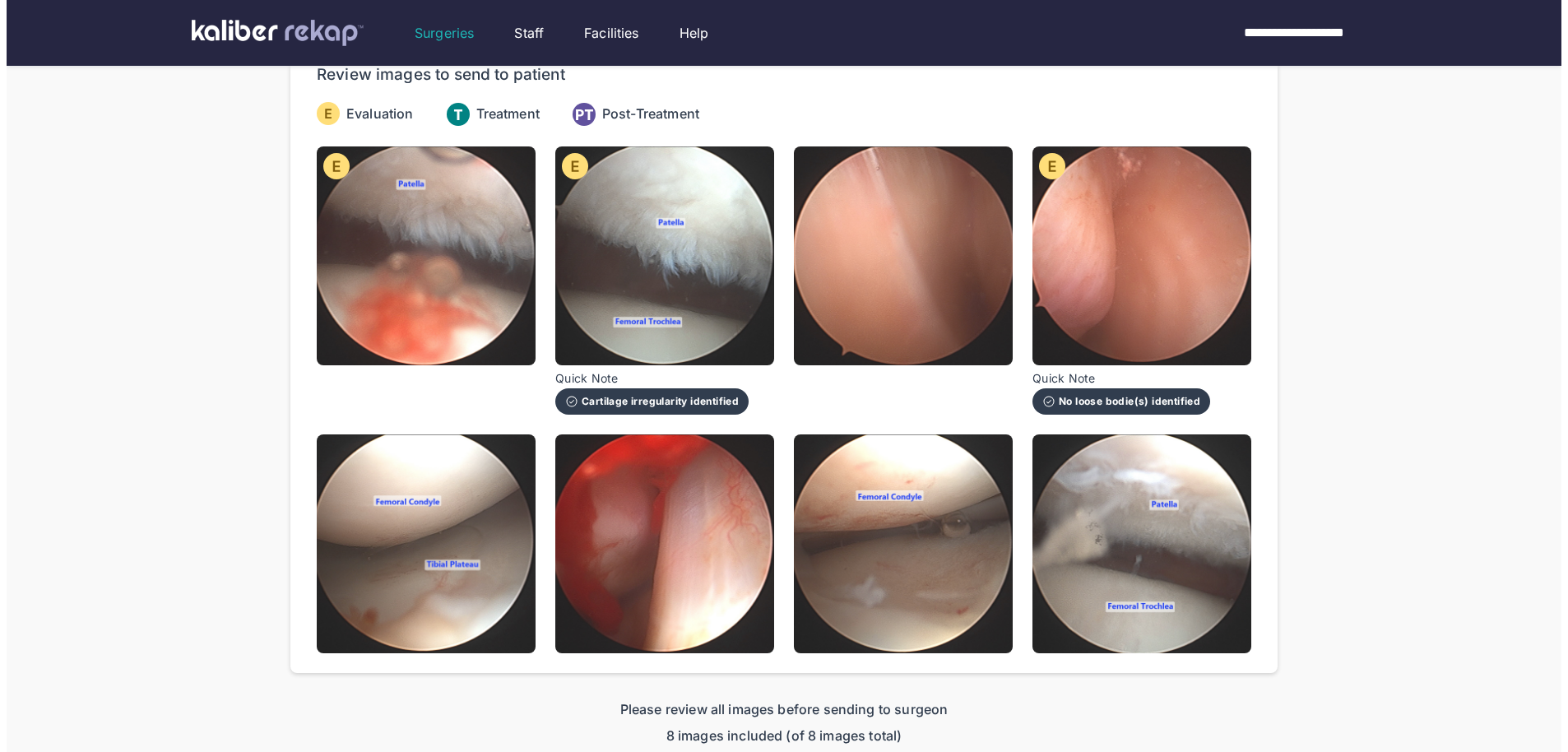 scroll, scrollTop: 253, scrollLeft: 0, axis: vertical 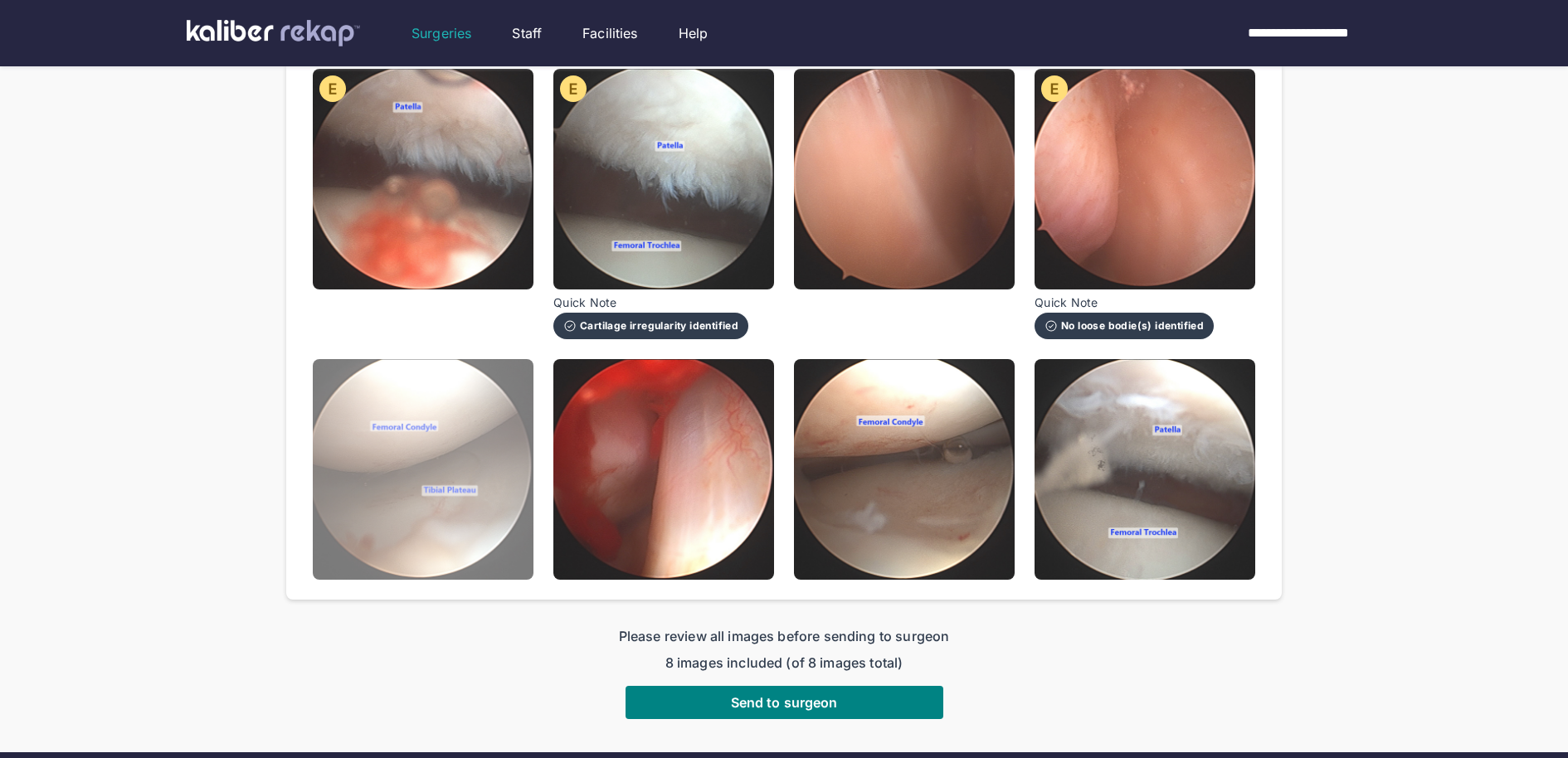 click at bounding box center [423, 469] 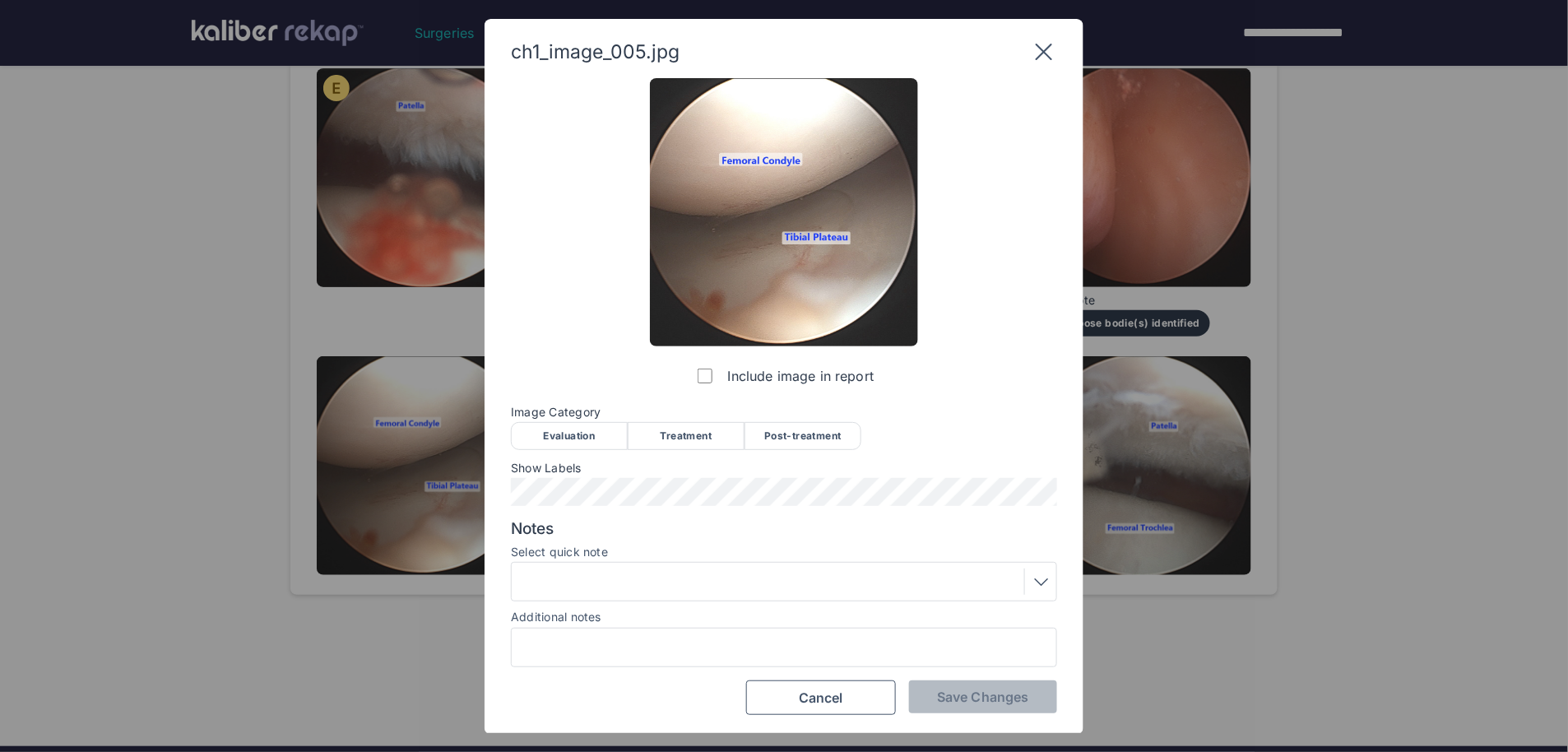 click on "Evaluation" at bounding box center (569, 436) 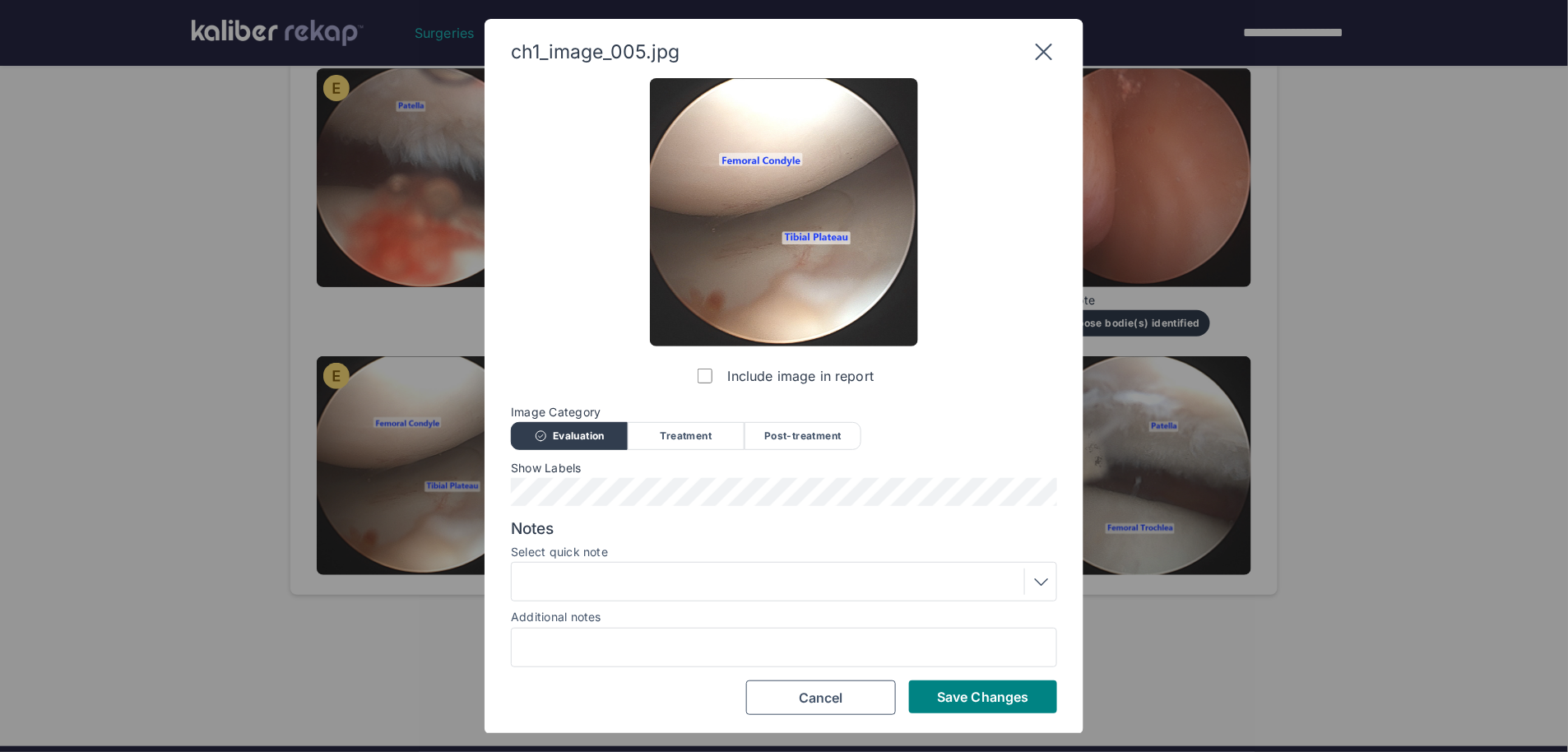 click on "Save Changes Cancel" at bounding box center [784, 698] 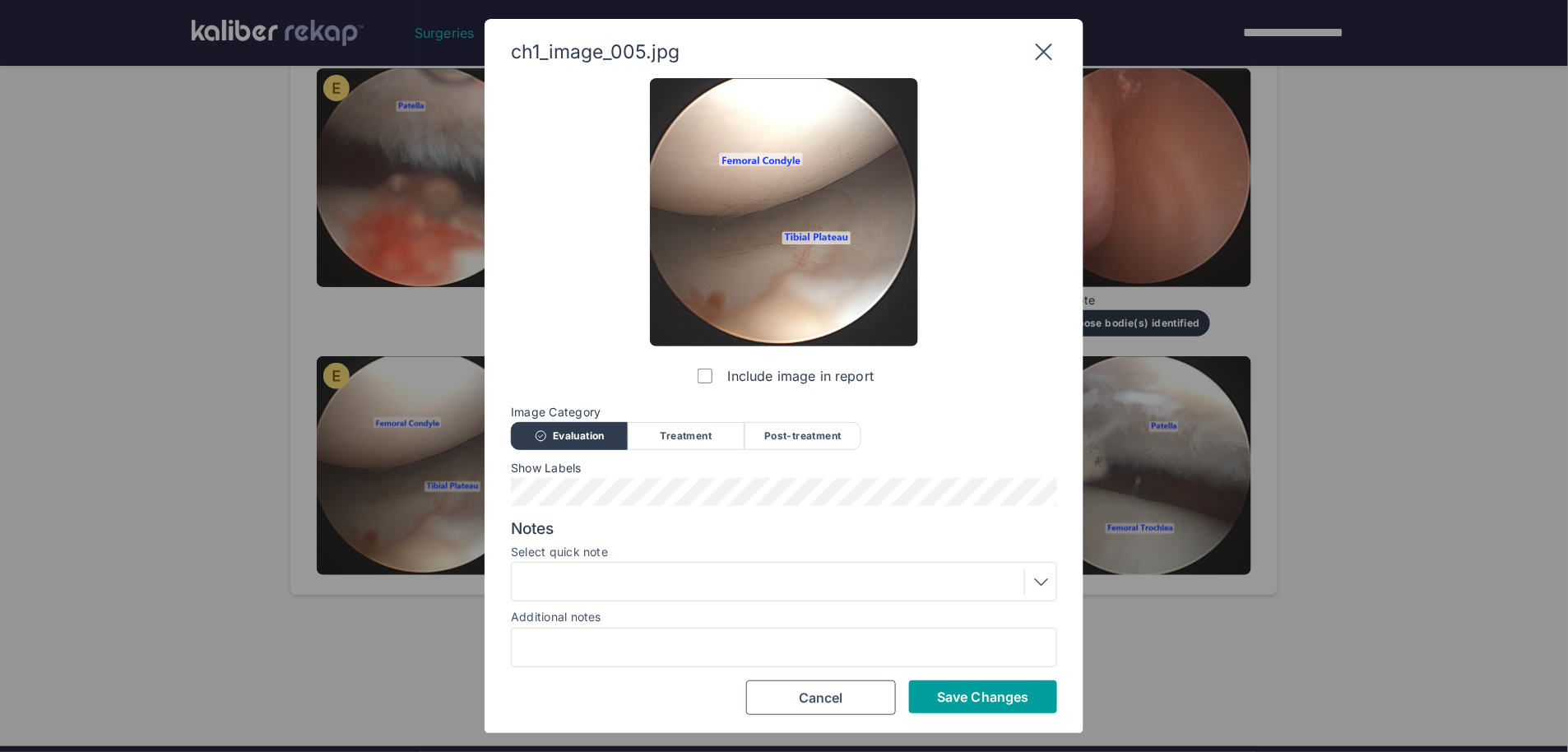 click on "Save Changes" at bounding box center [982, 697] 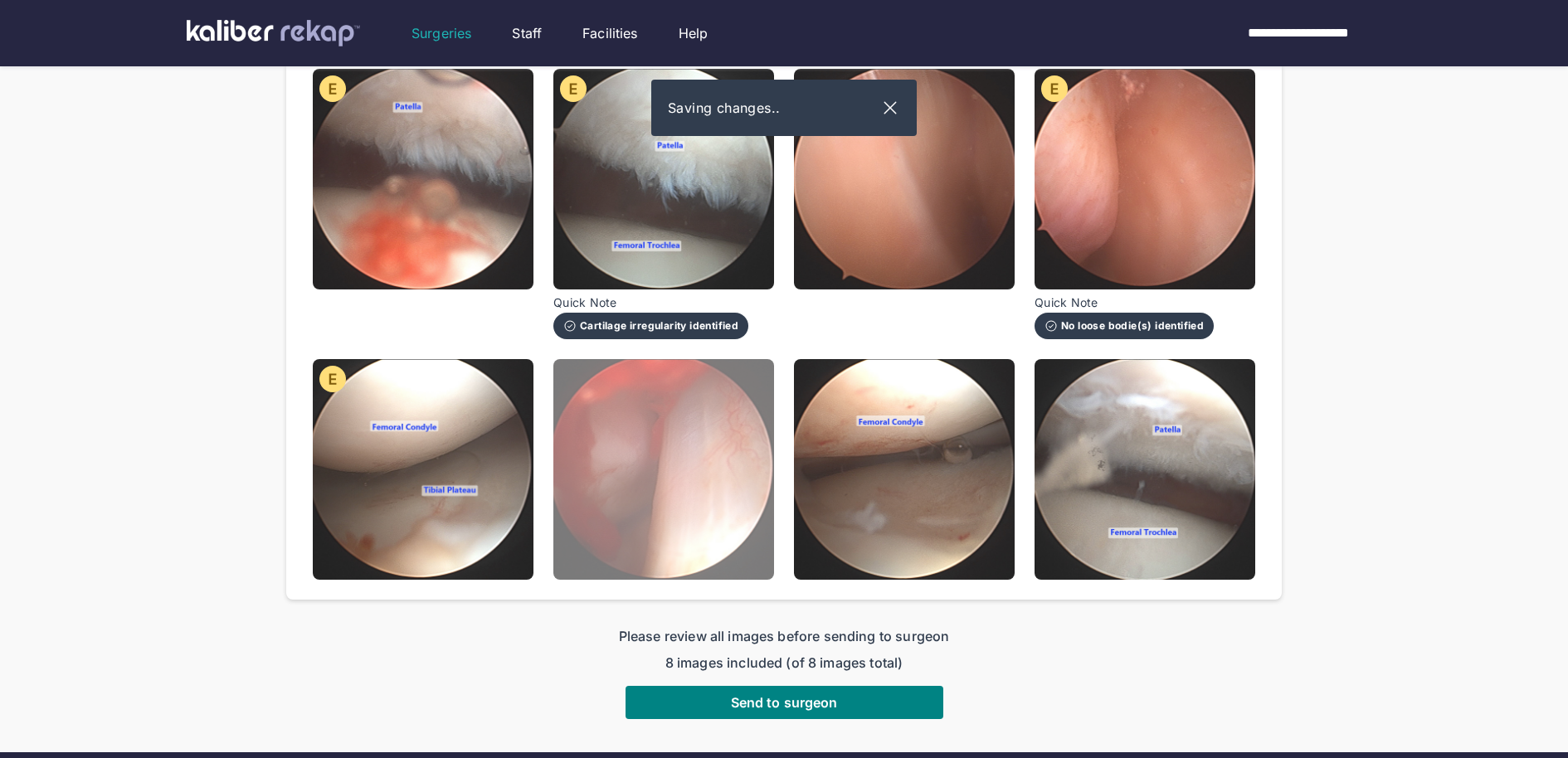 click at bounding box center [664, 469] 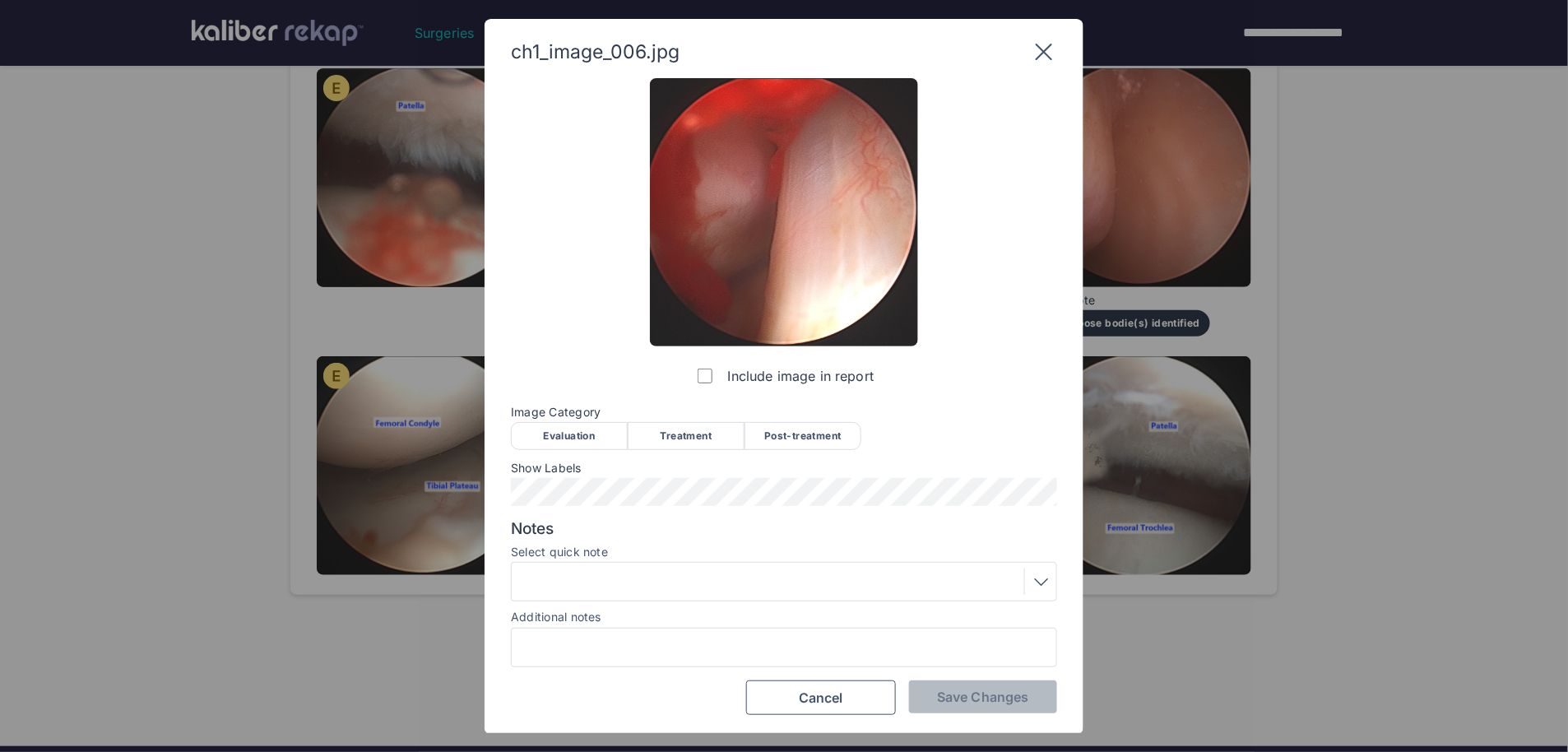 click on "Evaluation" at bounding box center (569, 436) 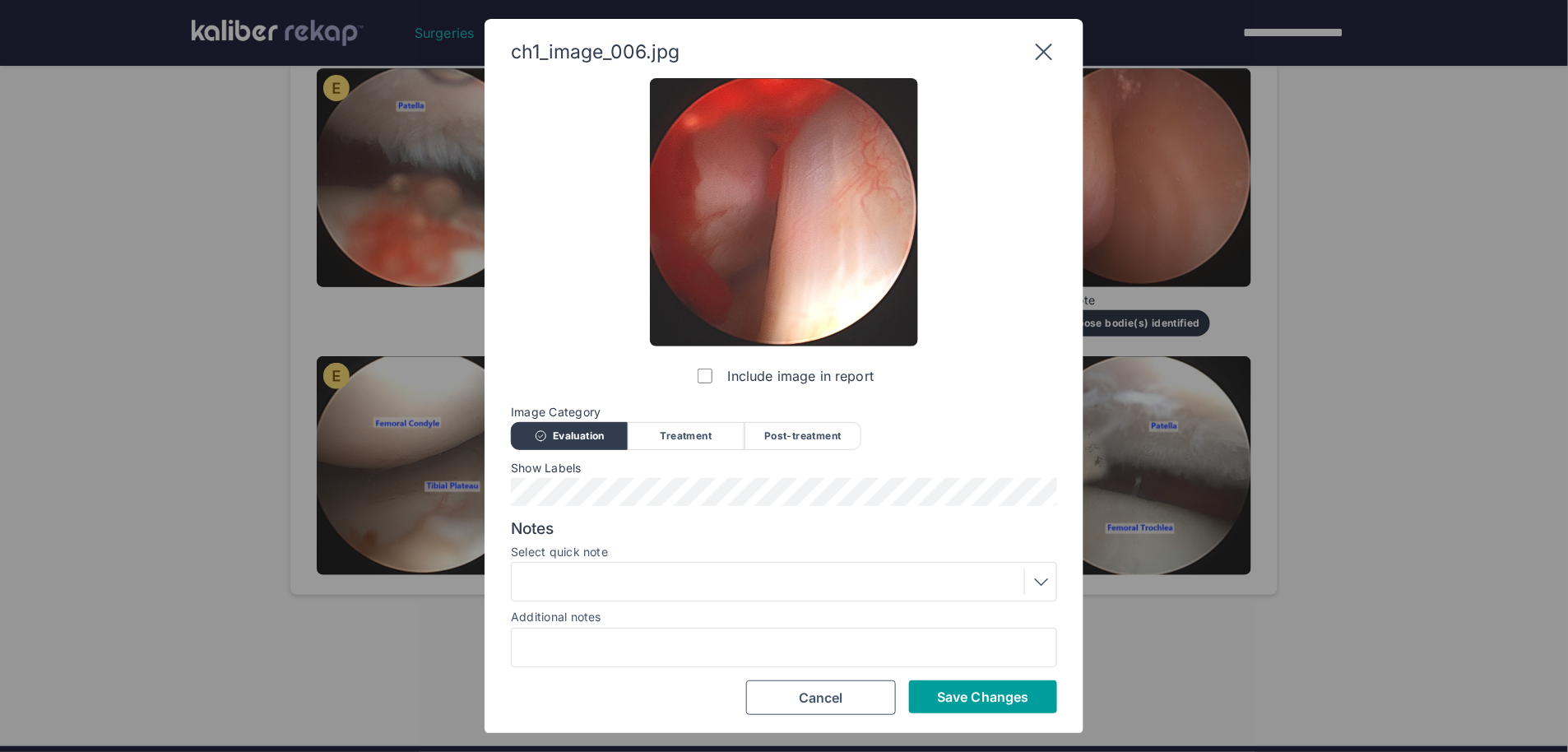 click on "Save Changes" at bounding box center [983, 697] 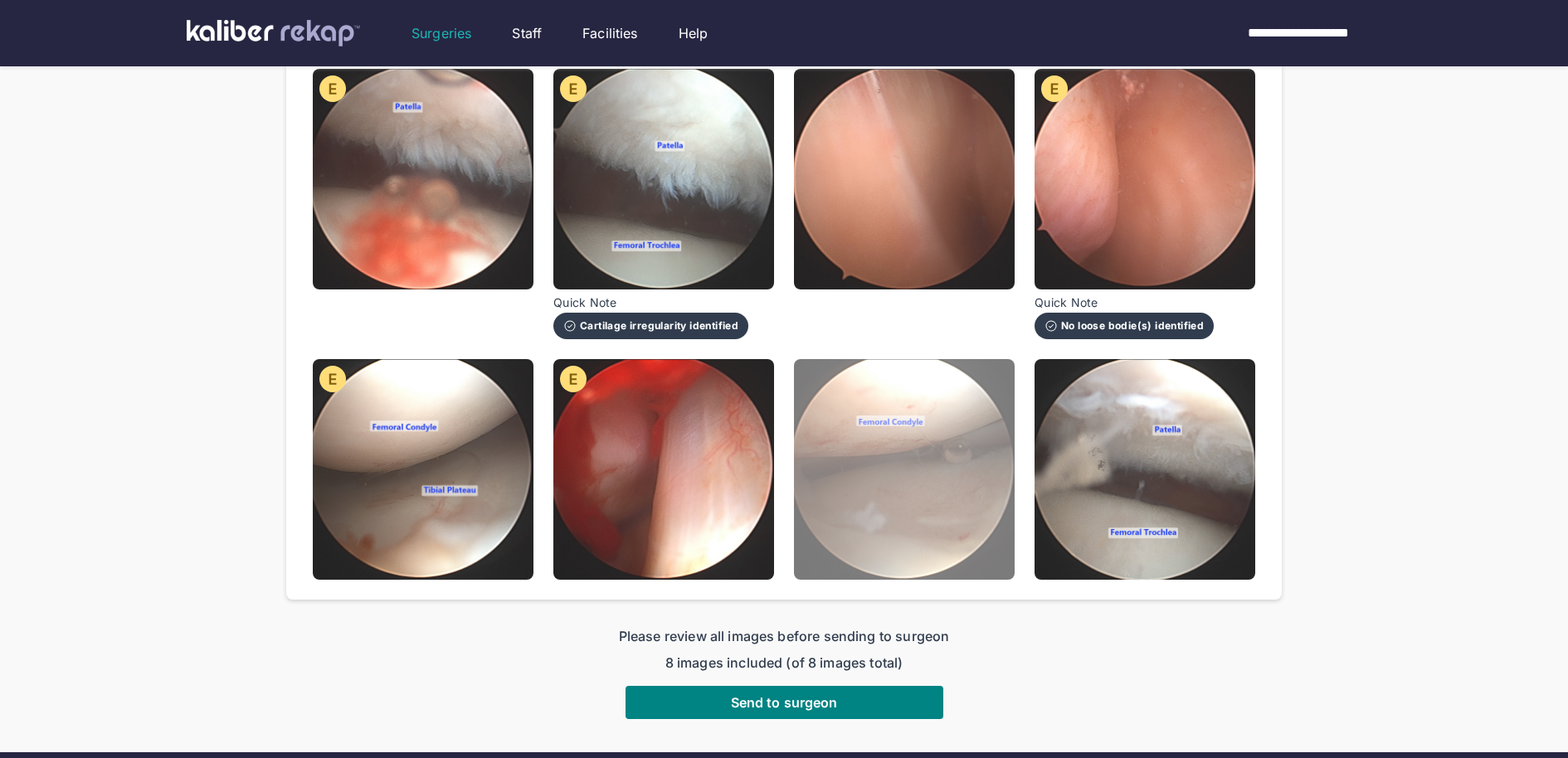 click at bounding box center (904, 469) 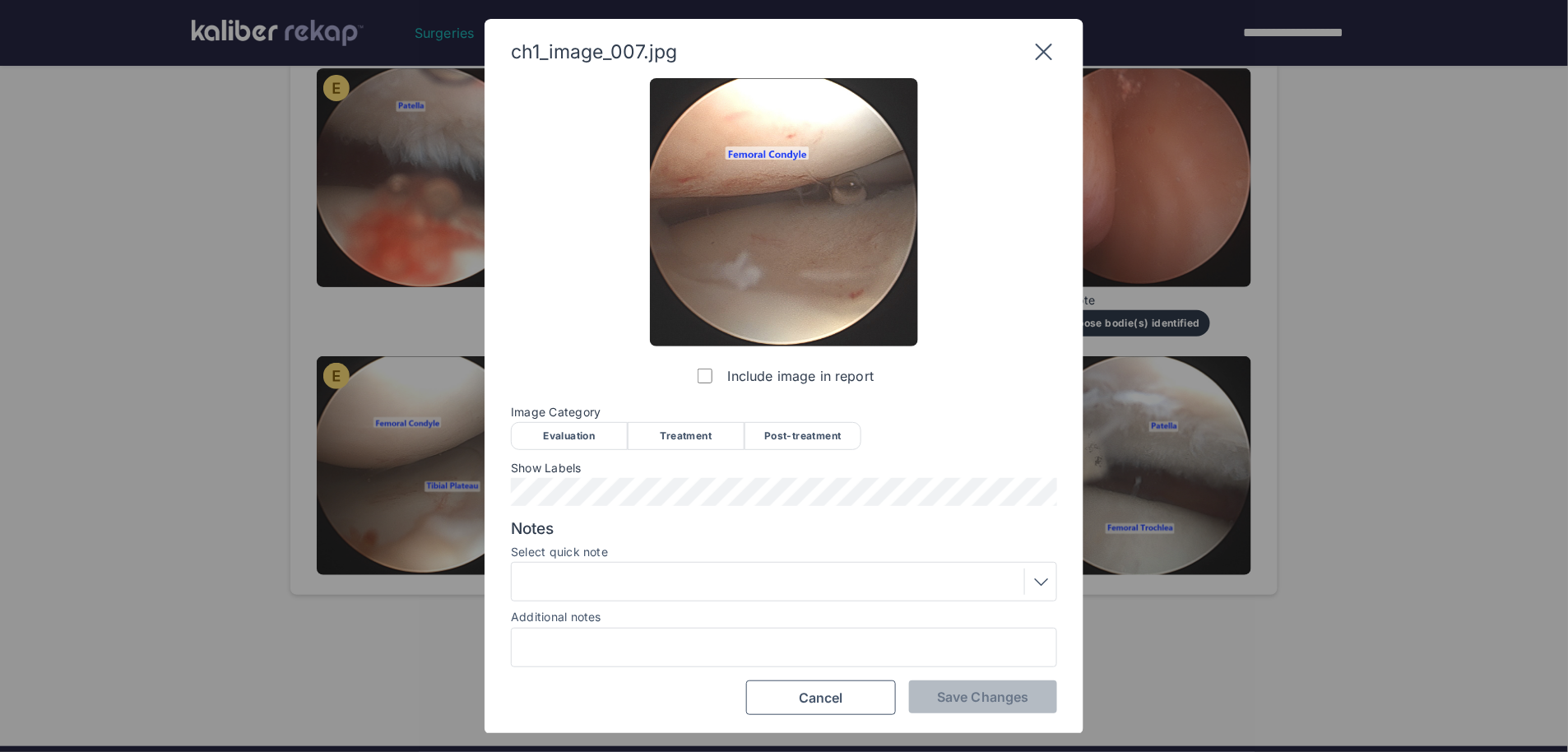 click on "Evaluation" at bounding box center (569, 436) 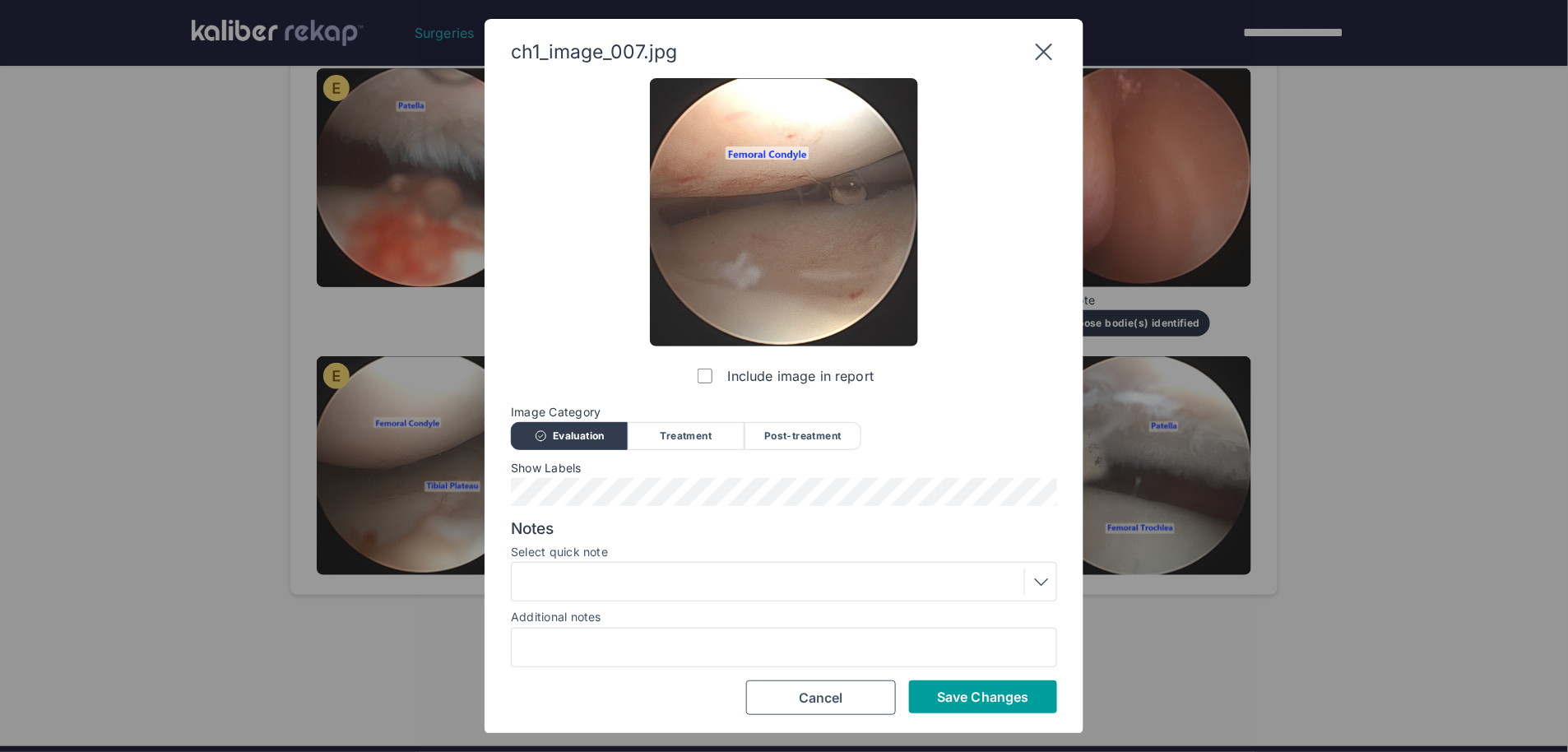 click on "Save Changes" at bounding box center [982, 697] 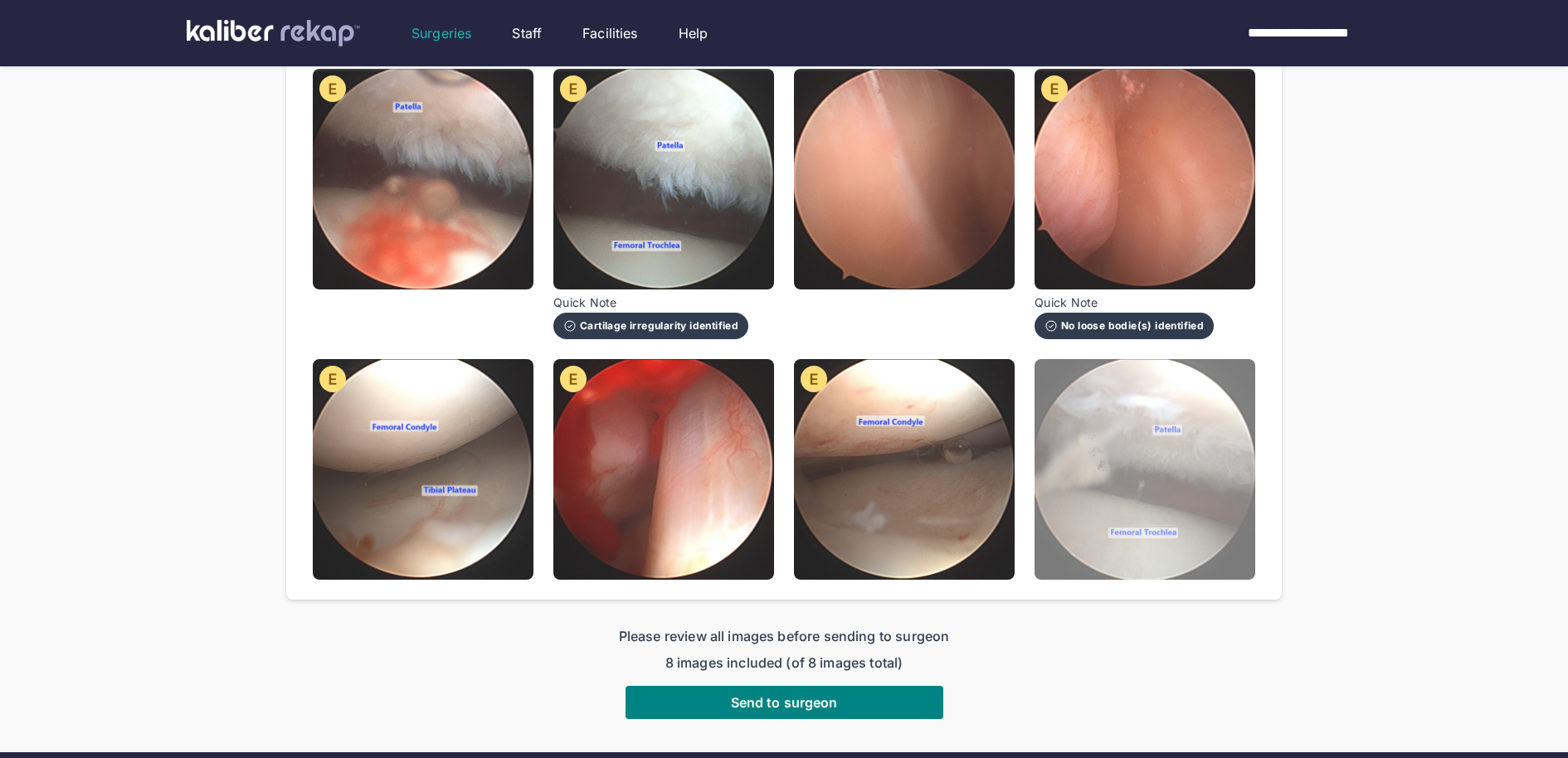 click at bounding box center (1145, 469) 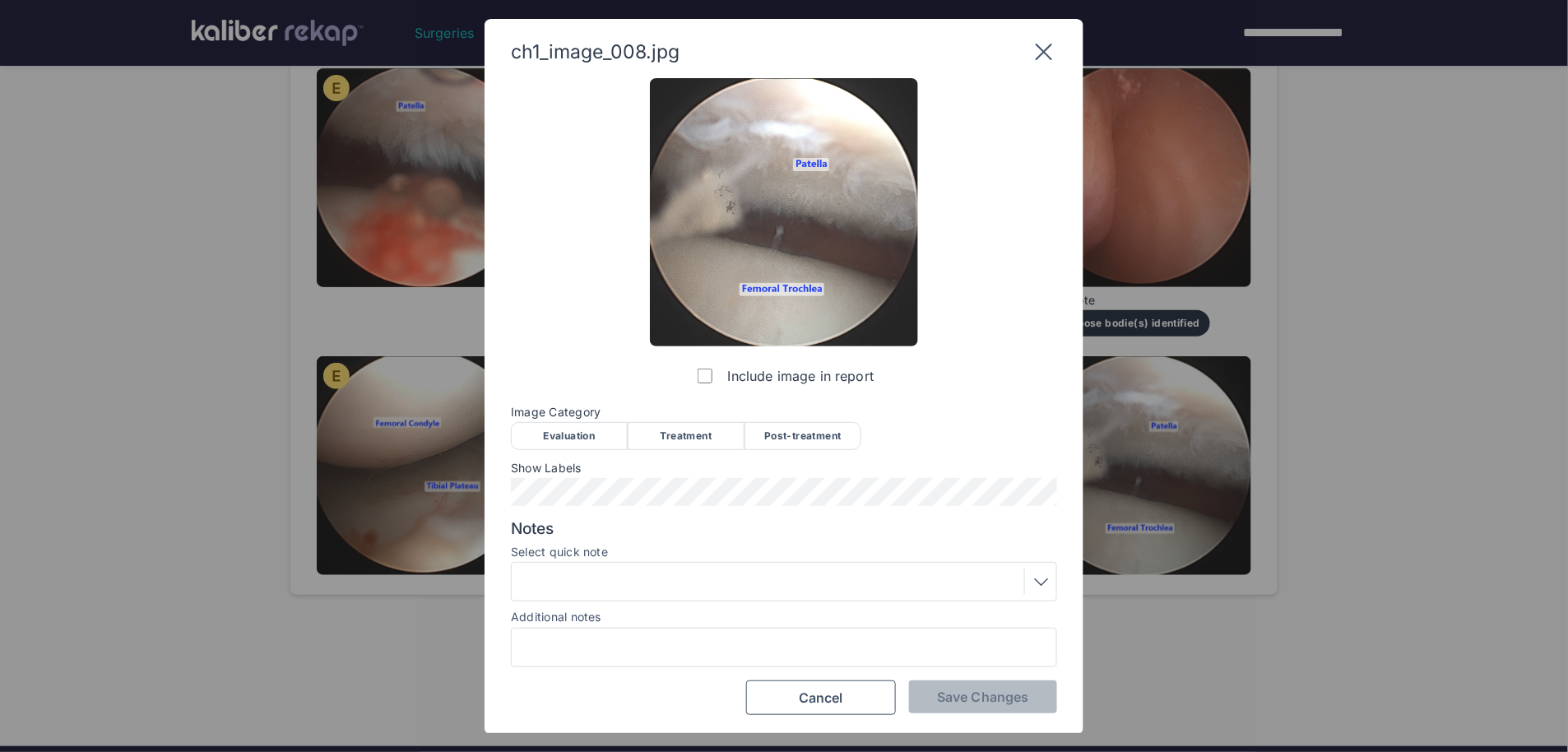 click on "Post-treatment" at bounding box center (803, 436) 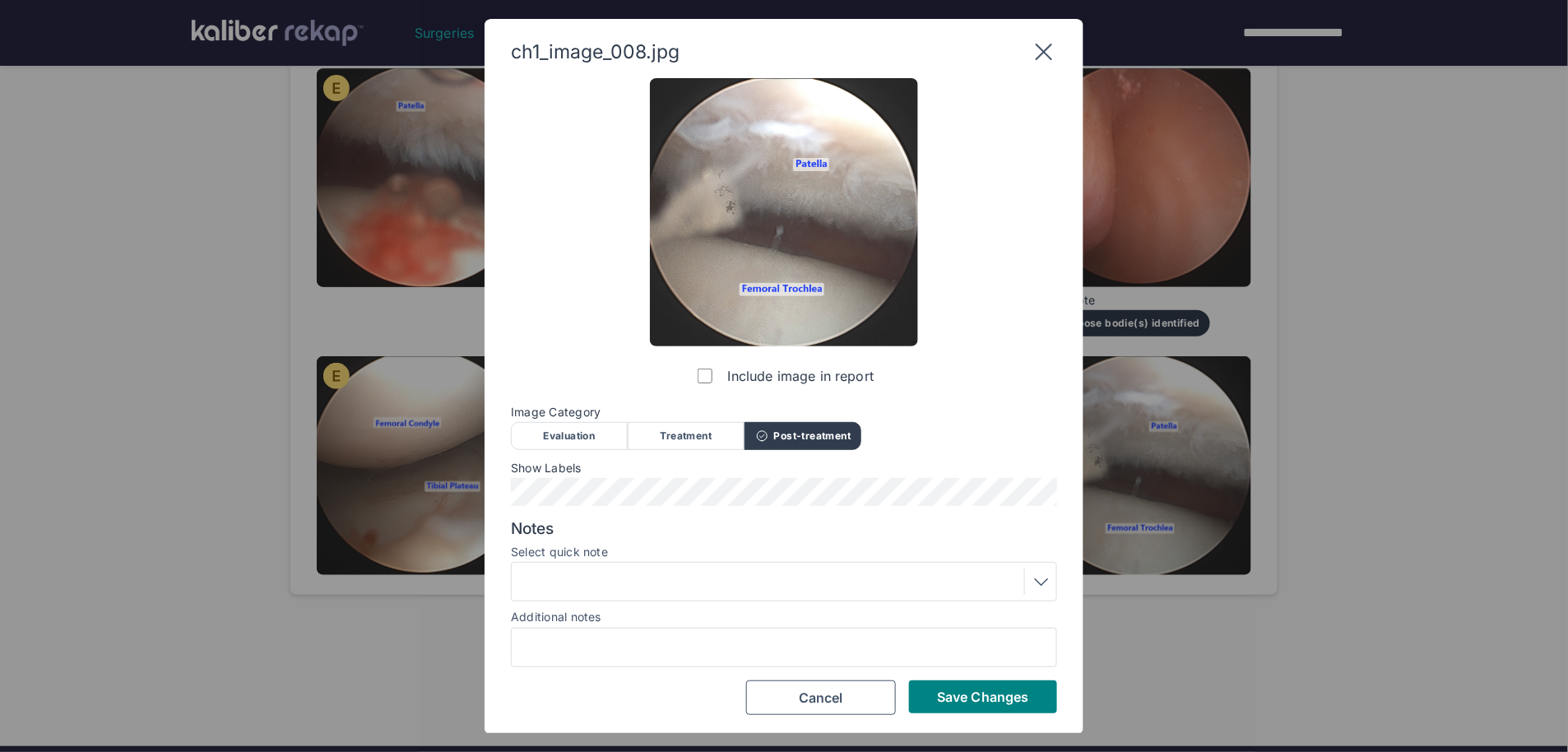 drag, startPoint x: 745, startPoint y: 575, endPoint x: 740, endPoint y: 588, distance: 13.928388 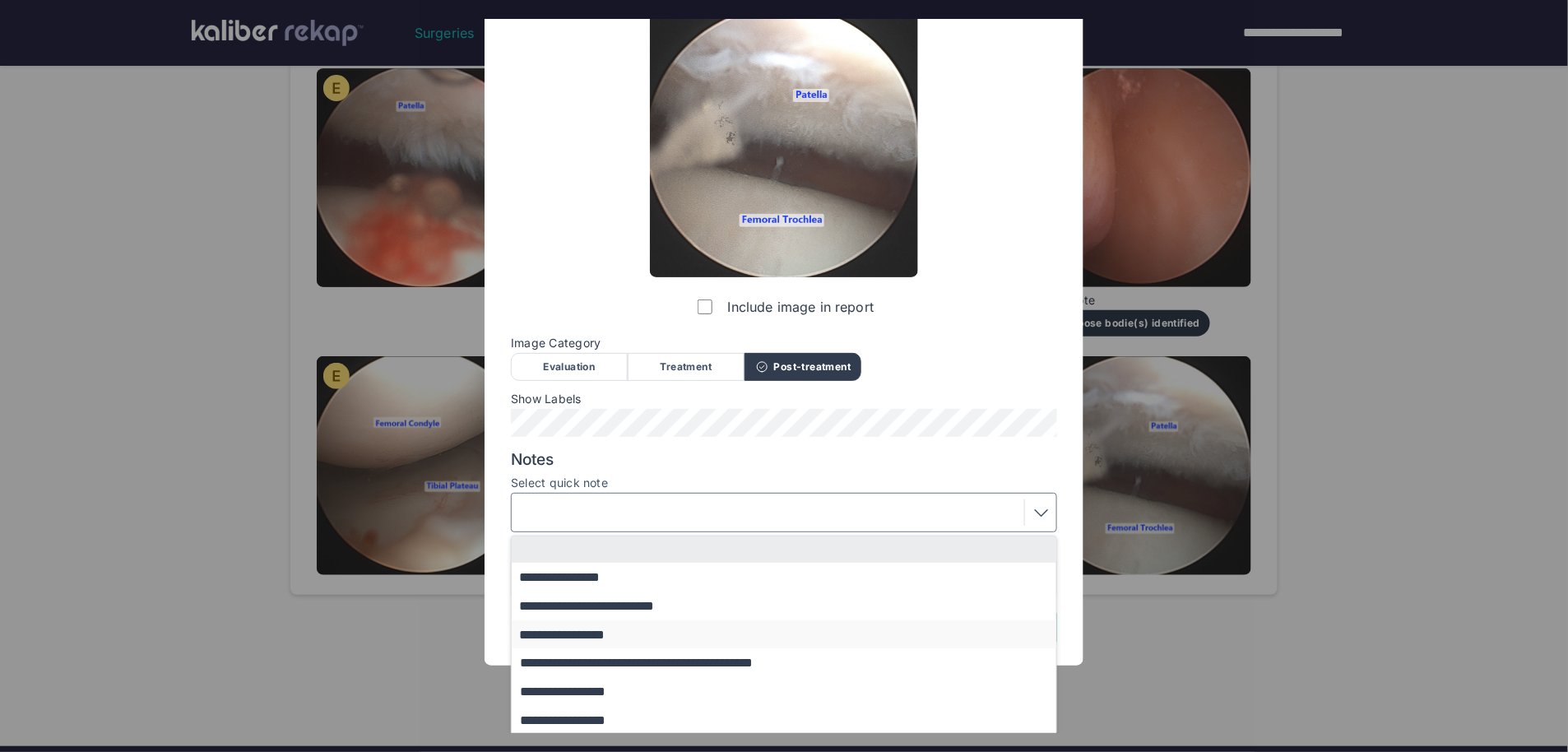 scroll, scrollTop: 71, scrollLeft: 0, axis: vertical 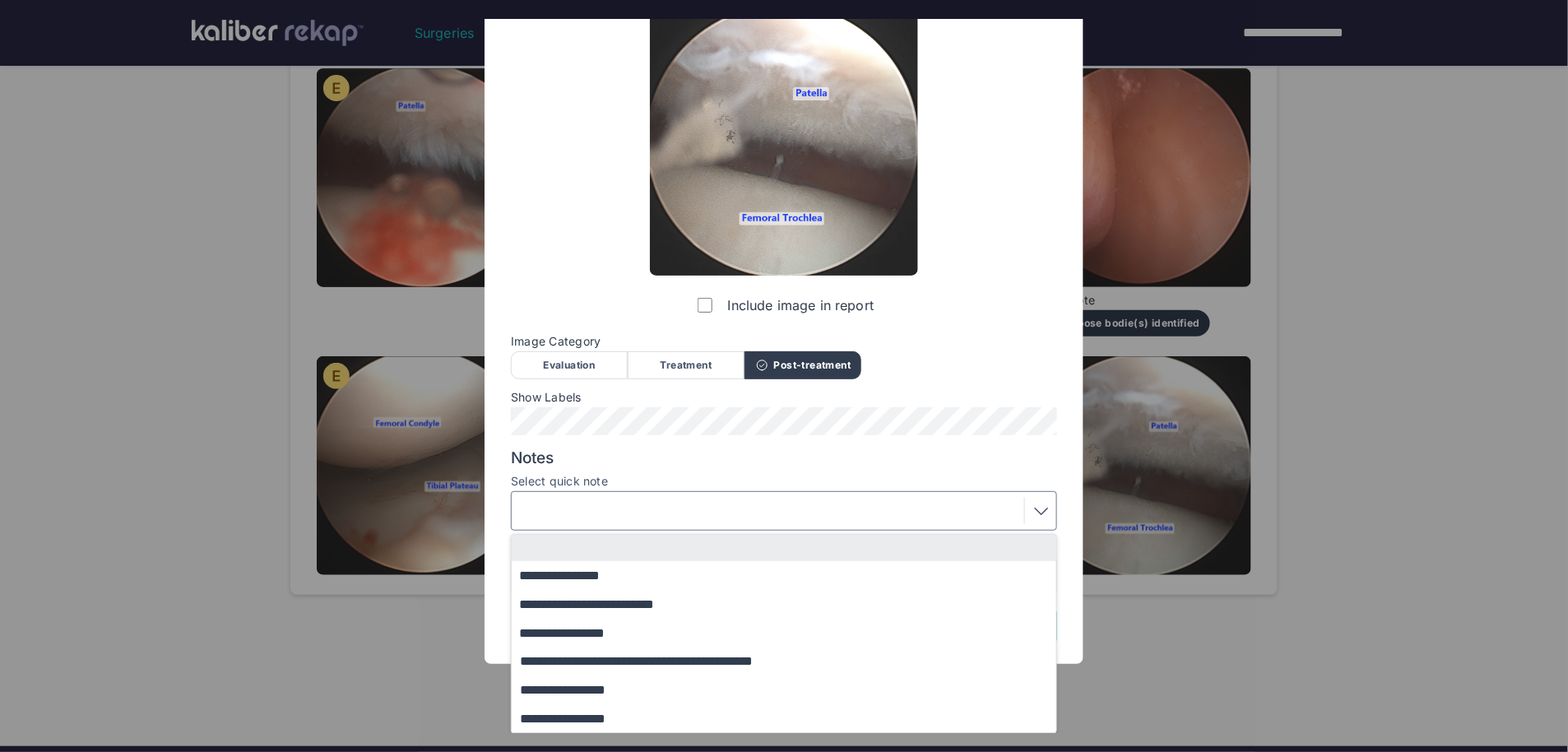 drag, startPoint x: 652, startPoint y: 663, endPoint x: 675, endPoint y: 670, distance: 24.041631 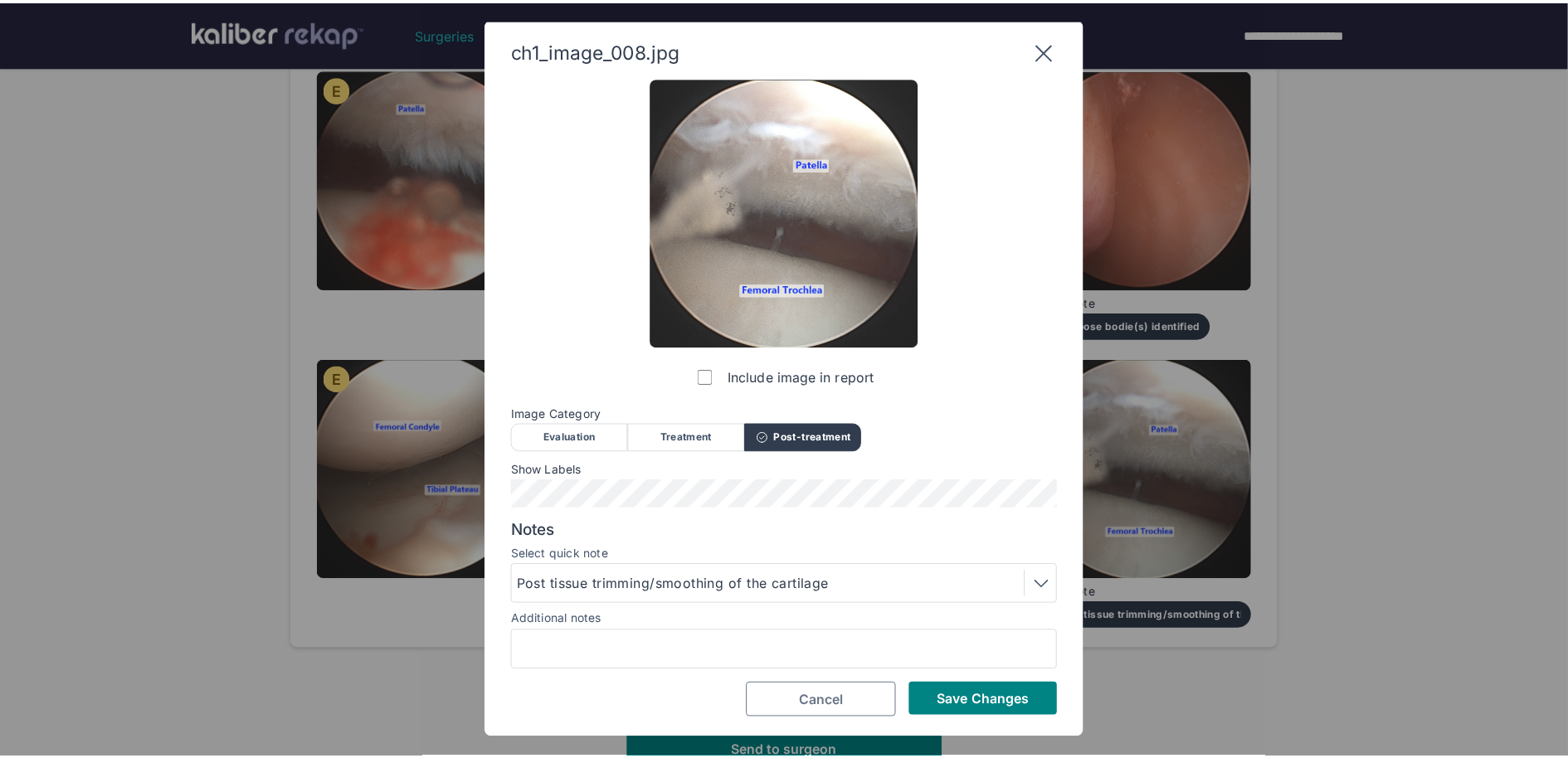 scroll, scrollTop: 0, scrollLeft: 0, axis: both 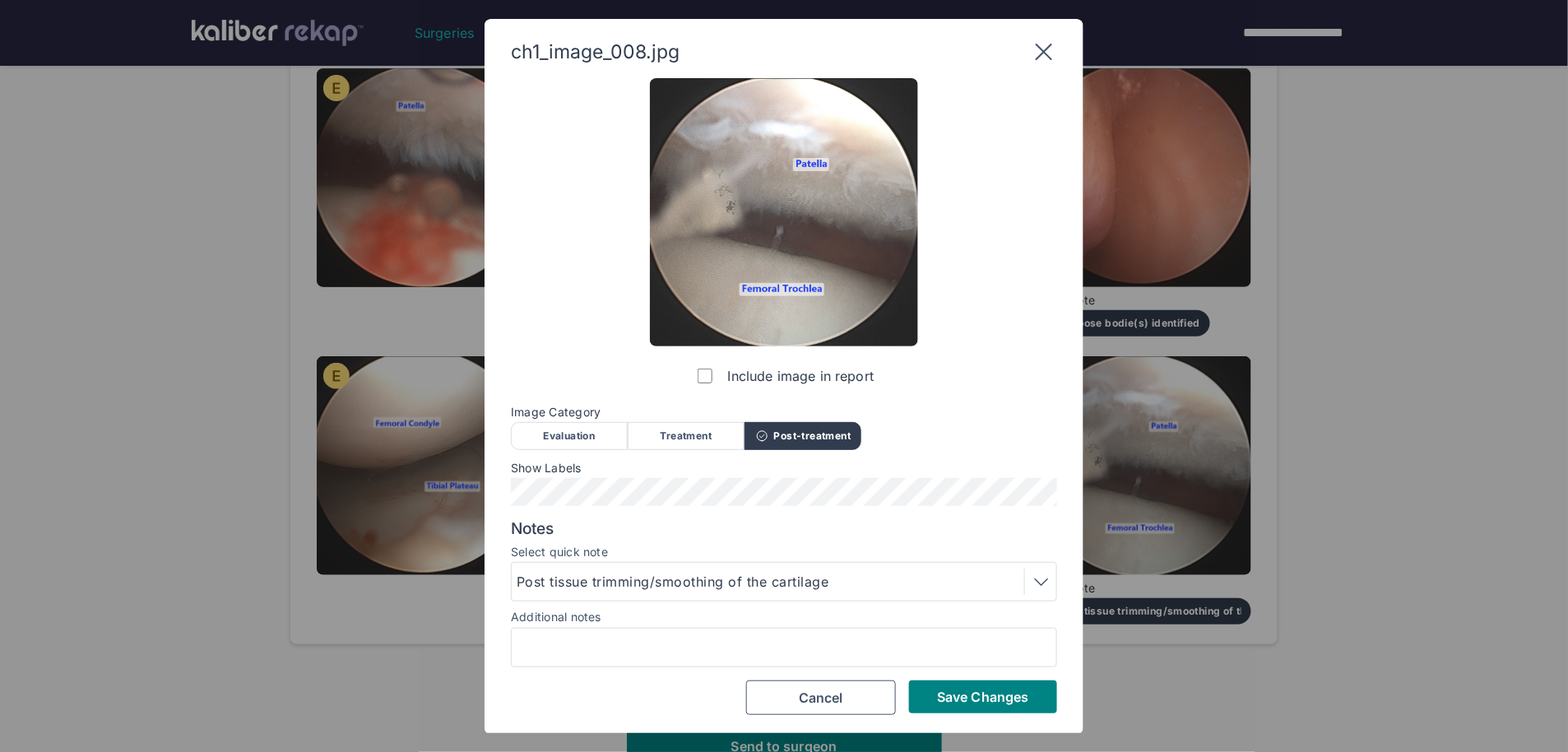 click on "Include image in report Image Category Evaluation Treatment Post-treatment Evaluation Treatment Post-treatment Show Labels Notes Select quick note Post tissue trimming/smoothing of the cartilage Additional notes Save Changes Cancel" at bounding box center [784, 397] 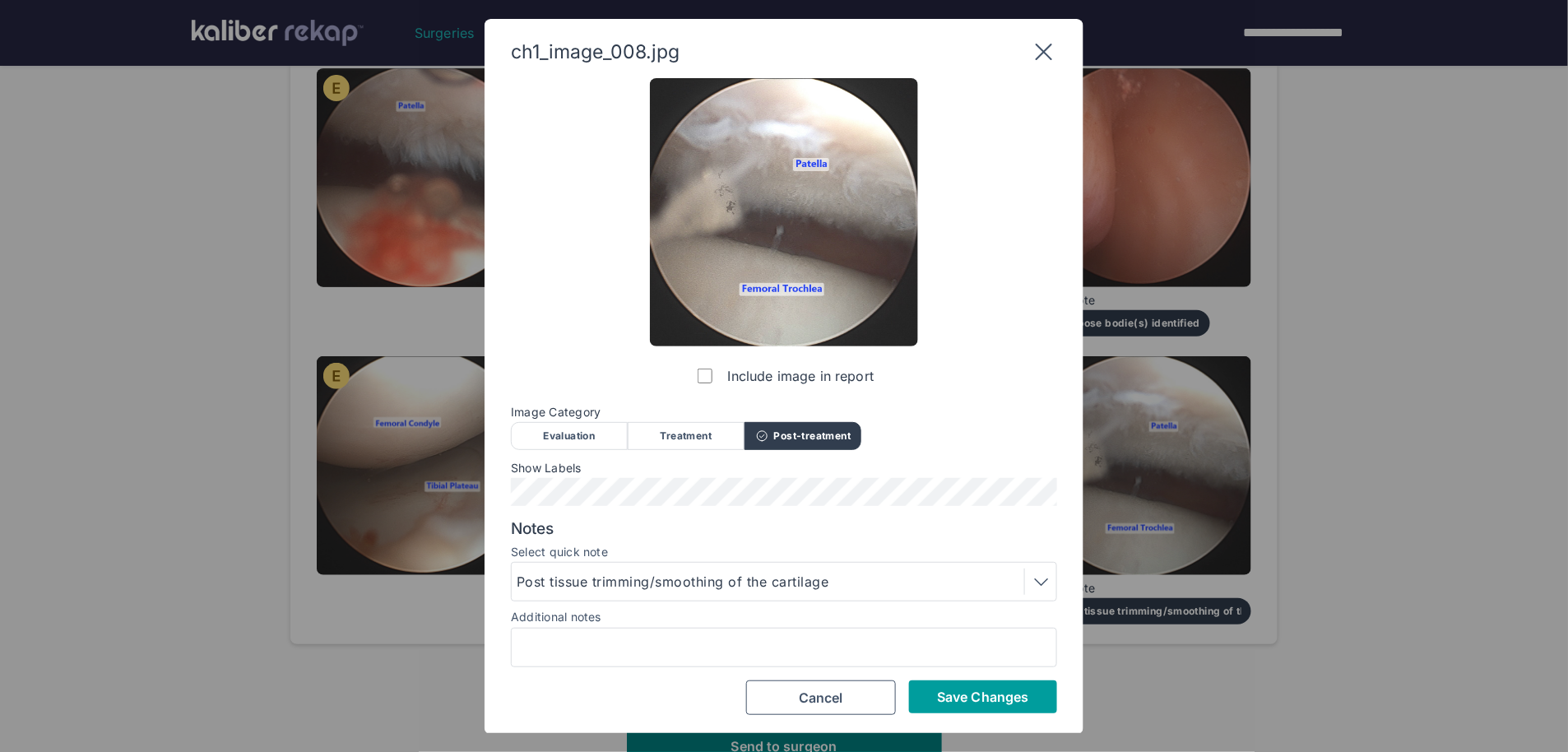 click on "Save Changes" at bounding box center [982, 697] 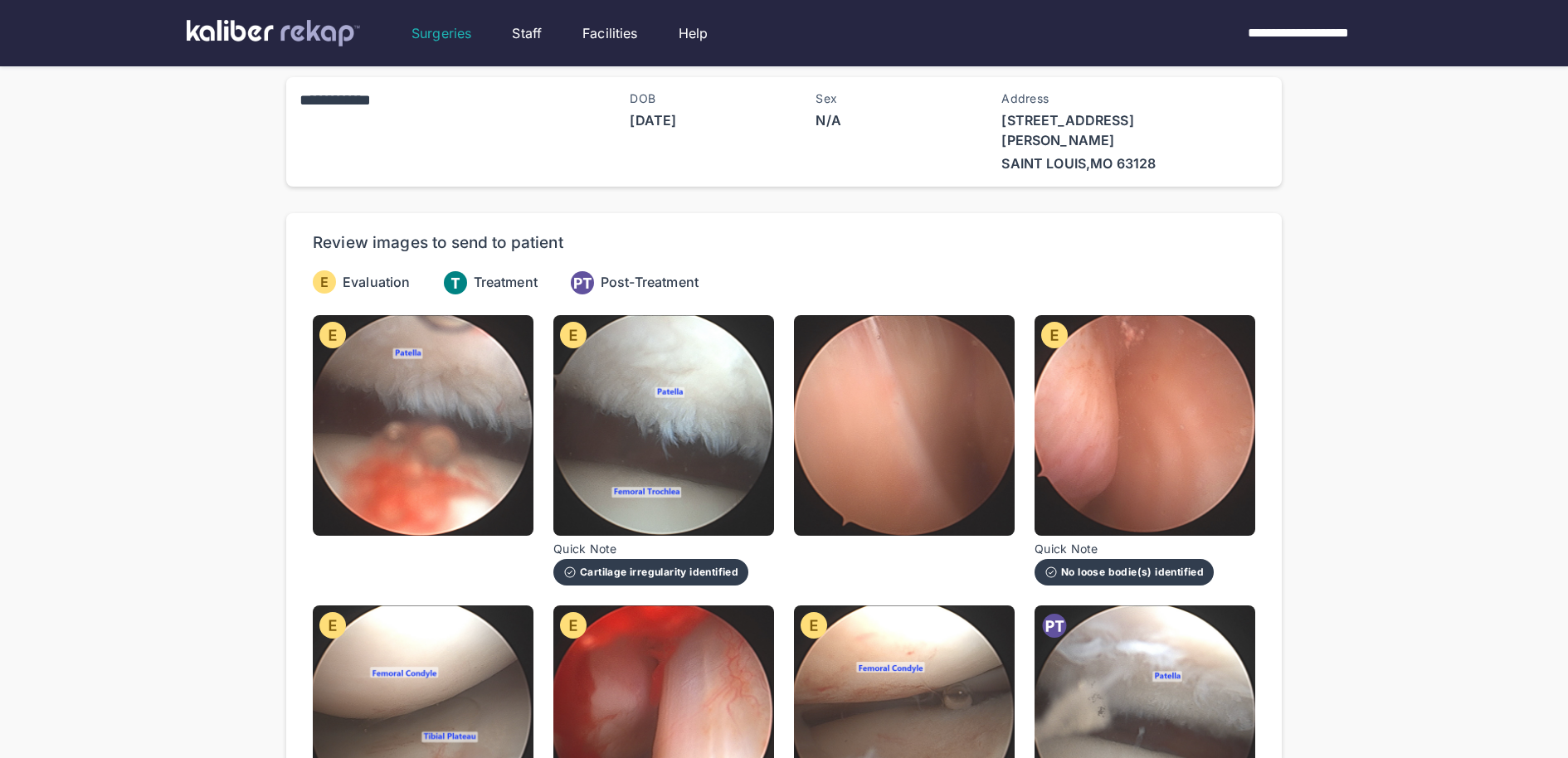 scroll, scrollTop: 451, scrollLeft: 0, axis: vertical 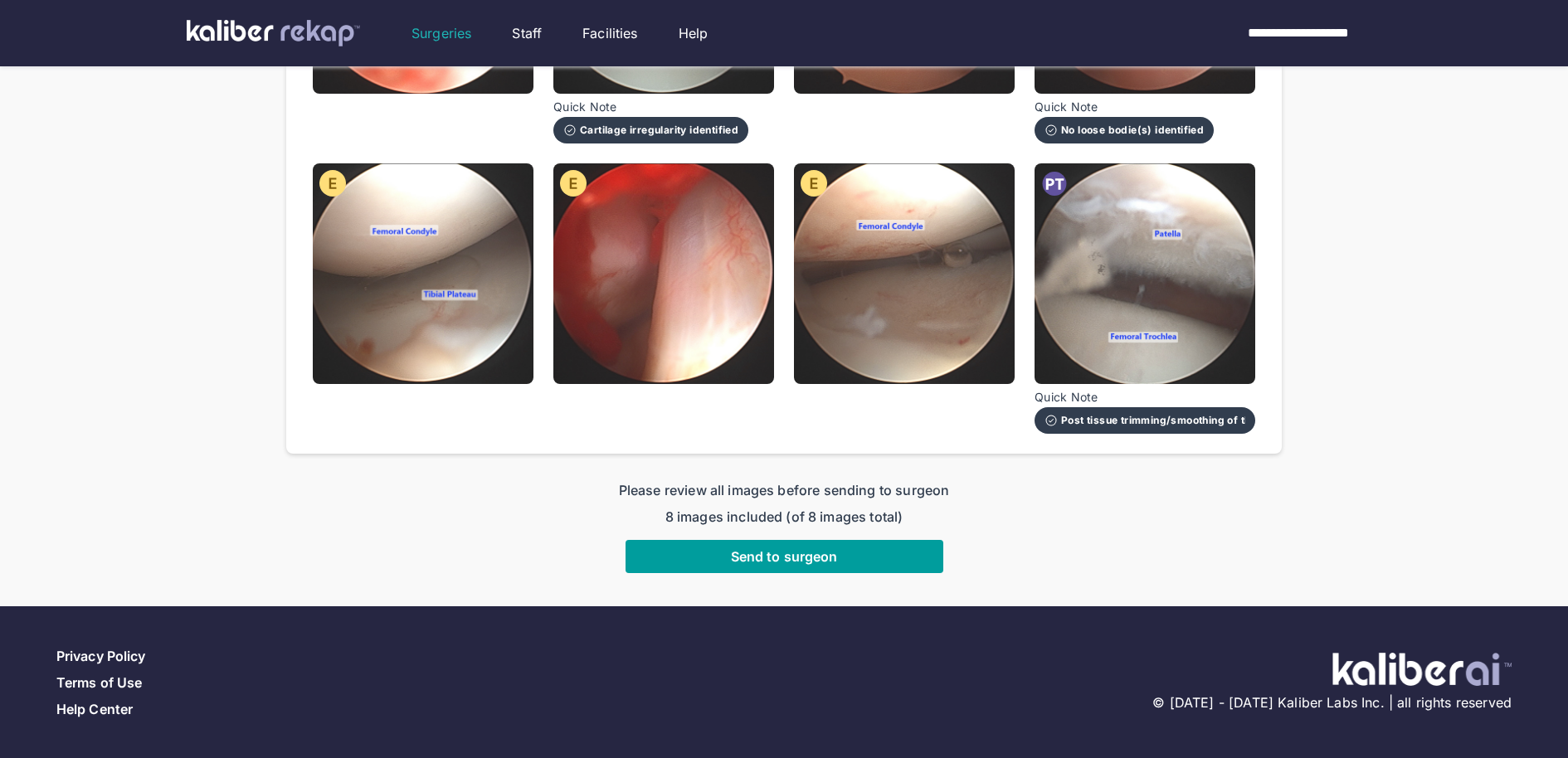 click on "Send to surgeon" at bounding box center [784, 556] 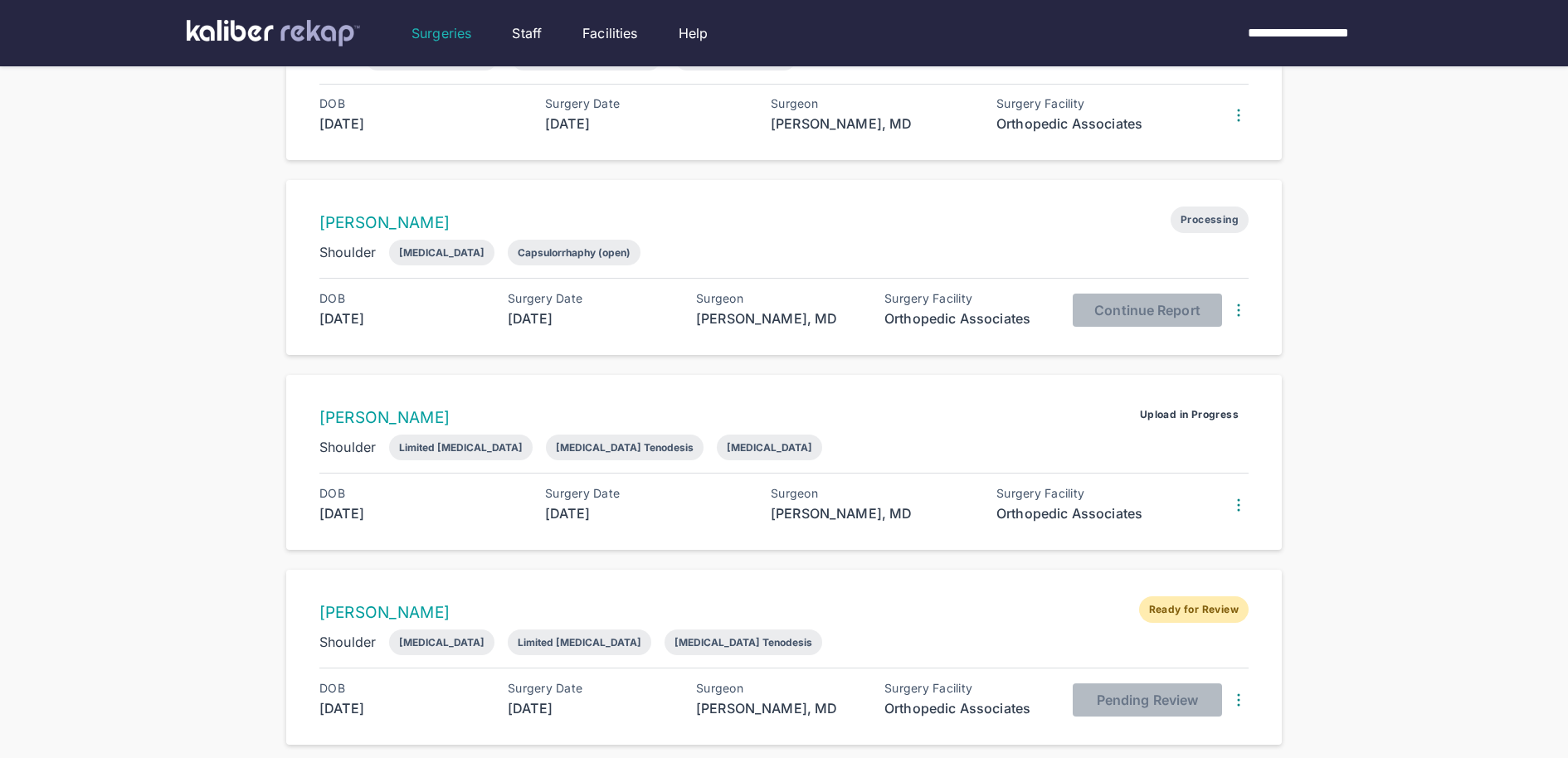 scroll, scrollTop: 0, scrollLeft: 0, axis: both 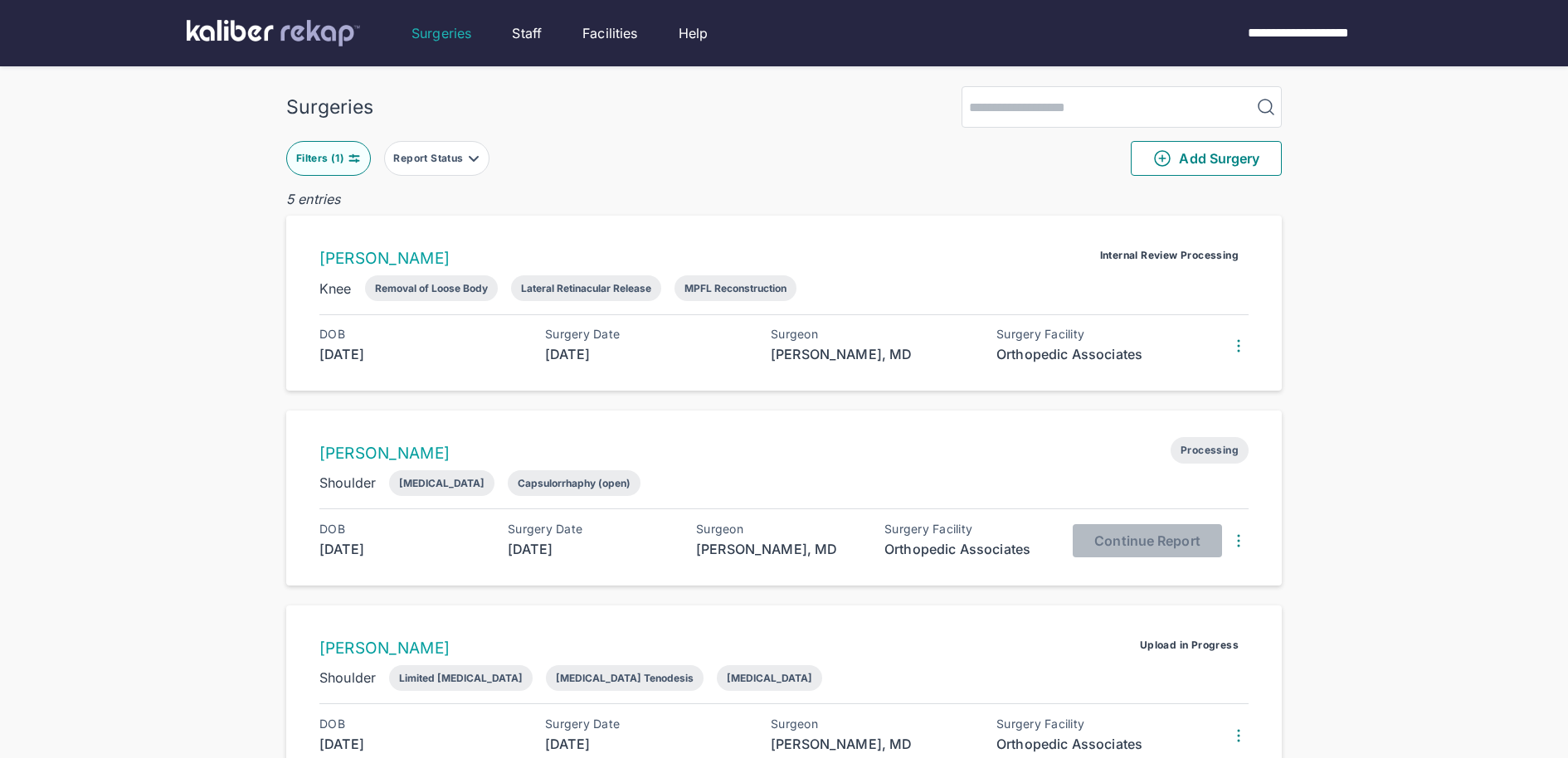 drag, startPoint x: 339, startPoint y: 130, endPoint x: 339, endPoint y: 143, distance: 13 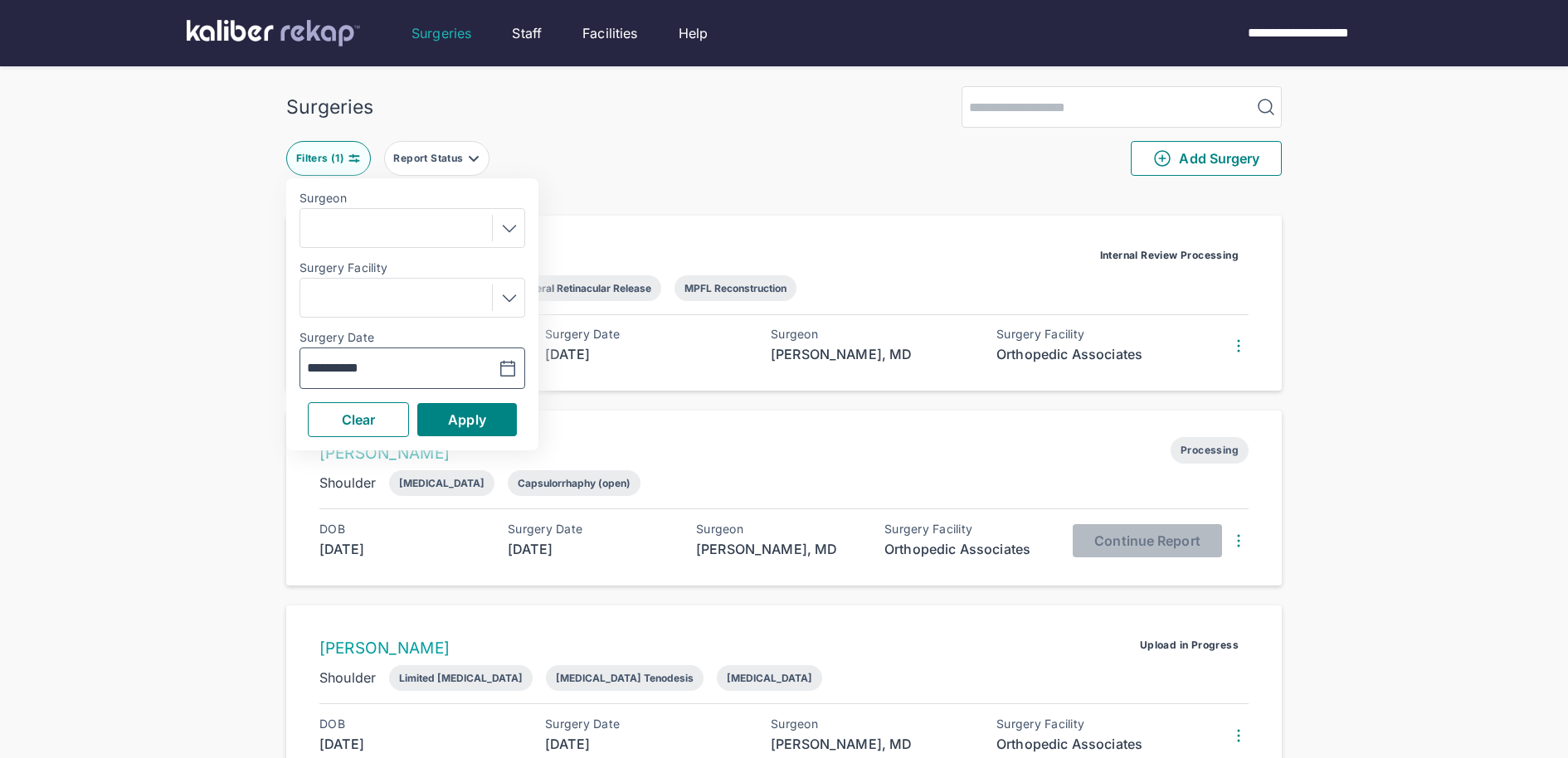 click at bounding box center [467, 368] 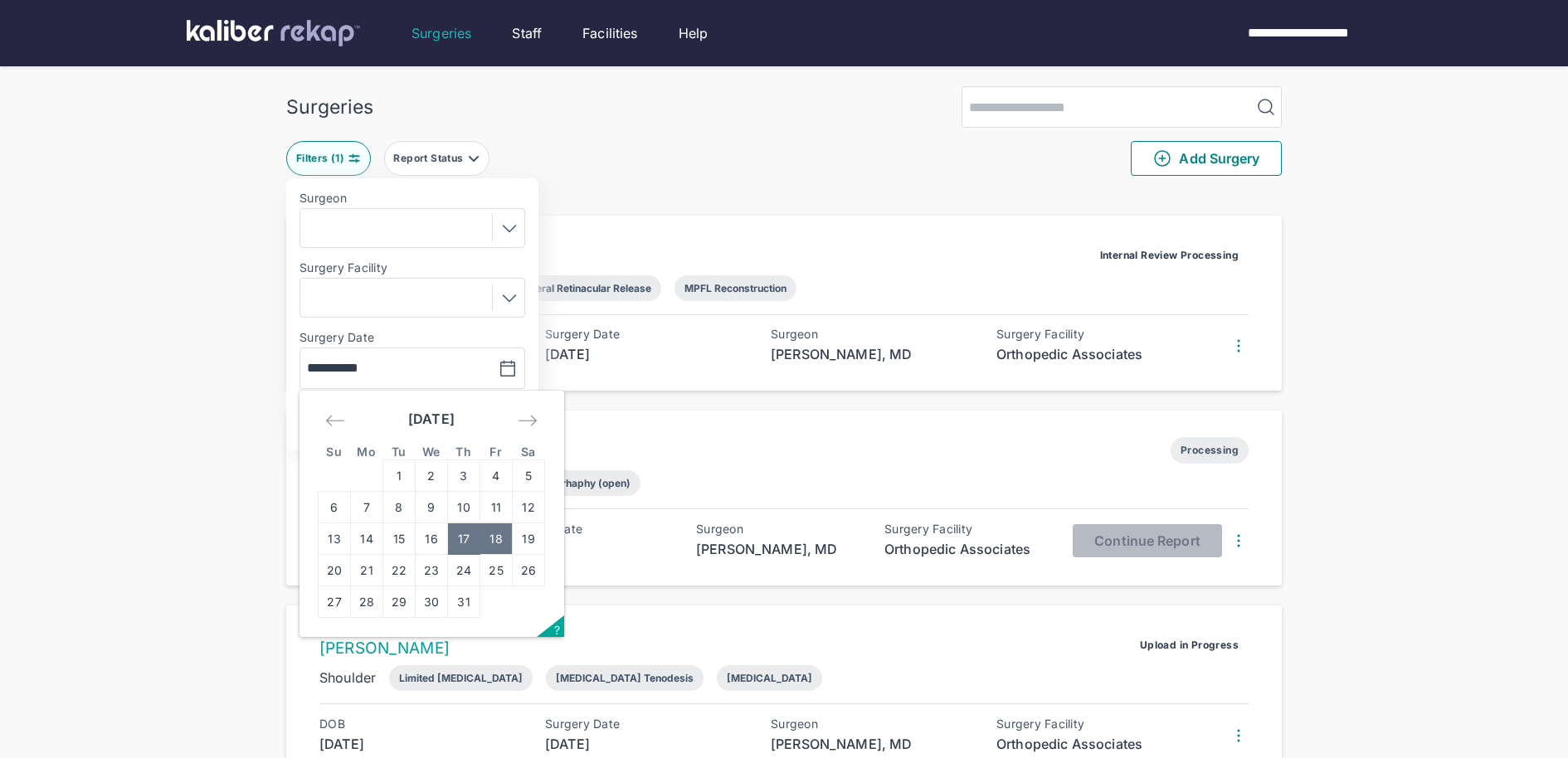 click on "18" at bounding box center [496, 539] 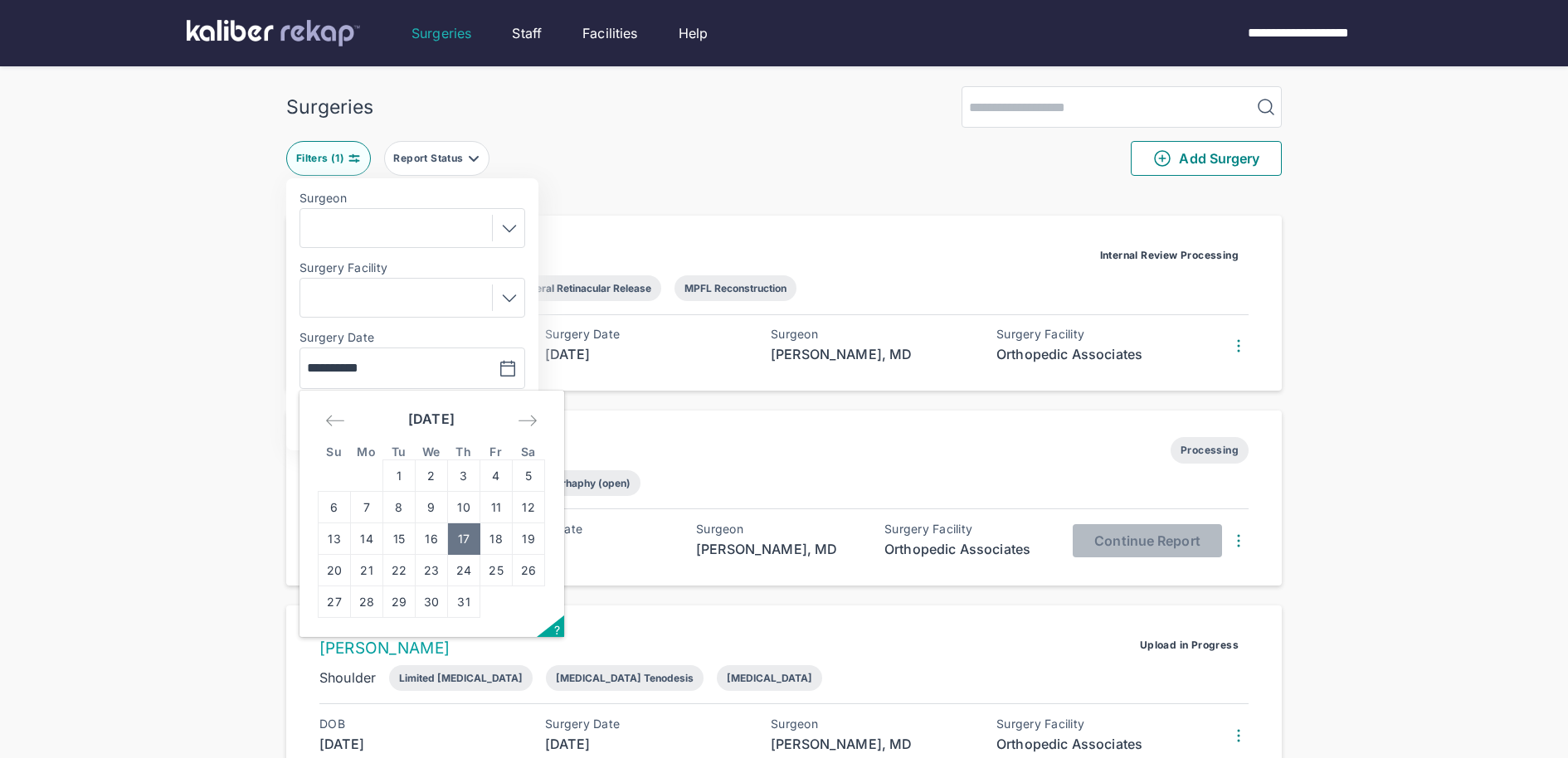 type on "**********" 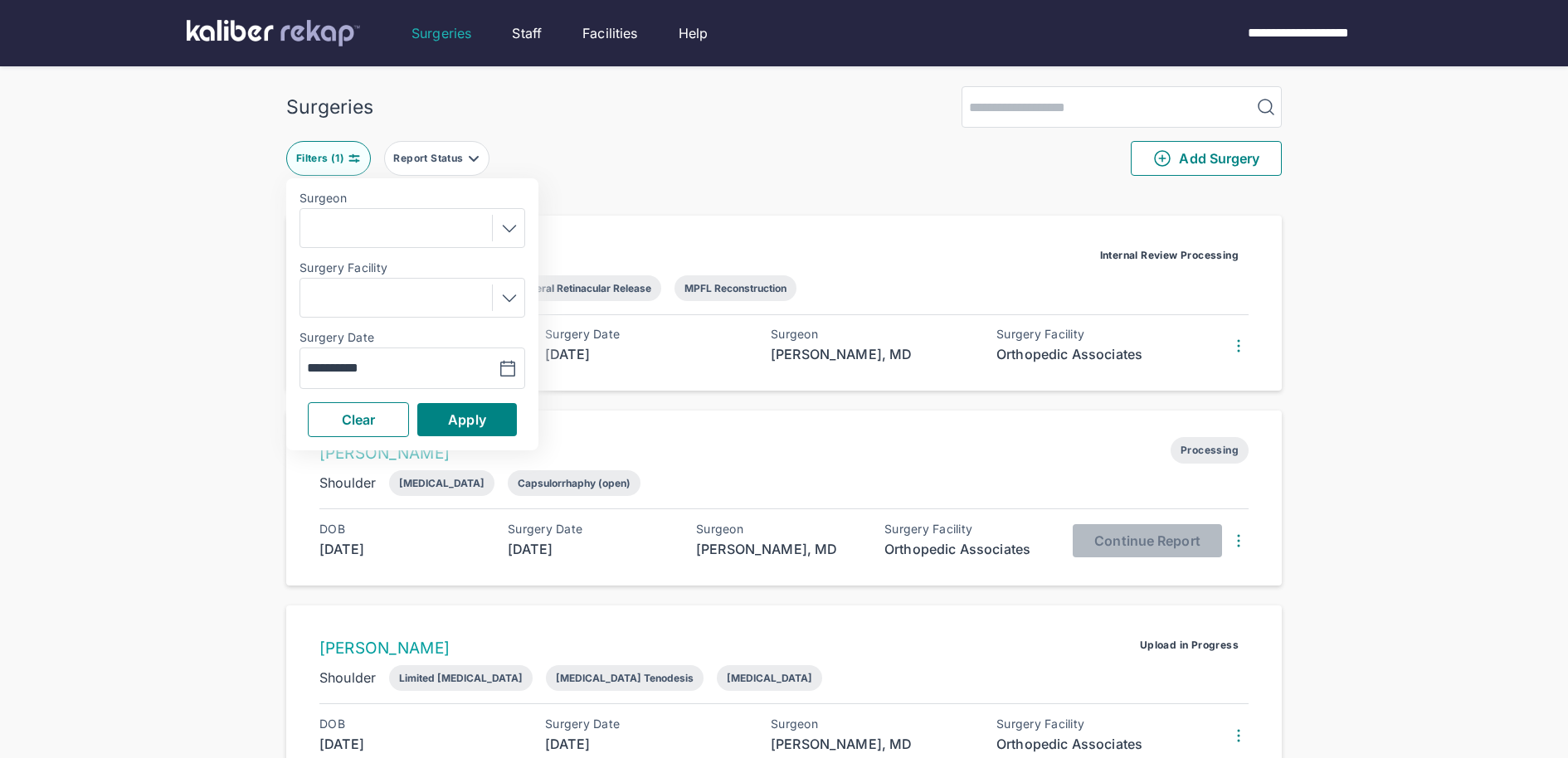 click on "Clear Apply" at bounding box center (412, 420) 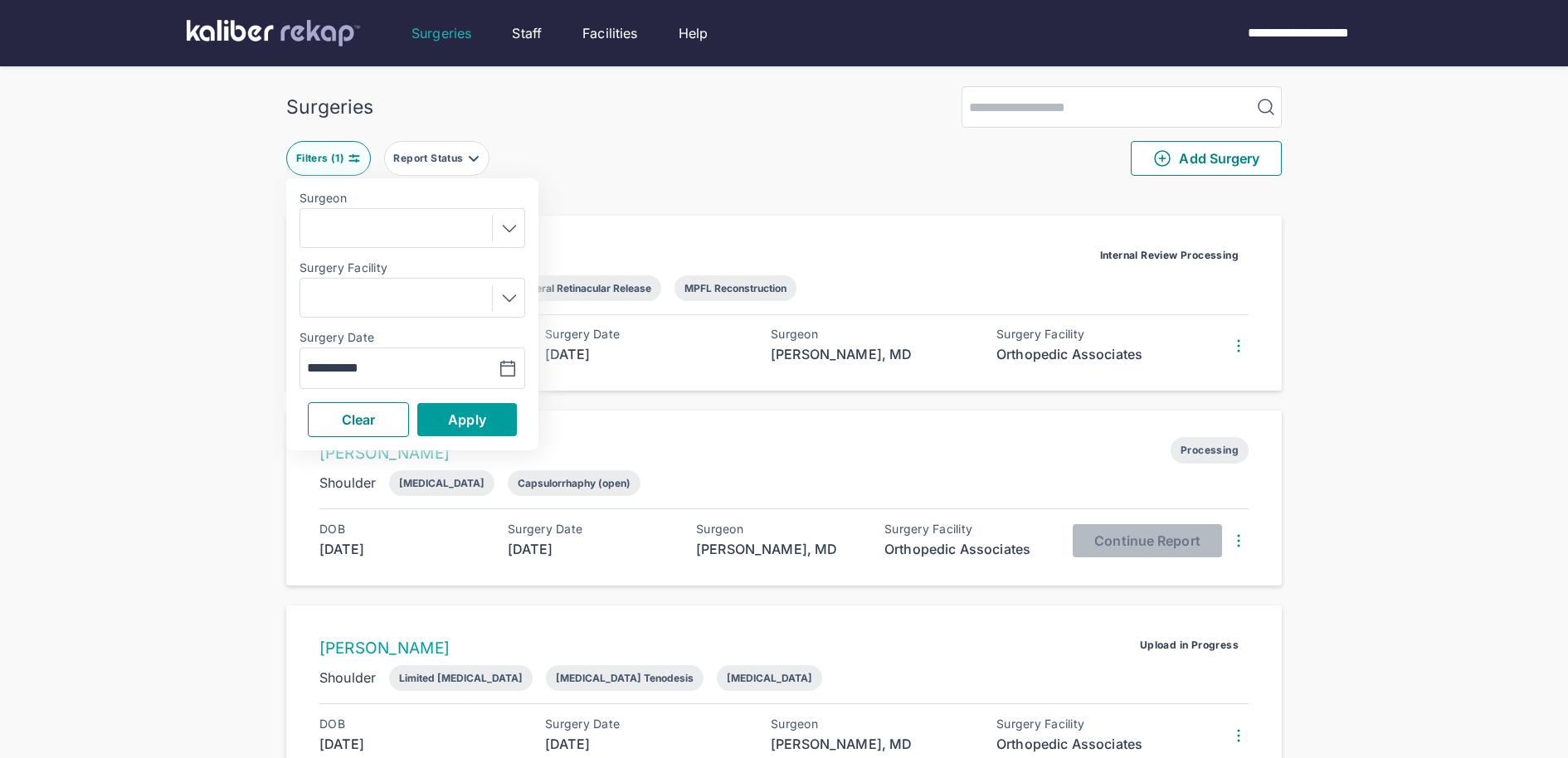 click on "Apply" at bounding box center (467, 420) 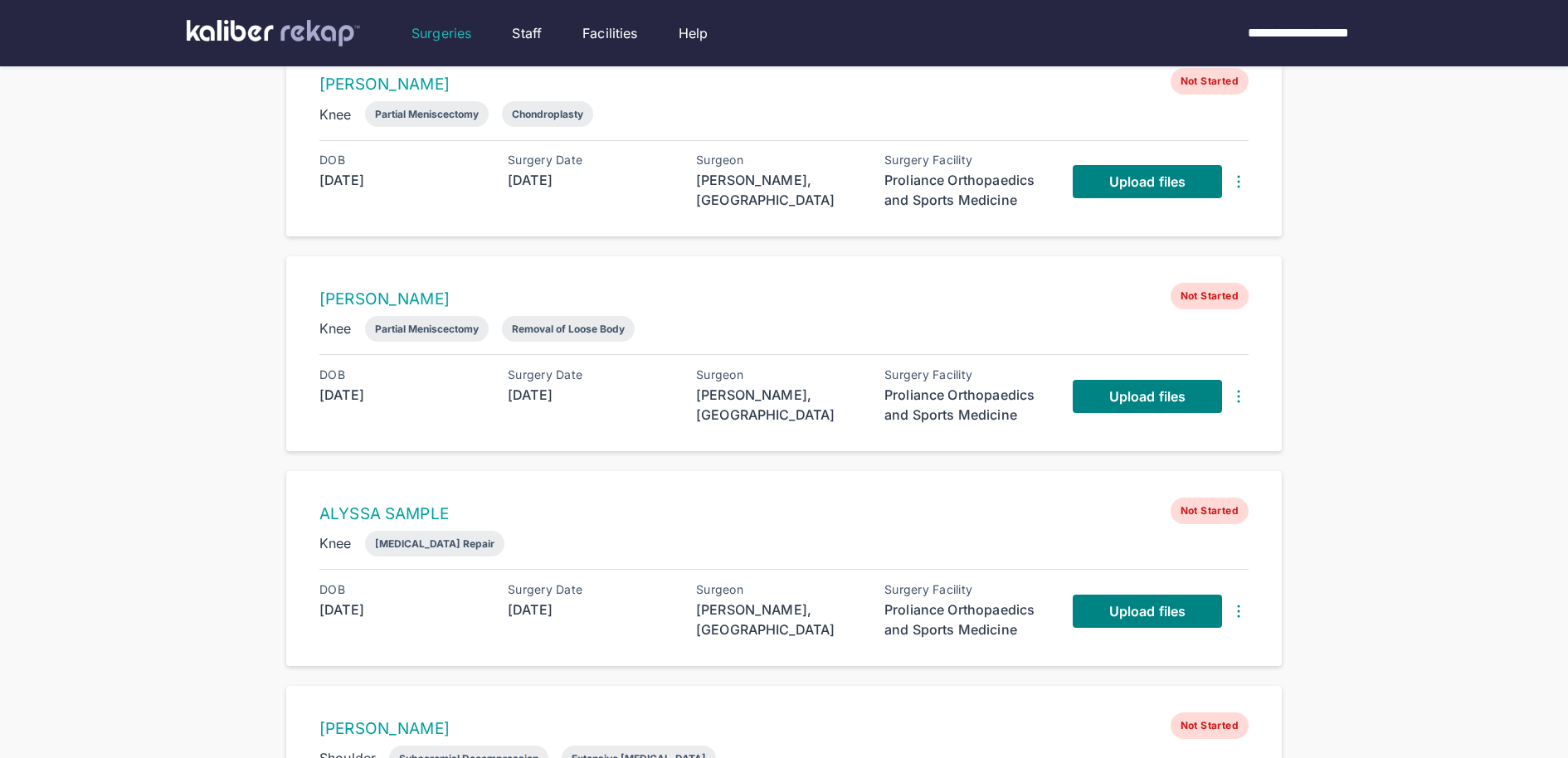 scroll, scrollTop: 0, scrollLeft: 0, axis: both 